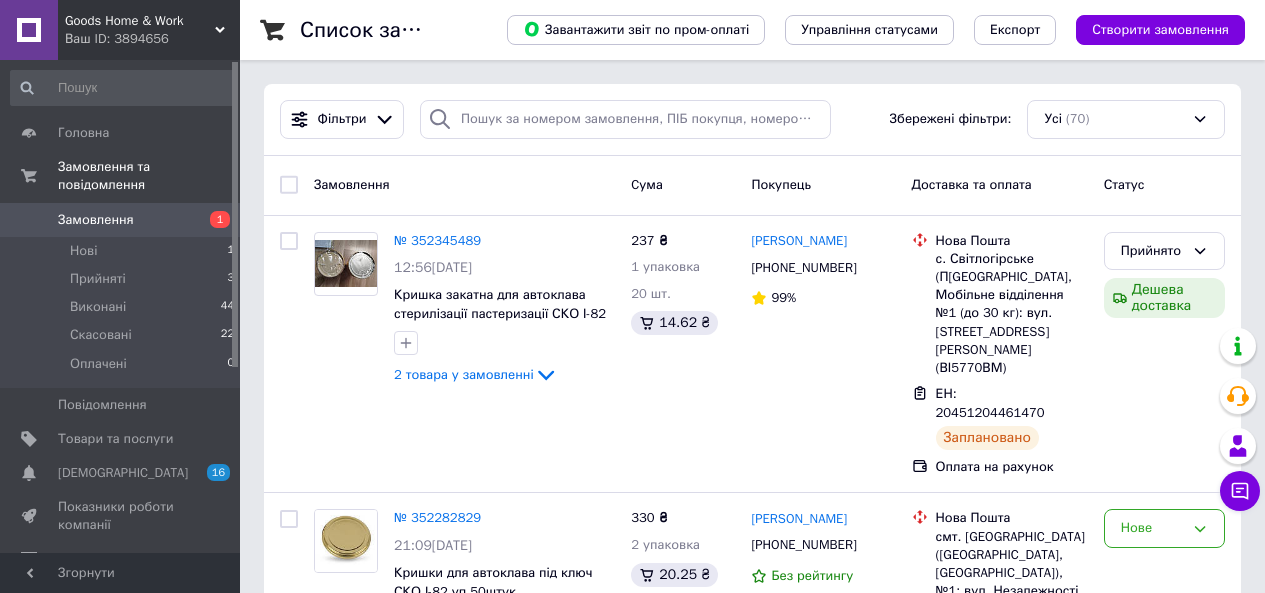 scroll, scrollTop: 0, scrollLeft: 0, axis: both 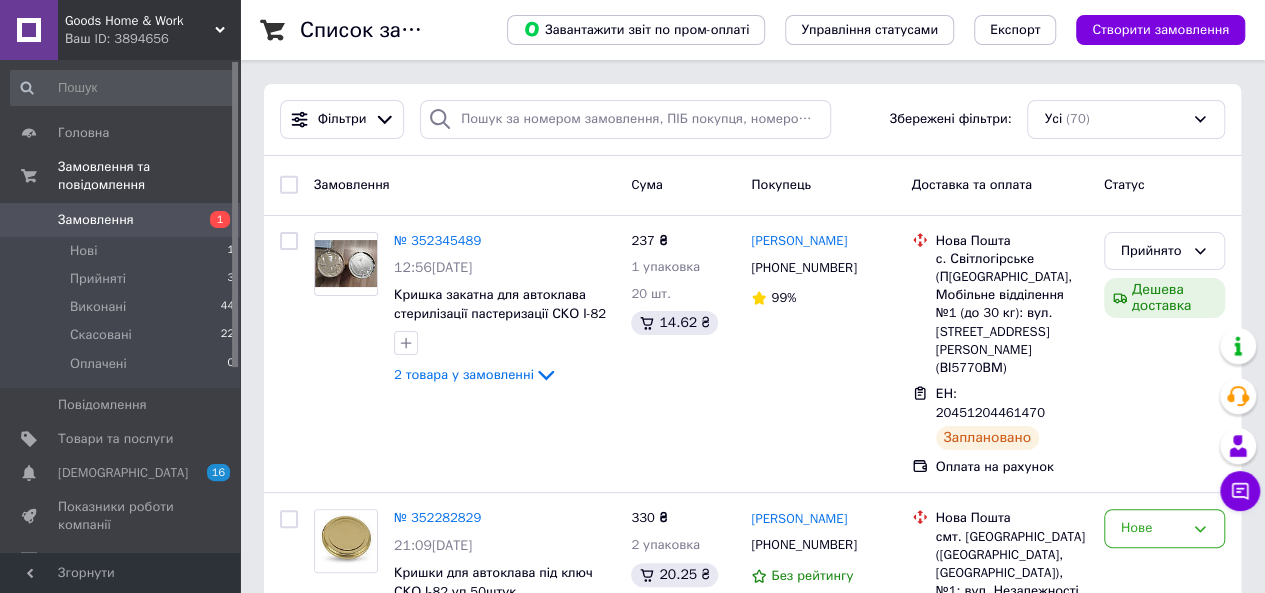 click on "Замовлення" at bounding box center [121, 220] 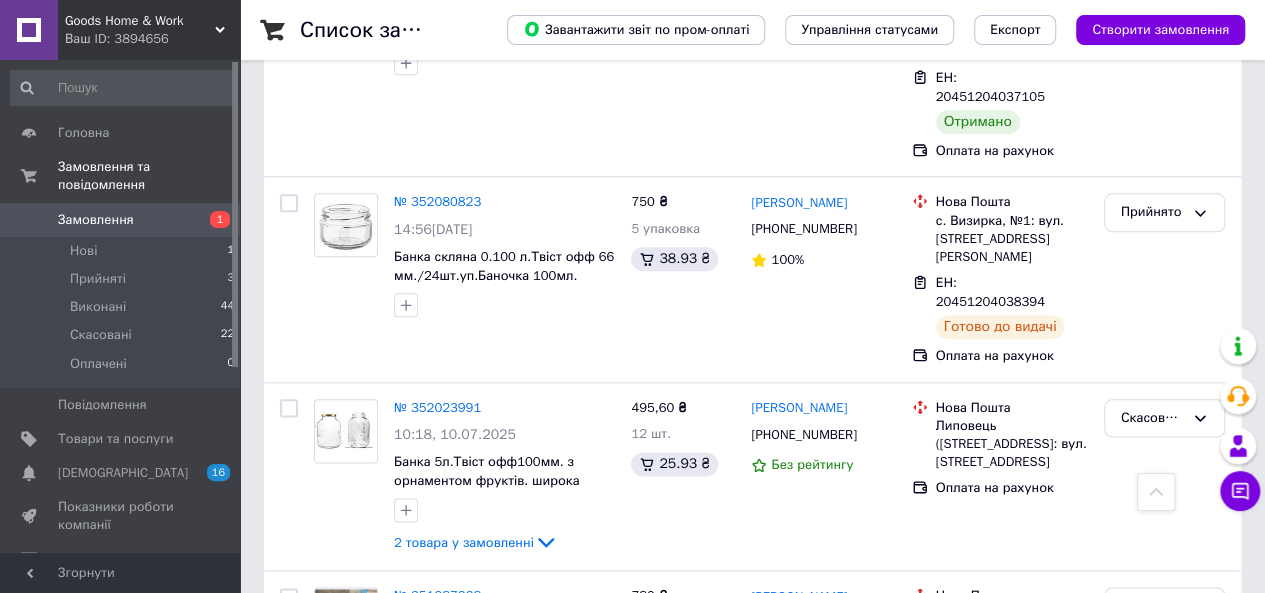 scroll, scrollTop: 1086, scrollLeft: 0, axis: vertical 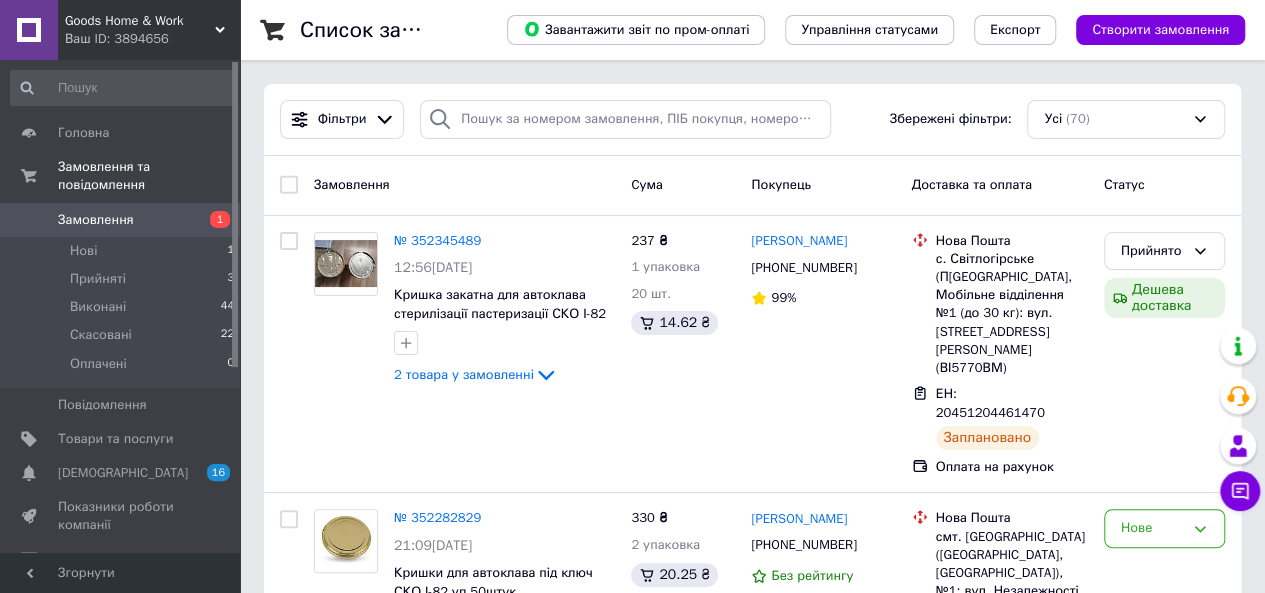 click on "Замовлення 1" at bounding box center [123, 220] 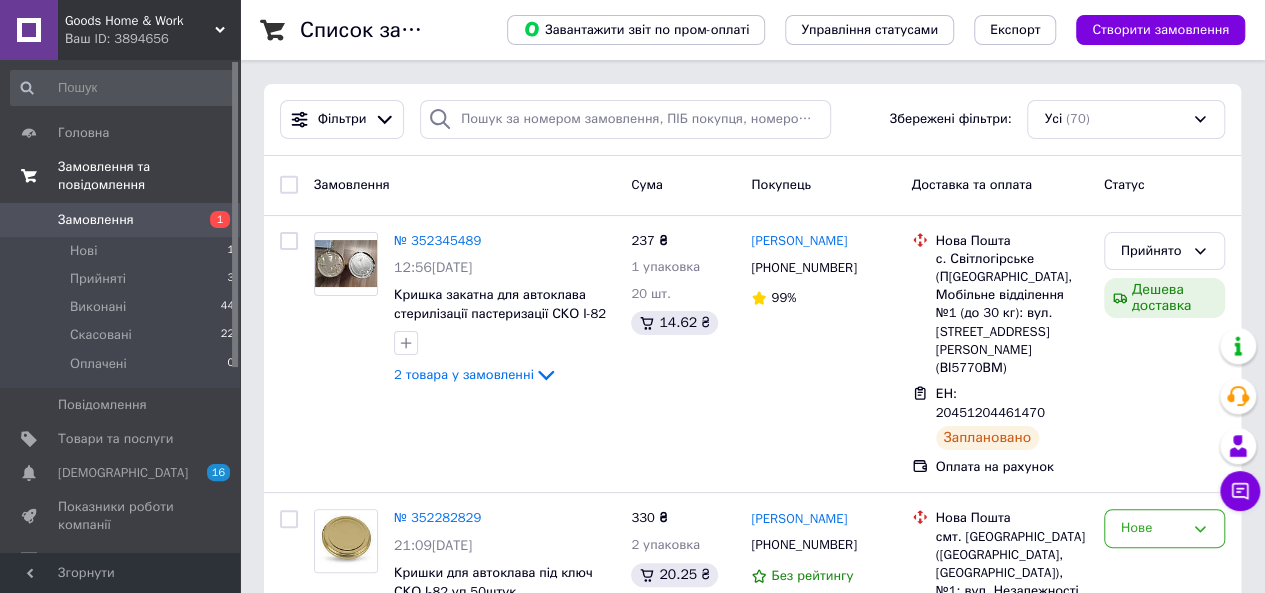 click on "Замовлення та повідомлення" at bounding box center (149, 176) 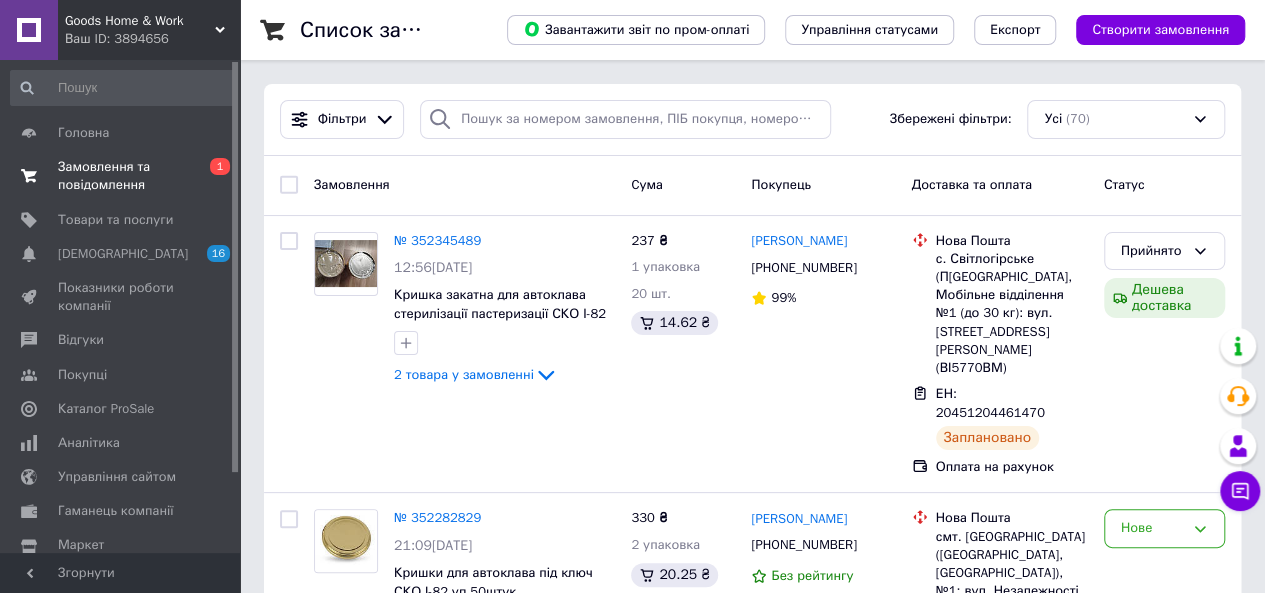 click on "Замовлення та повідомлення" at bounding box center (121, 176) 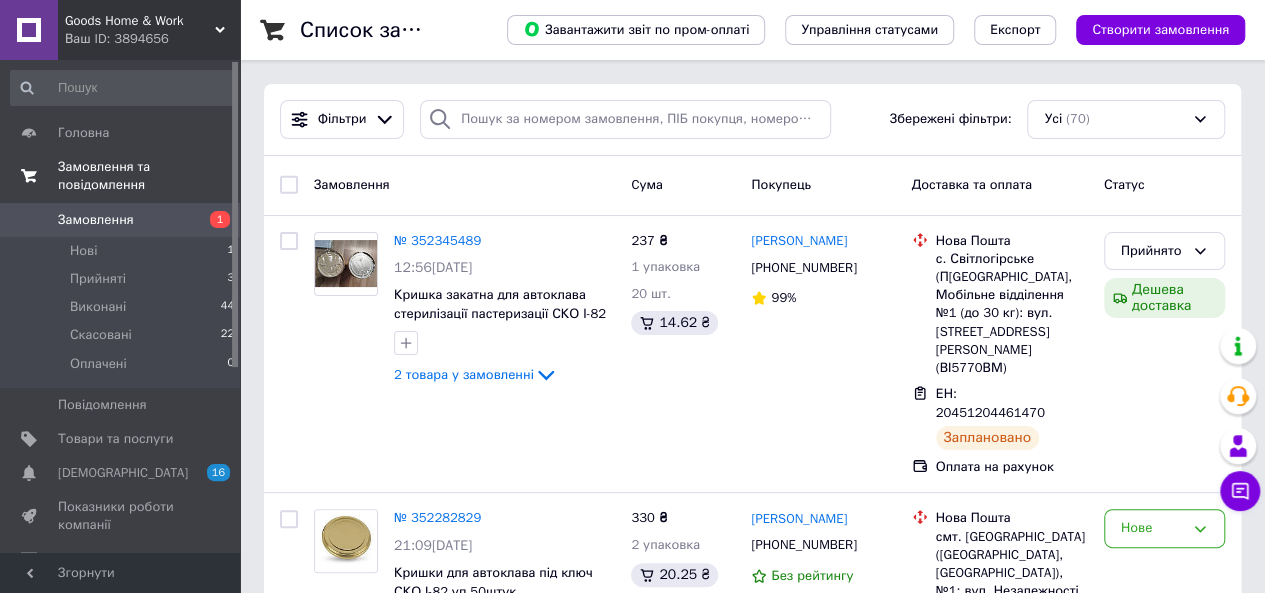 click on "Замовлення та повідомлення" at bounding box center [149, 176] 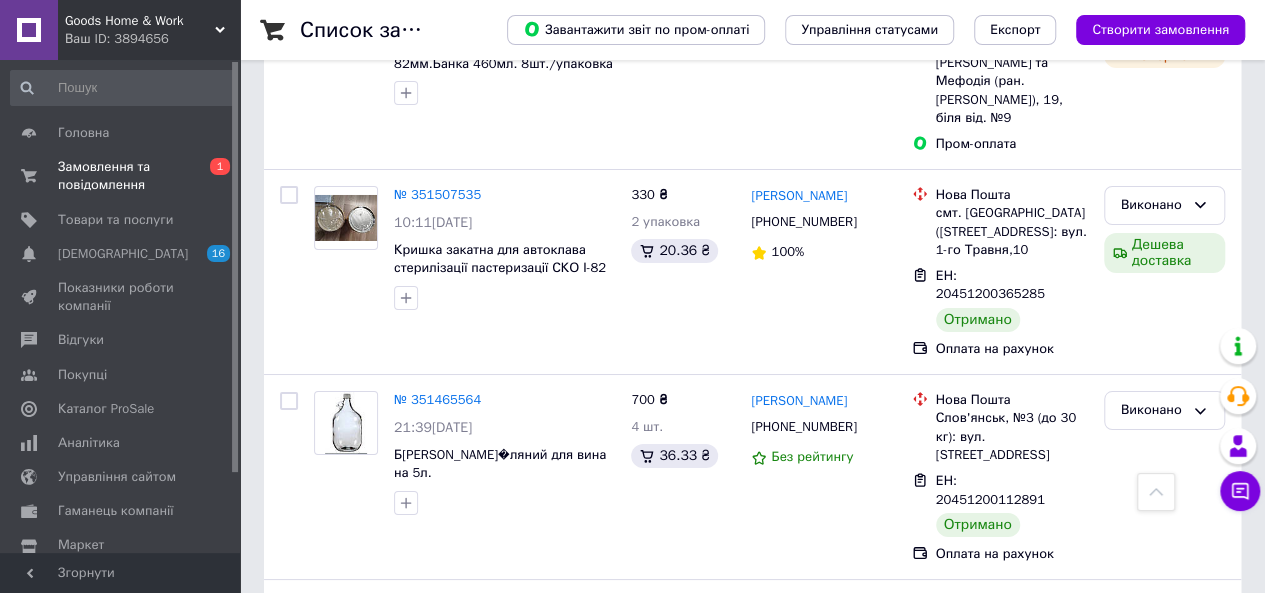 scroll, scrollTop: 0, scrollLeft: 0, axis: both 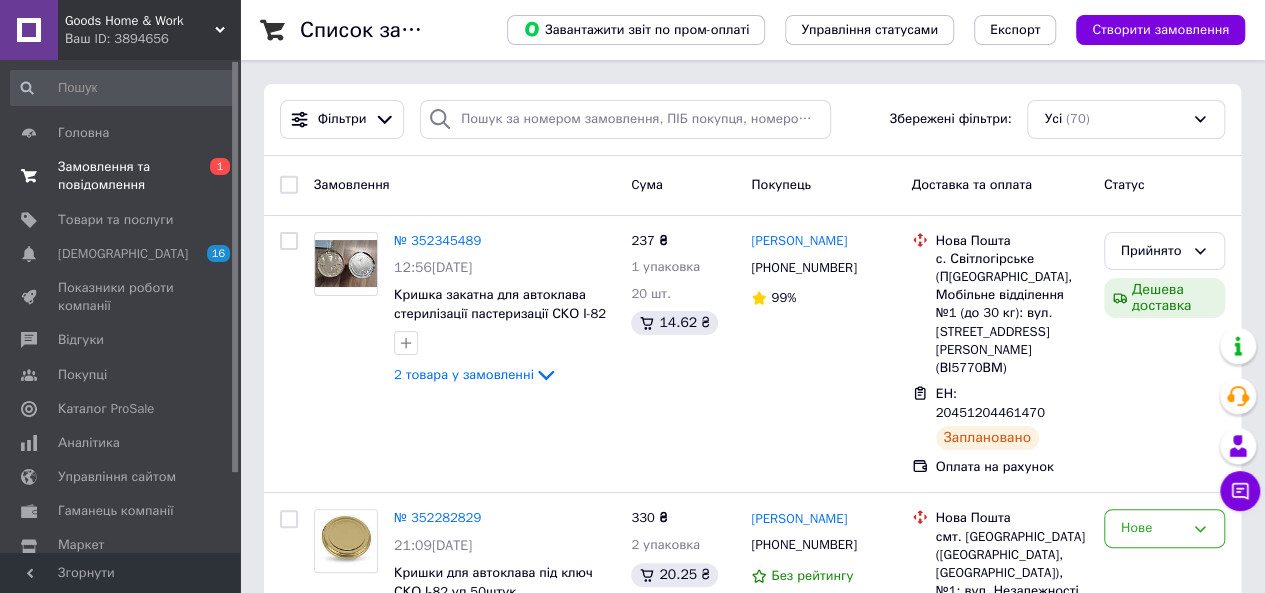 click on "Замовлення та повідомлення" at bounding box center [121, 176] 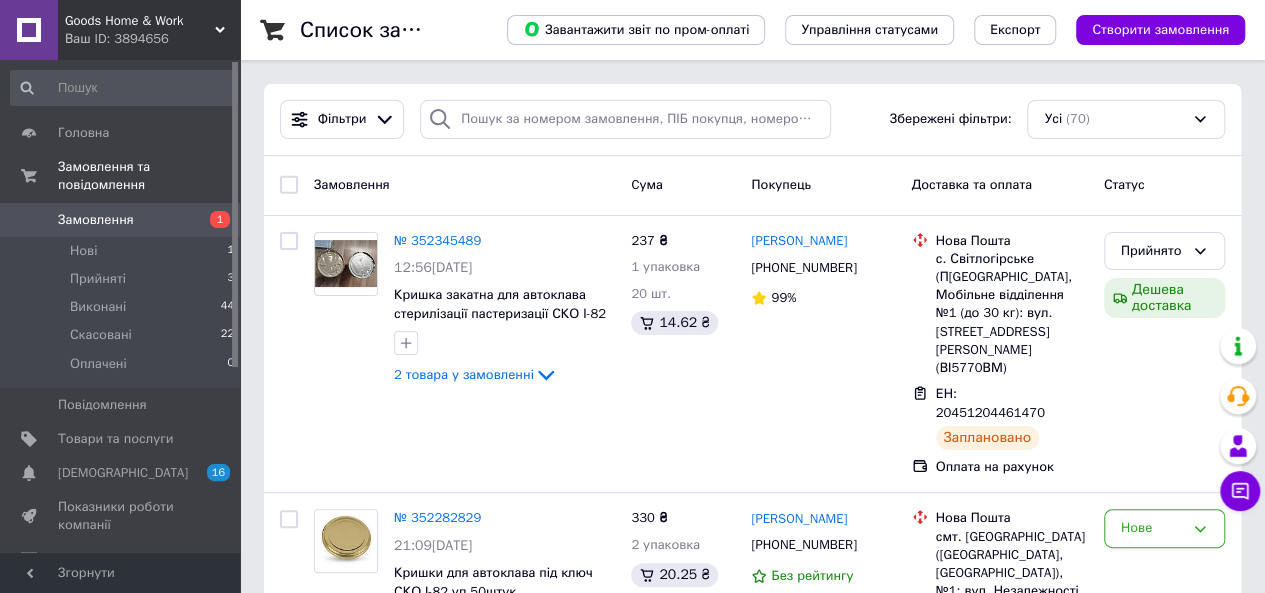 click on "Замовлення" at bounding box center (121, 220) 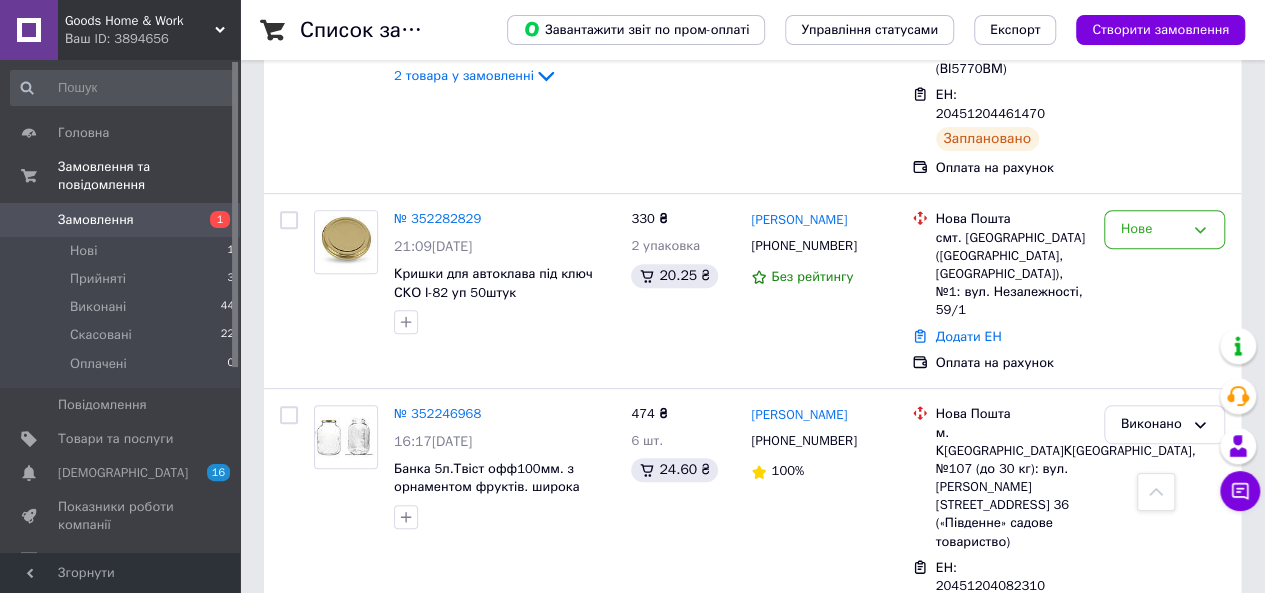 scroll, scrollTop: 0, scrollLeft: 0, axis: both 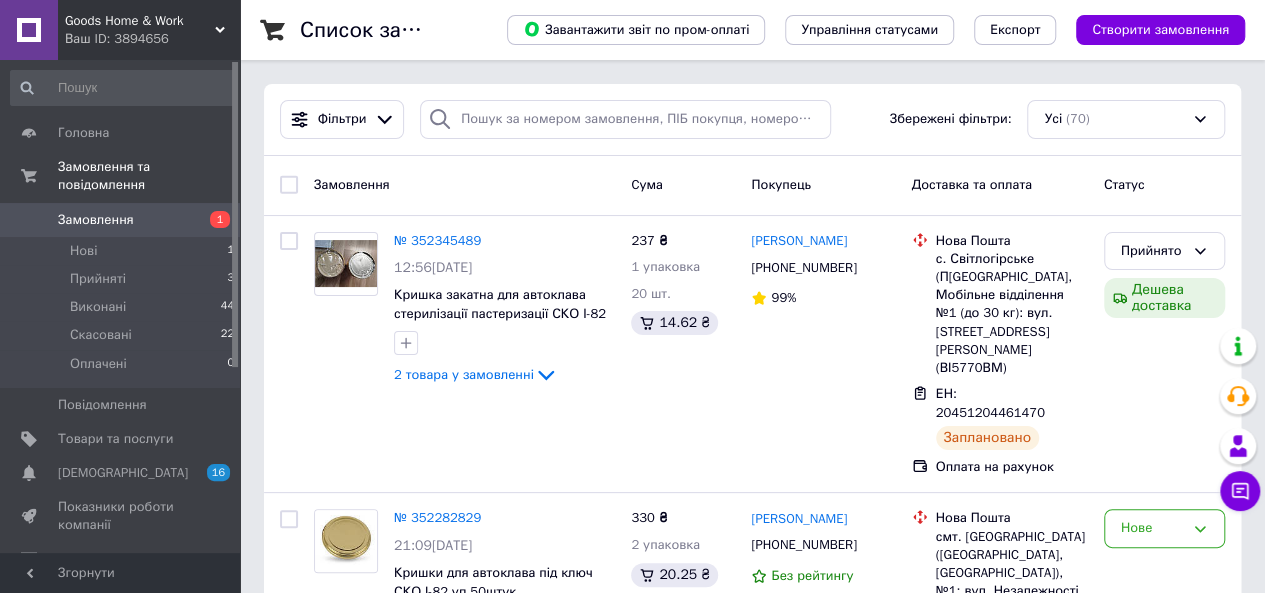 click on "Замовлення 1" at bounding box center (123, 220) 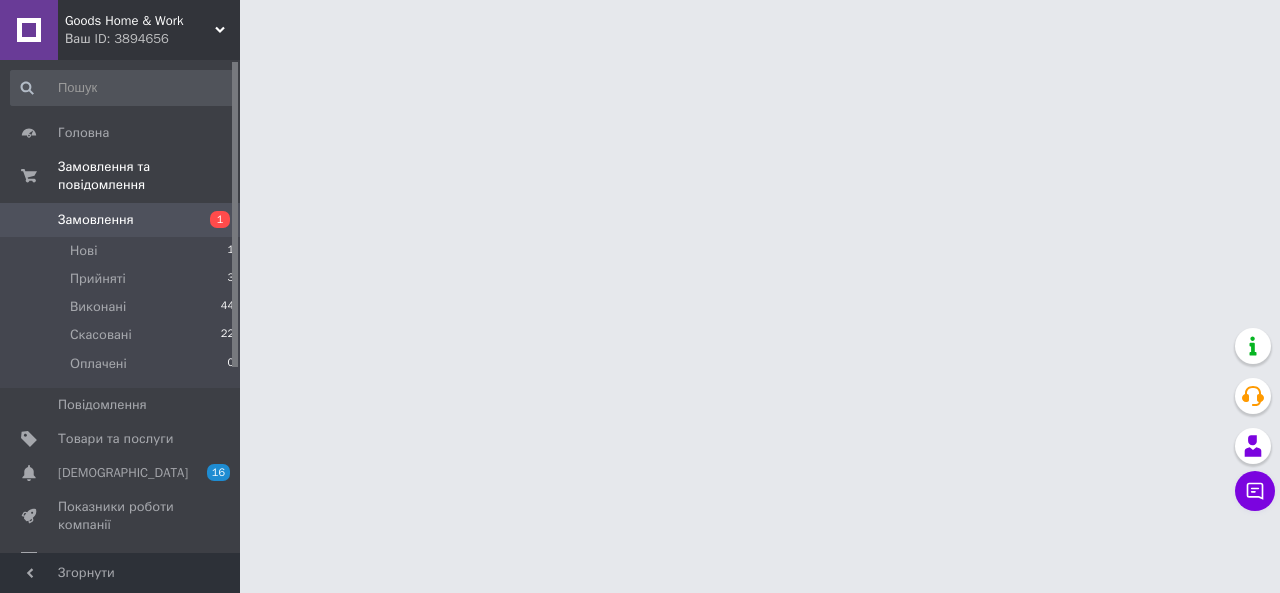click on "Замовлення 1" at bounding box center [123, 220] 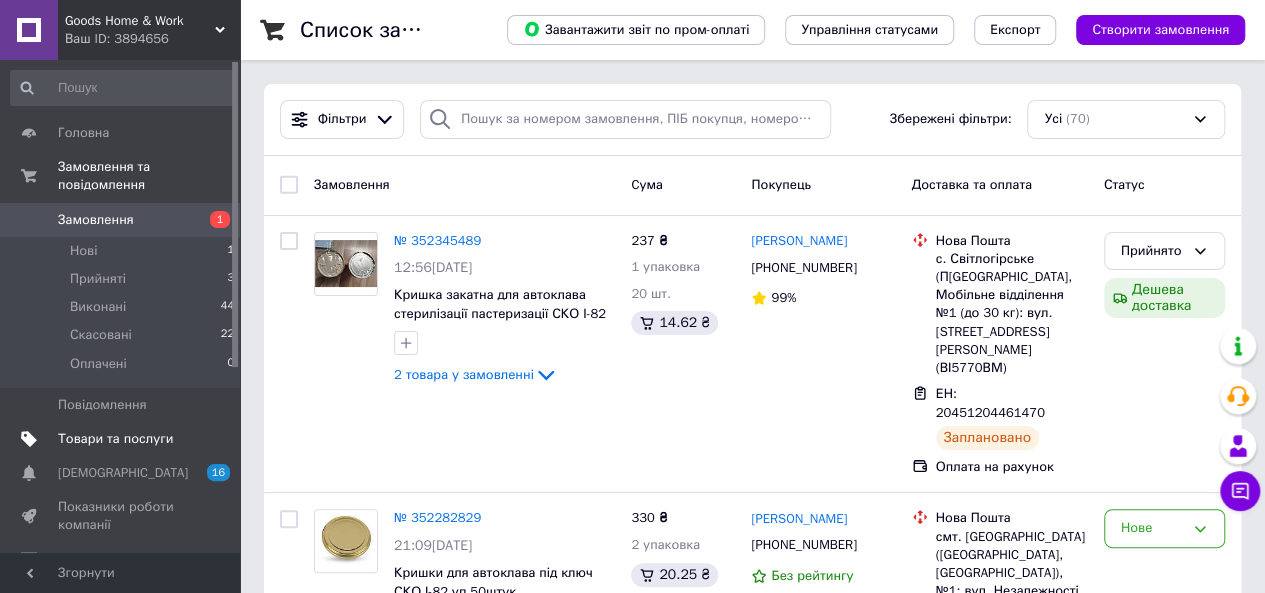 click on "Товари та послуги" at bounding box center [115, 439] 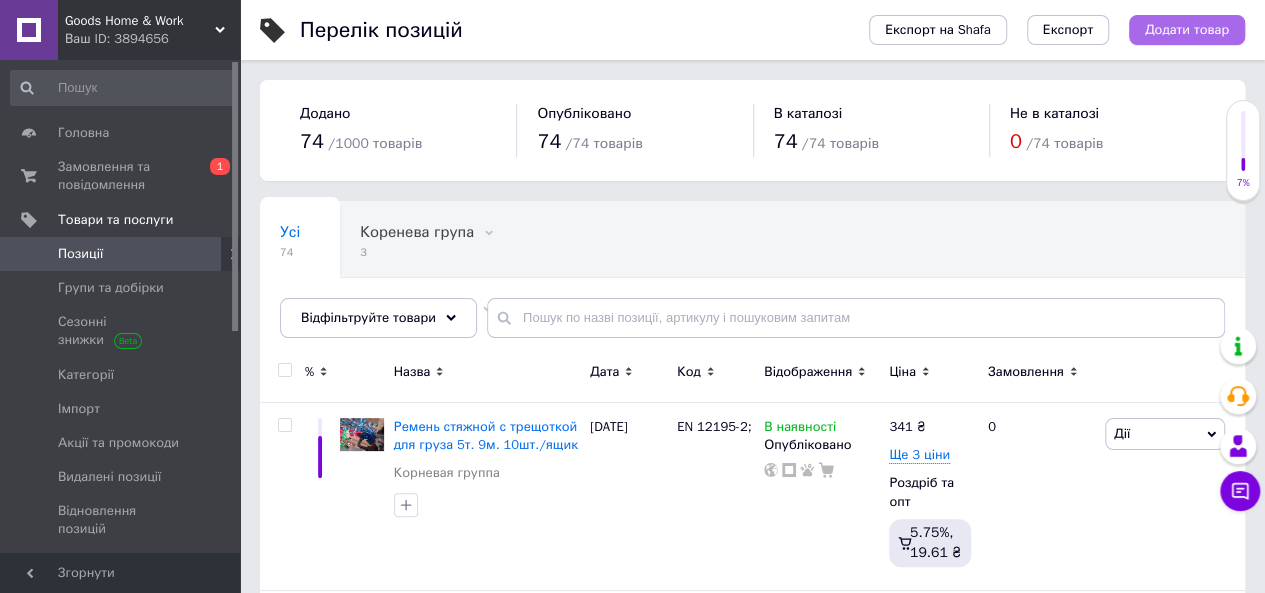 click on "Додати товар" at bounding box center (1187, 30) 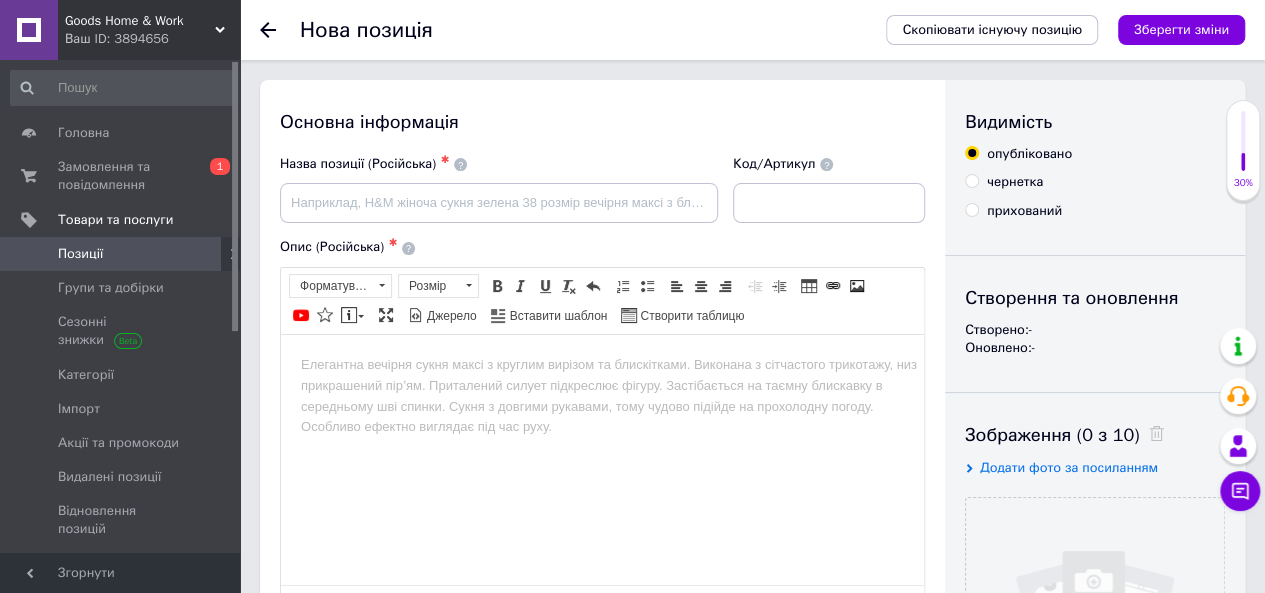 scroll, scrollTop: 0, scrollLeft: 0, axis: both 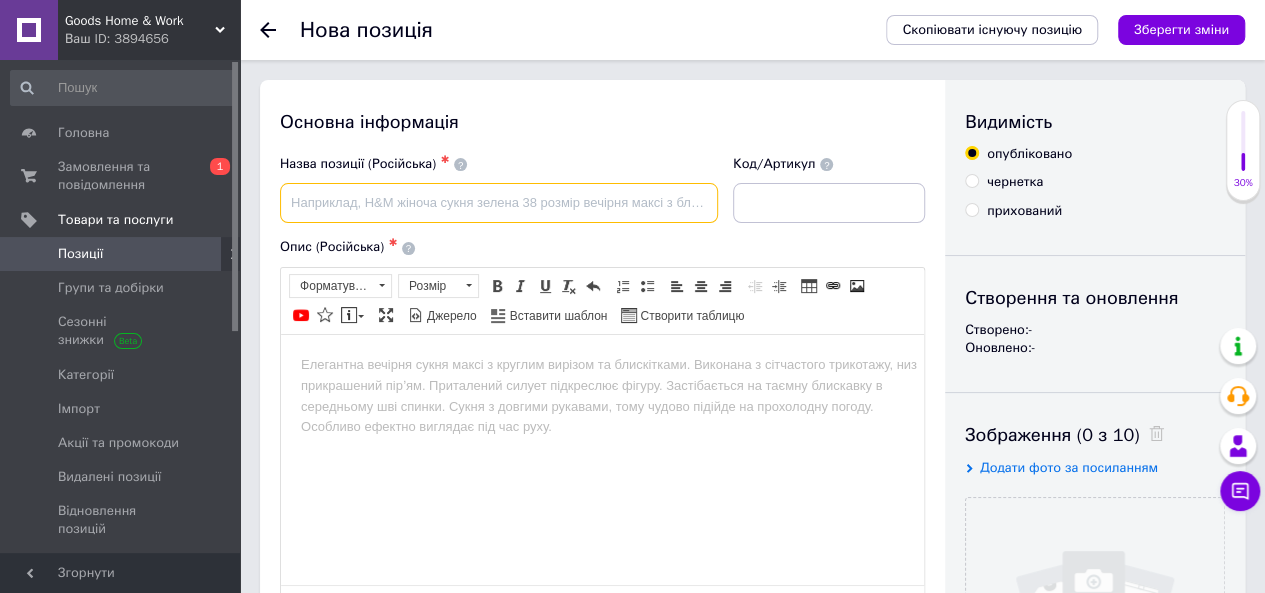 click at bounding box center [499, 203] 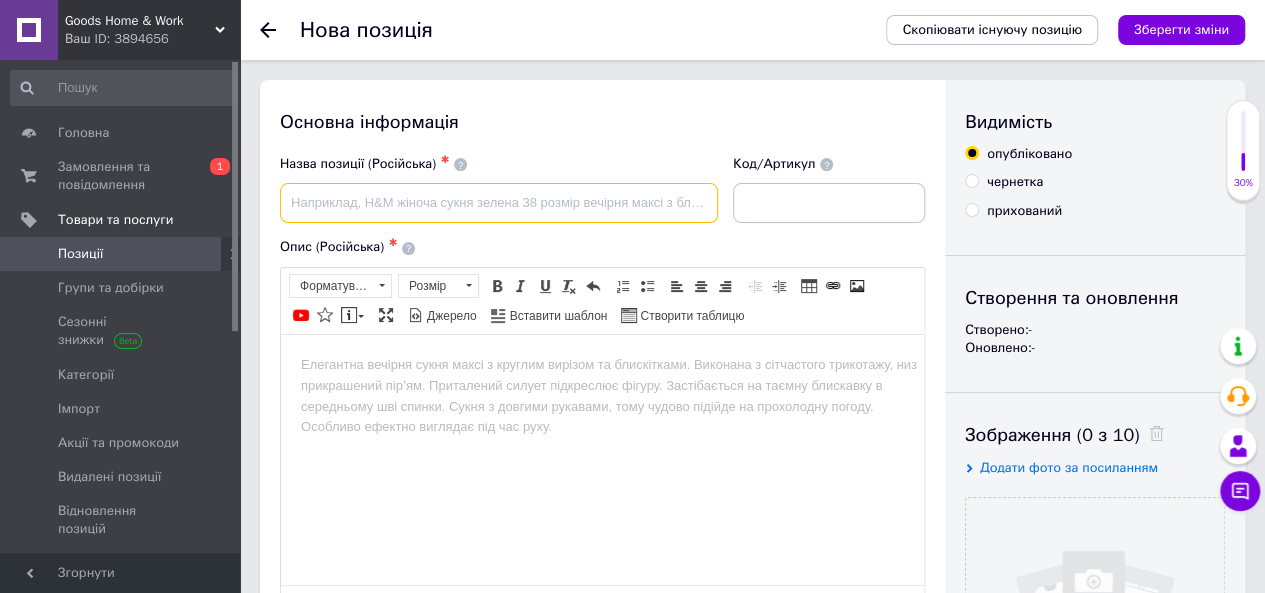paste on "планка блокировочная алюминиевая 2400-2700 мм." 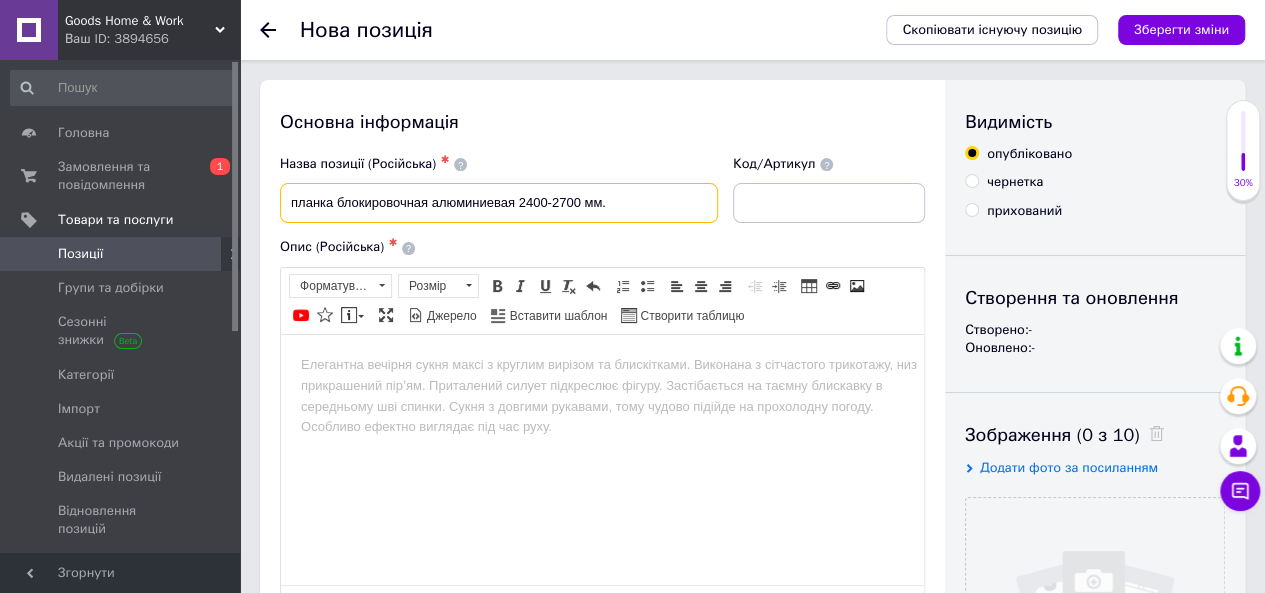 click on "планка блокировочная алюминиевая 2400-2700 мм." at bounding box center [499, 203] 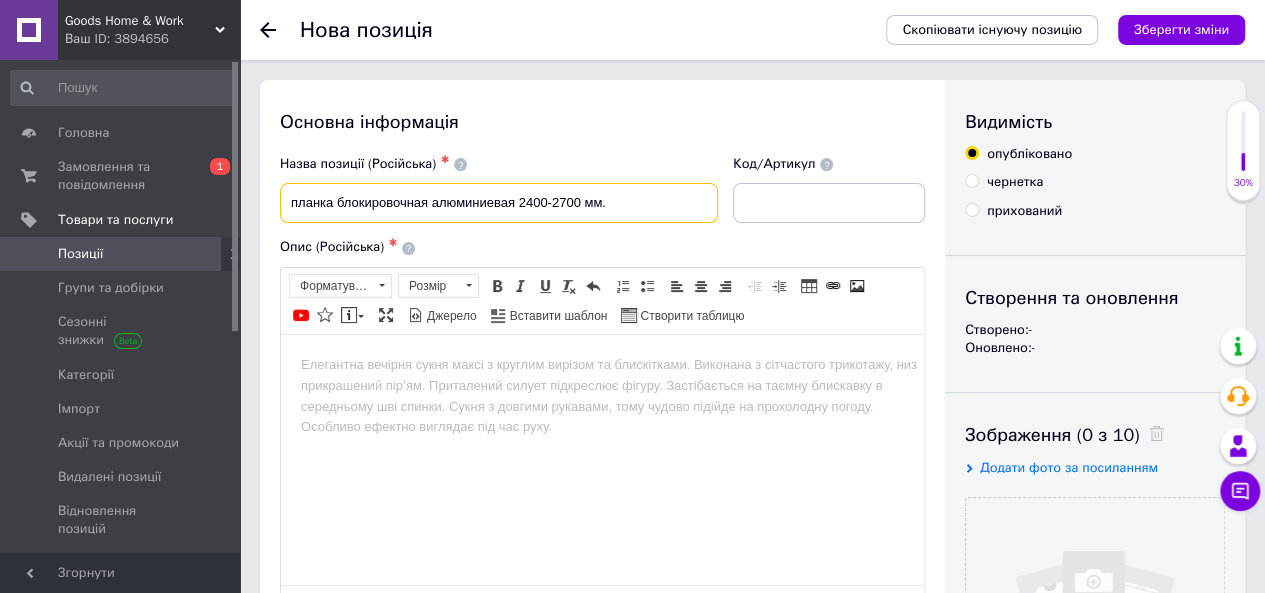 paste on "Перегородка крепления груза" 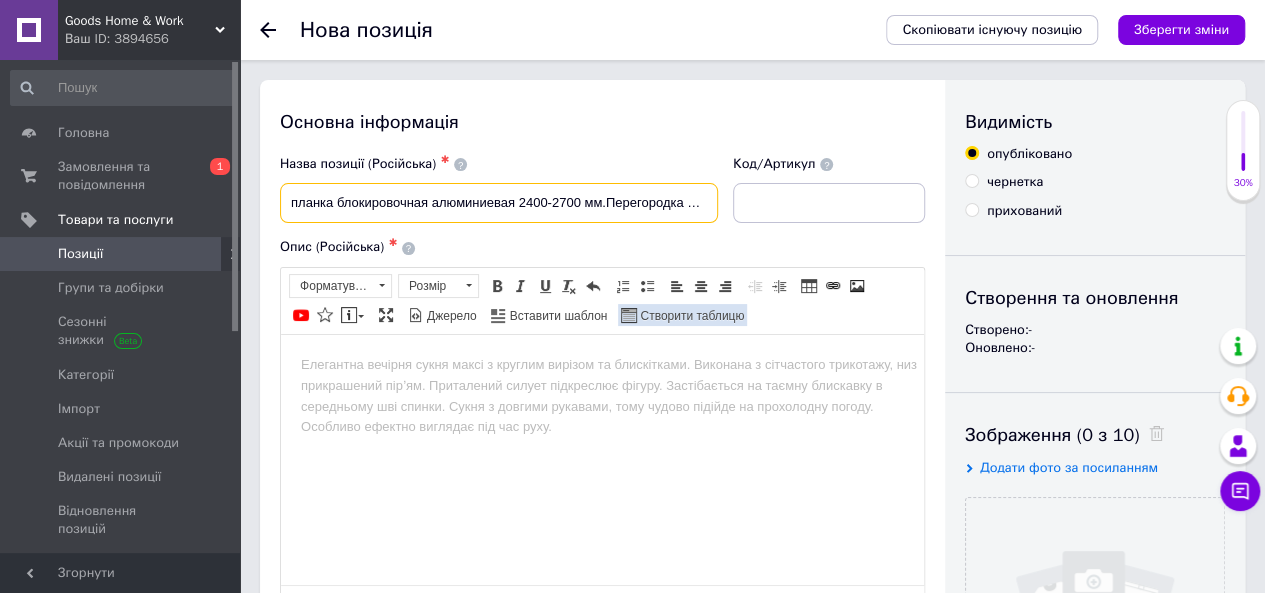 scroll, scrollTop: 0, scrollLeft: 72, axis: horizontal 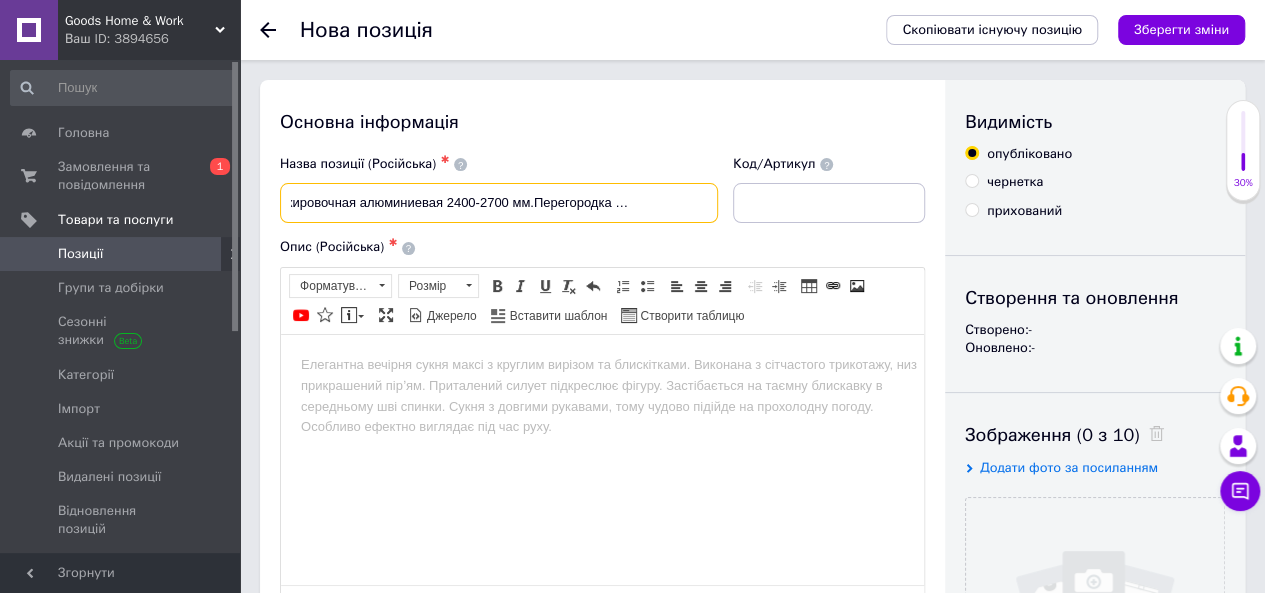 click on "планка блокировочная алюминиевая 2400-2700 мм.Перегородка крепления груза" at bounding box center (499, 203) 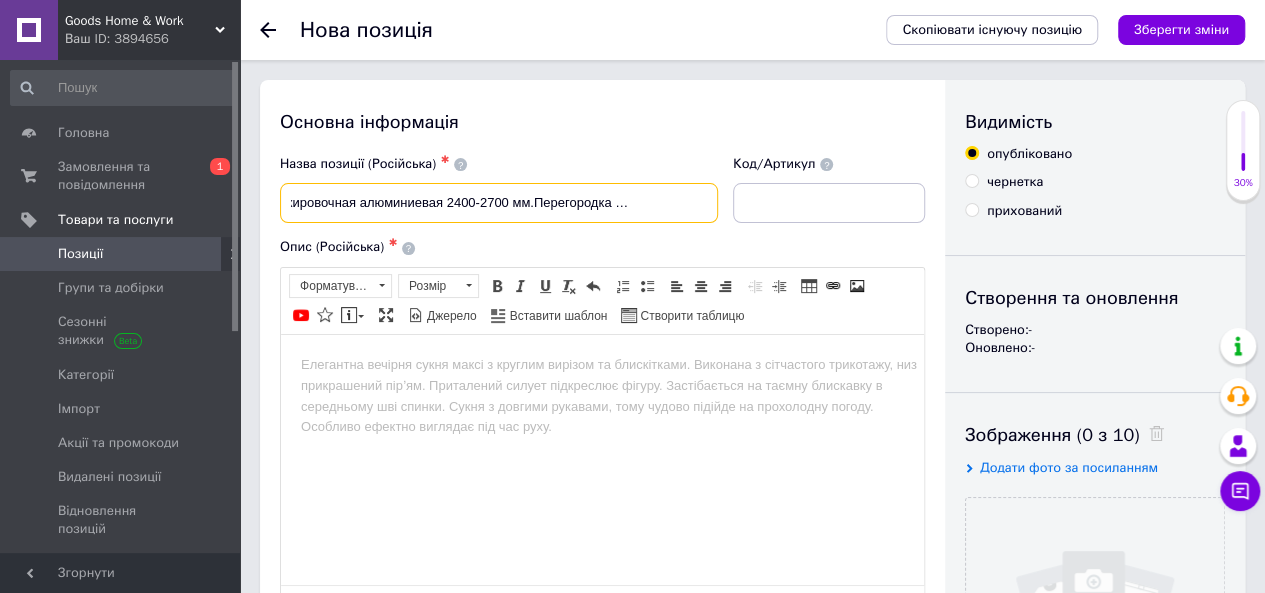 type on "планка блокировочная алюминиевая 2400-2700 мм.Перегородка крепления груза" 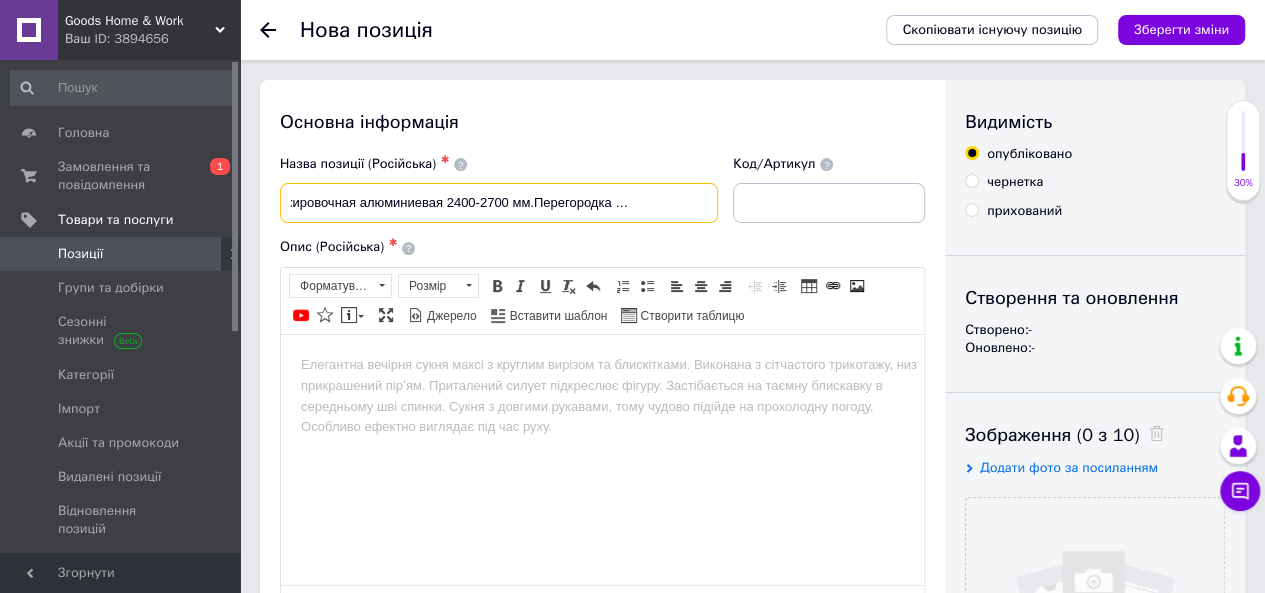 scroll, scrollTop: 0, scrollLeft: 0, axis: both 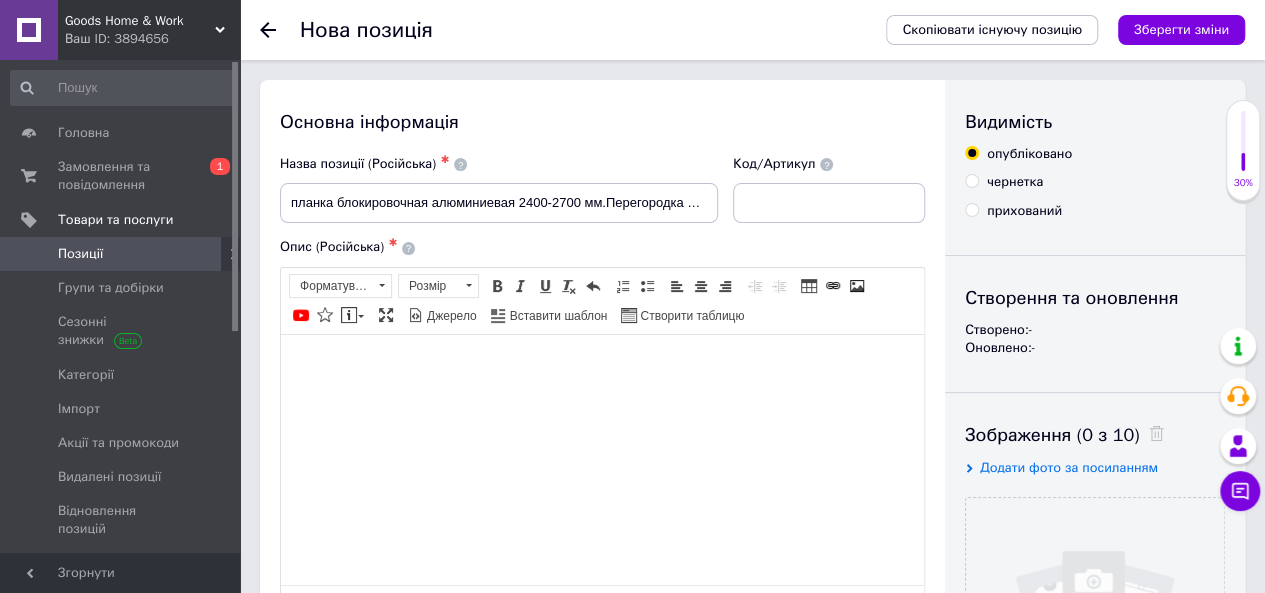 click at bounding box center [602, 364] 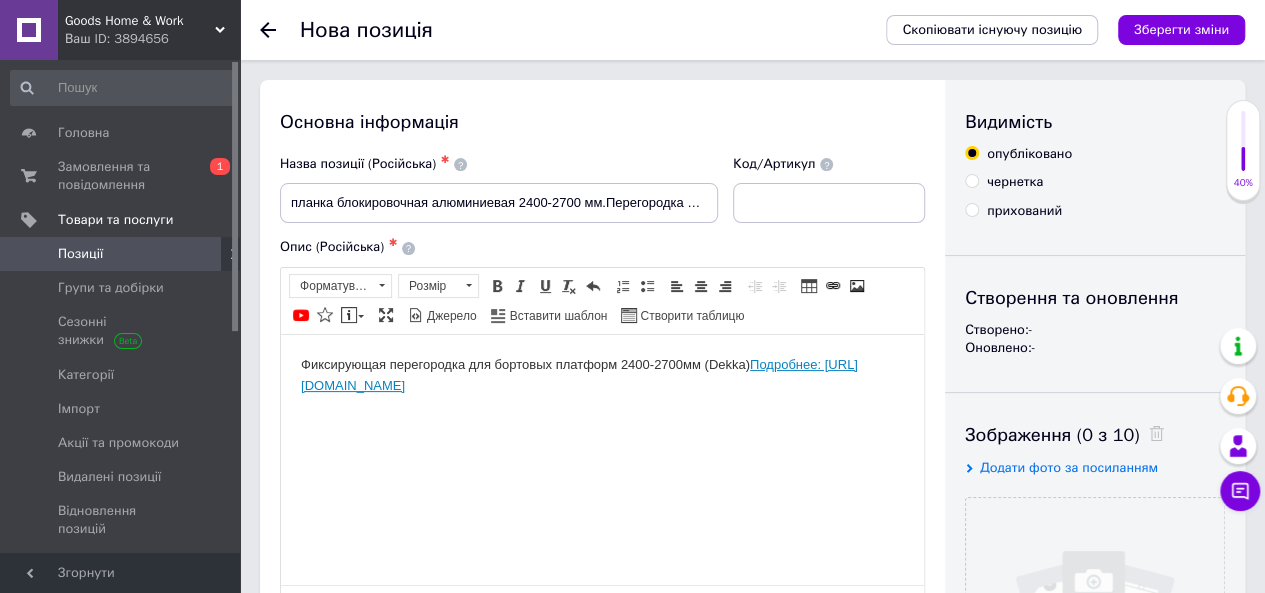 click on "Фиксирующая перегородка для бортовых платформ 2400-2700мм (Dekka)  Подробнее: [URL][DOMAIN_NAME]" at bounding box center [602, 375] 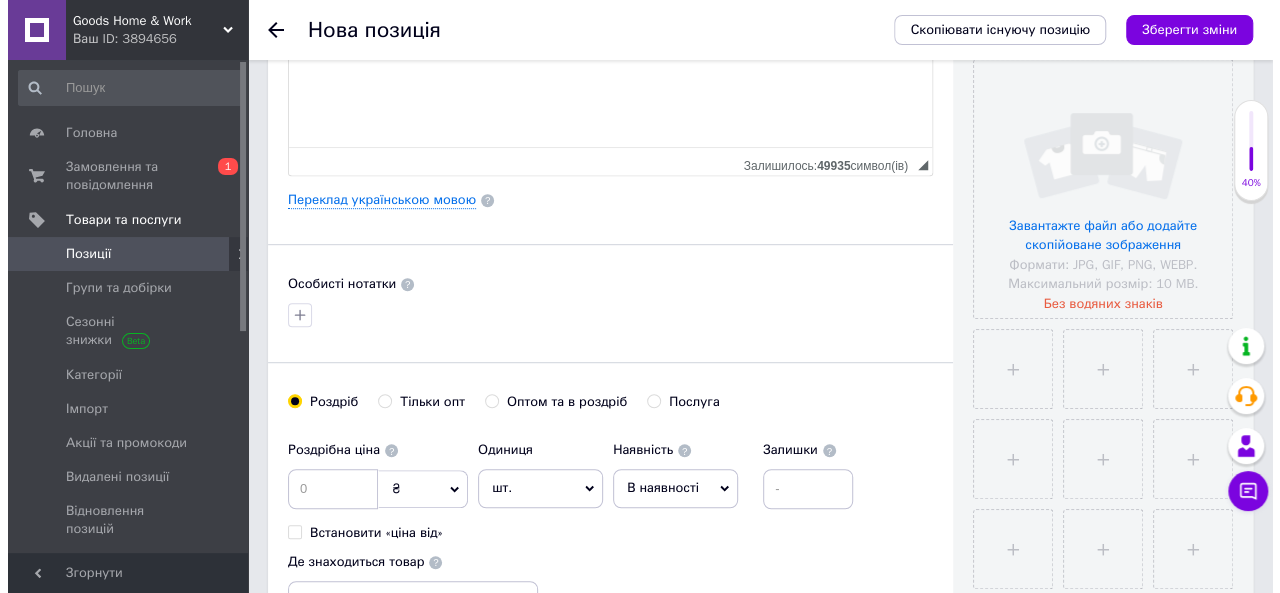 scroll, scrollTop: 443, scrollLeft: 0, axis: vertical 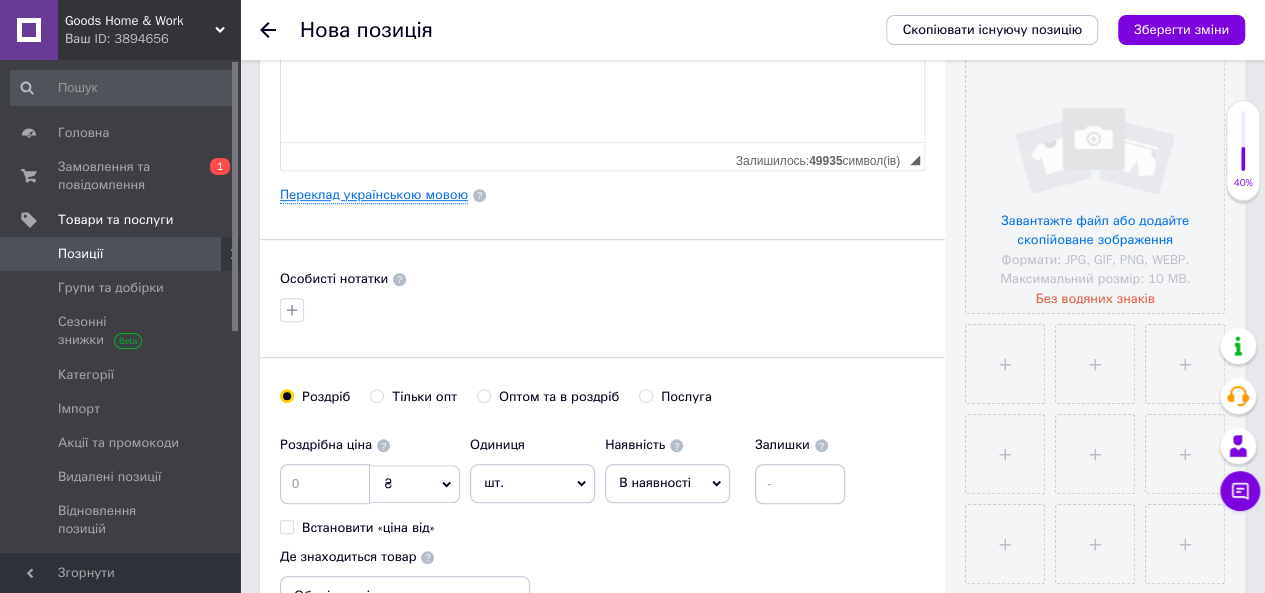 click on "Переклад українською мовою" at bounding box center [374, 195] 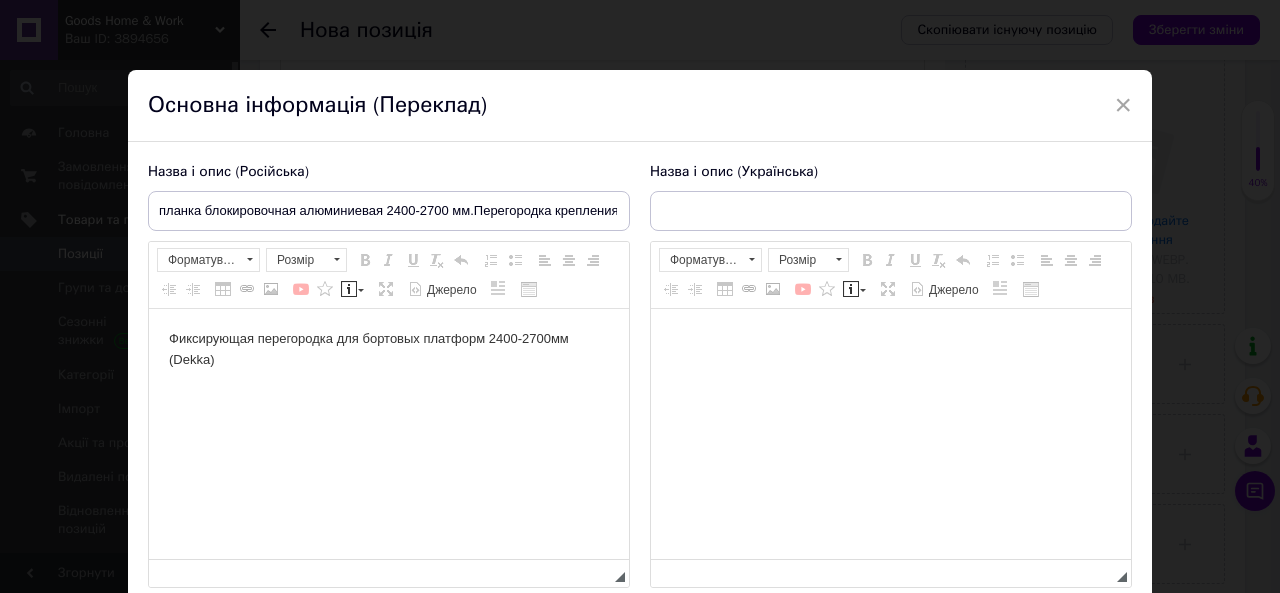 scroll, scrollTop: 0, scrollLeft: 0, axis: both 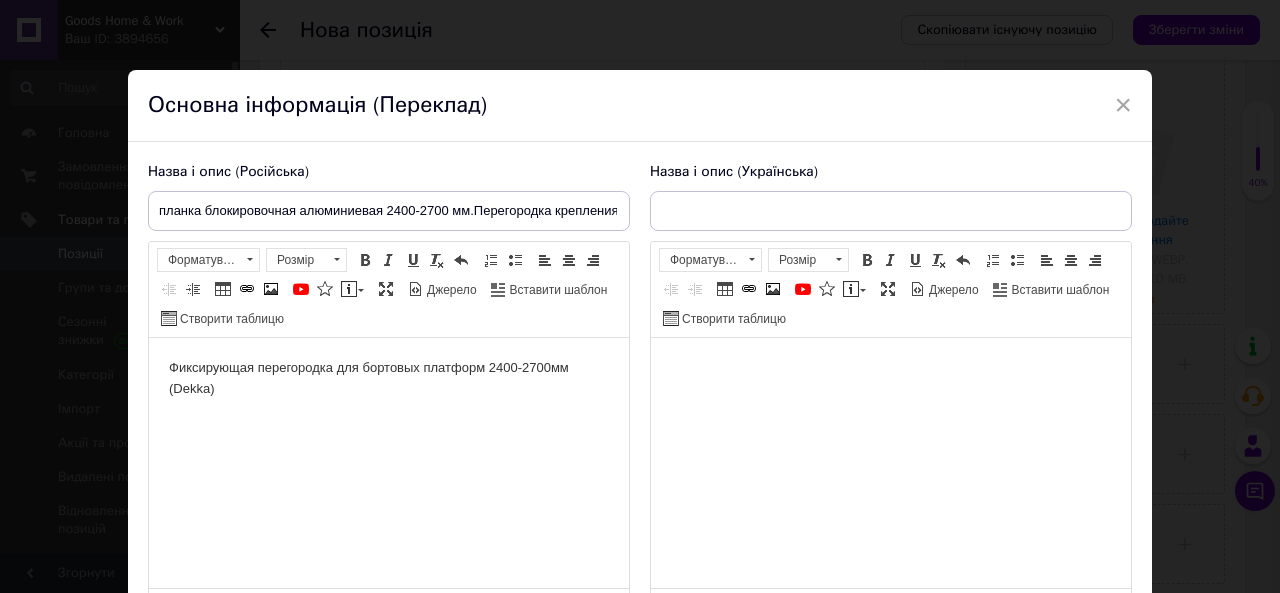 click at bounding box center [891, 368] 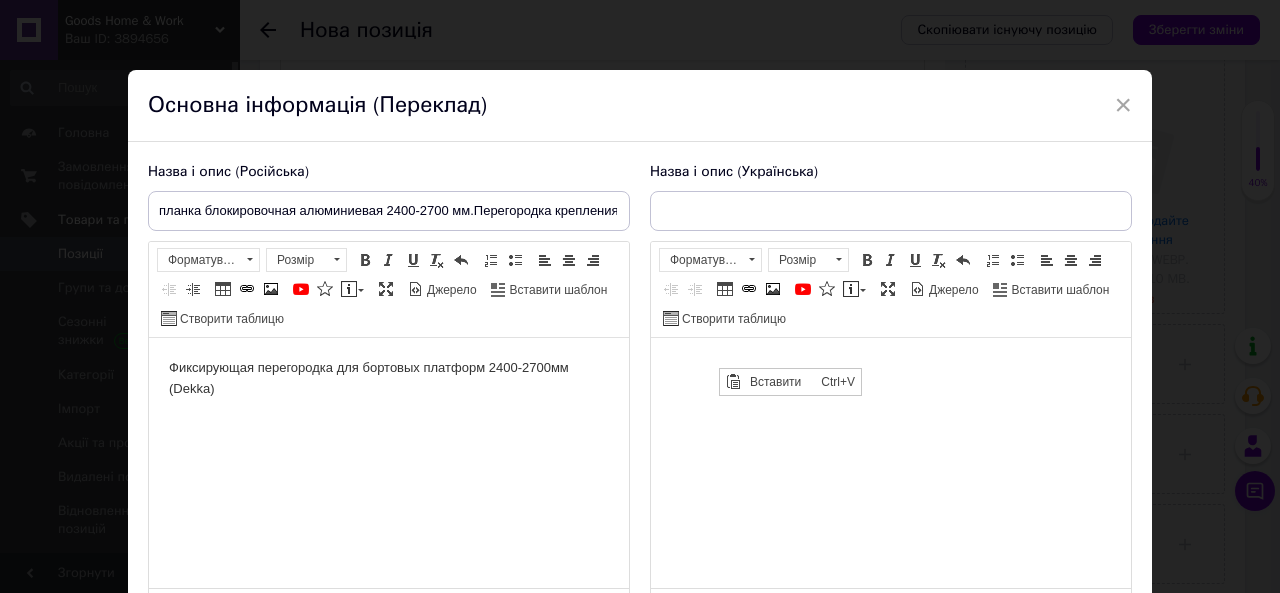 scroll, scrollTop: 0, scrollLeft: 0, axis: both 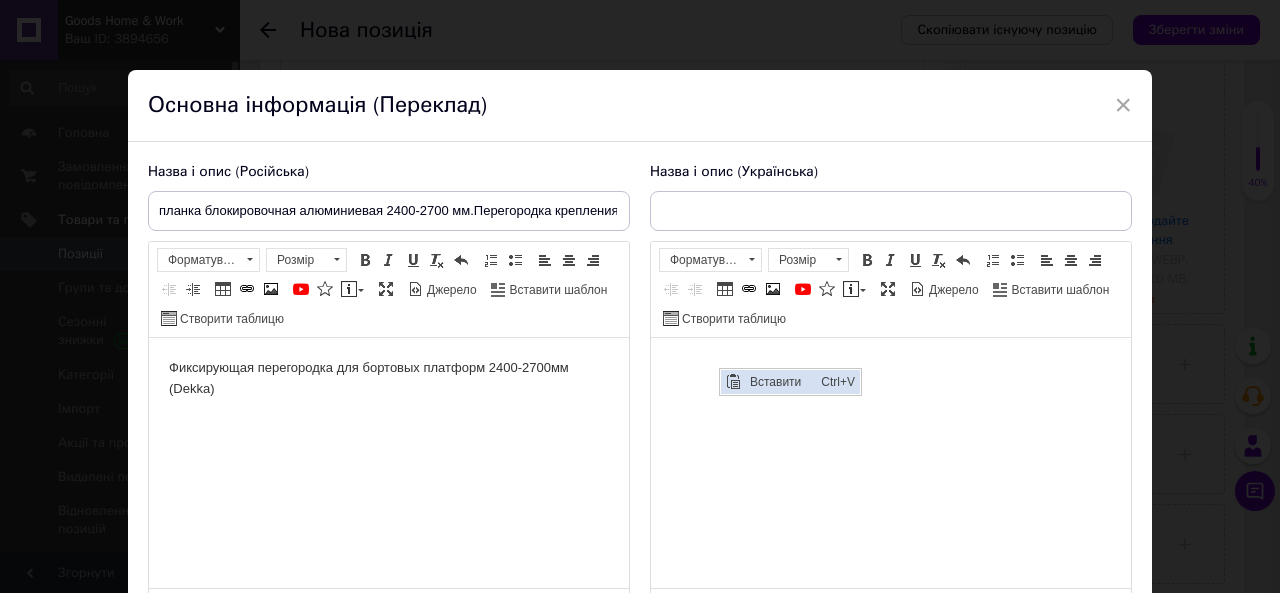 click on "Вставити" at bounding box center [779, 382] 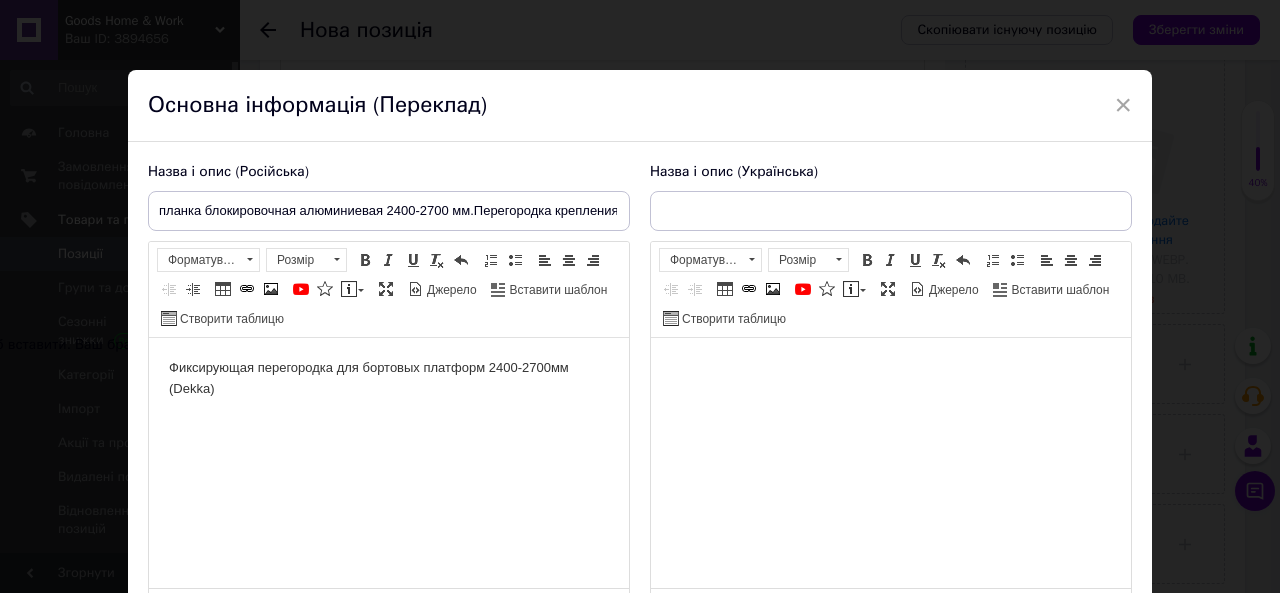 click at bounding box center [891, 368] 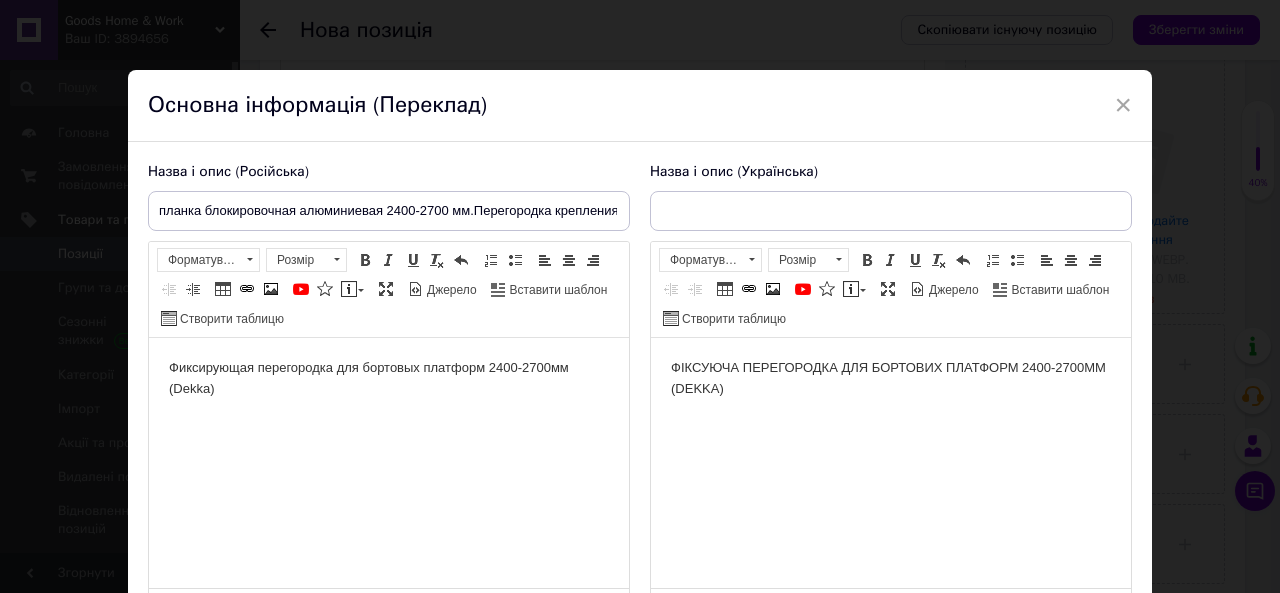 click on "Фиксирующая перегородка для бортовых платформ 2400-2700мм (Dekka)" at bounding box center [389, 379] 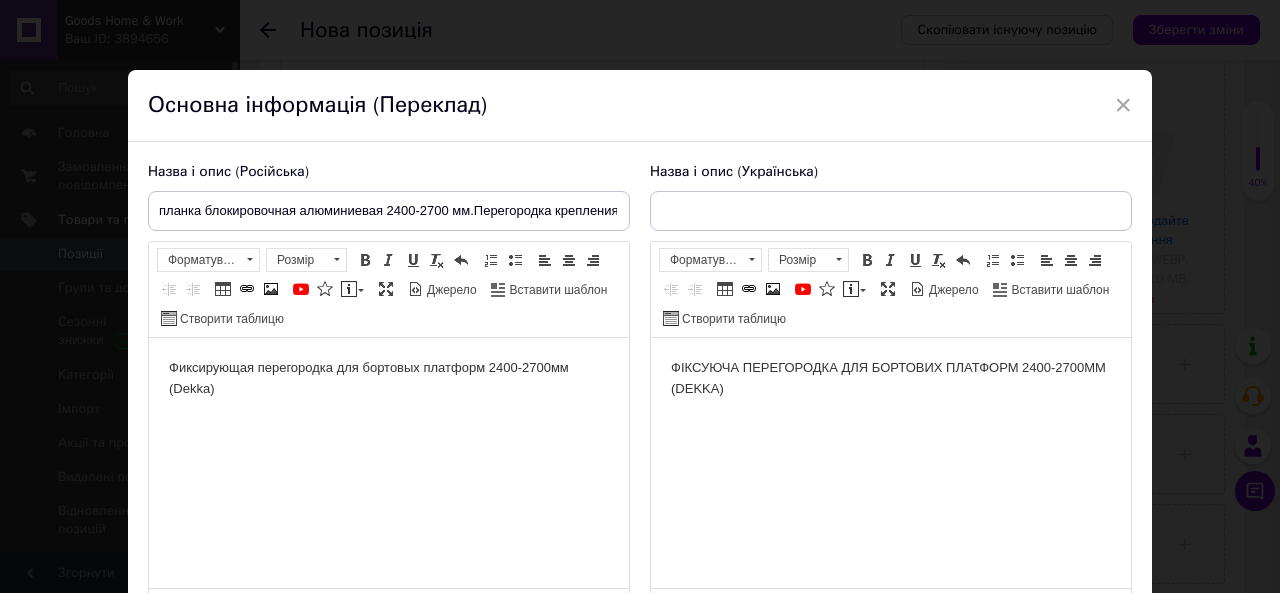 type 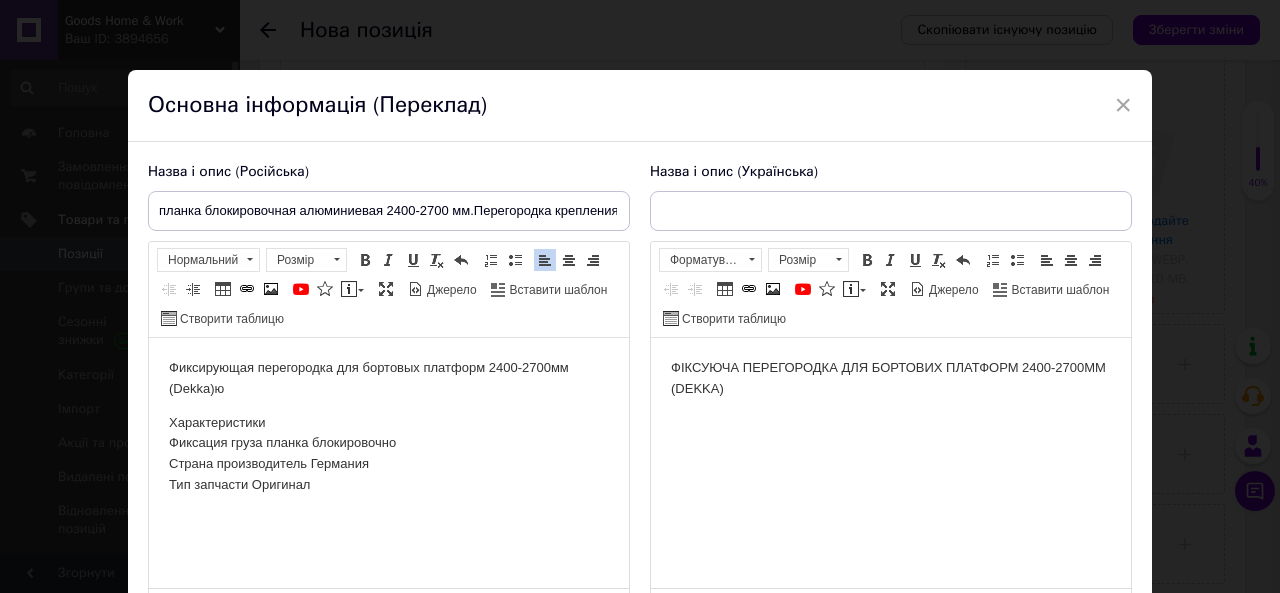 click on "Характеристики Фиксация груза планка блокировочно Страна производитель Германия Тип запчасти Оригинал" at bounding box center (389, 454) 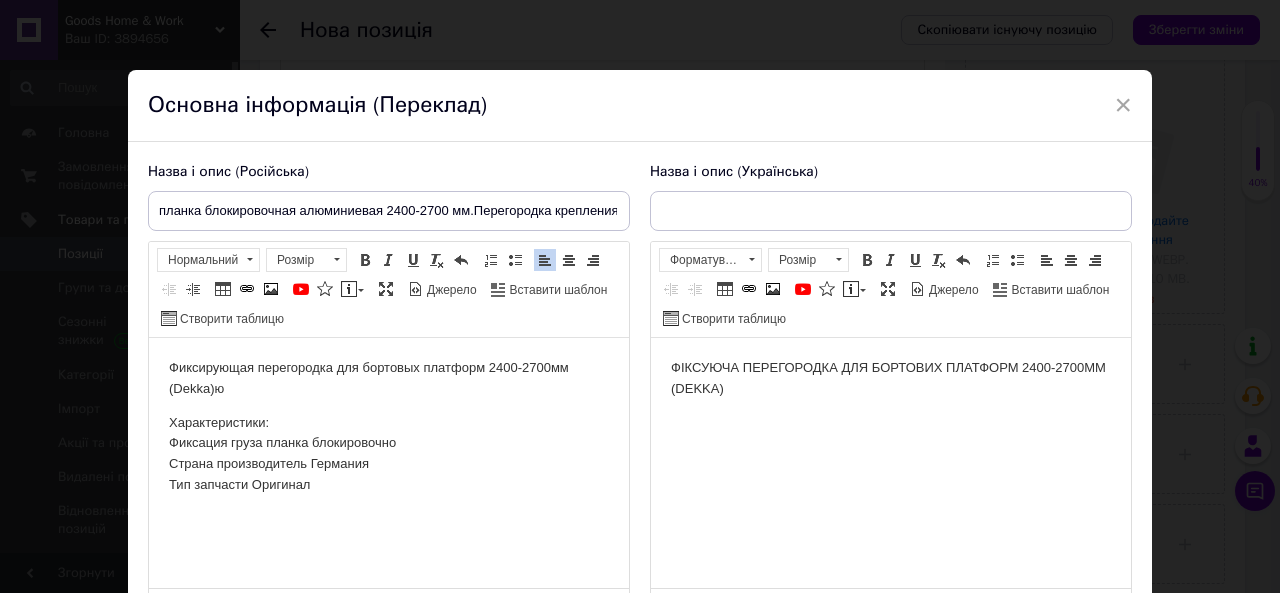 click on "Характеристики: Фиксация груза планка блокировочно Страна производитель Германия Тип запчасти Оригинал" at bounding box center [389, 454] 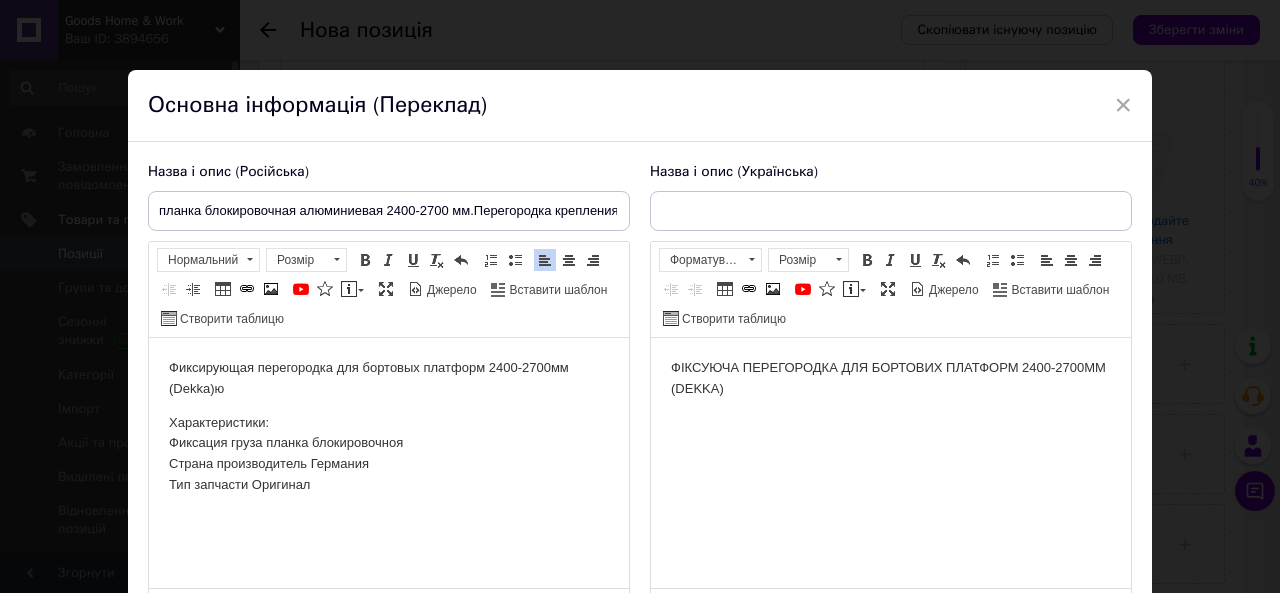 click on "Характеристики: Фиксация груза планка блокировочноя Страна производитель Германия Тип запчасти Оригинал" at bounding box center [389, 454] 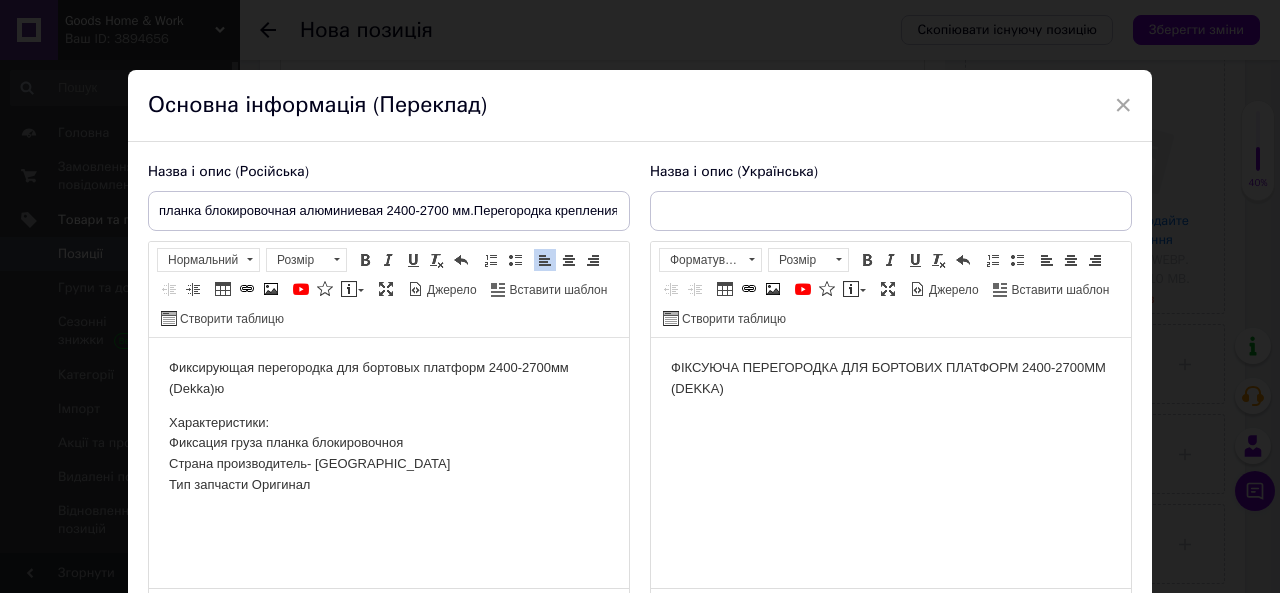 click on "Характеристики: Фиксация груза планка блокировочноя Страна производитель- Германия Тип запчасти Оригинал" at bounding box center (389, 454) 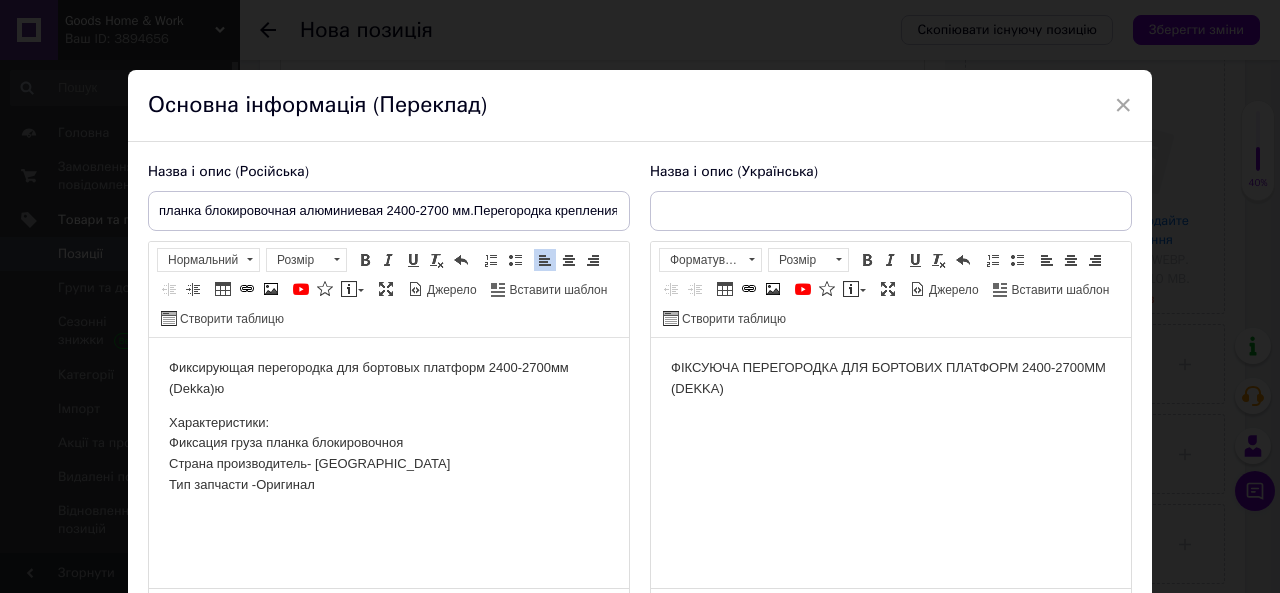 click on "ФІКСУЮЧА ПЕРЕГОРОДКА ДЛЯ БОРТОВИХ ПЛАТФОРМ 2400-2700ММ (DEKKA)" at bounding box center (891, 379) 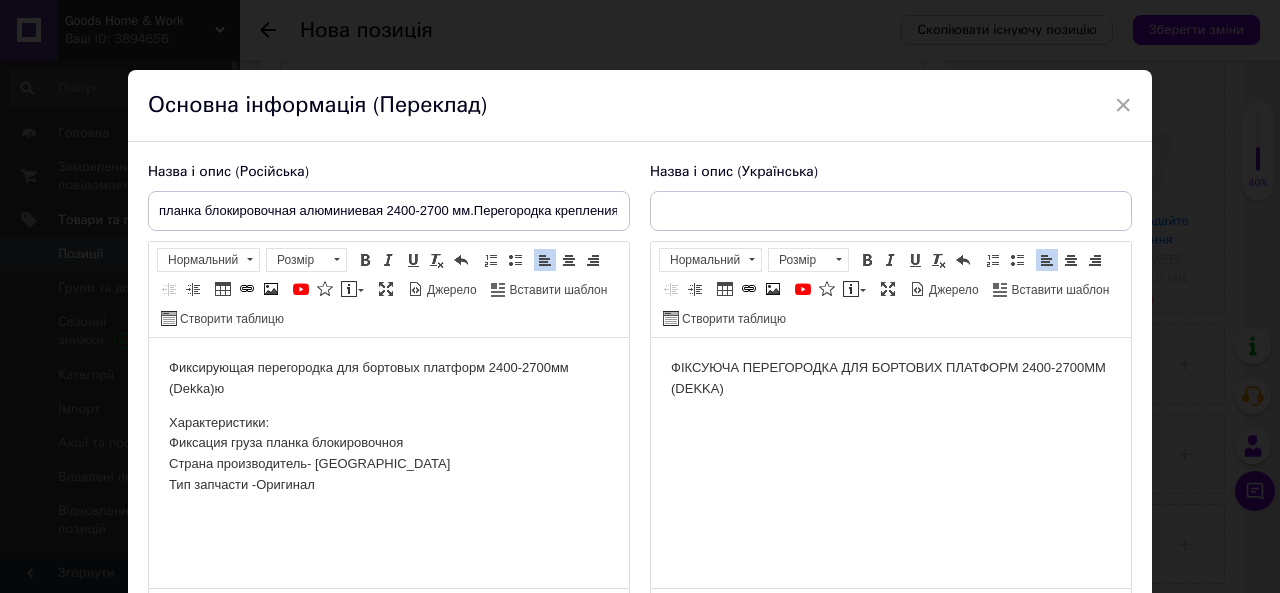click on "ФІКСУЮЧА ПЕРЕГОРОДКА ДЛЯ БОРТОВИХ ПЛАТФОРМ 2400-2700ММ (DEKKA)" at bounding box center [891, 395] 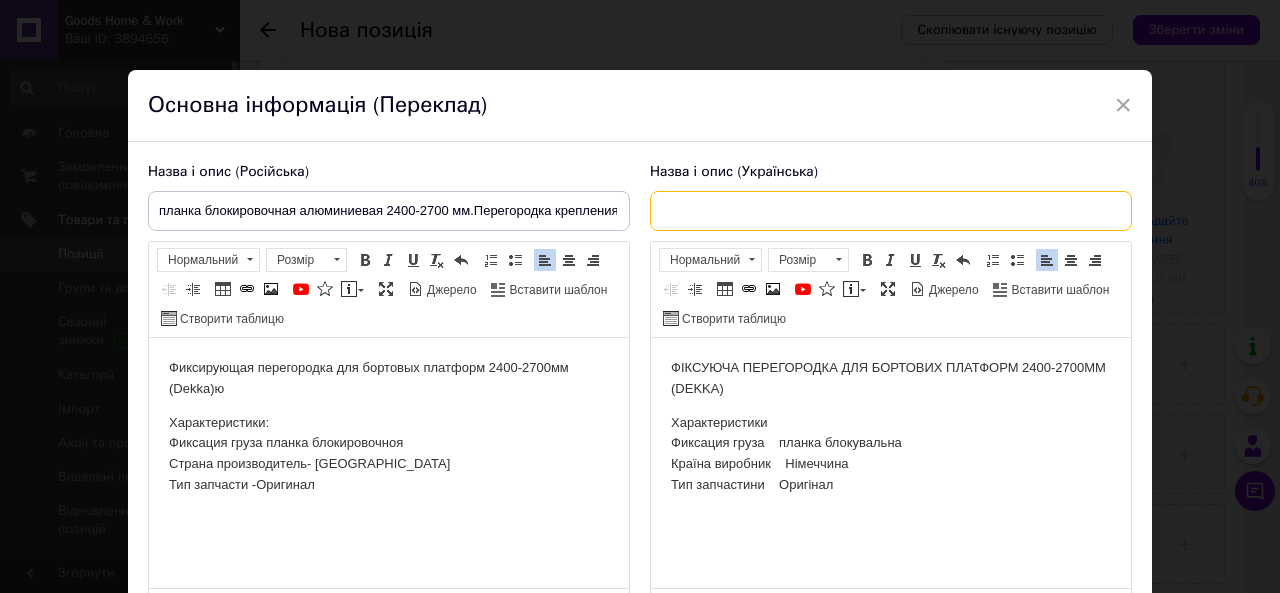 click at bounding box center (891, 211) 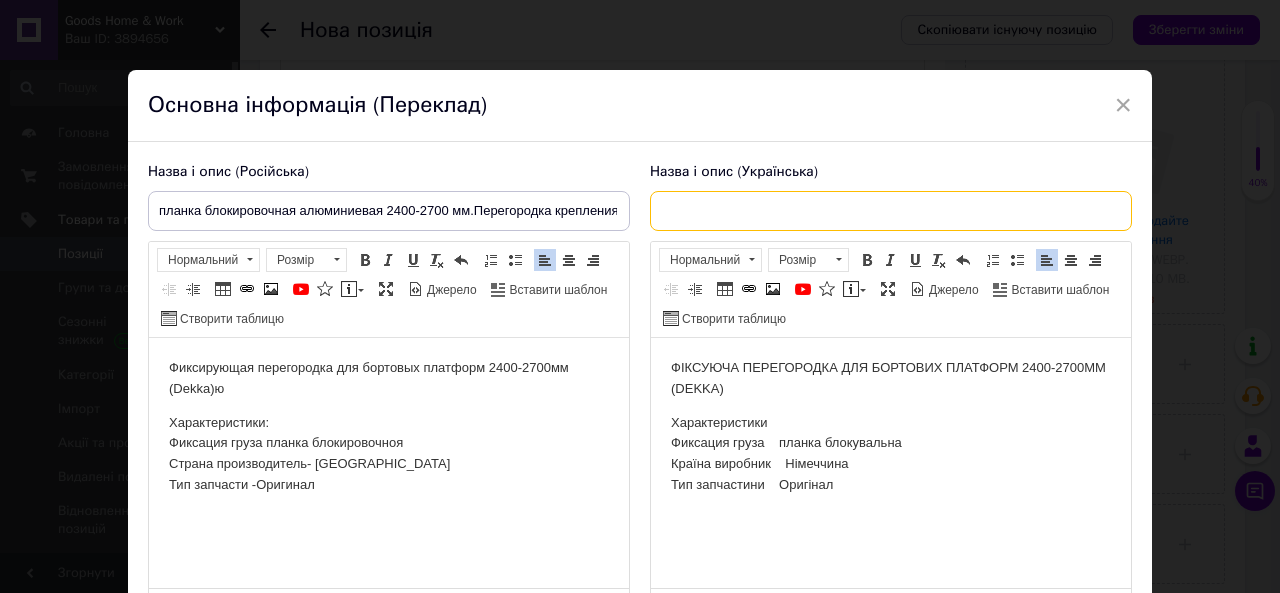 paste on "Розпірна планка для фіксації вантажу 2400-2700mm" 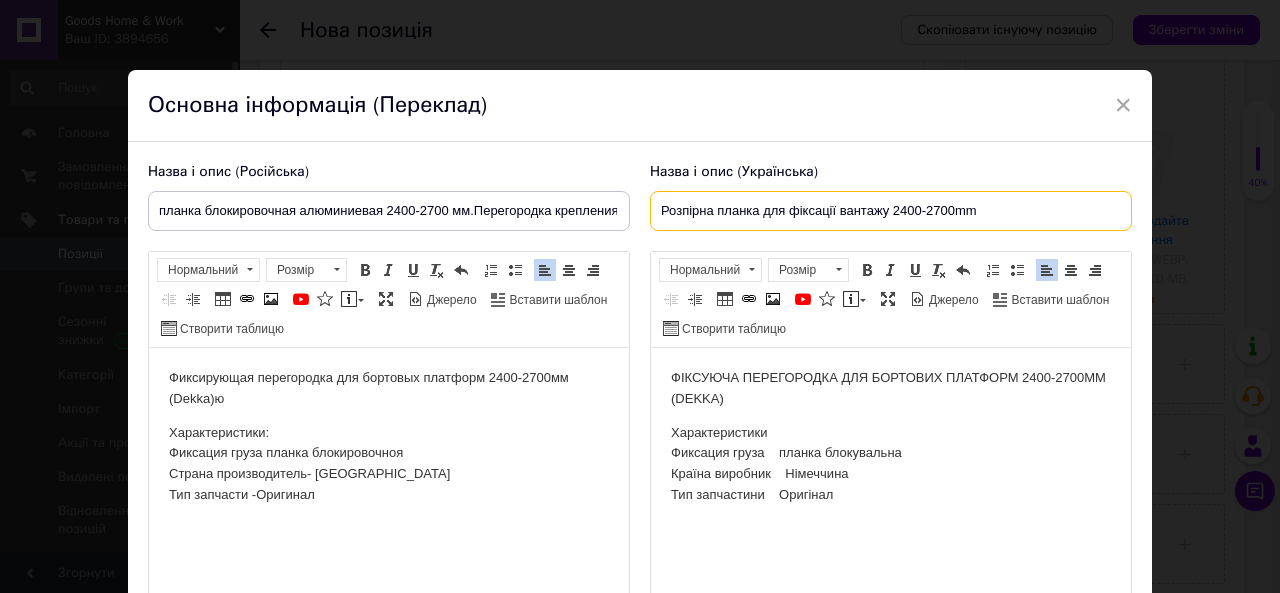 click on "Розпірна планка для фіксації вантажу 2400-2700mm" at bounding box center (891, 211) 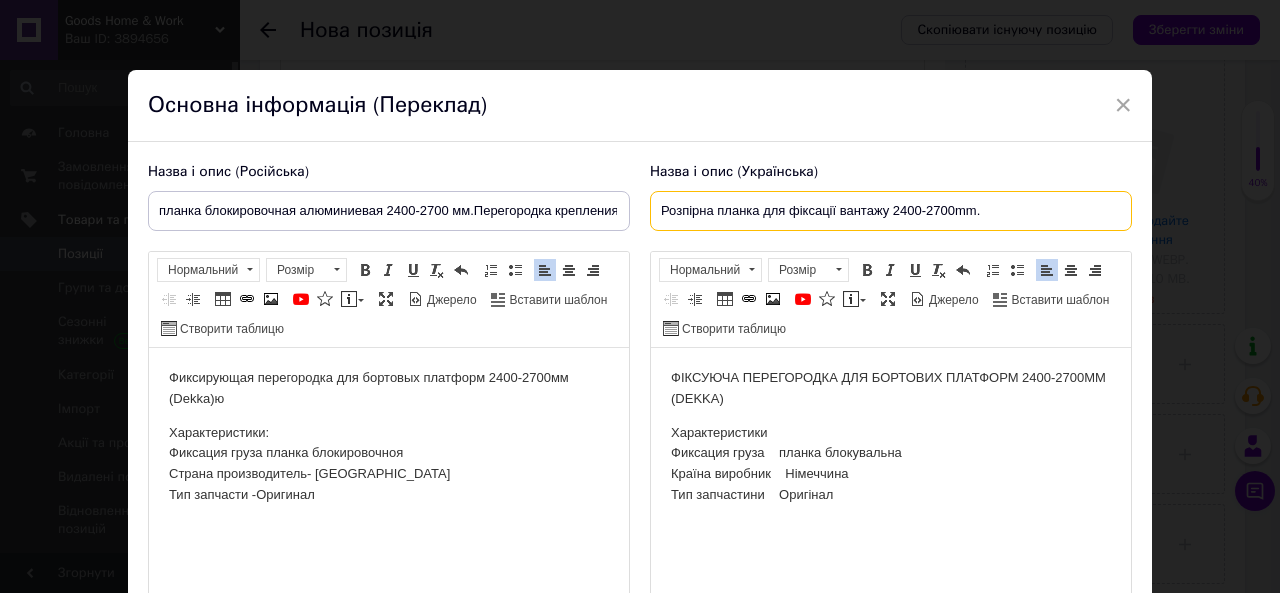 paste on "[PERSON_NAME] для полуприцепа" 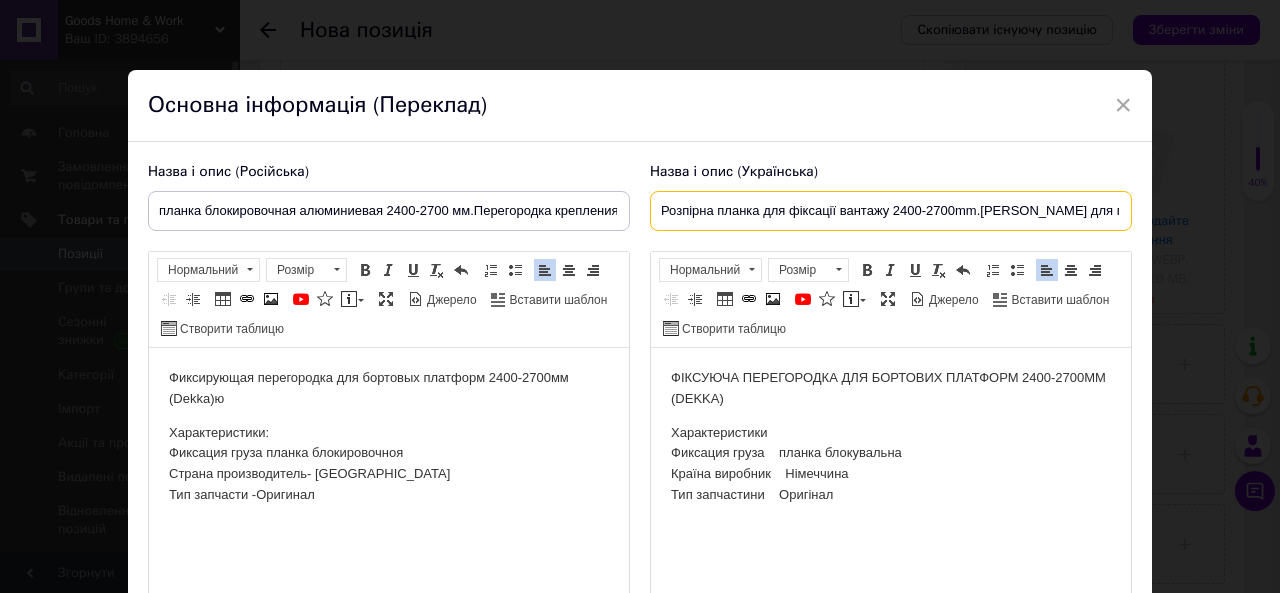 scroll, scrollTop: 0, scrollLeft: 6, axis: horizontal 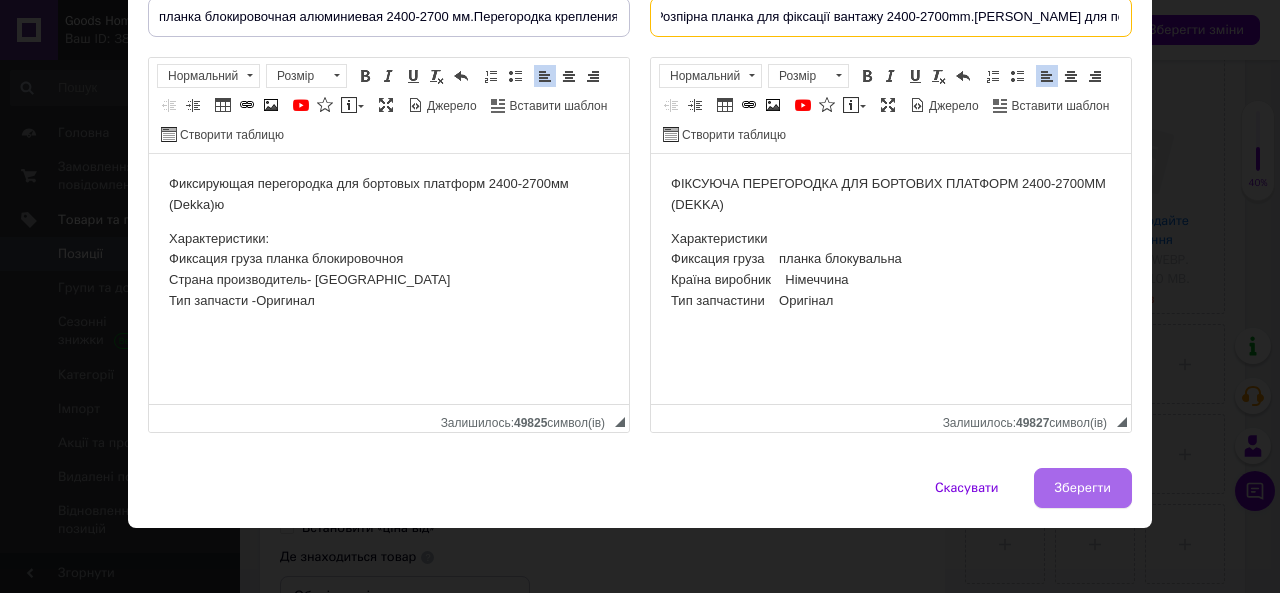 type on "Розпірна планка для фіксації вантажу 2400-2700mm.[PERSON_NAME] для полуприцепа" 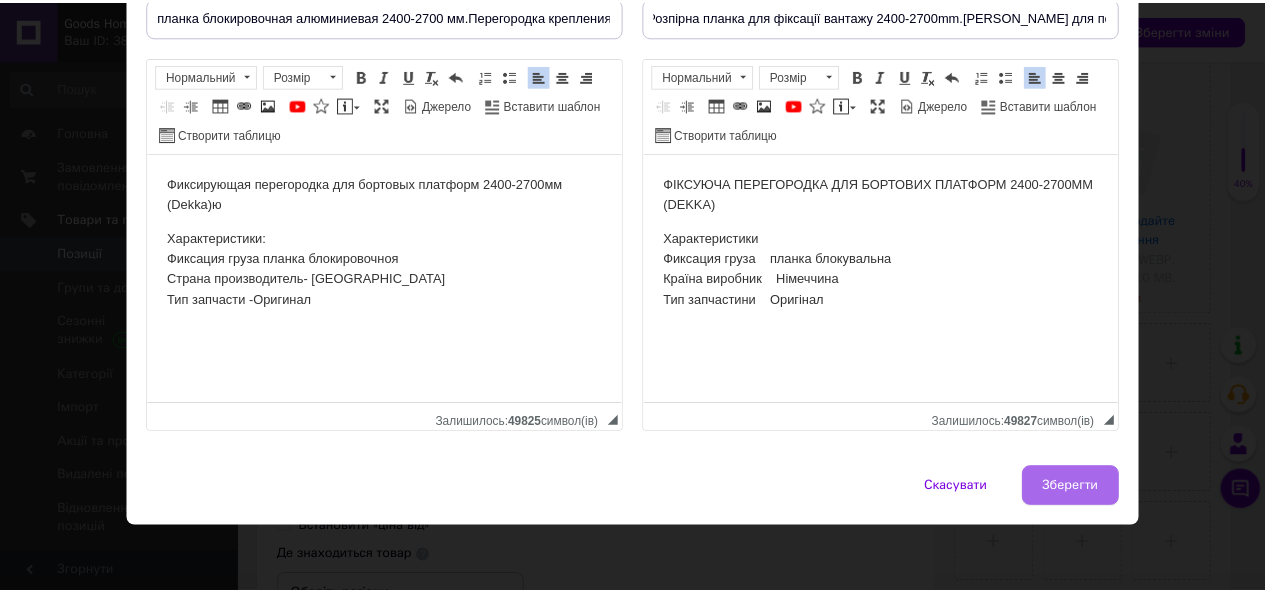 scroll, scrollTop: 0, scrollLeft: 0, axis: both 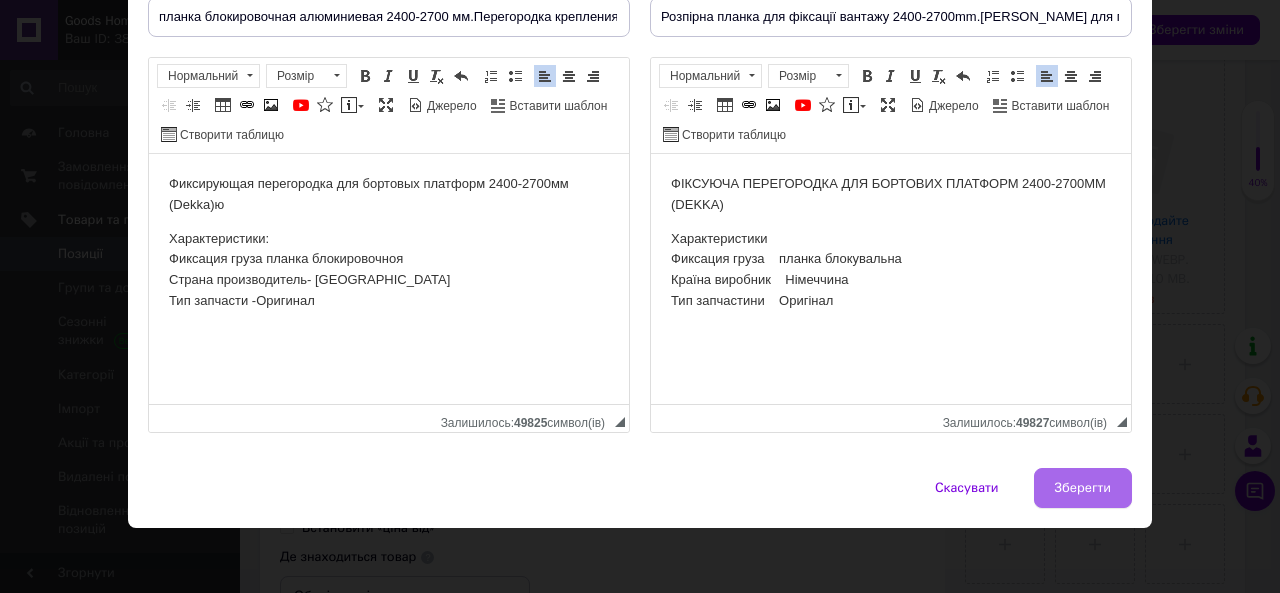 click on "Зберегти" at bounding box center [1083, 488] 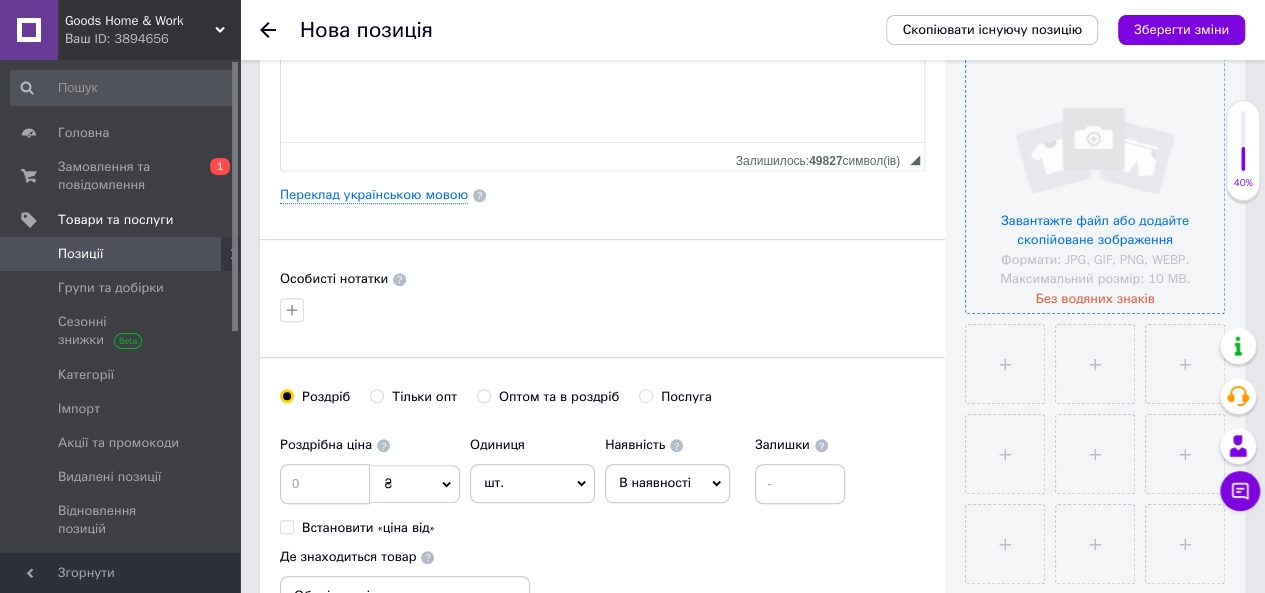 click at bounding box center [1095, 184] 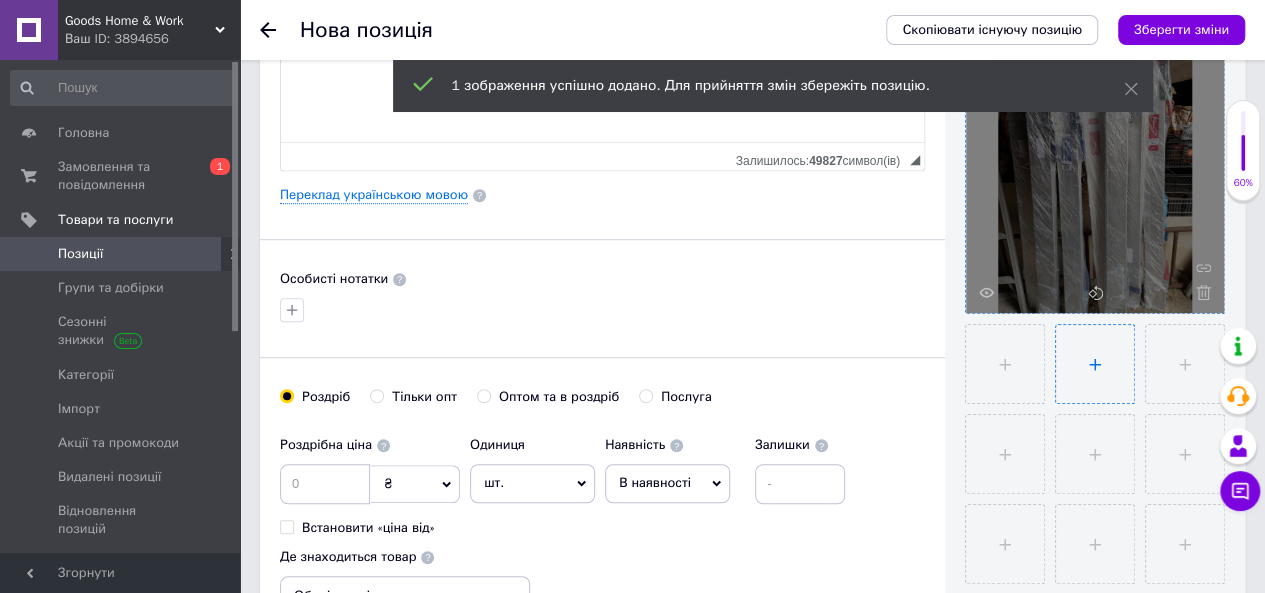 click at bounding box center (1095, 364) 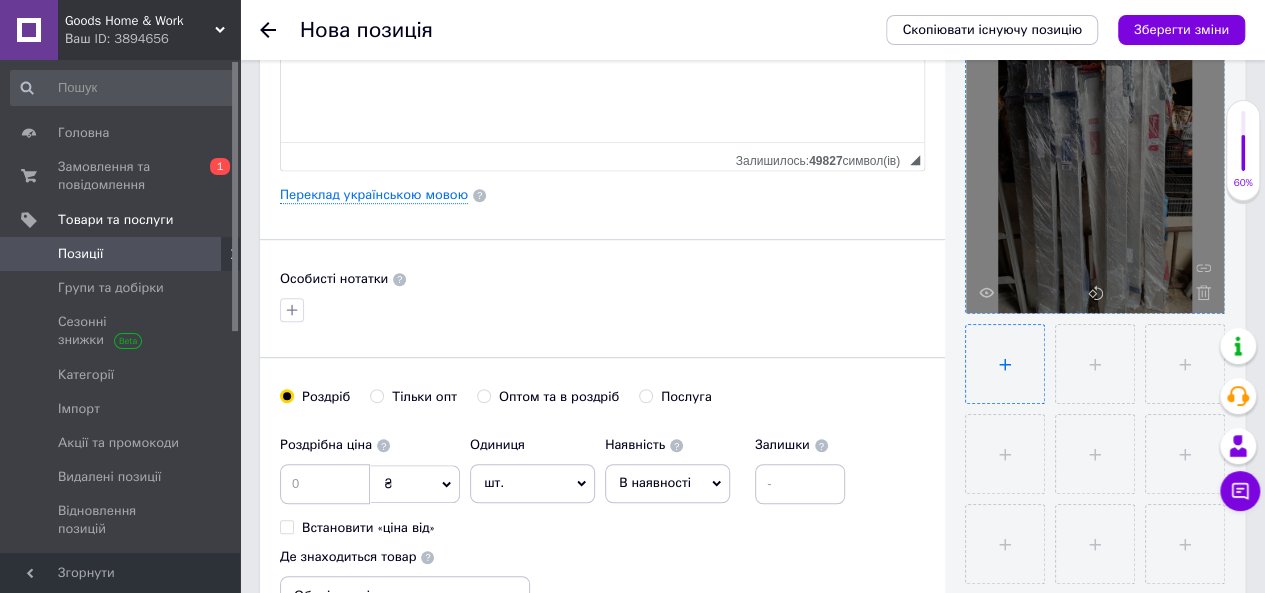 click at bounding box center (1005, 364) 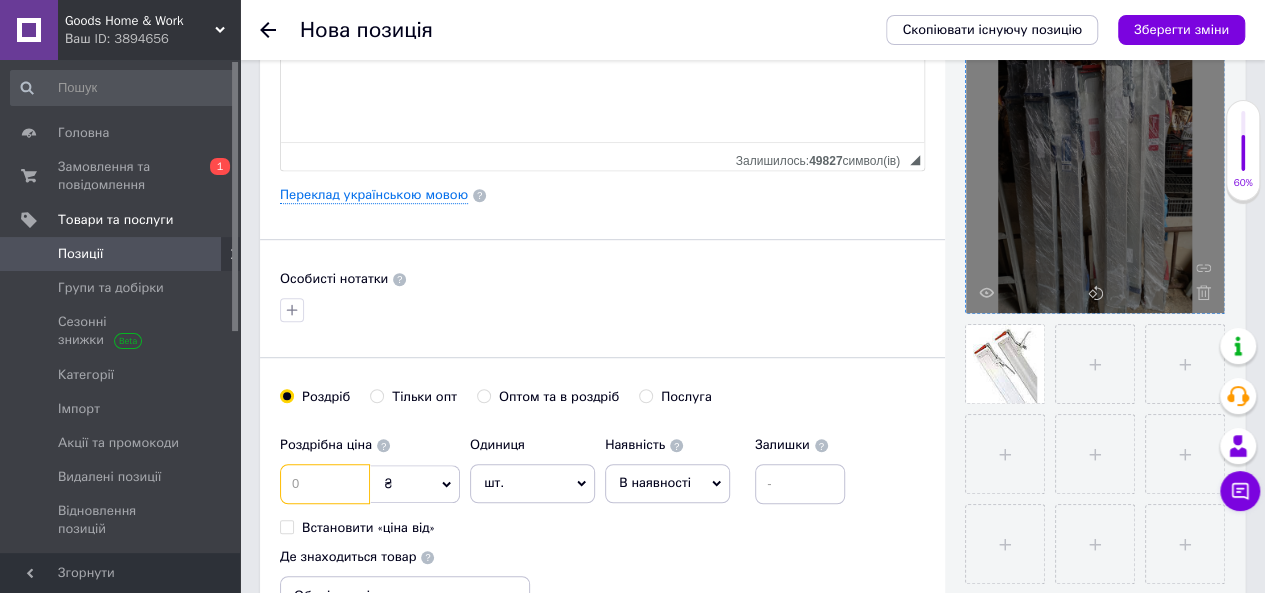 click at bounding box center (325, 484) 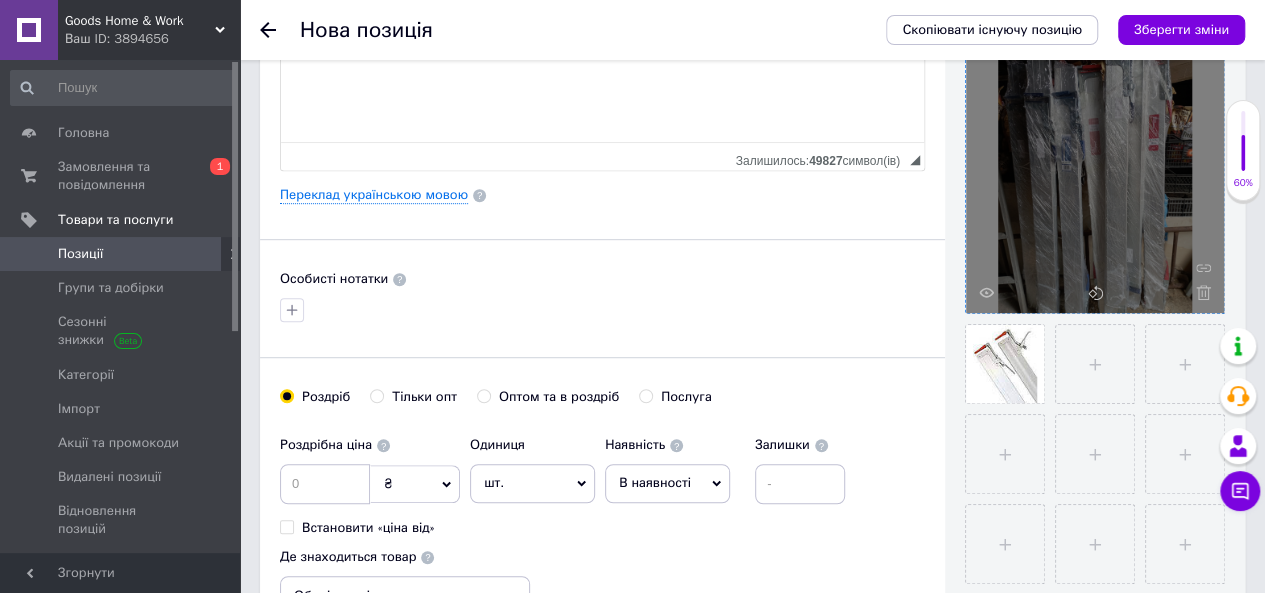 click on "Оптом та в роздріб" at bounding box center (483, 395) 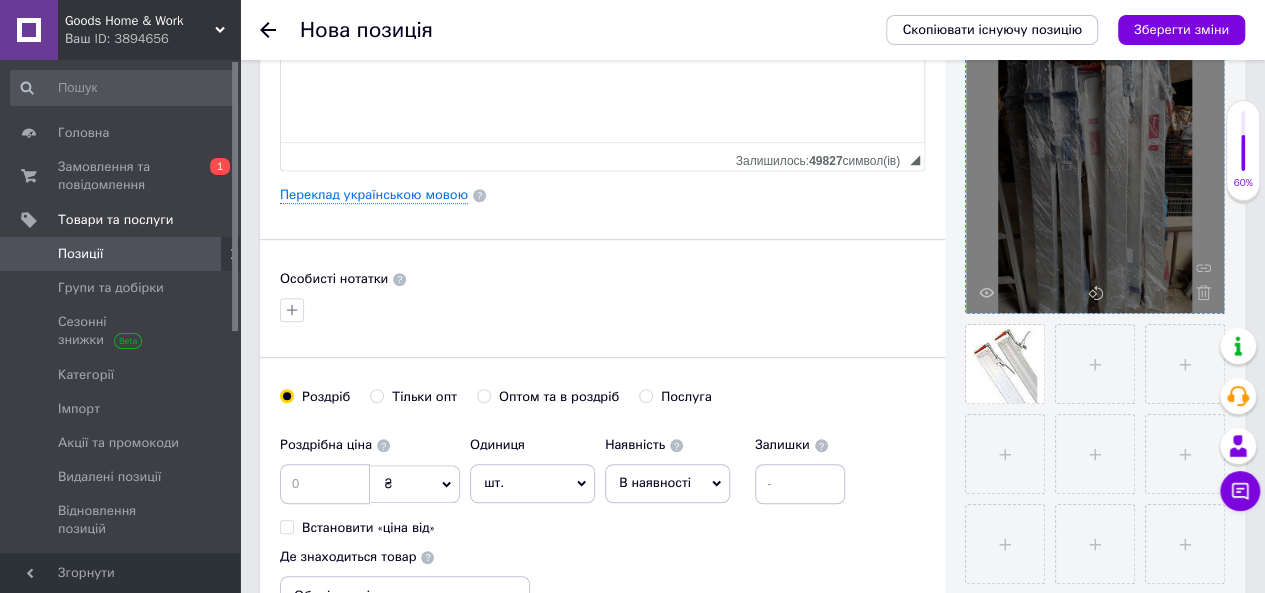 radio on "true" 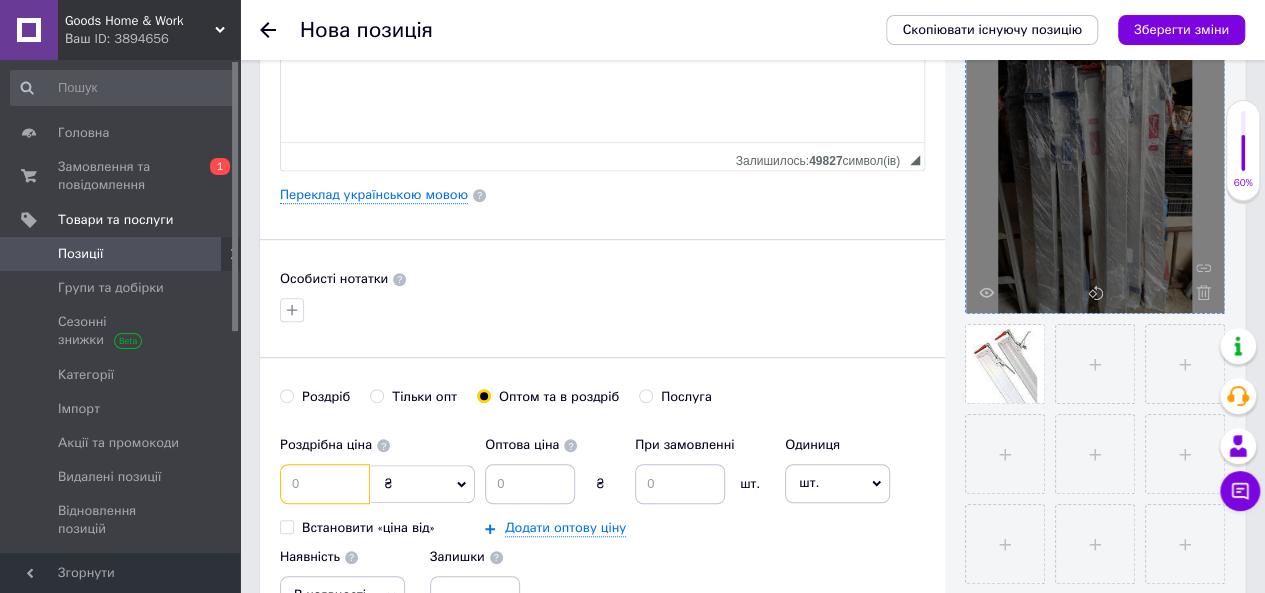click at bounding box center (325, 484) 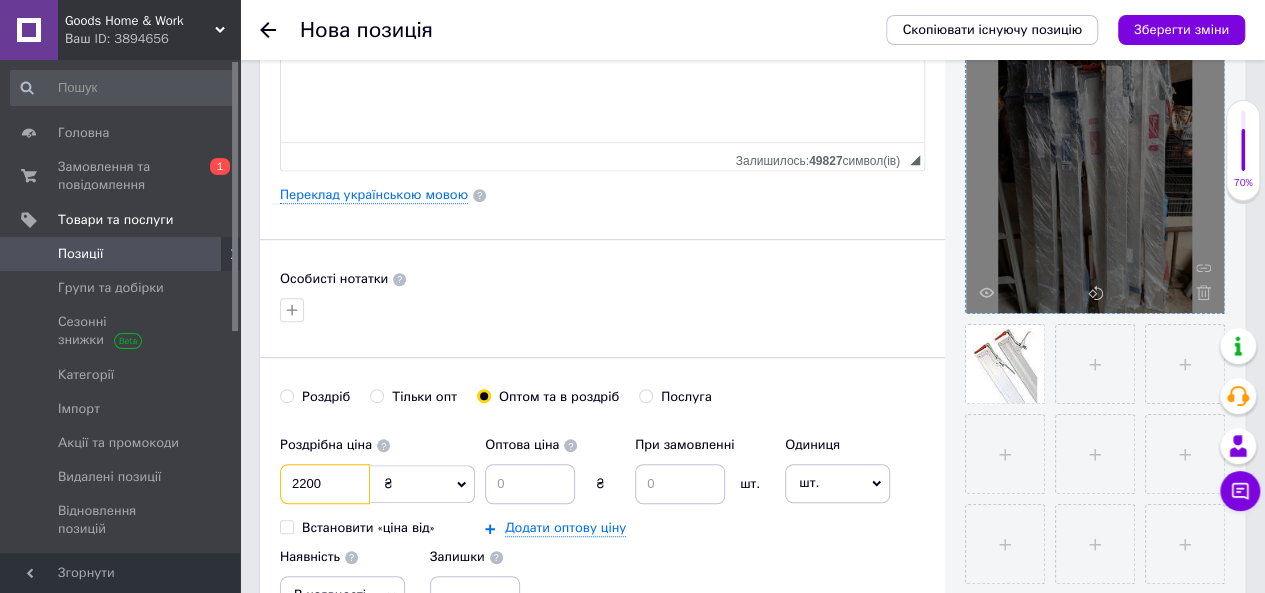 type on "2200" 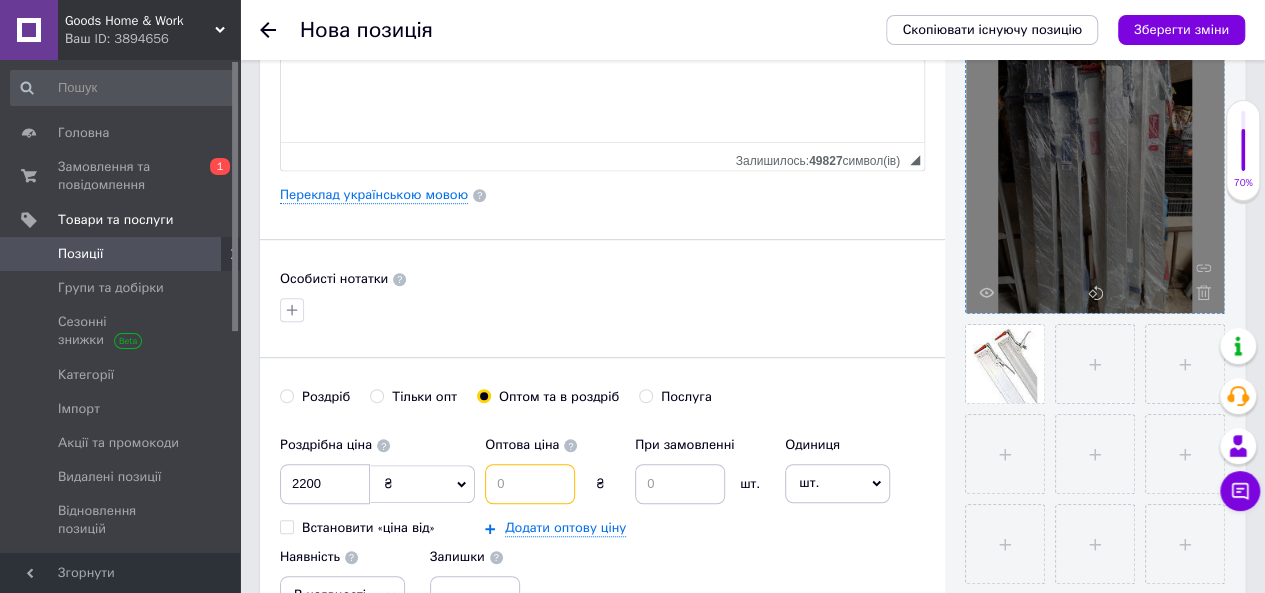 click at bounding box center (530, 484) 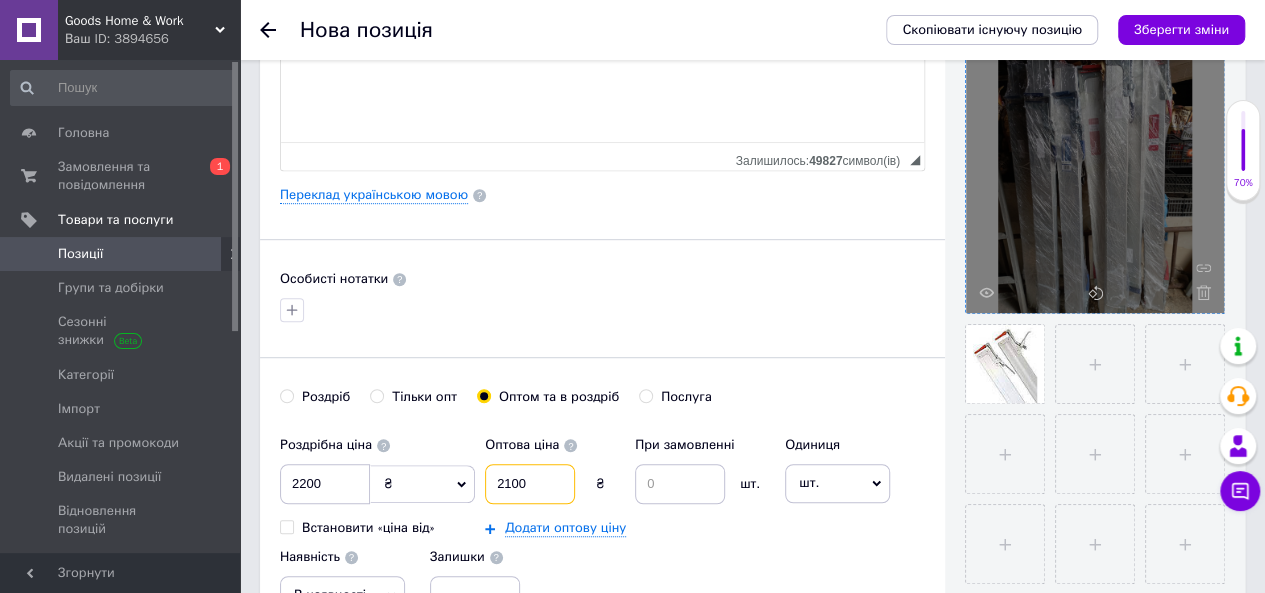 type on "2100" 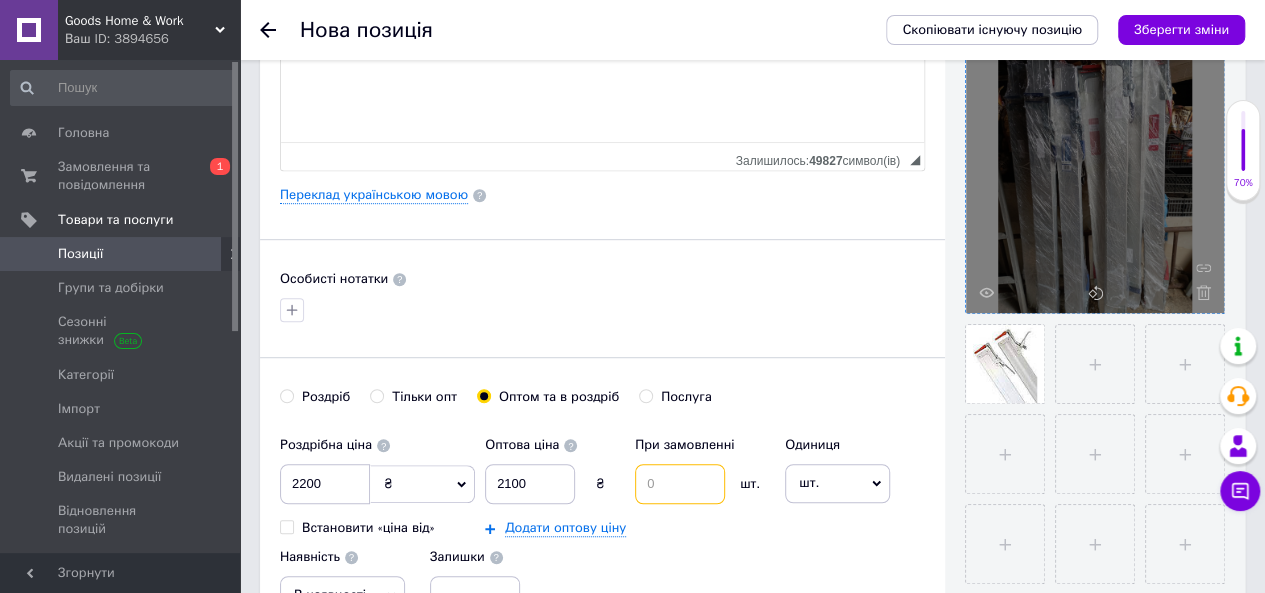 click at bounding box center [680, 484] 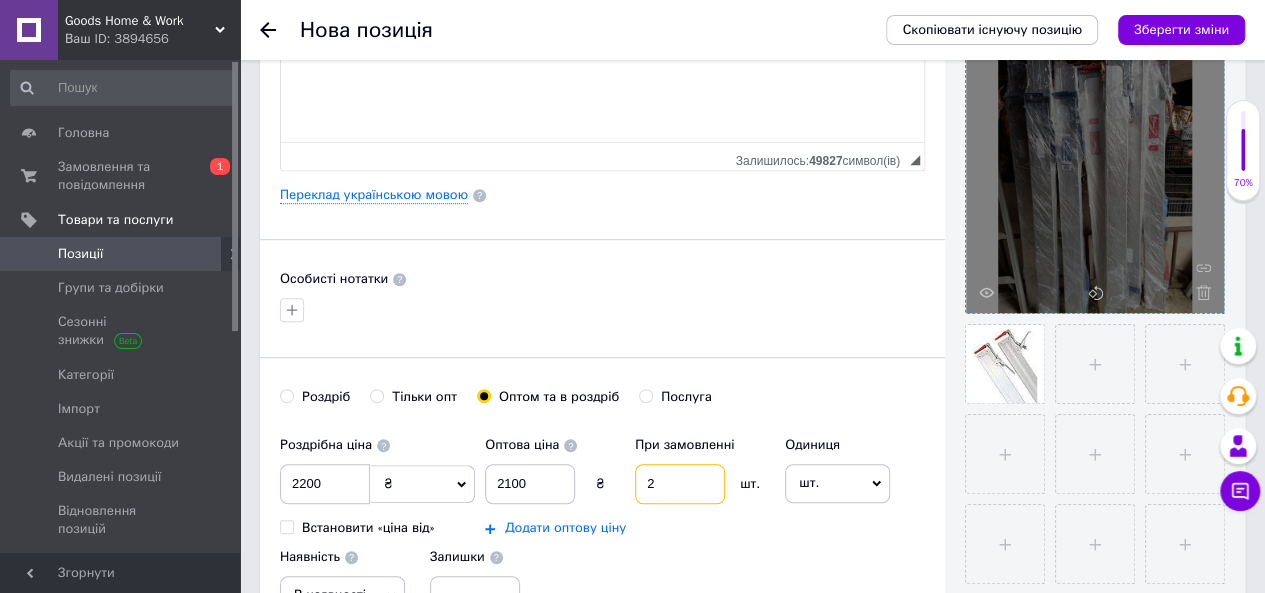 type on "2" 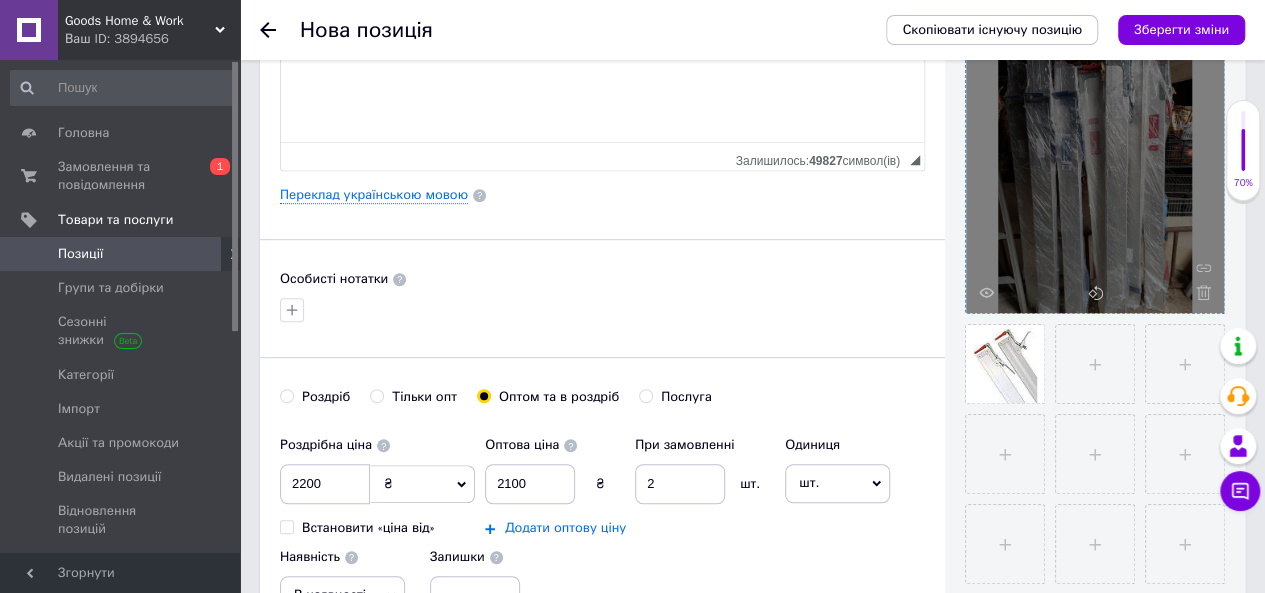 click on "Додати оптову ціну" at bounding box center (565, 528) 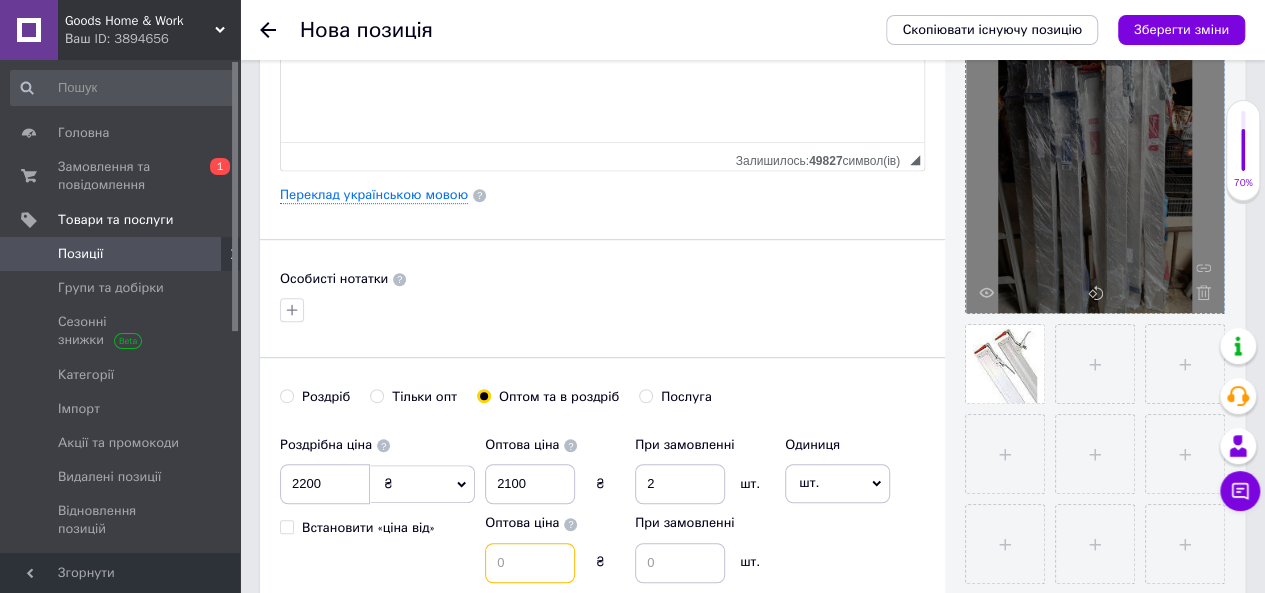 click at bounding box center [530, 563] 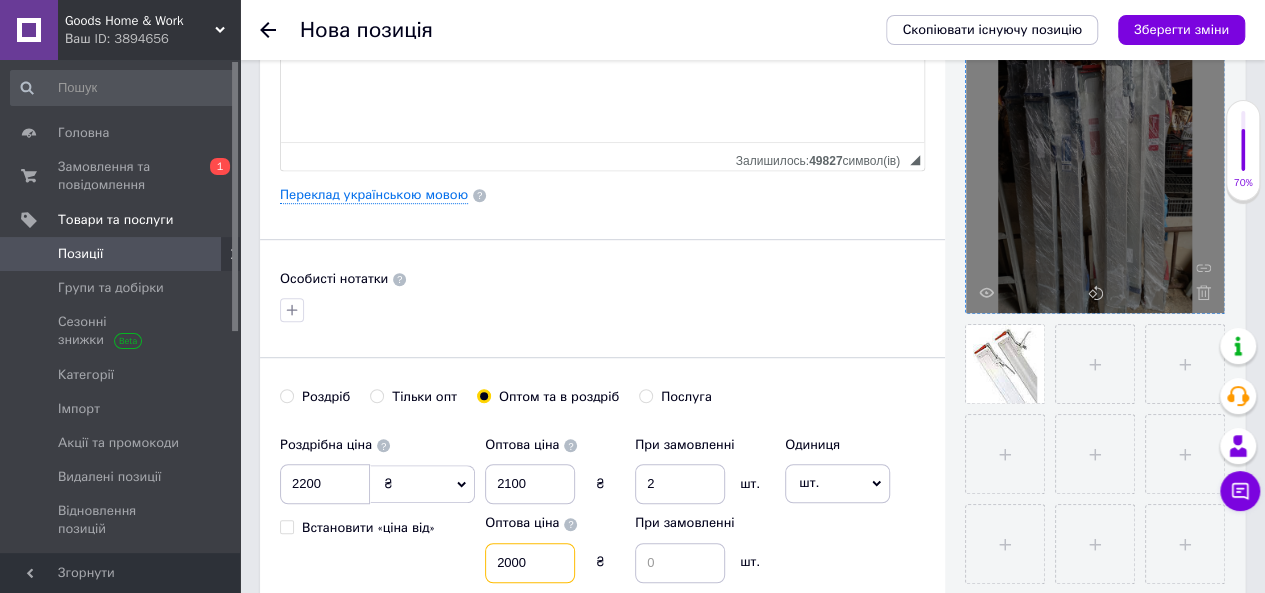 type on "2000" 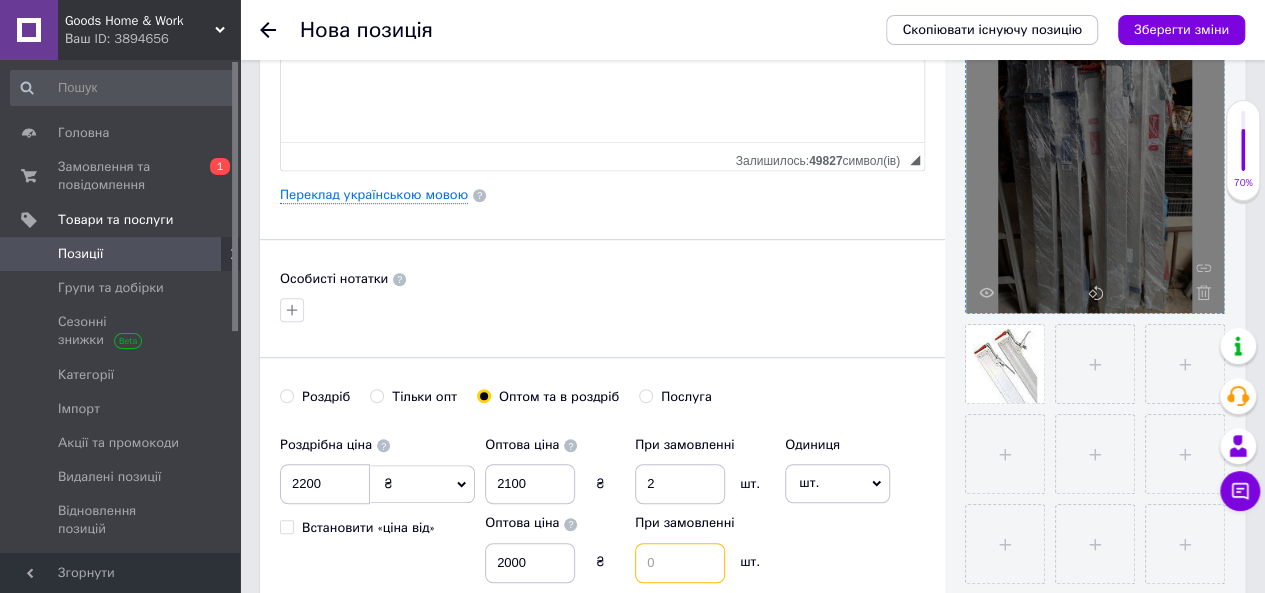click at bounding box center [680, 563] 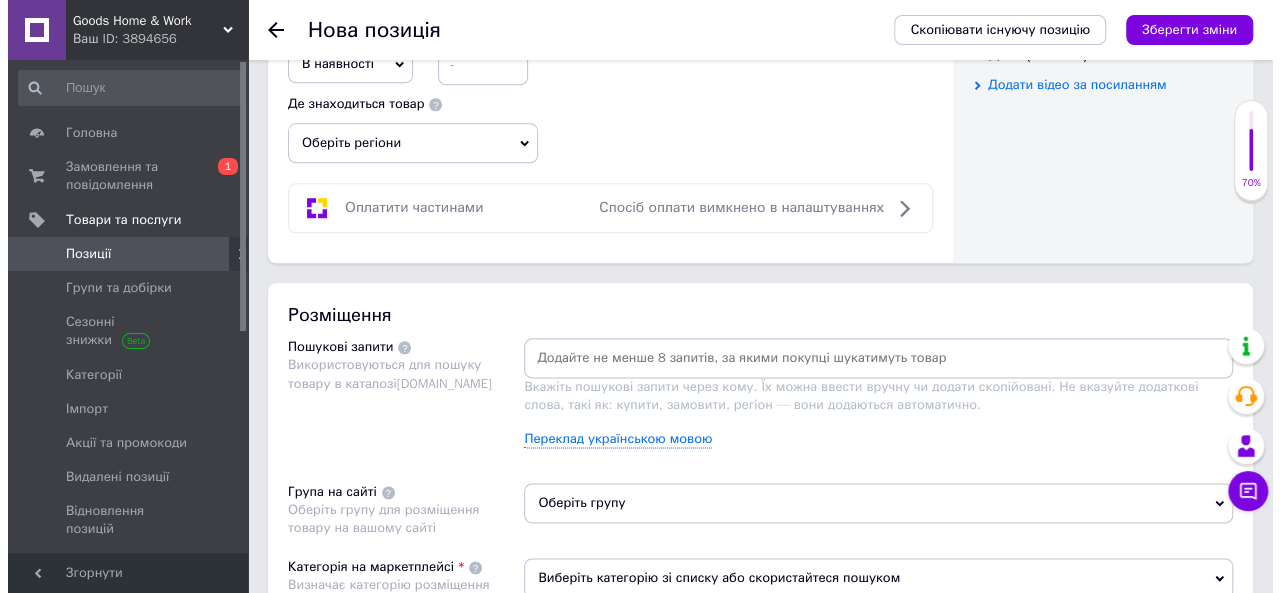 scroll, scrollTop: 1062, scrollLeft: 0, axis: vertical 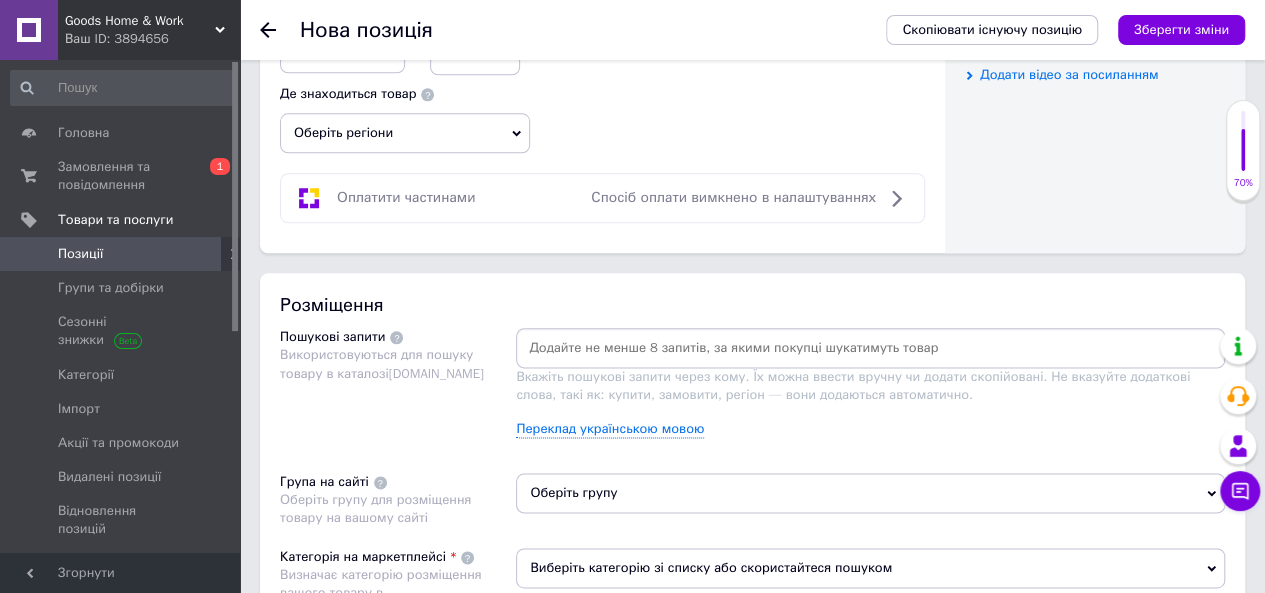 type on "4" 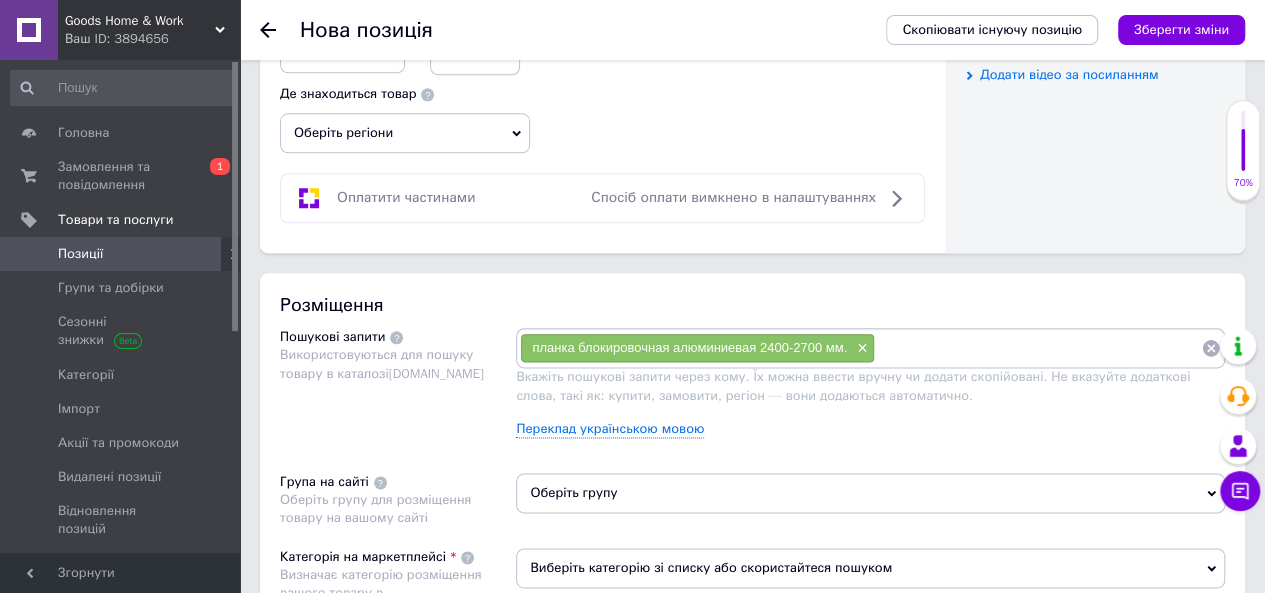 drag, startPoint x: 914, startPoint y: 338, endPoint x: 911, endPoint y: 328, distance: 10.440307 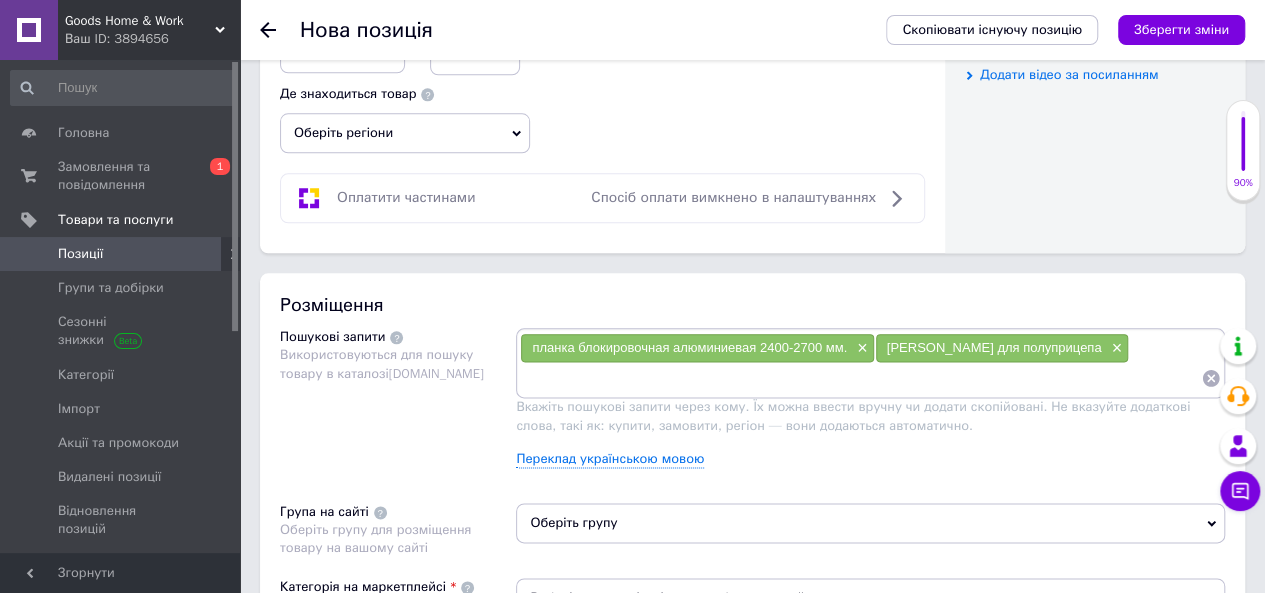 paste on "Распорная планка для фиксации груза" 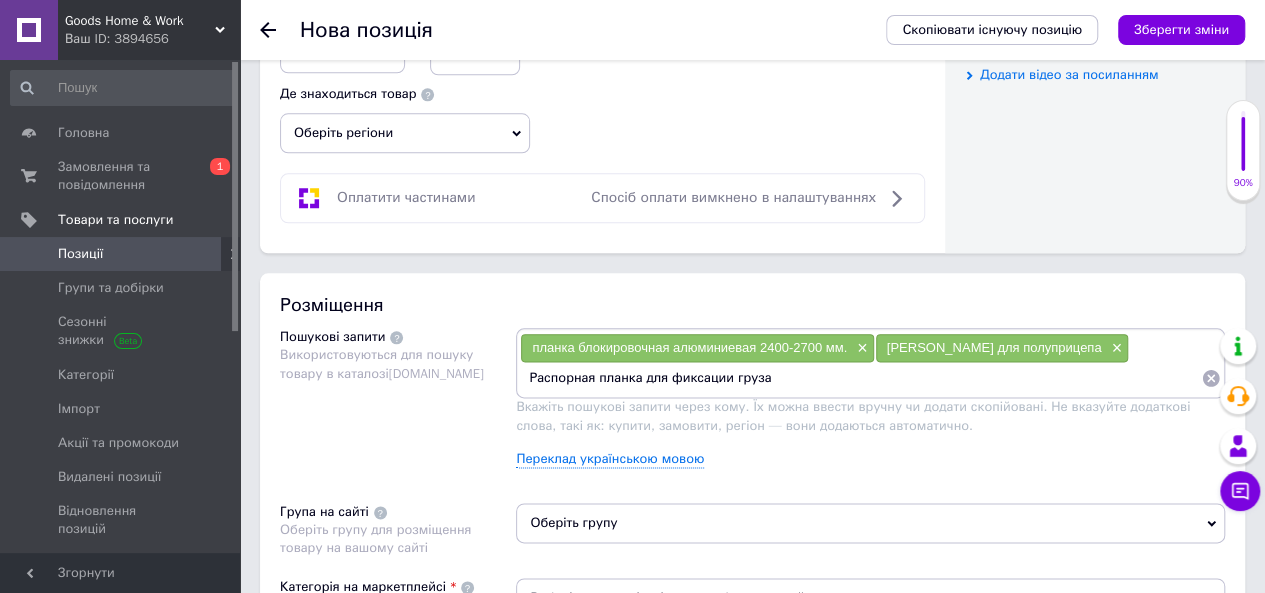 click on "Распорная планка для фиксации груза" at bounding box center (860, 378) 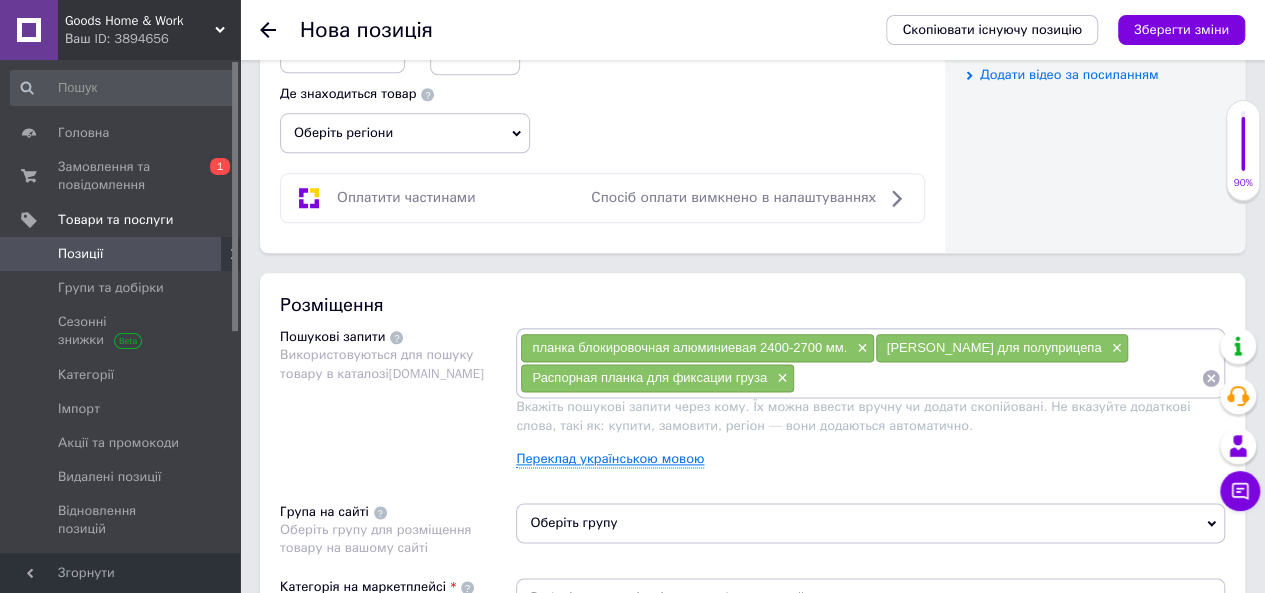 click on "Переклад українською мовою" at bounding box center [610, 459] 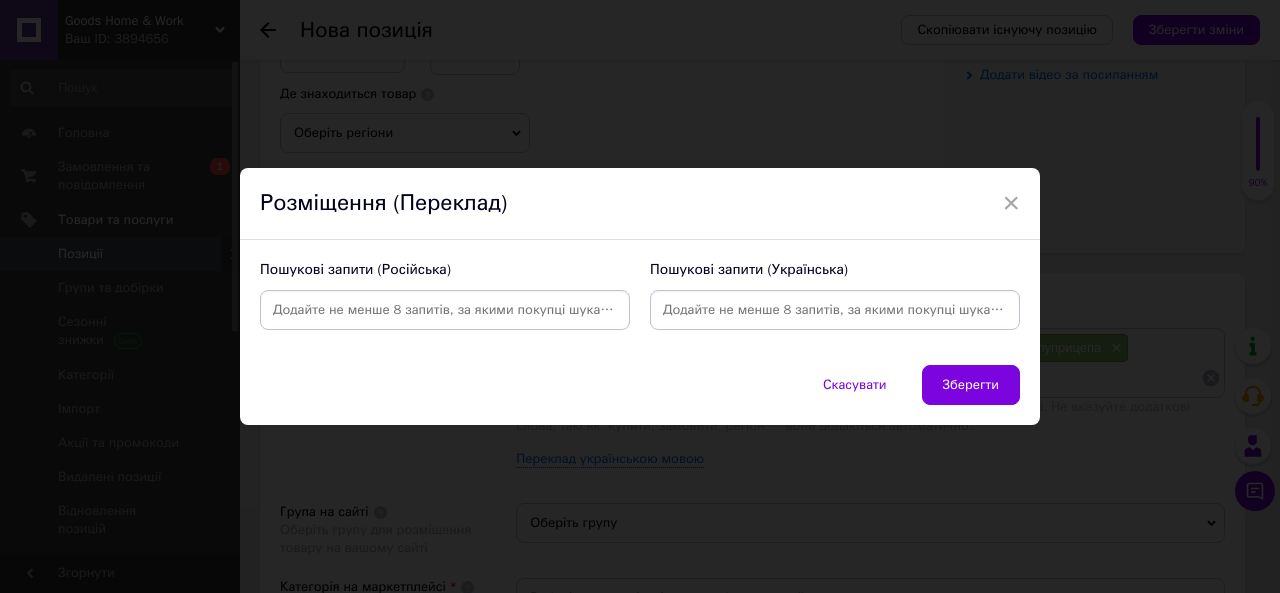 click at bounding box center (835, 310) 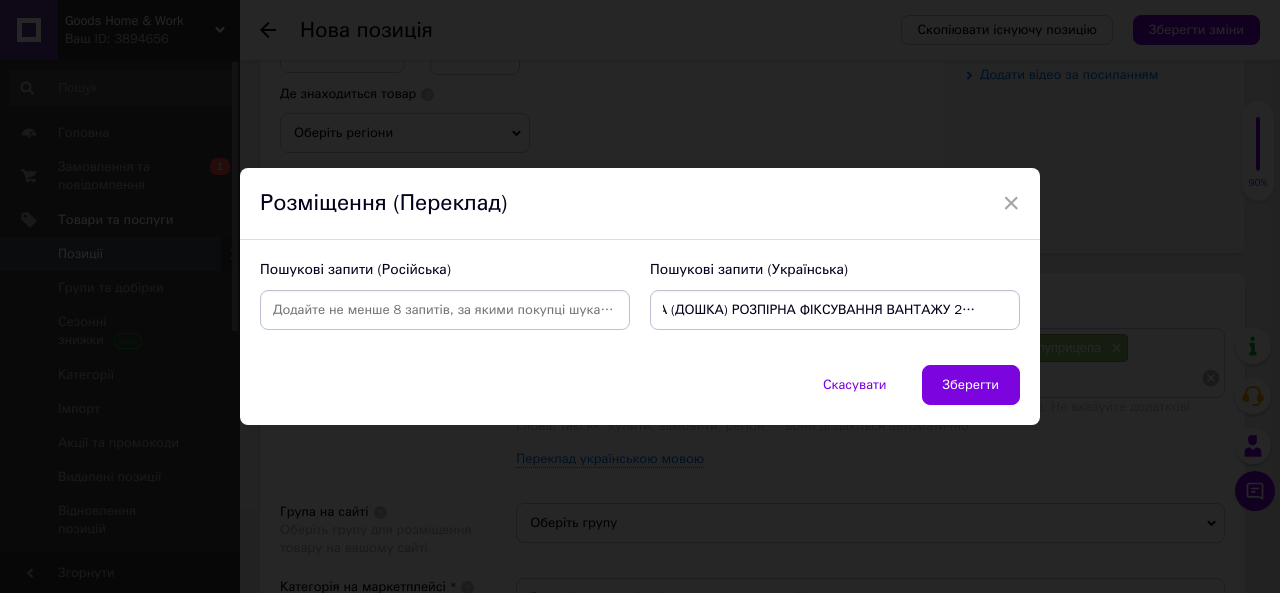 scroll, scrollTop: 0, scrollLeft: 16, axis: horizontal 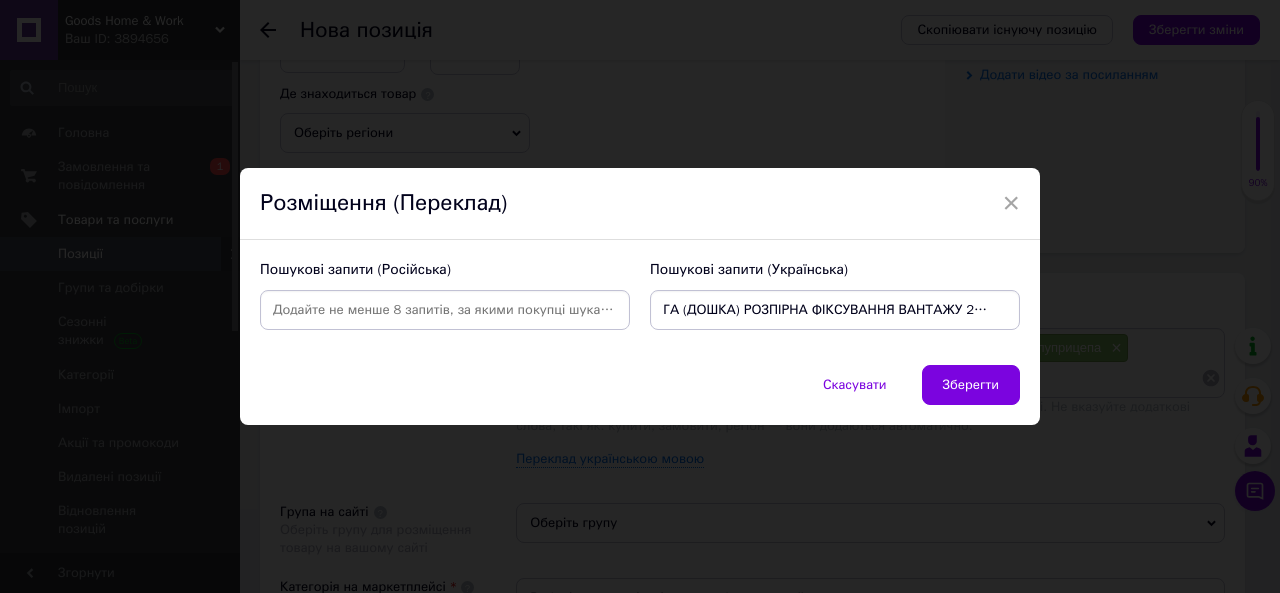 click on "ТЯГА (ДОШКА) РОЗПІРНА ФІКСУВАННЯ ВАНТАЖУ 2400-2700" at bounding box center (835, 310) 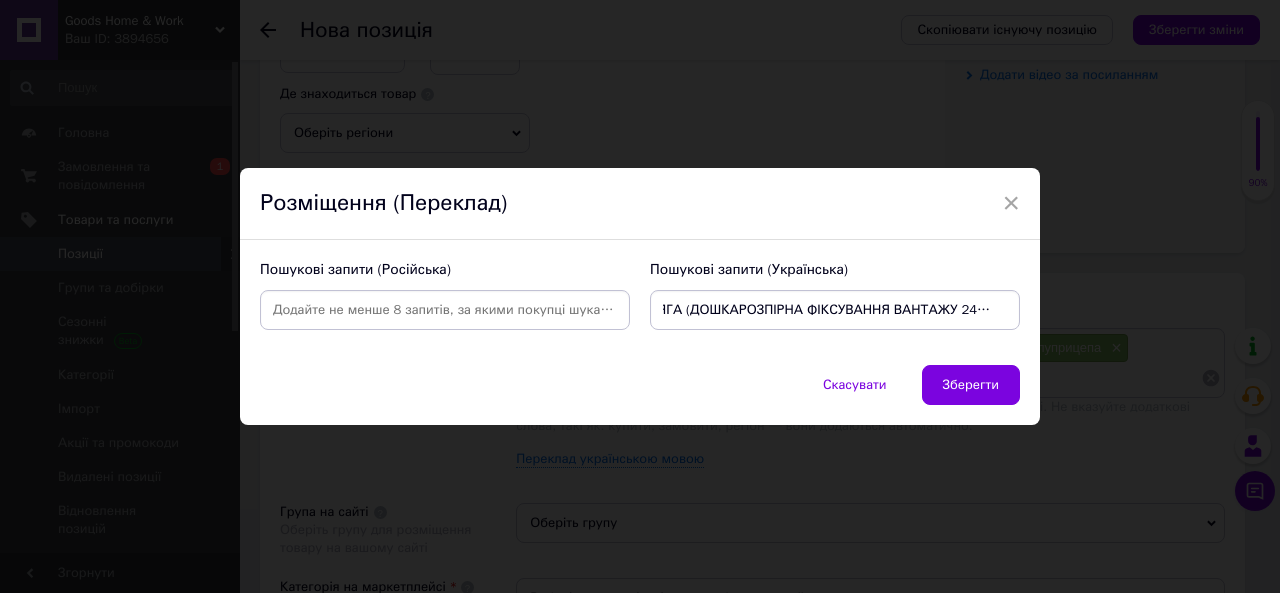 scroll, scrollTop: 0, scrollLeft: 9, axis: horizontal 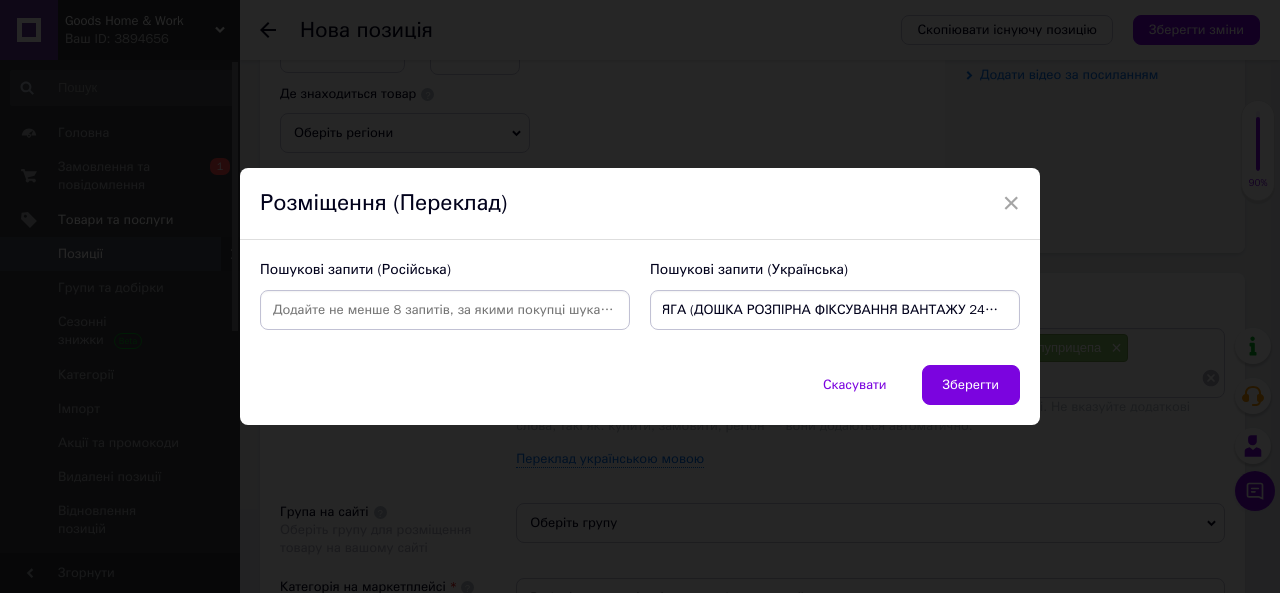 click on "ТЯГА (ДОШКА РОЗПІРНА ФІКСУВАННЯ ВАНТАЖУ 2400-2700" at bounding box center [835, 310] 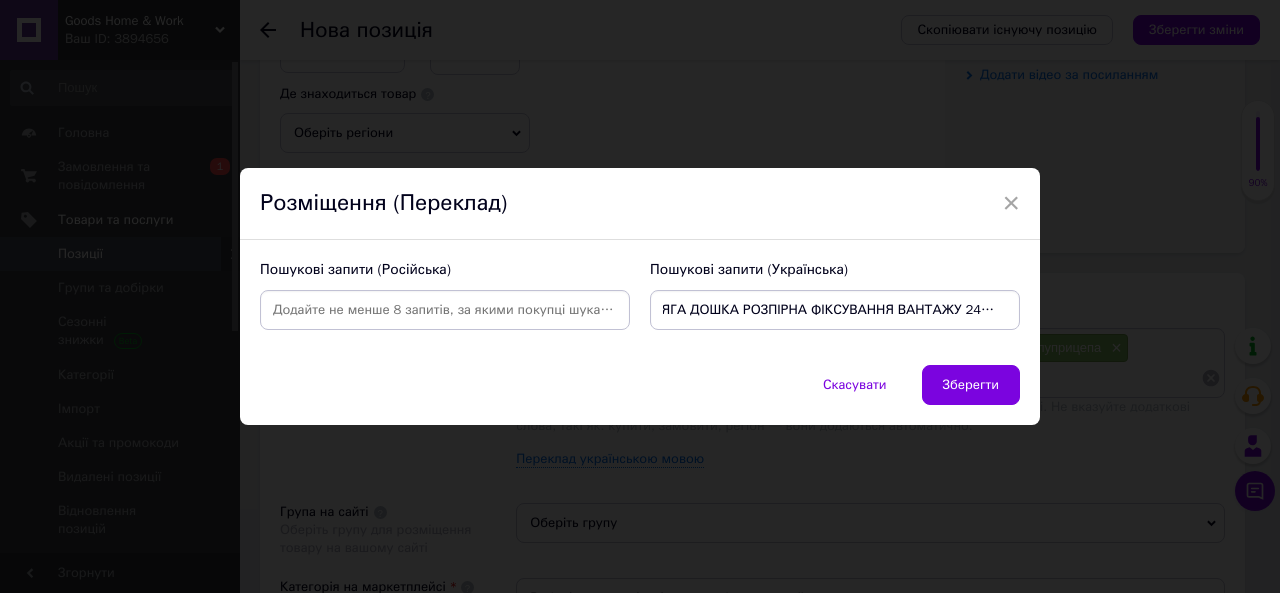 scroll, scrollTop: 0, scrollLeft: 8, axis: horizontal 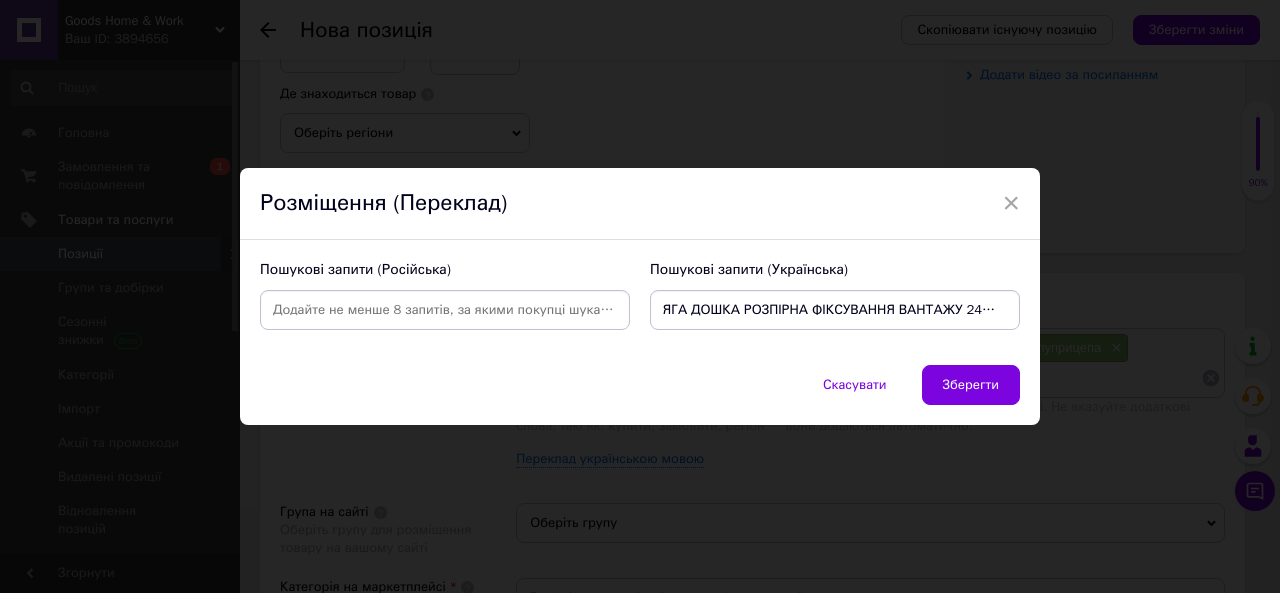 click on "ТЯГА ДОШКА РОЗПІРНА ФІКСУВАННЯ ВАНТАЖУ 2400-2700" at bounding box center [835, 310] 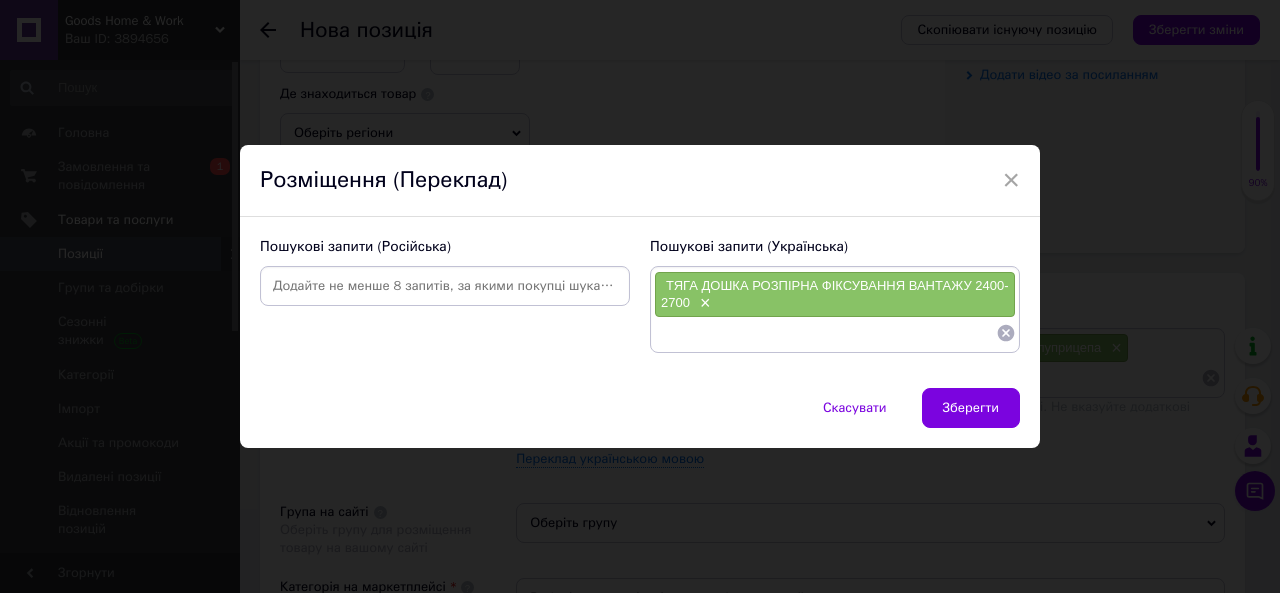 scroll, scrollTop: 0, scrollLeft: 0, axis: both 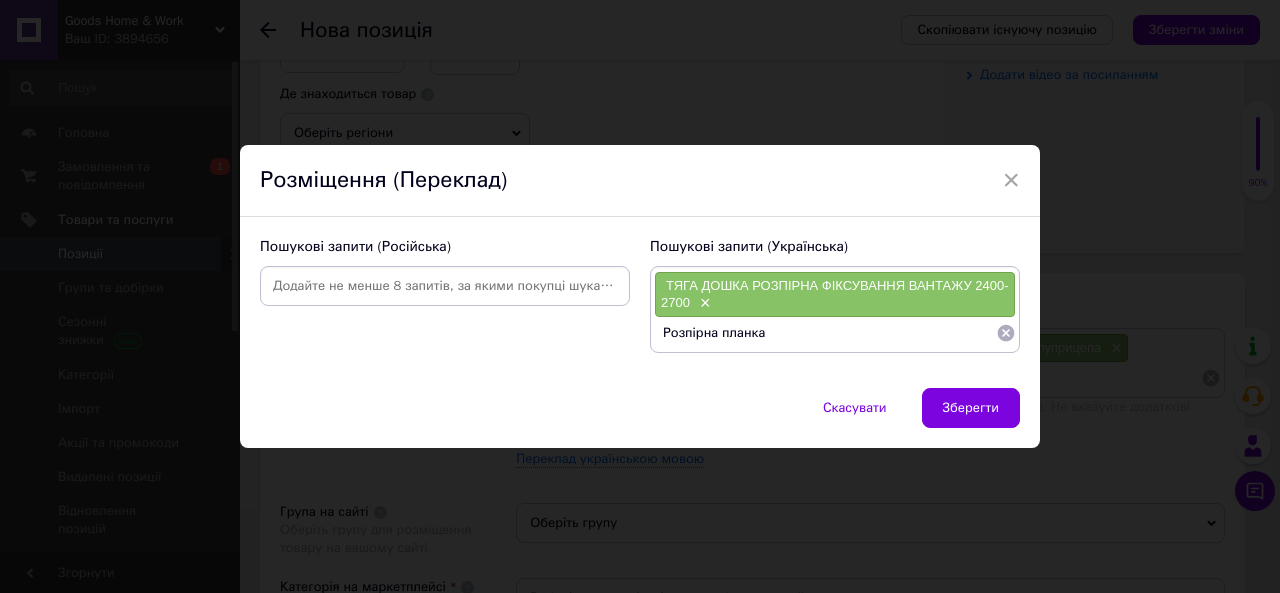 click on "Розпірна планка" at bounding box center (825, 333) 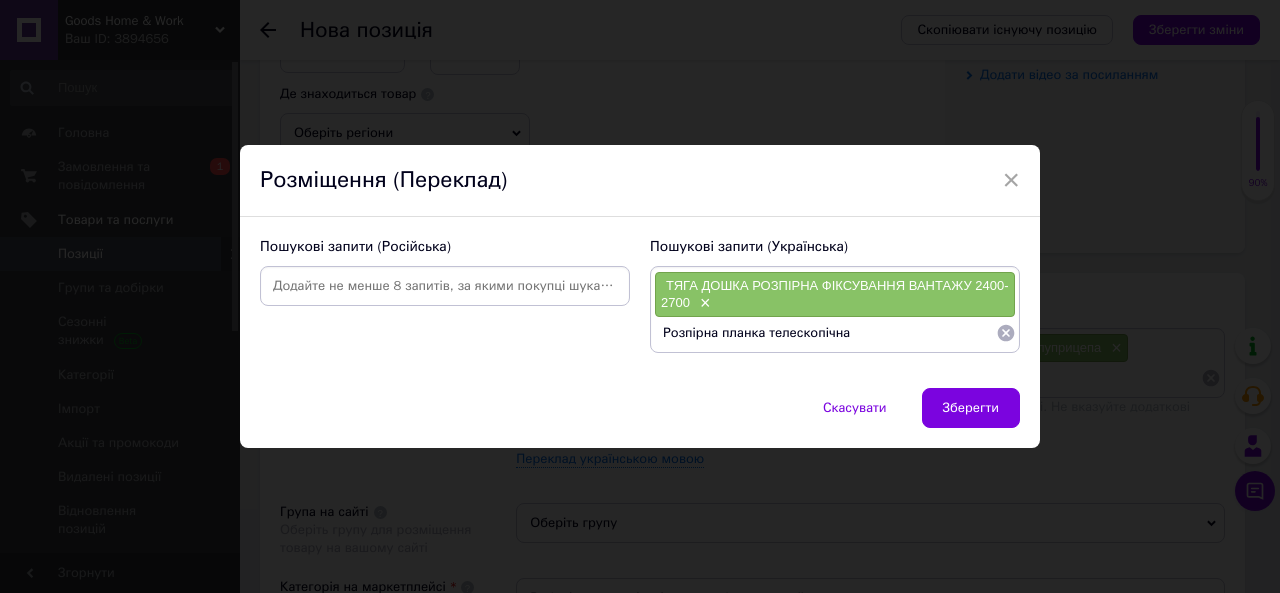 type on "Розпірна планка телескопічна" 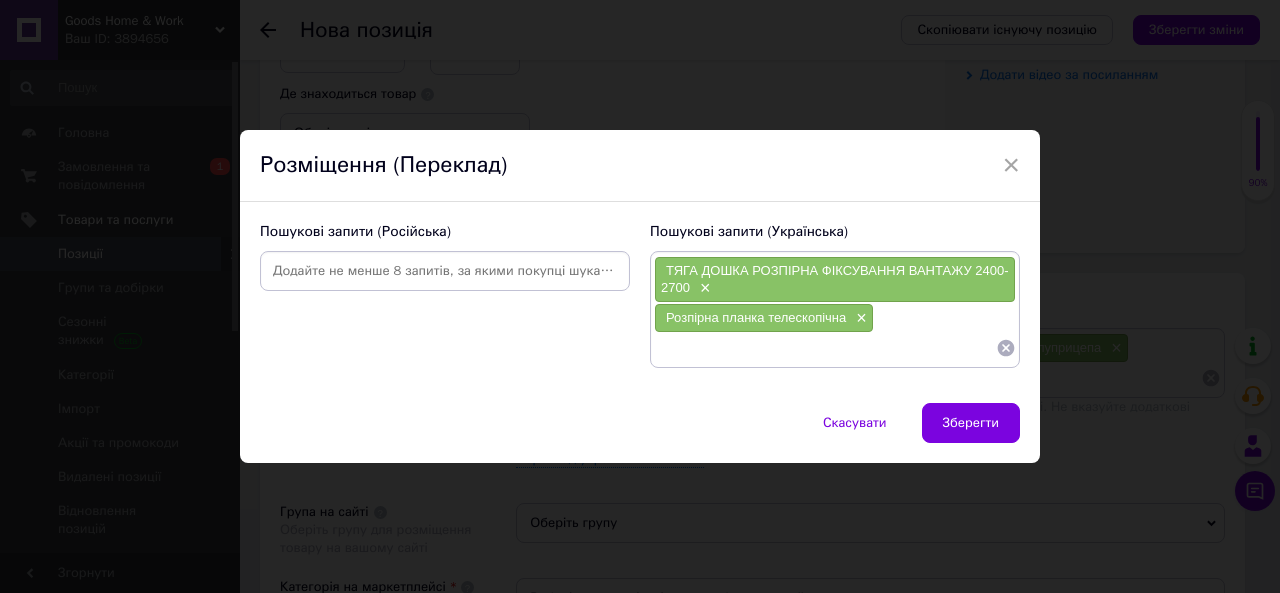 click at bounding box center (445, 271) 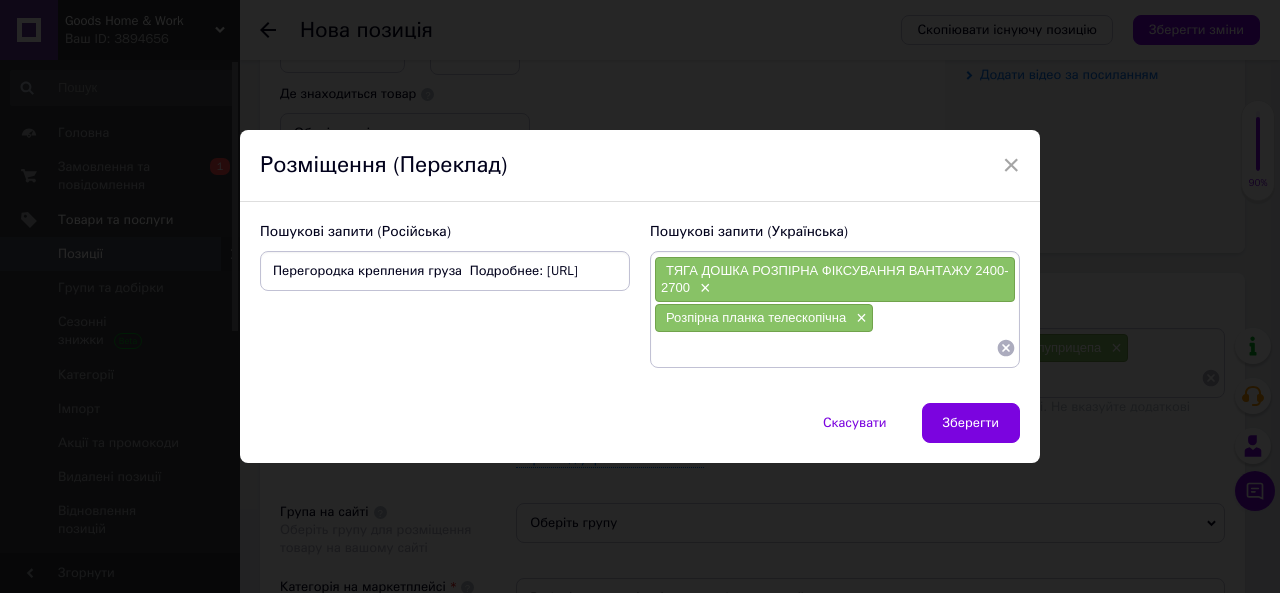 scroll, scrollTop: 0, scrollLeft: 0, axis: both 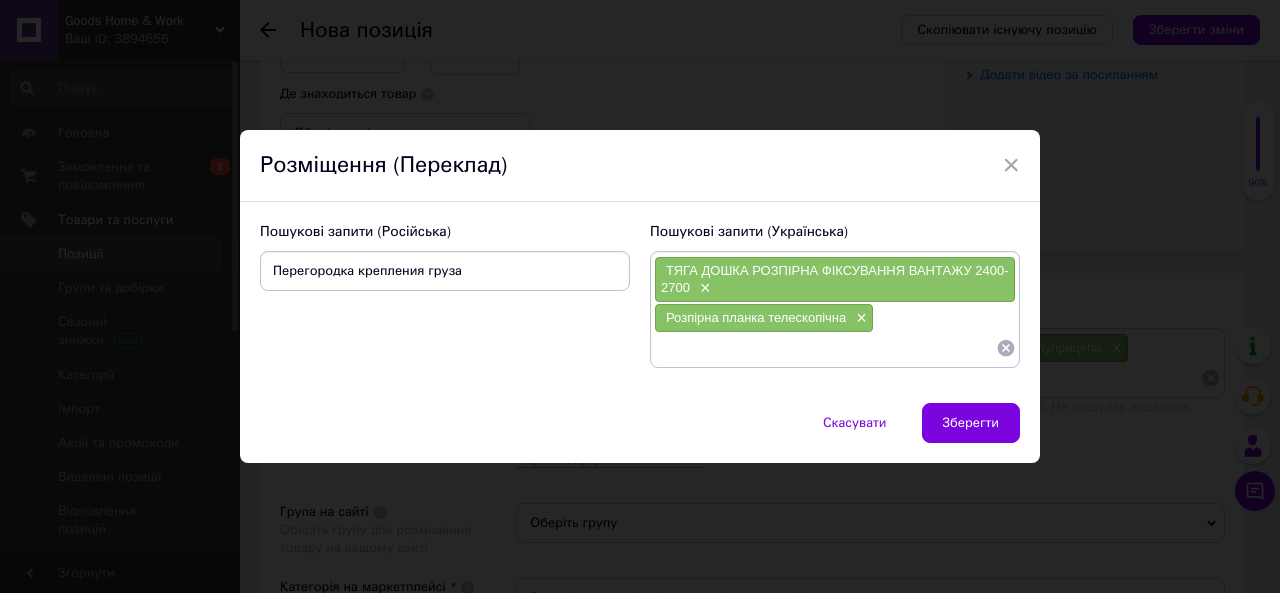 type on "Перегородка крепления груза." 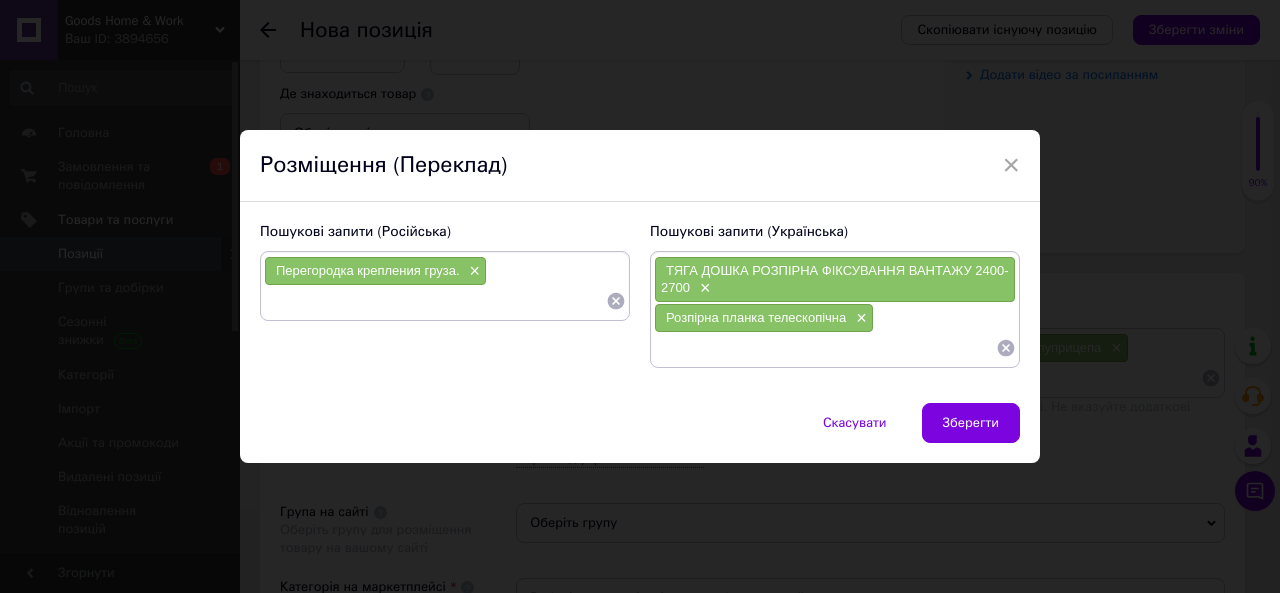 click at bounding box center [435, 301] 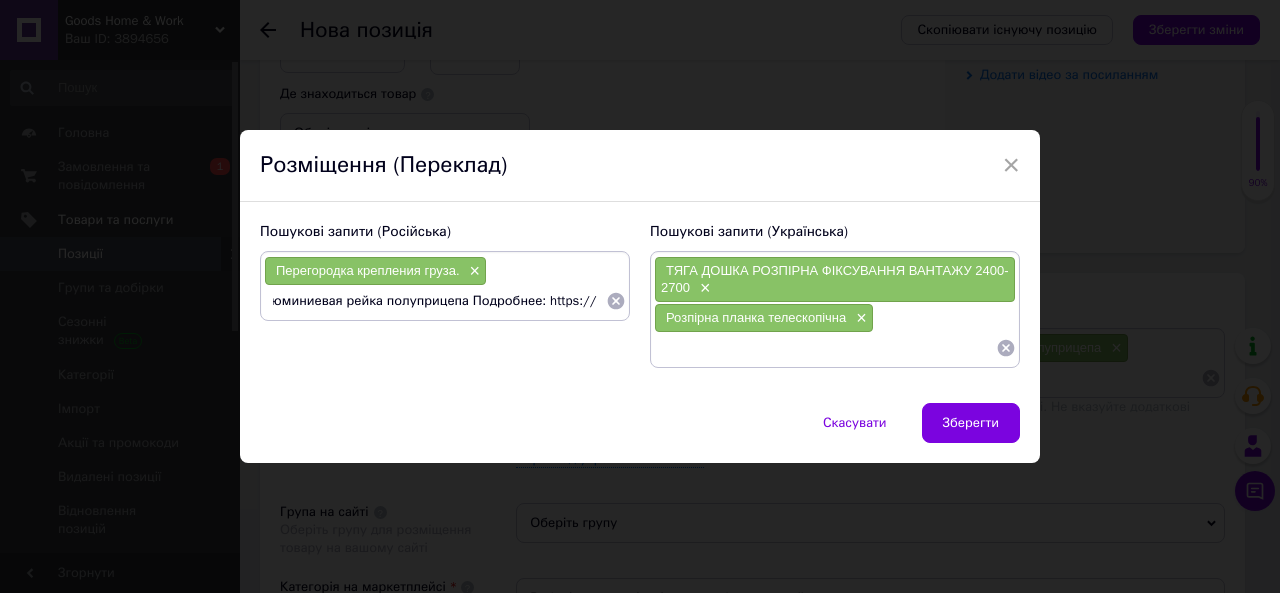 scroll, scrollTop: 0, scrollLeft: 0, axis: both 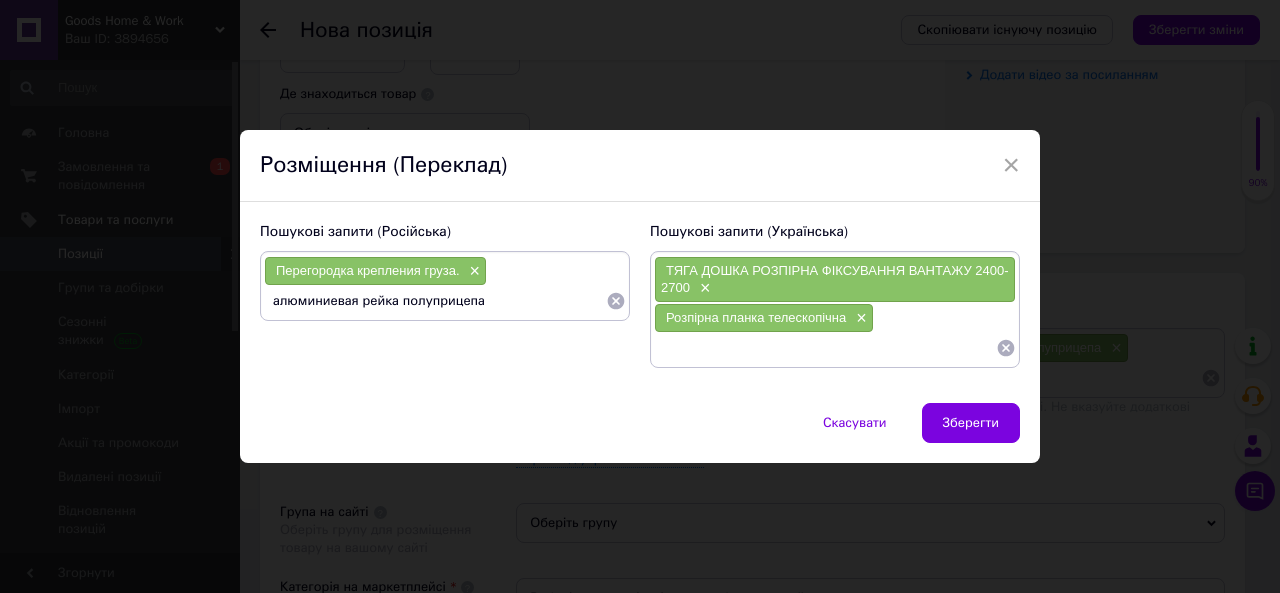 type on "алюминиевая рейка полуприцепа." 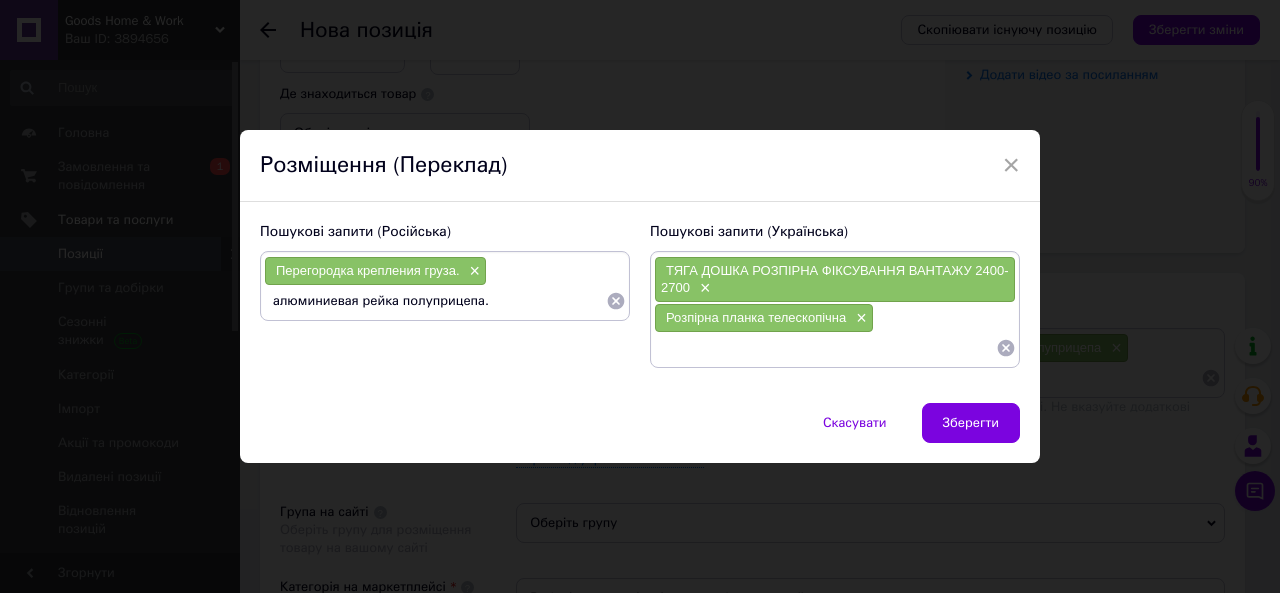 type 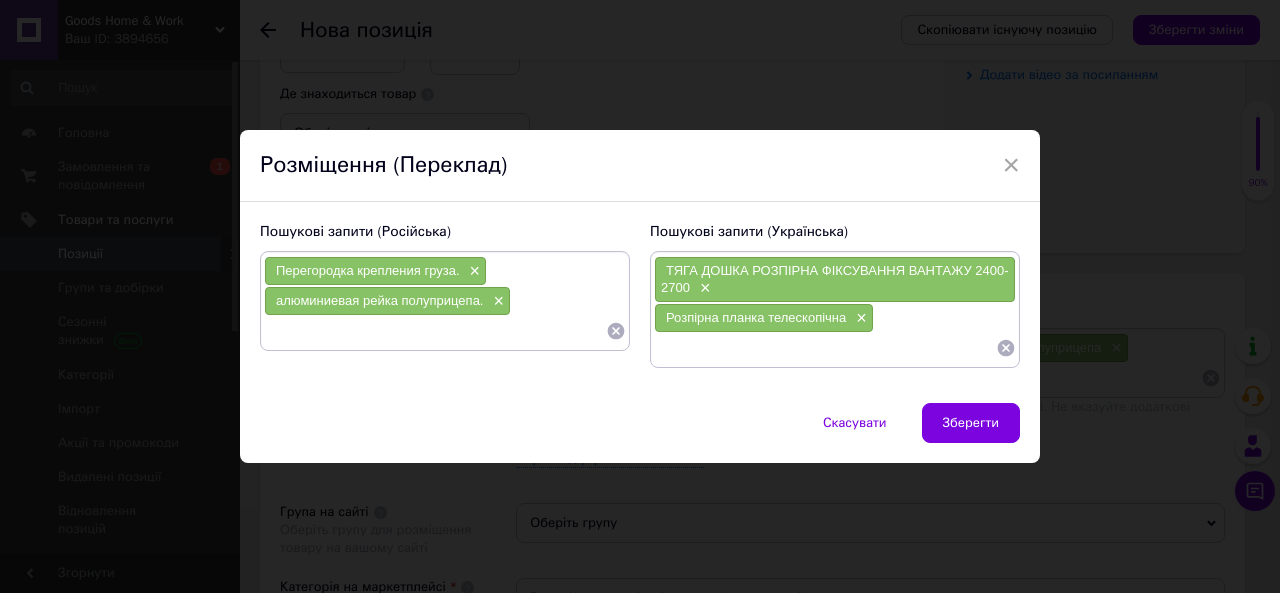 click at bounding box center (825, 348) 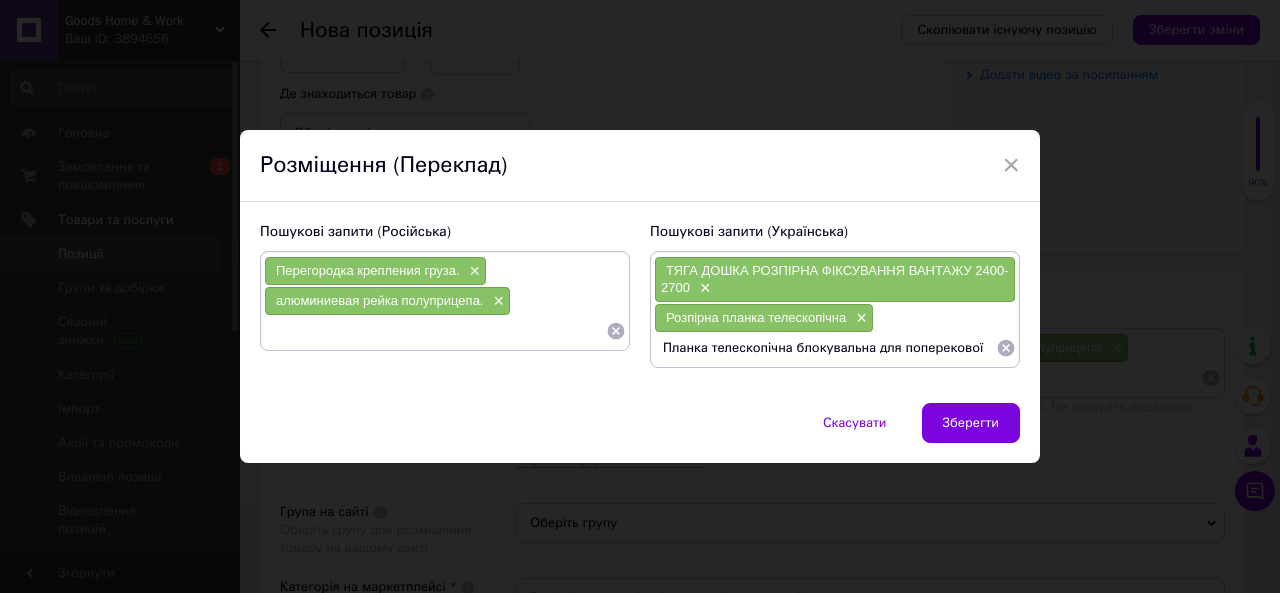 scroll, scrollTop: 0, scrollLeft: 84, axis: horizontal 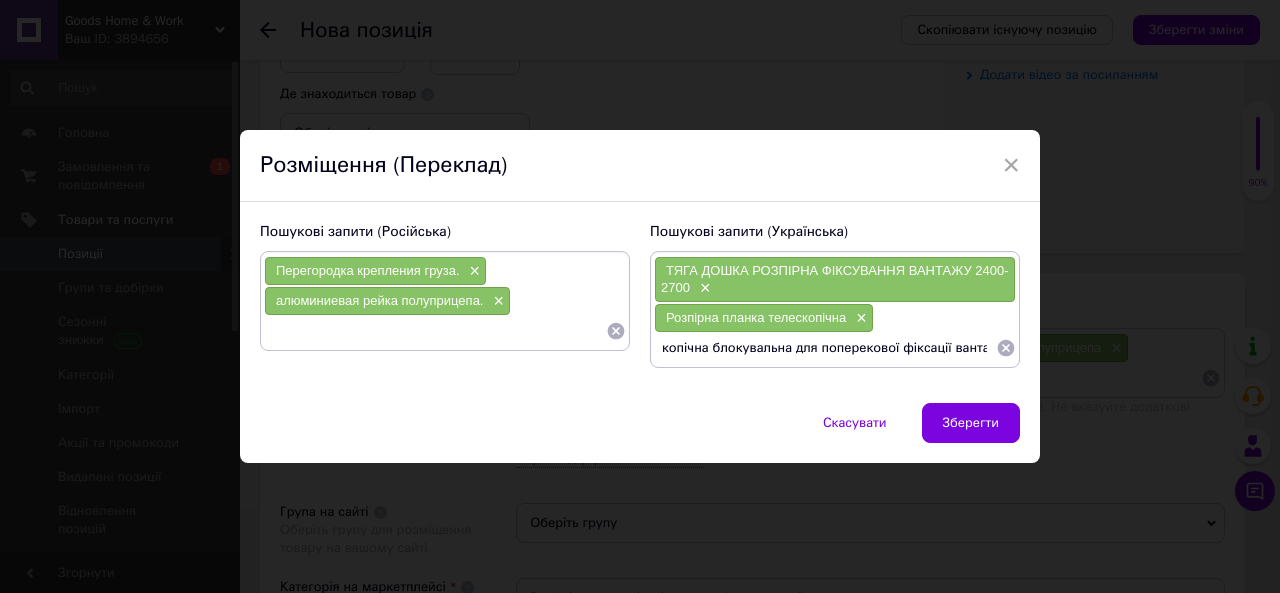click on "Планка телескопічна блокувальна для поперекової фіксації вантажу" at bounding box center (825, 348) 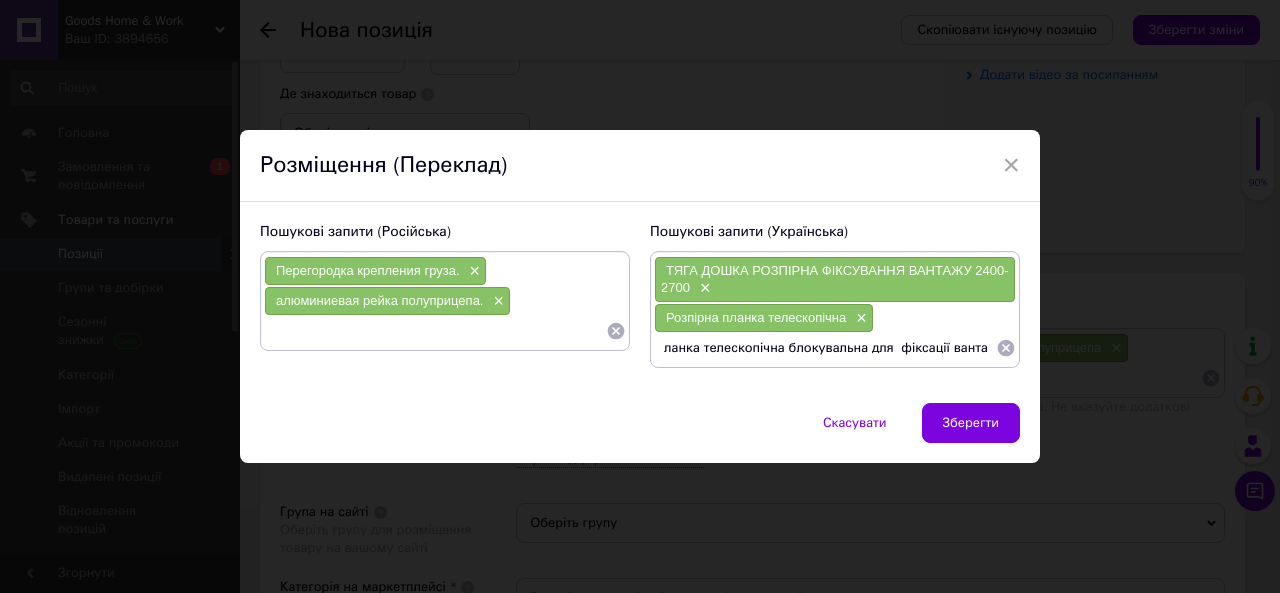 type on "Планка телескопічна блокувальна для фіксації вантажу" 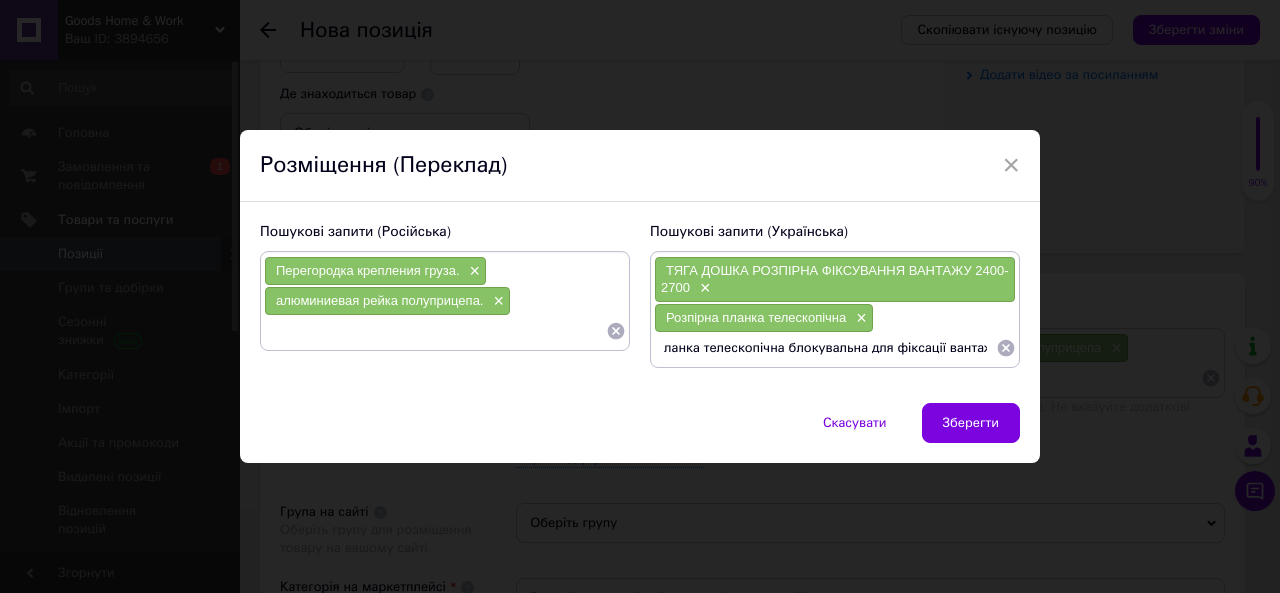 scroll, scrollTop: 0, scrollLeft: 4, axis: horizontal 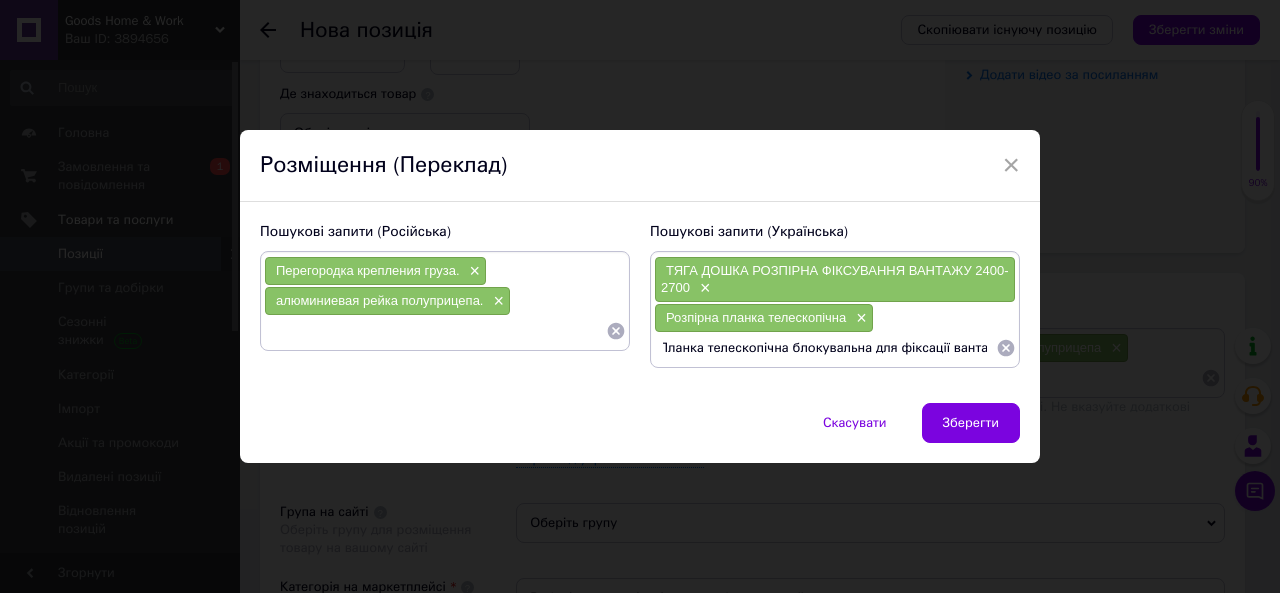 click on "Планка телескопічна блокувальна для фіксації вантажу" at bounding box center (825, 348) 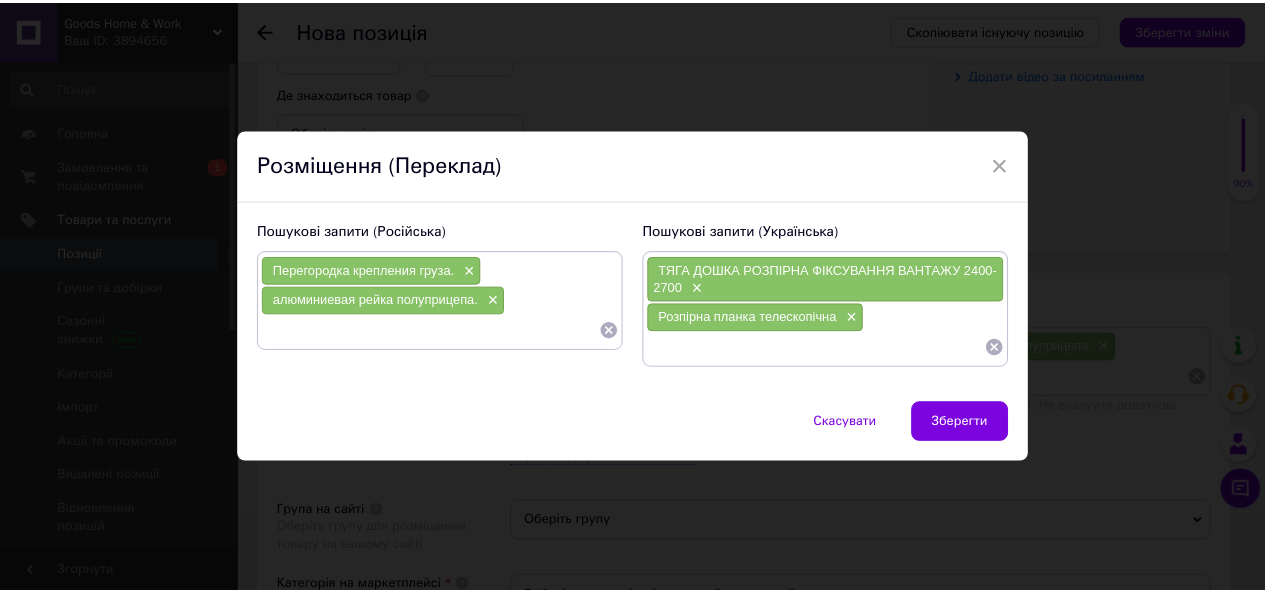 scroll, scrollTop: 0, scrollLeft: 0, axis: both 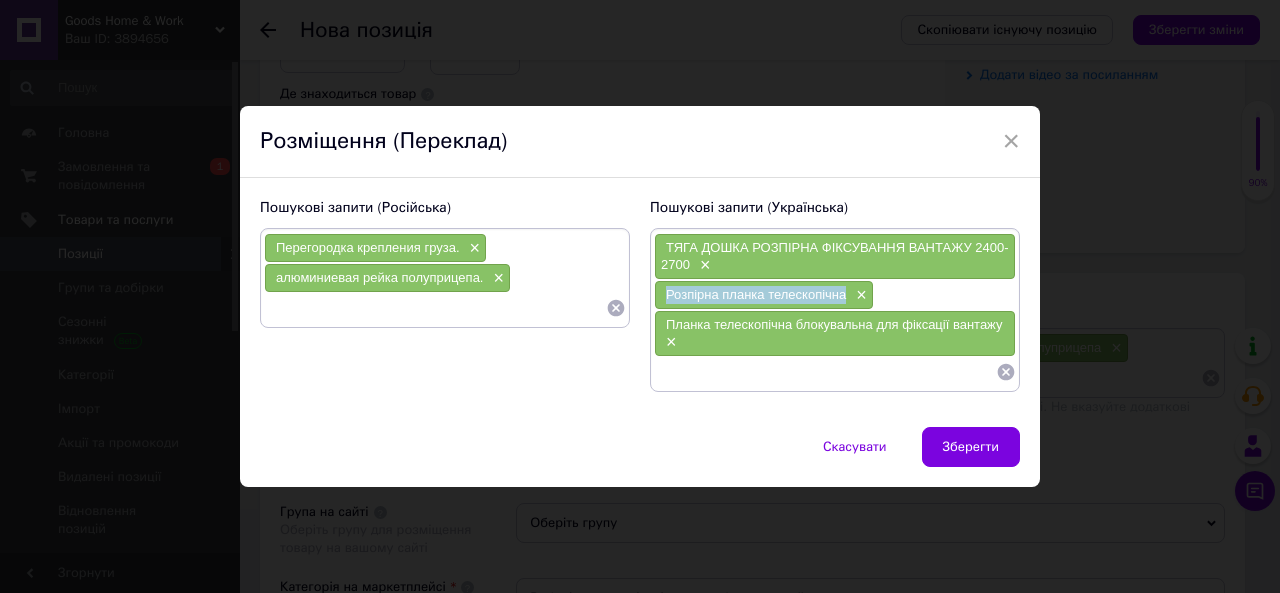 drag, startPoint x: 844, startPoint y: 290, endPoint x: 648, endPoint y: 285, distance: 196.06377 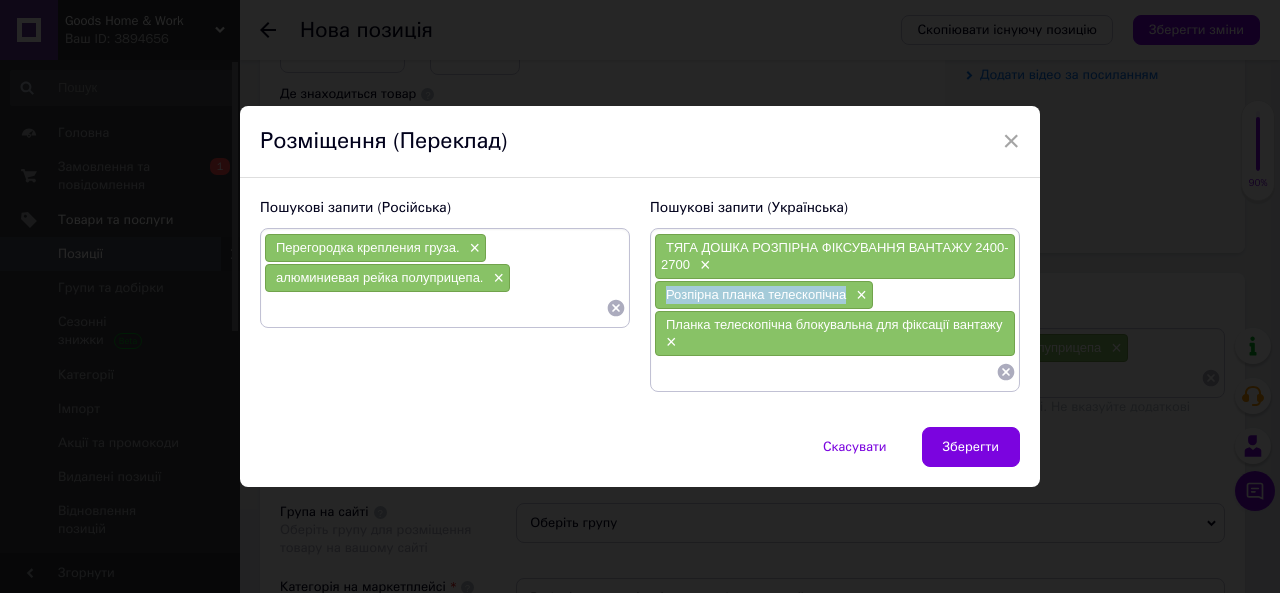copy on "Розпірна планка телескопічна" 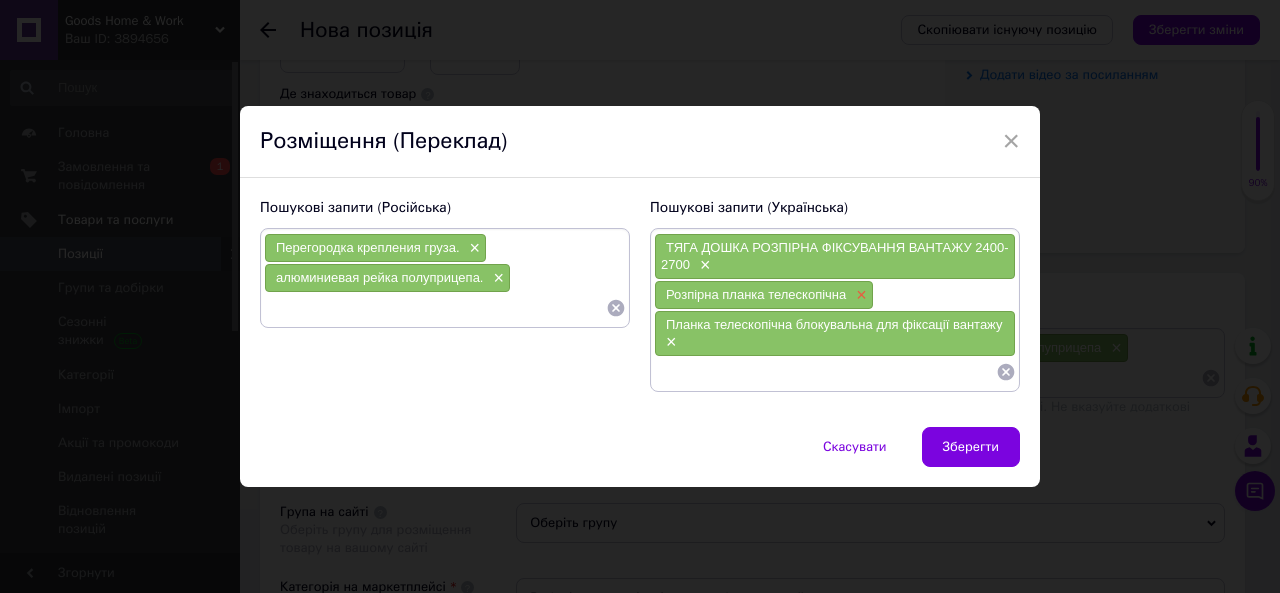 click on "×" at bounding box center [859, 295] 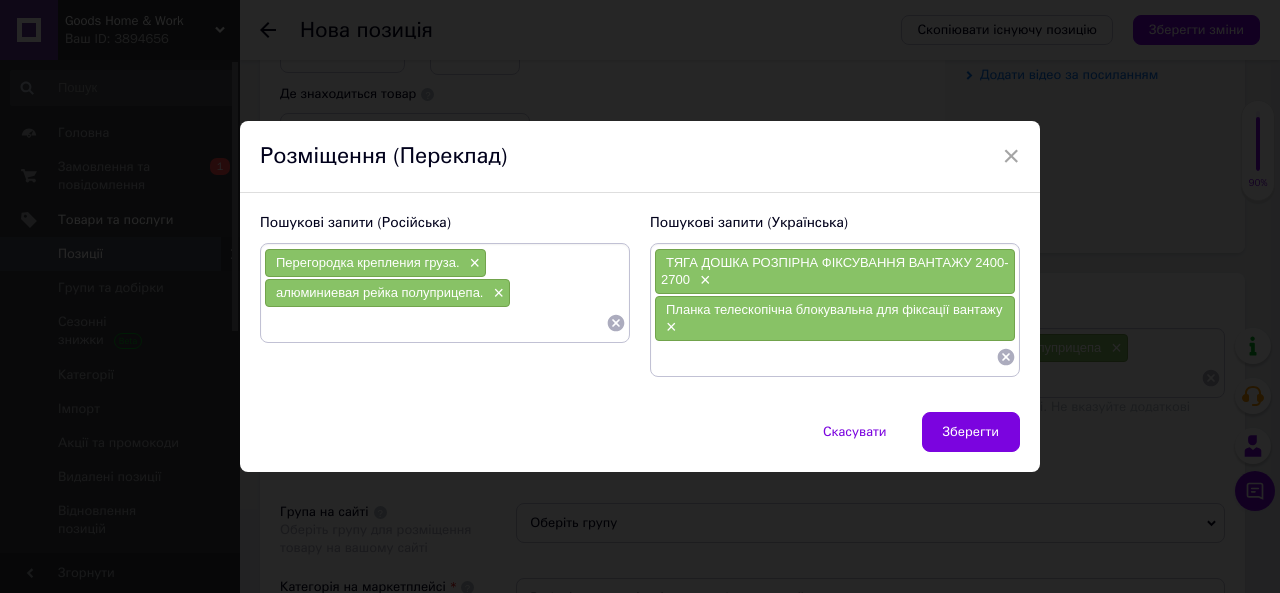 click at bounding box center [825, 357] 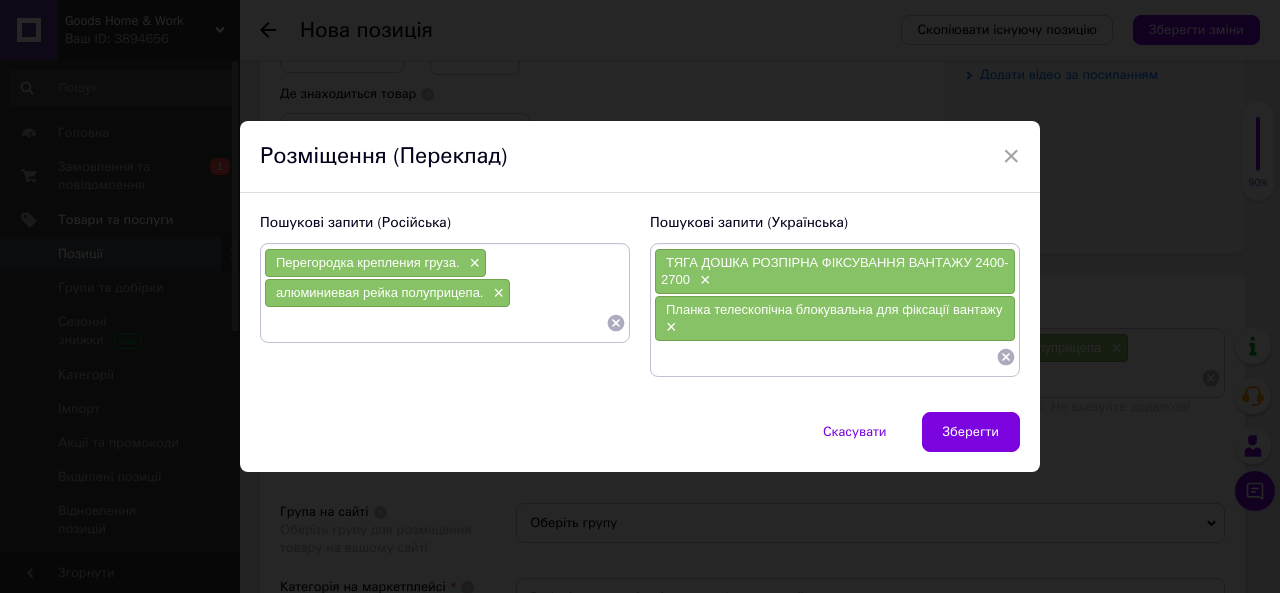 paste on "Розпірна планка телескопічна" 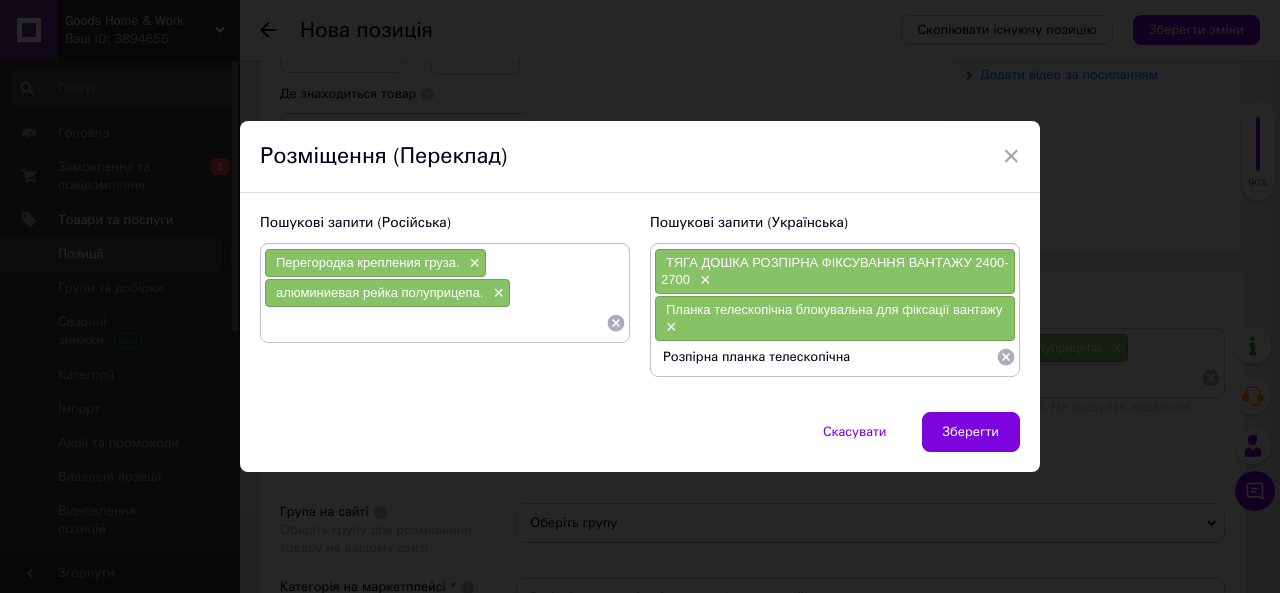 click on "Розпірна планка телескопічна" at bounding box center (825, 357) 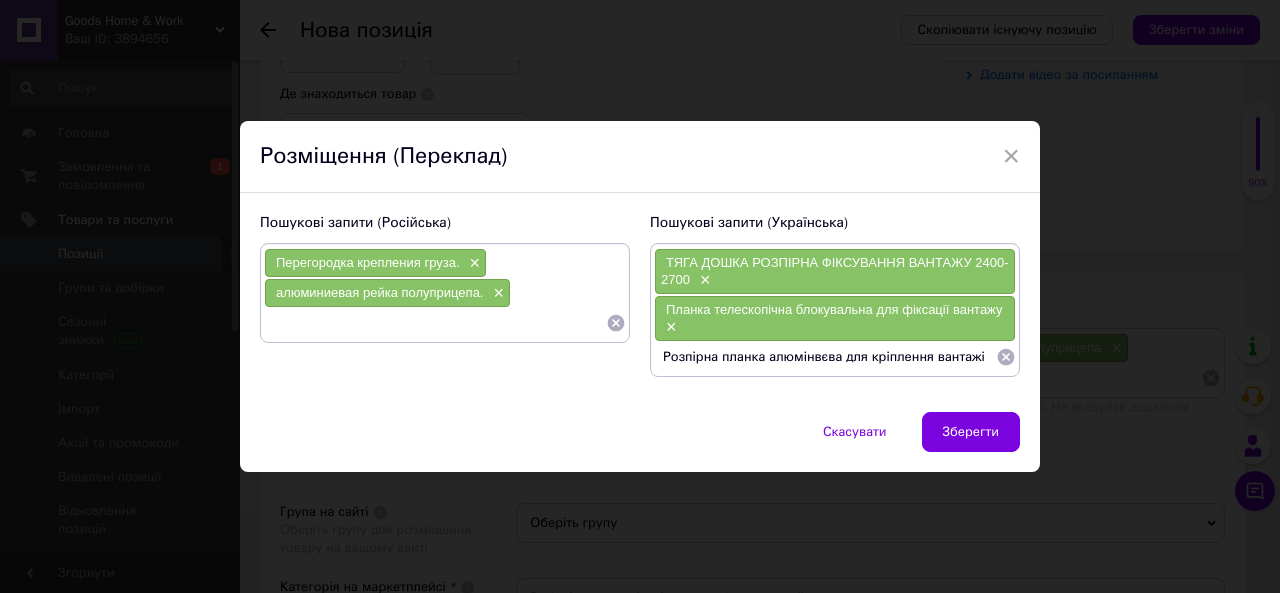 type on "Розпірна планка алюмінвєва для кріплення вантажів" 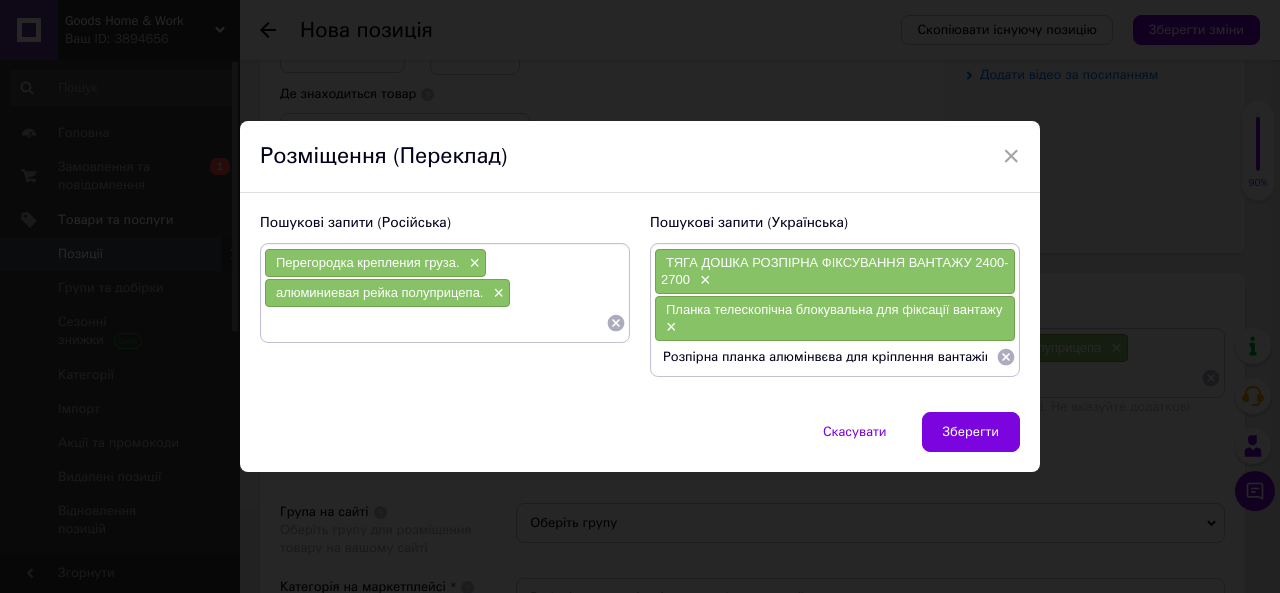 type 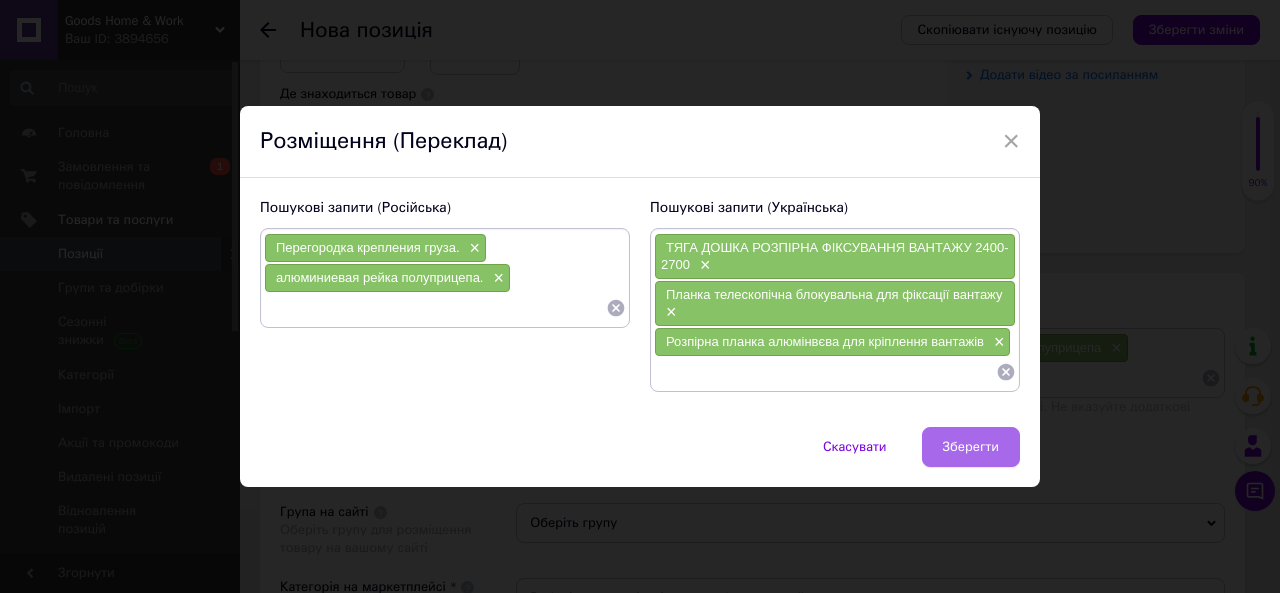 click on "Зберегти" at bounding box center [971, 447] 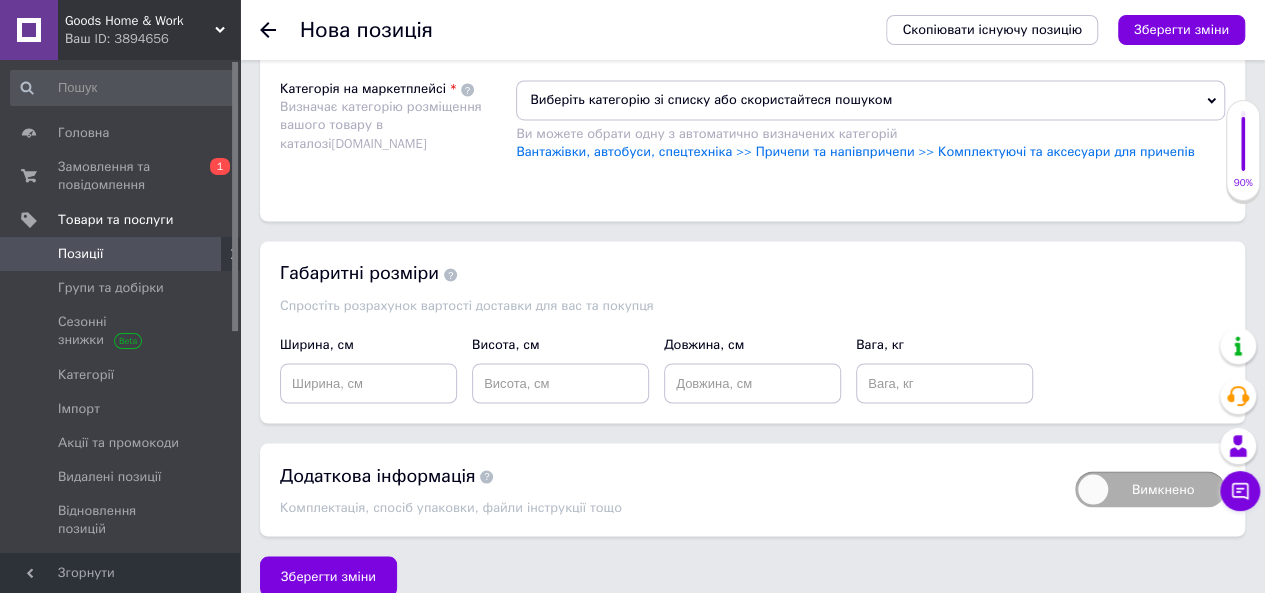 scroll, scrollTop: 1570, scrollLeft: 0, axis: vertical 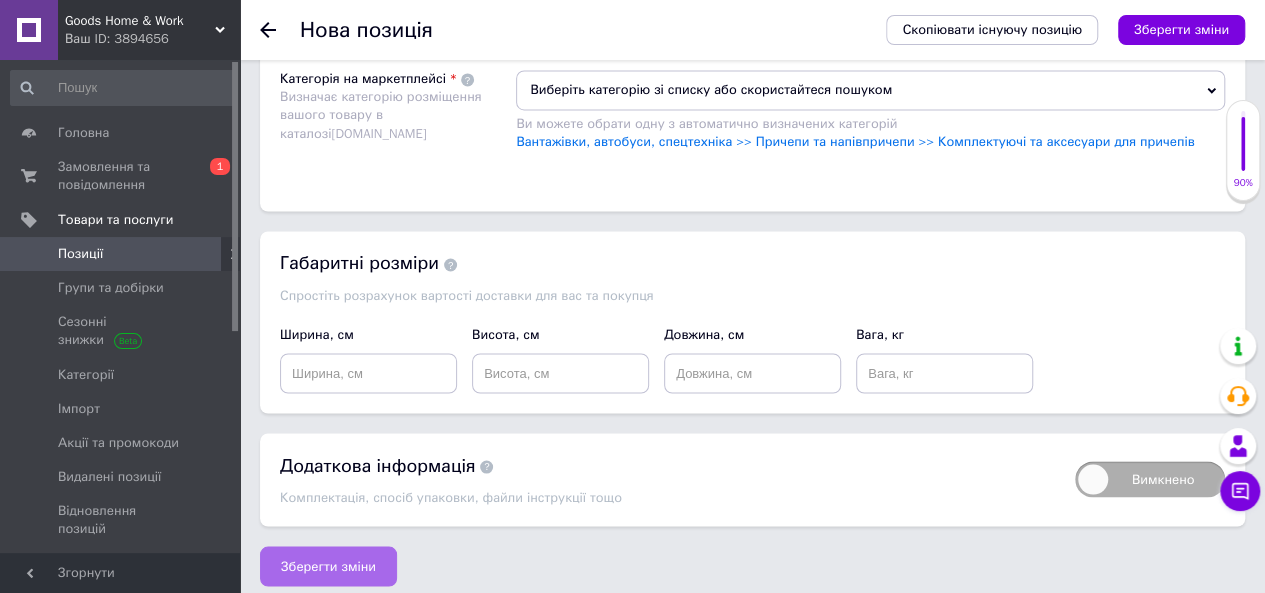 click on "Зберегти зміни" at bounding box center (328, 566) 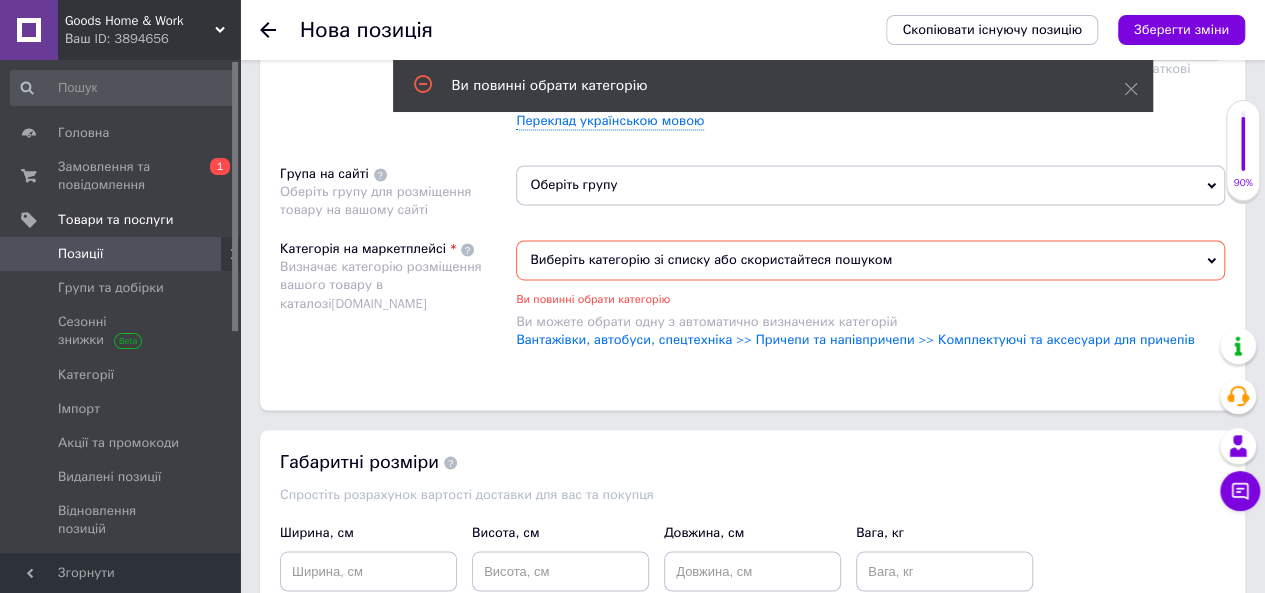 scroll, scrollTop: 1392, scrollLeft: 0, axis: vertical 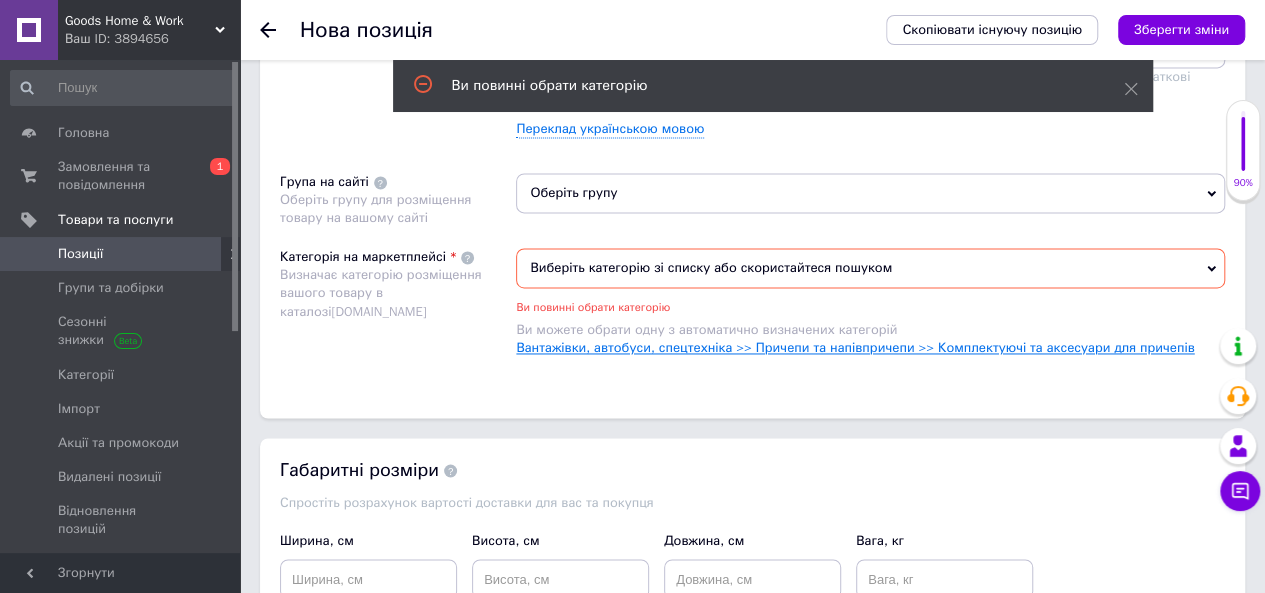 click on "Вантажівки, автобуси, спецтехніка >> Причепи та напівпричепи >> Комплектуючі та аксесуари для причепів" at bounding box center [855, 347] 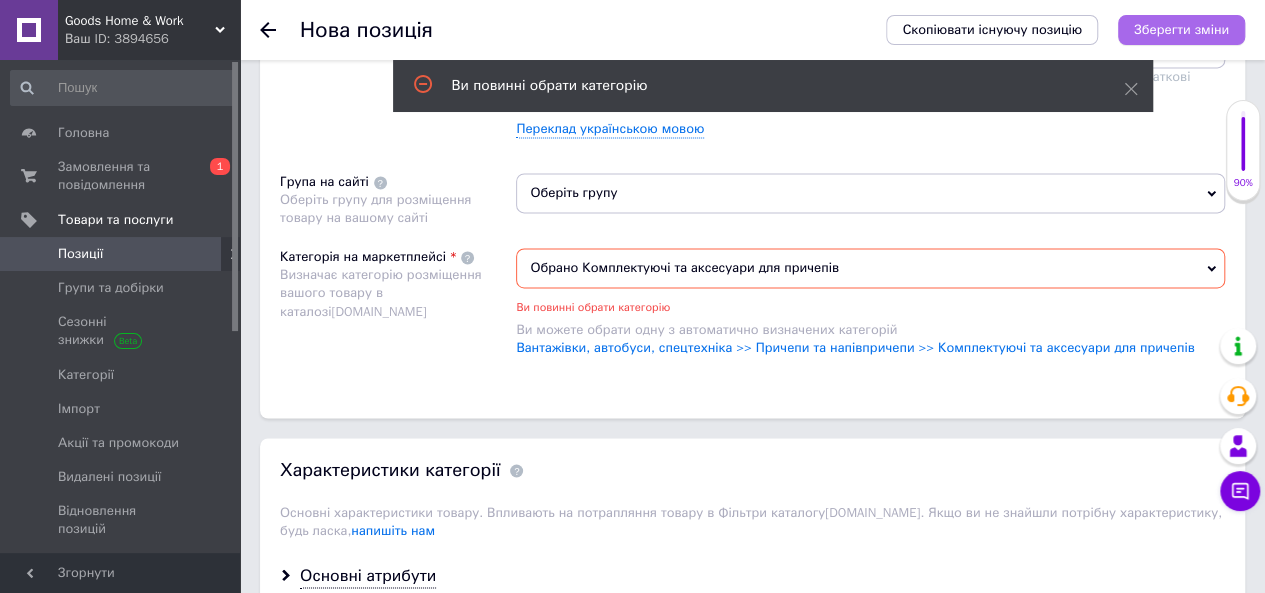 click on "Зберегти зміни" at bounding box center [1181, 29] 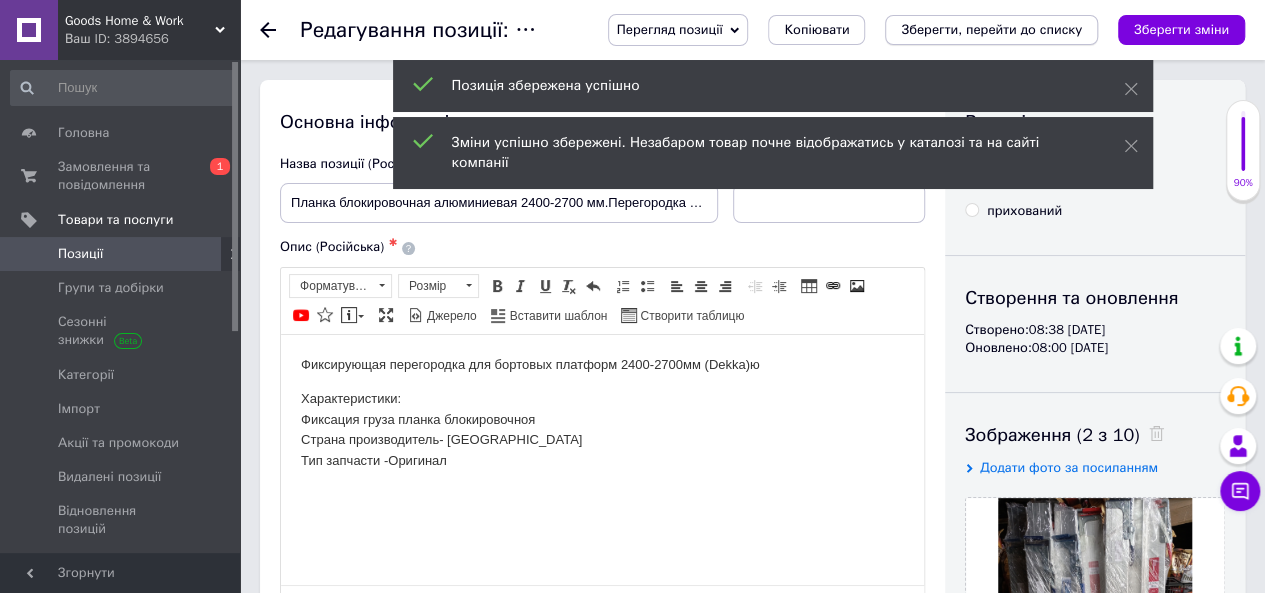 scroll, scrollTop: 0, scrollLeft: 0, axis: both 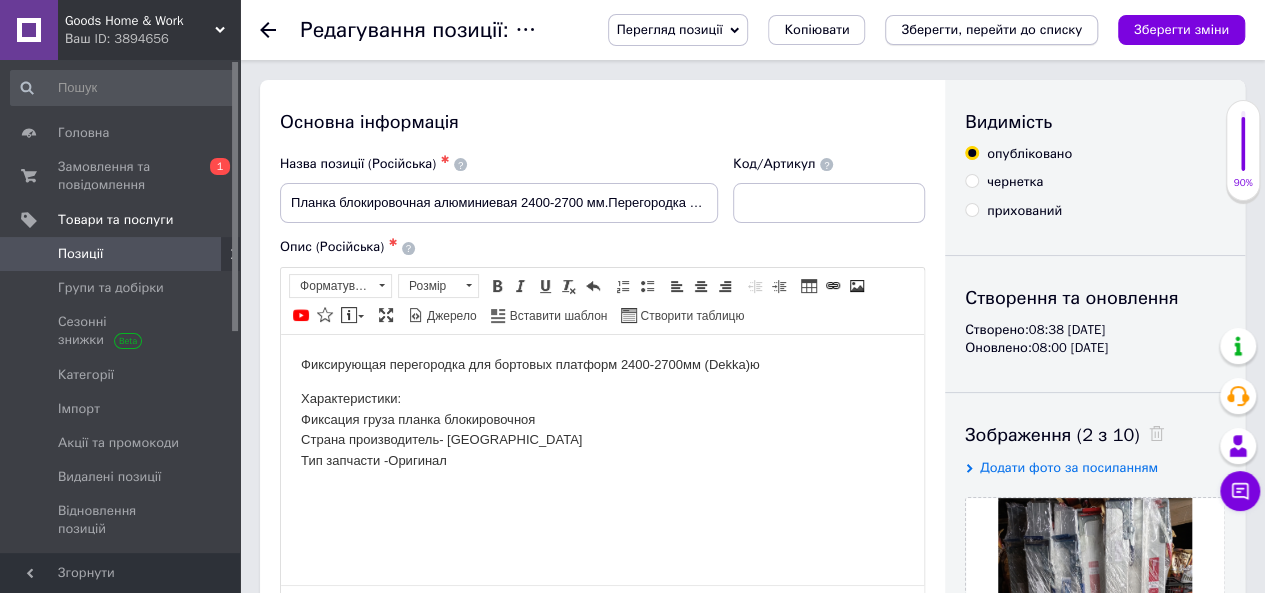 click on "Зберегти, перейти до списку" at bounding box center [991, 29] 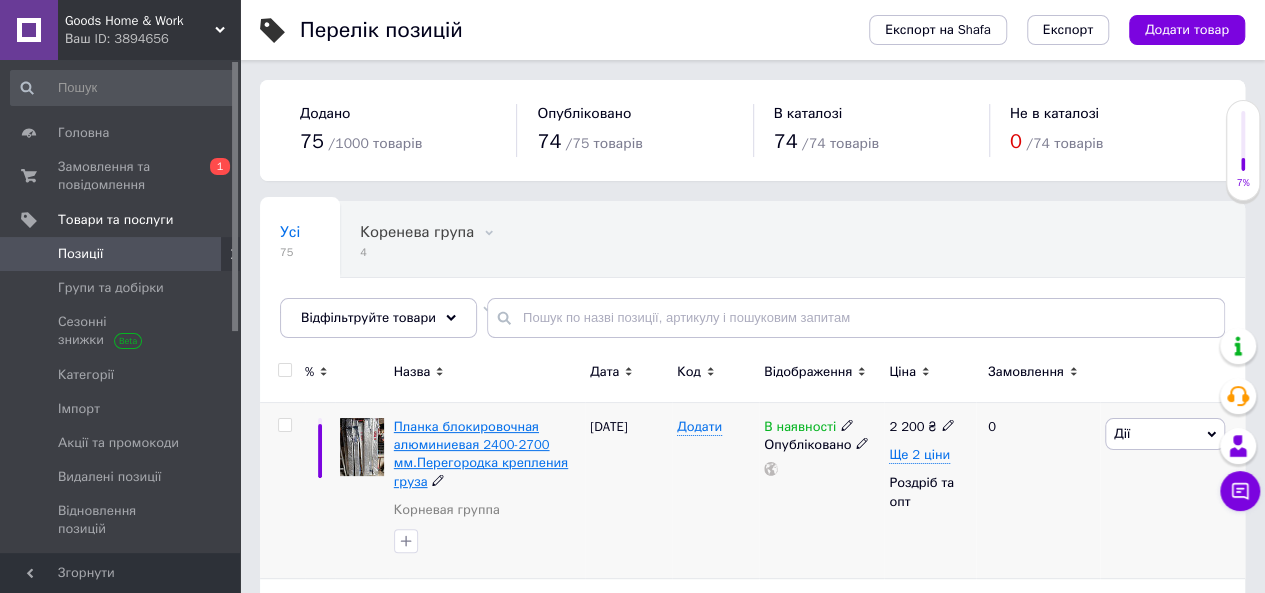 click on "Планка блокировочная алюминиевая 2400-2700 мм.Перегородка крепления груза" at bounding box center (481, 454) 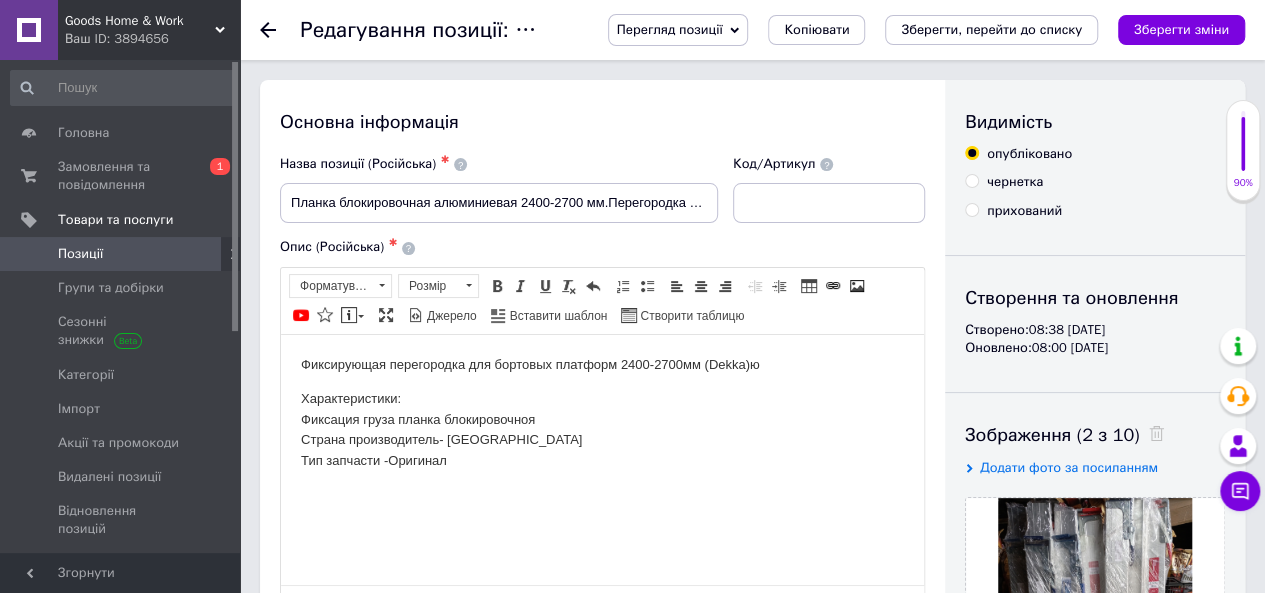 scroll, scrollTop: 0, scrollLeft: 0, axis: both 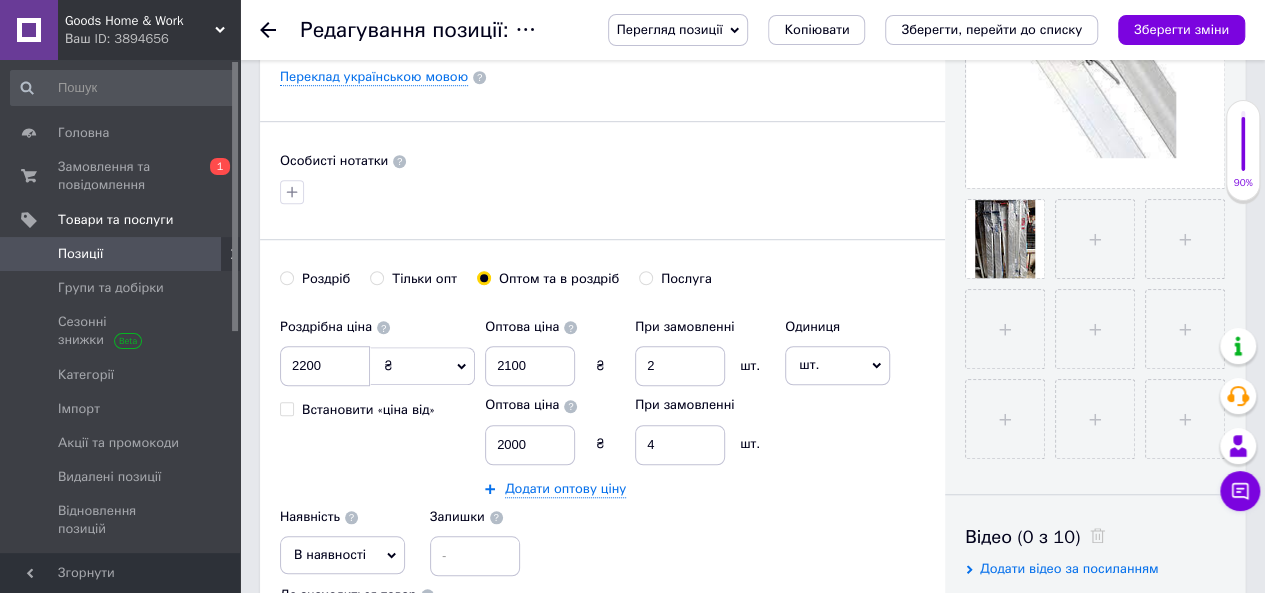 click on "Тільки опт" at bounding box center (376, 277) 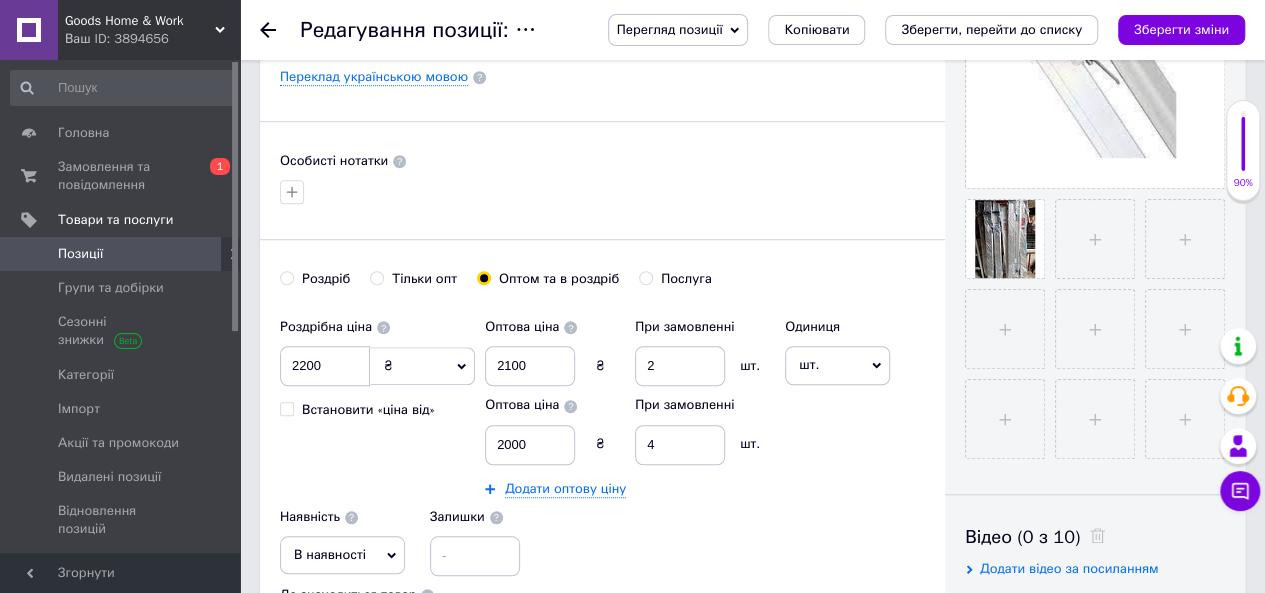 radio on "true" 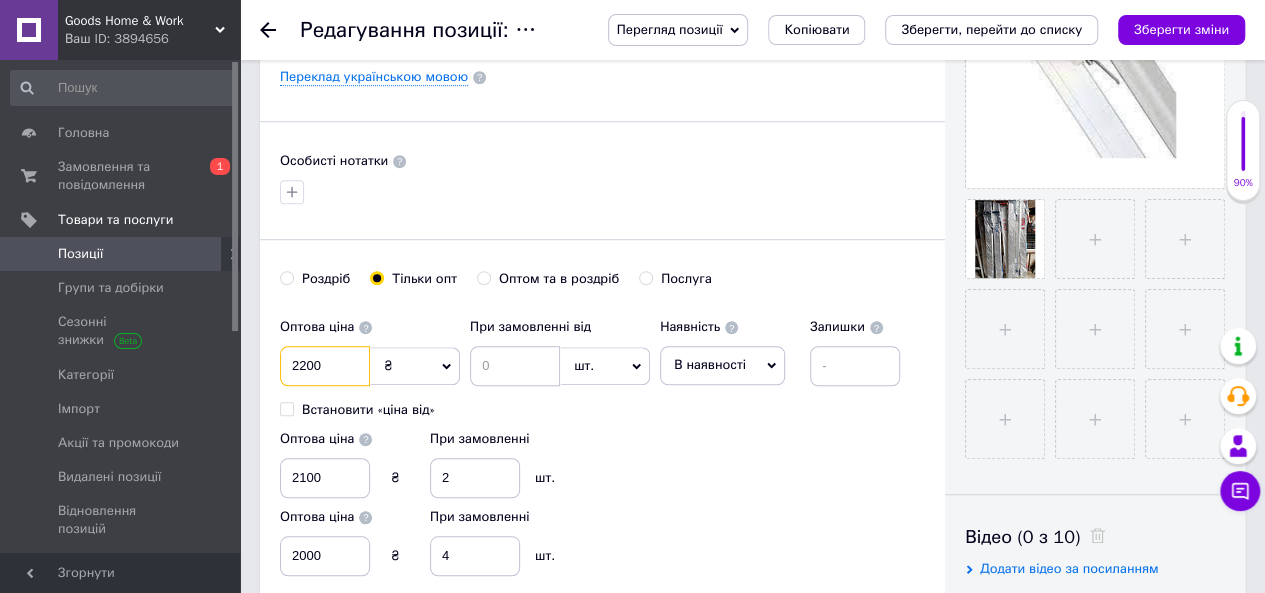 click on "2200" at bounding box center [325, 366] 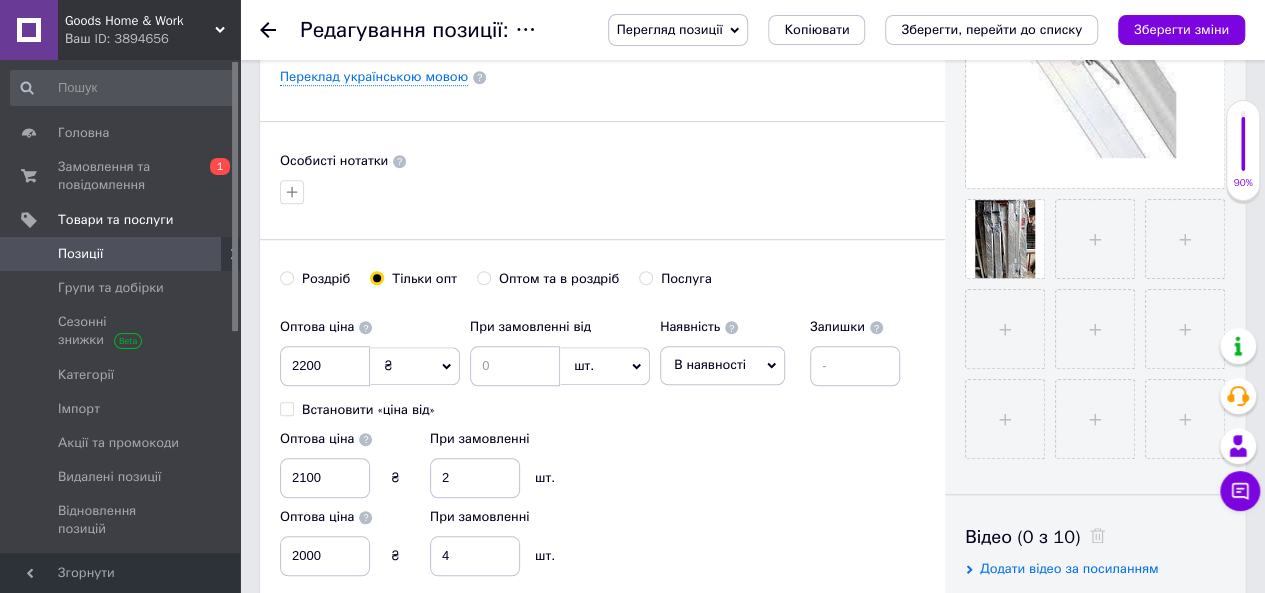 click on "Оптом та в роздріб" at bounding box center [483, 277] 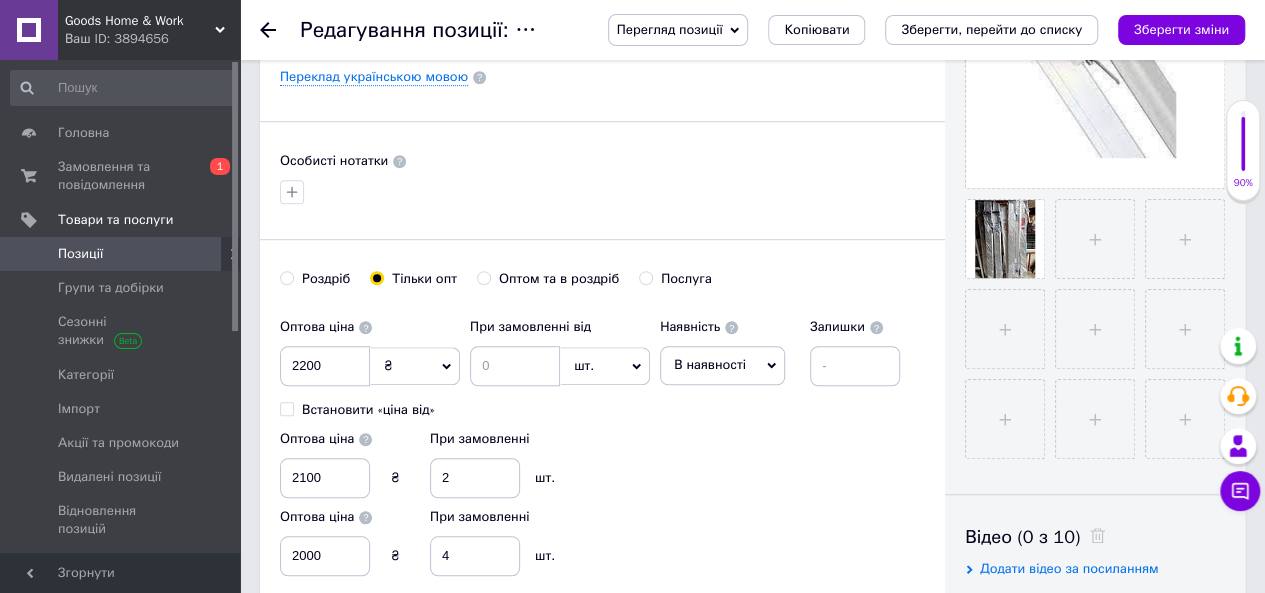 radio on "true" 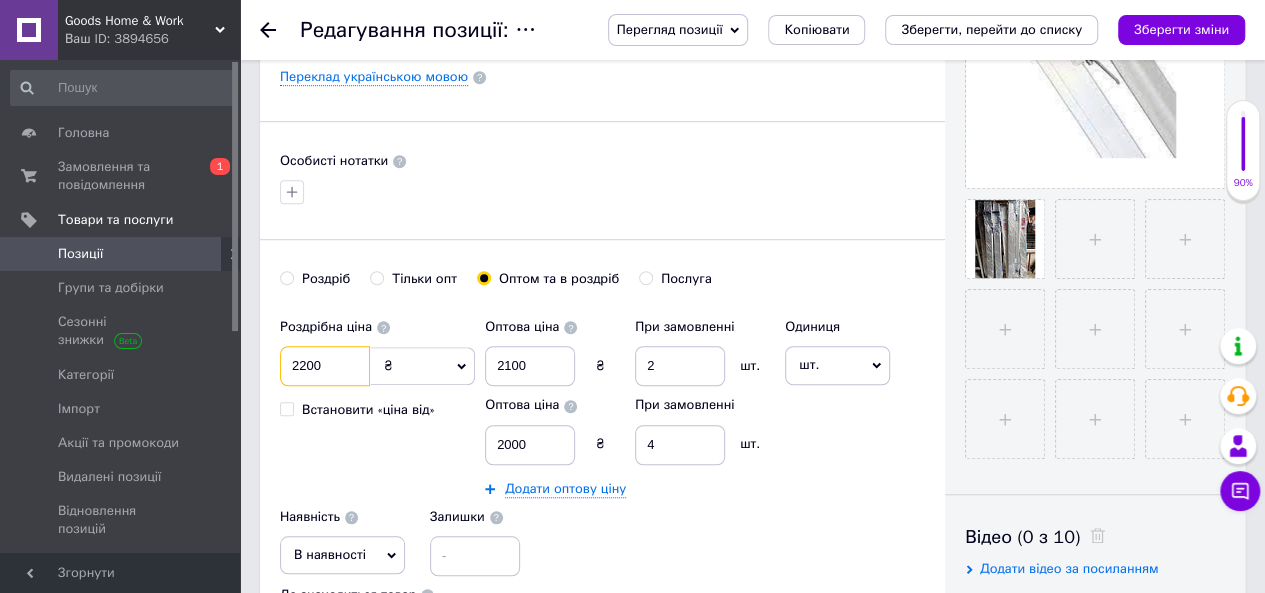 click on "2200" at bounding box center [325, 366] 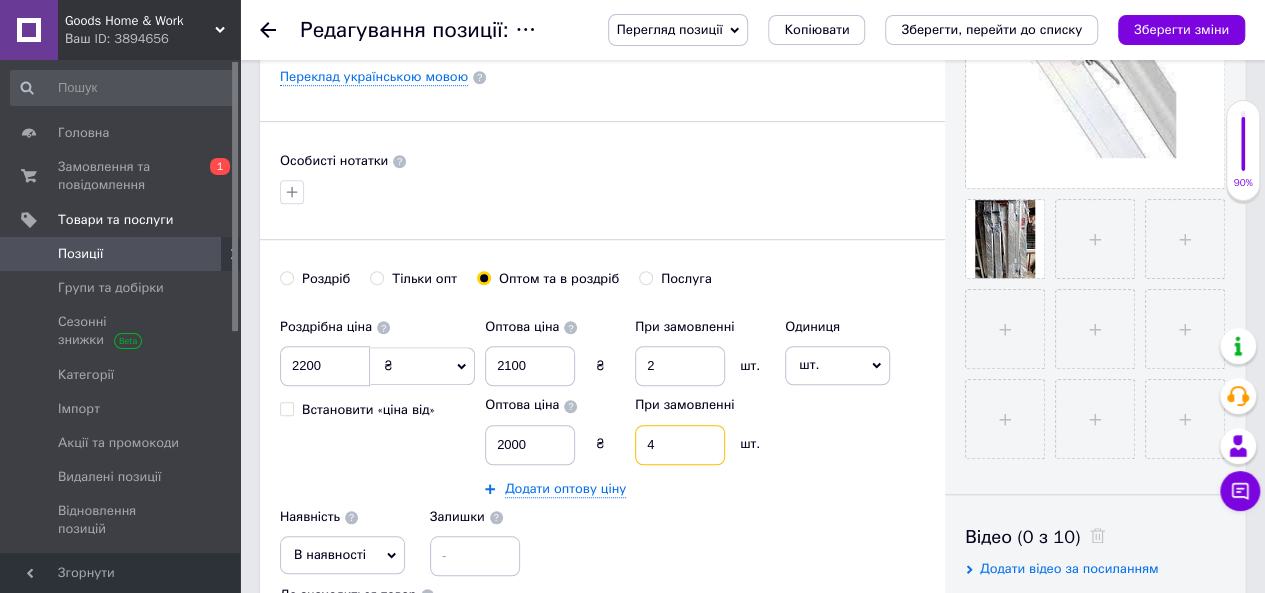 click on "4" at bounding box center (680, 445) 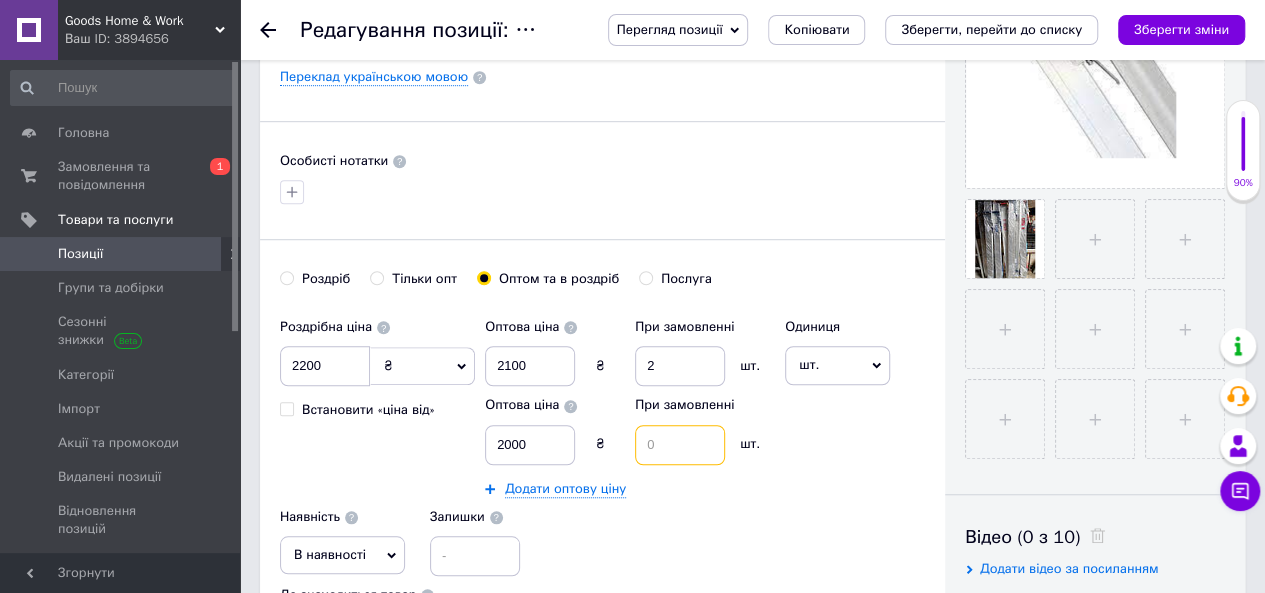 type 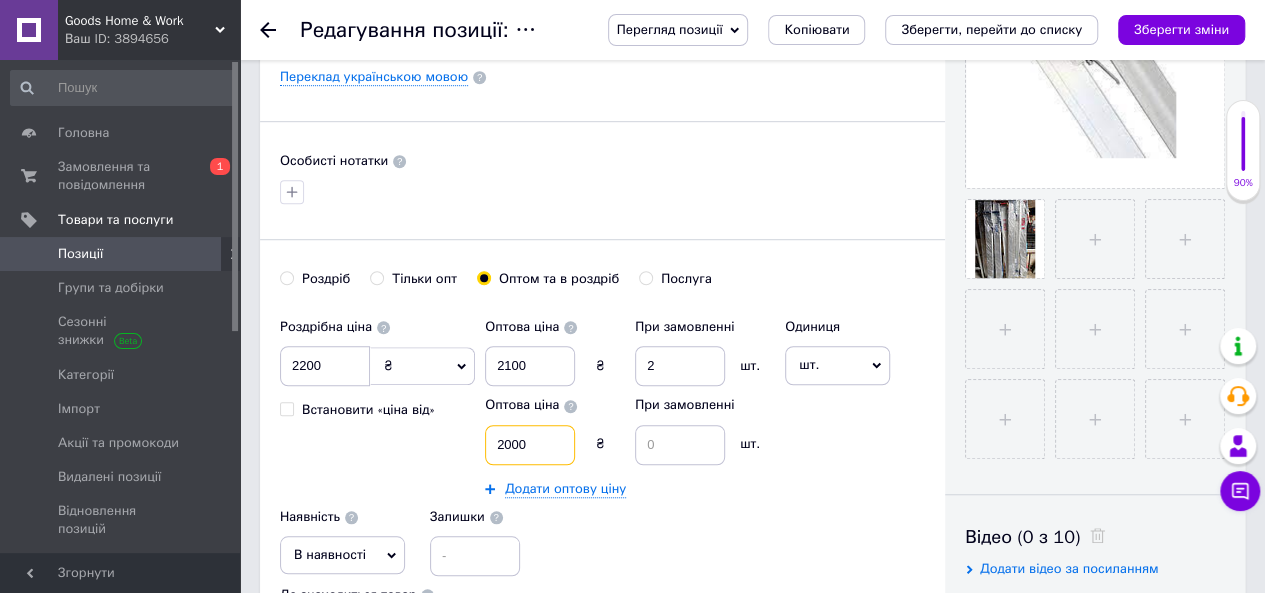 click on "2000" at bounding box center [530, 445] 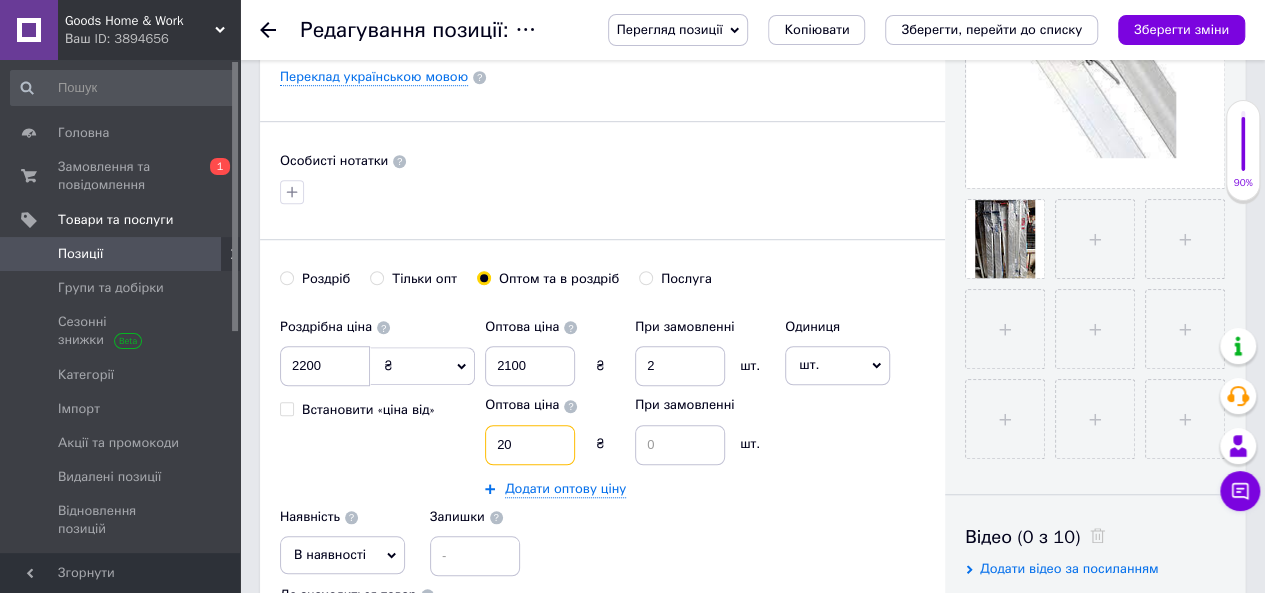 type on "2" 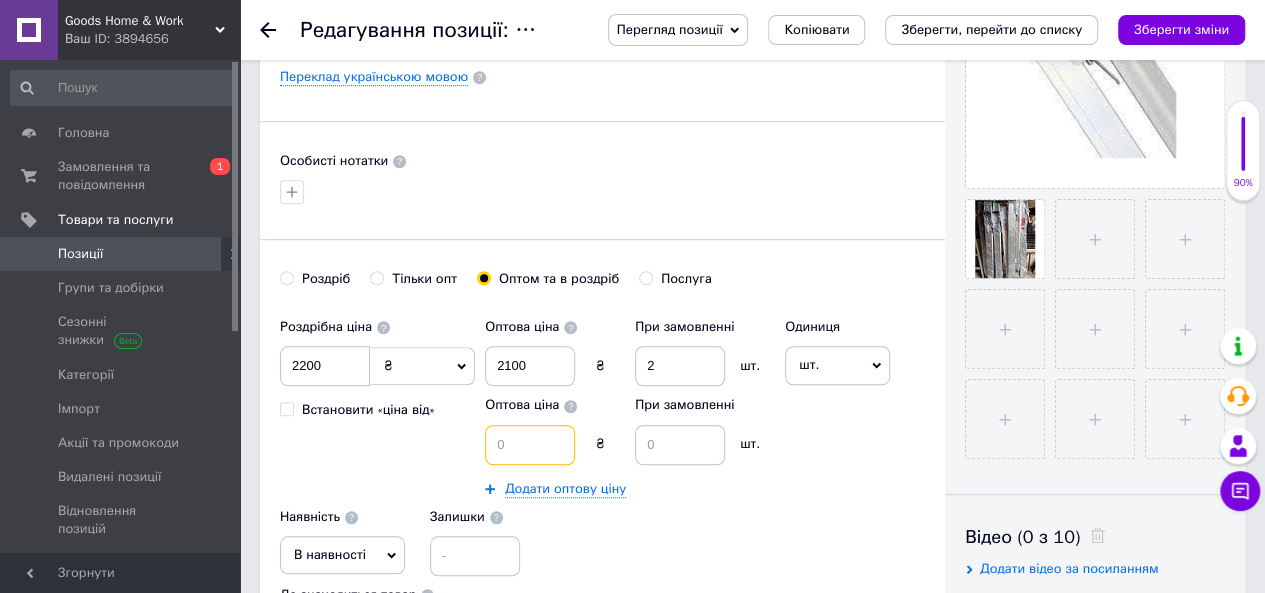 type 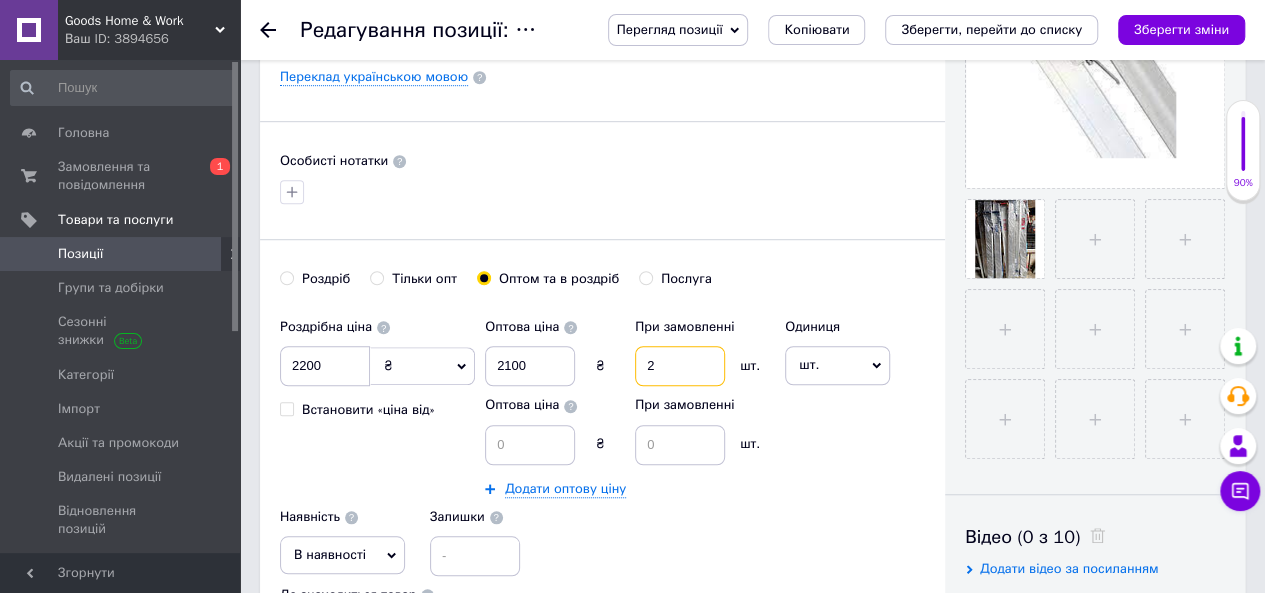 click on "2" at bounding box center (680, 366) 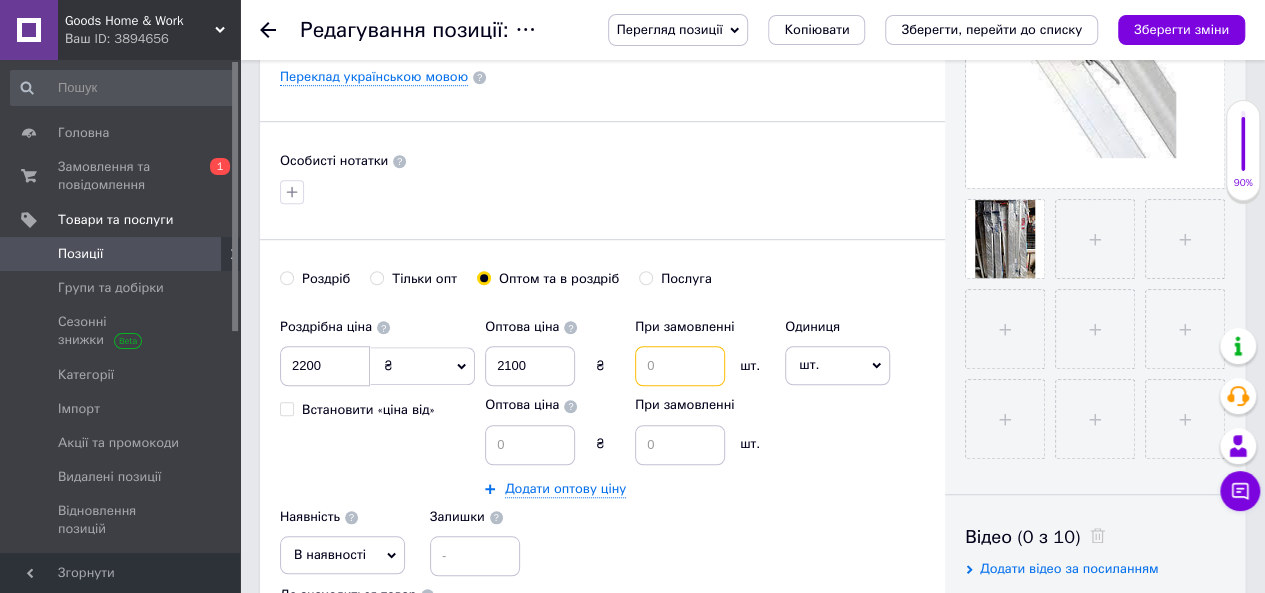 type 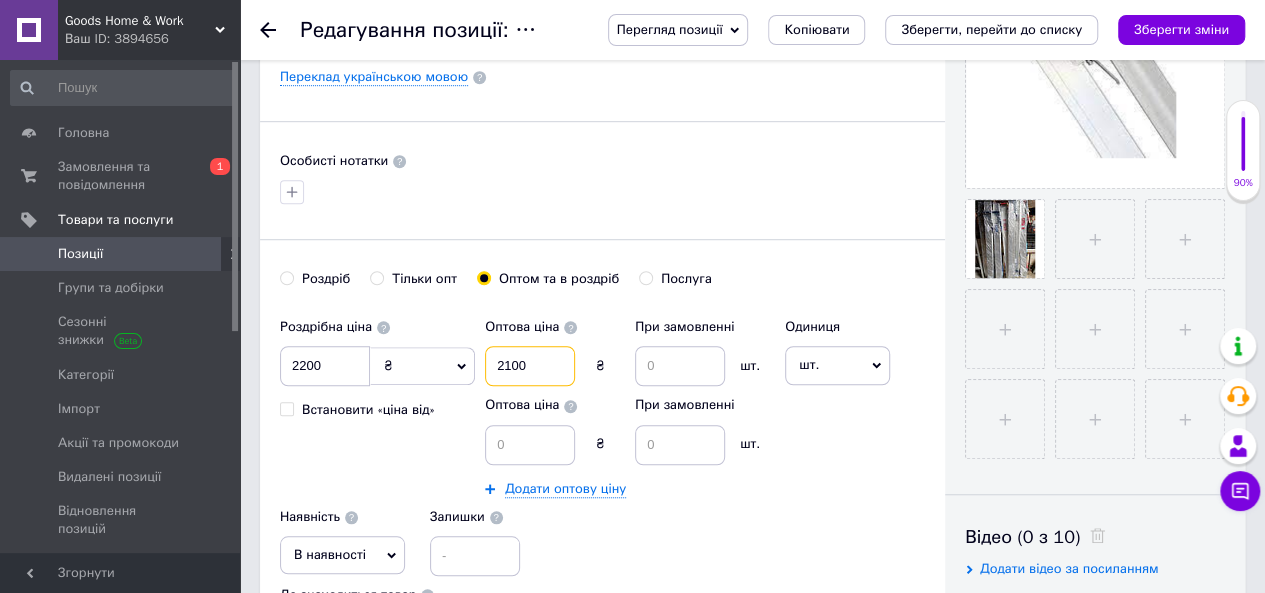 click on "2100" at bounding box center [530, 366] 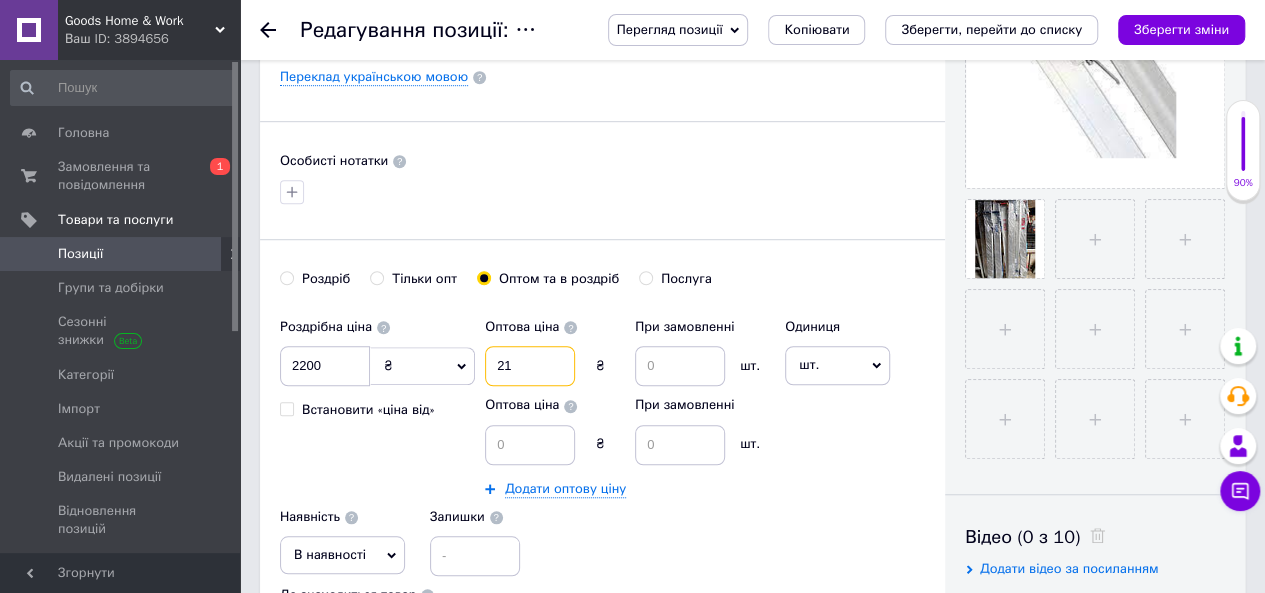 type on "2" 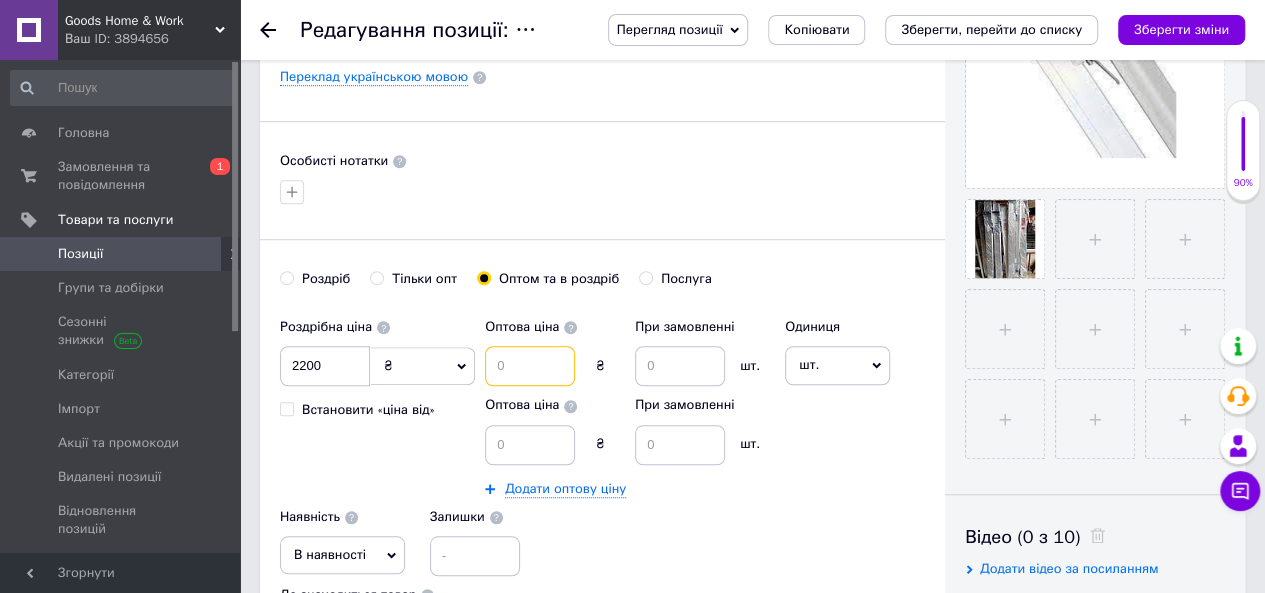 type 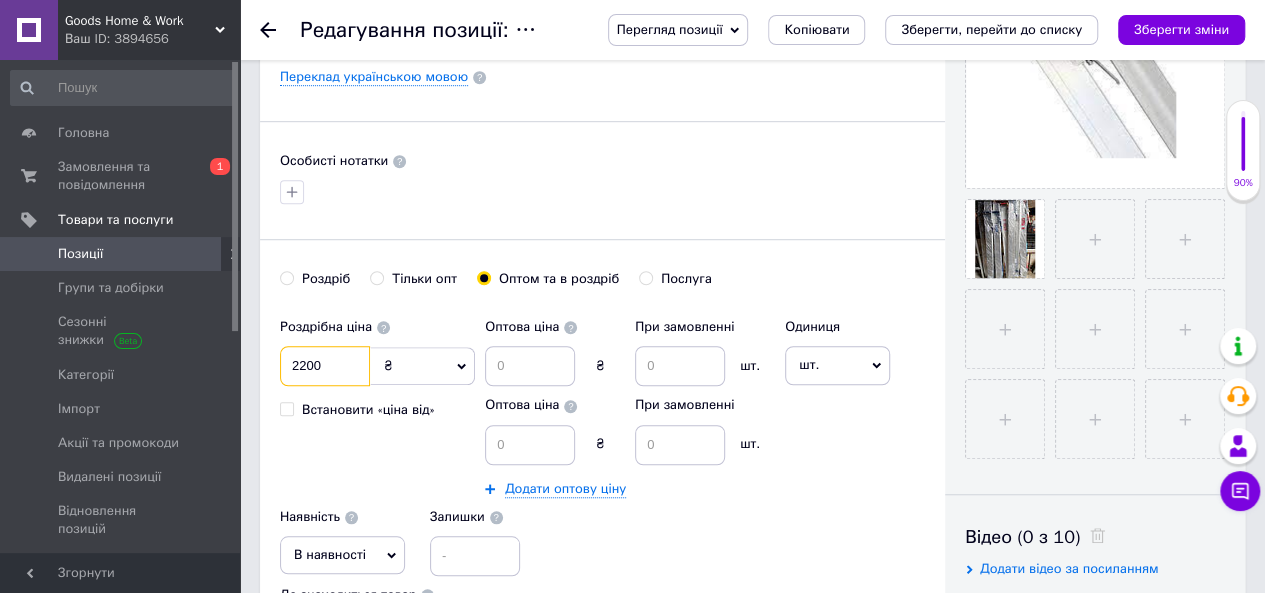click on "2200" at bounding box center [325, 366] 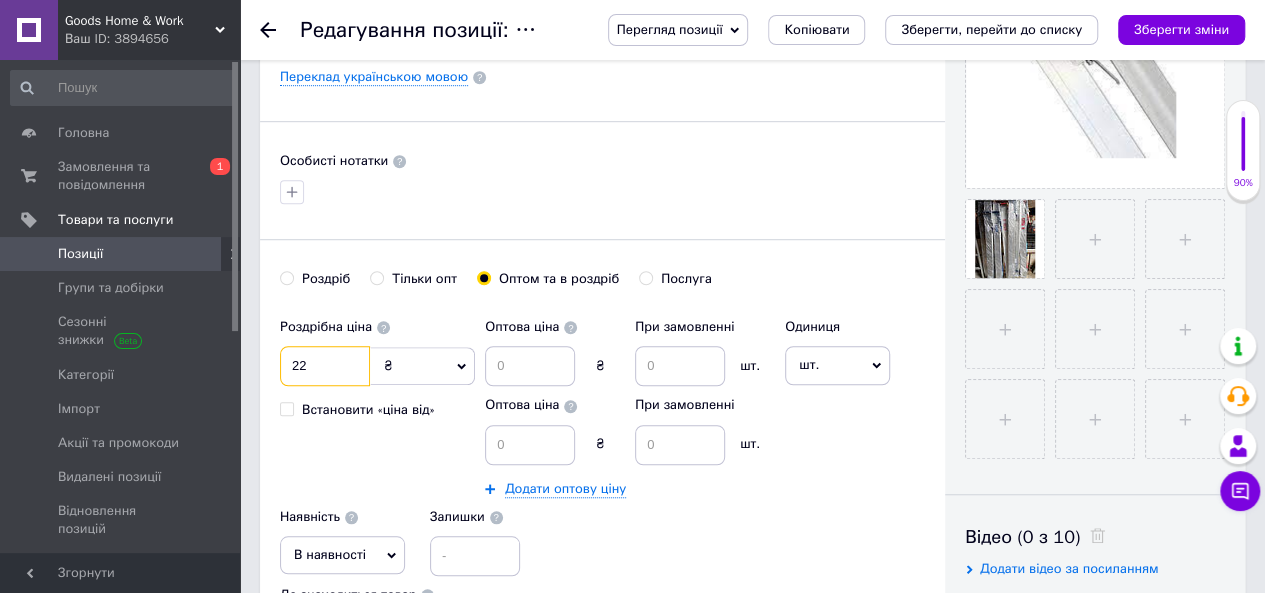 type on "2" 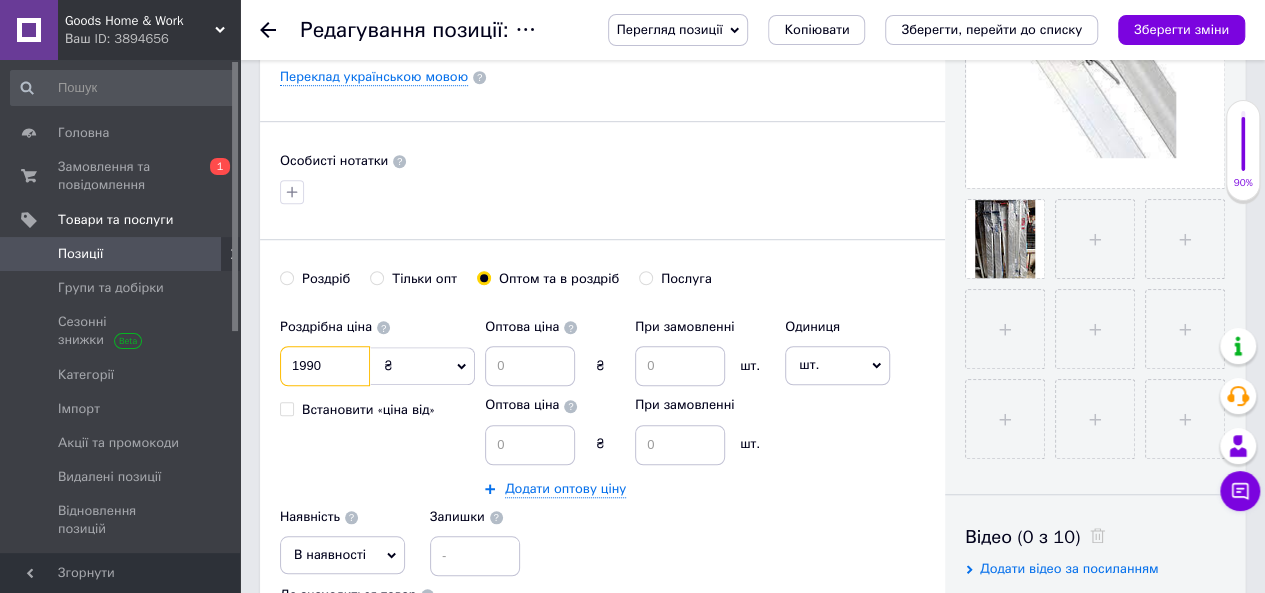 type on "1990" 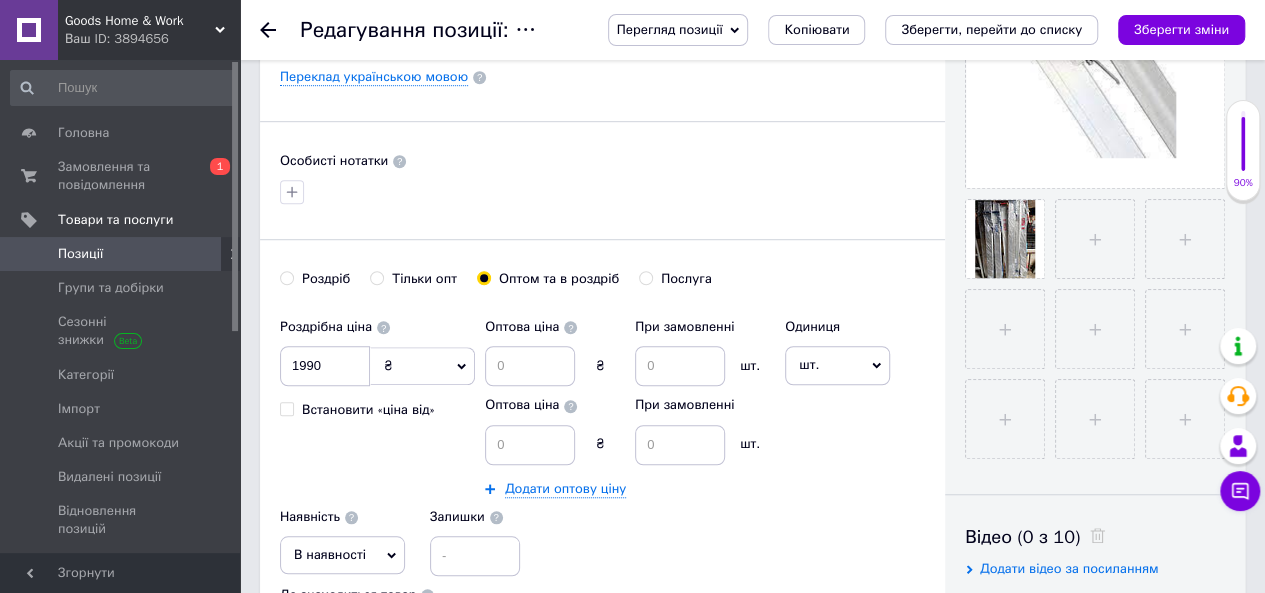 click on "Встановити «ціна від»" at bounding box center [286, 408] 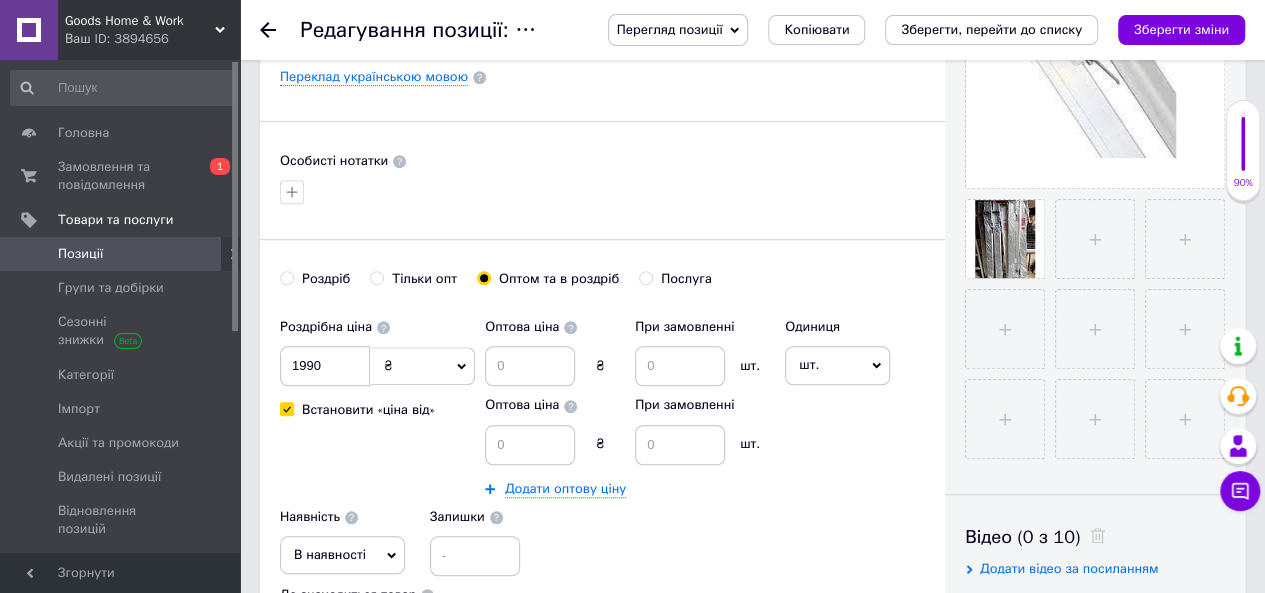checkbox on "true" 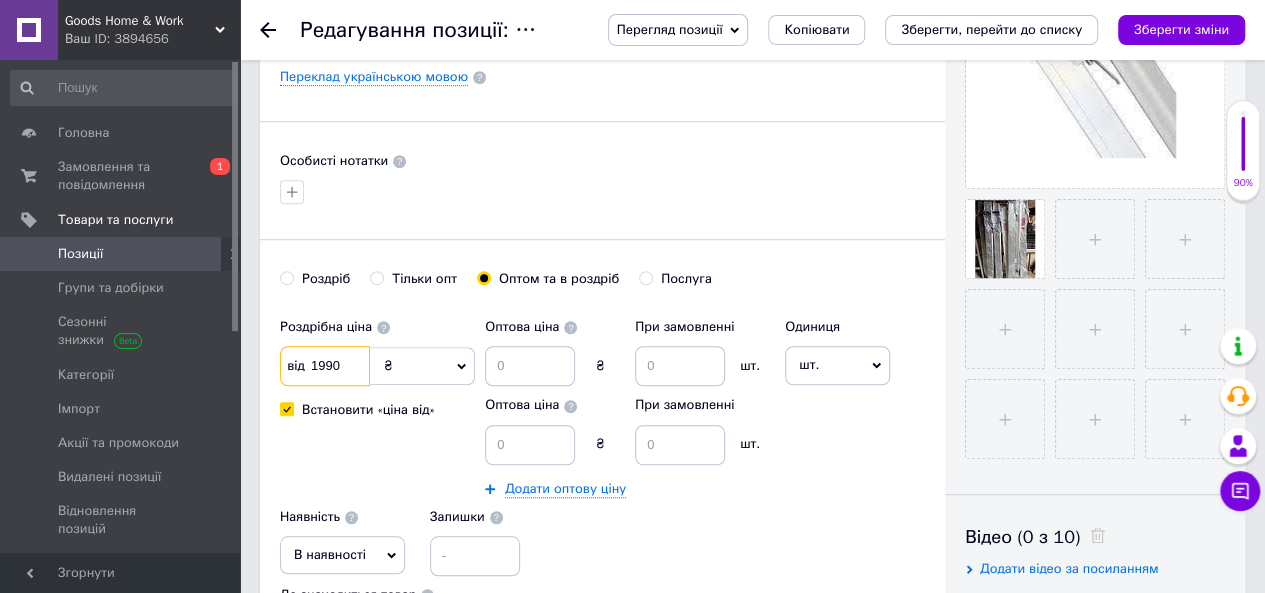 click on "1990" at bounding box center [325, 366] 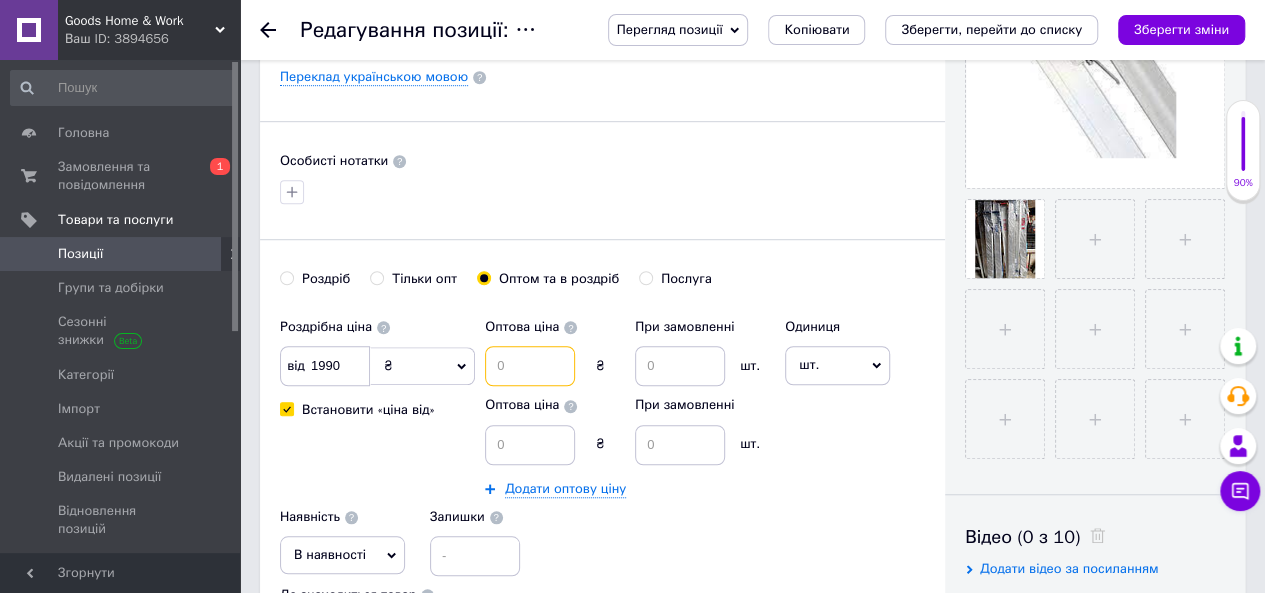 click at bounding box center (530, 366) 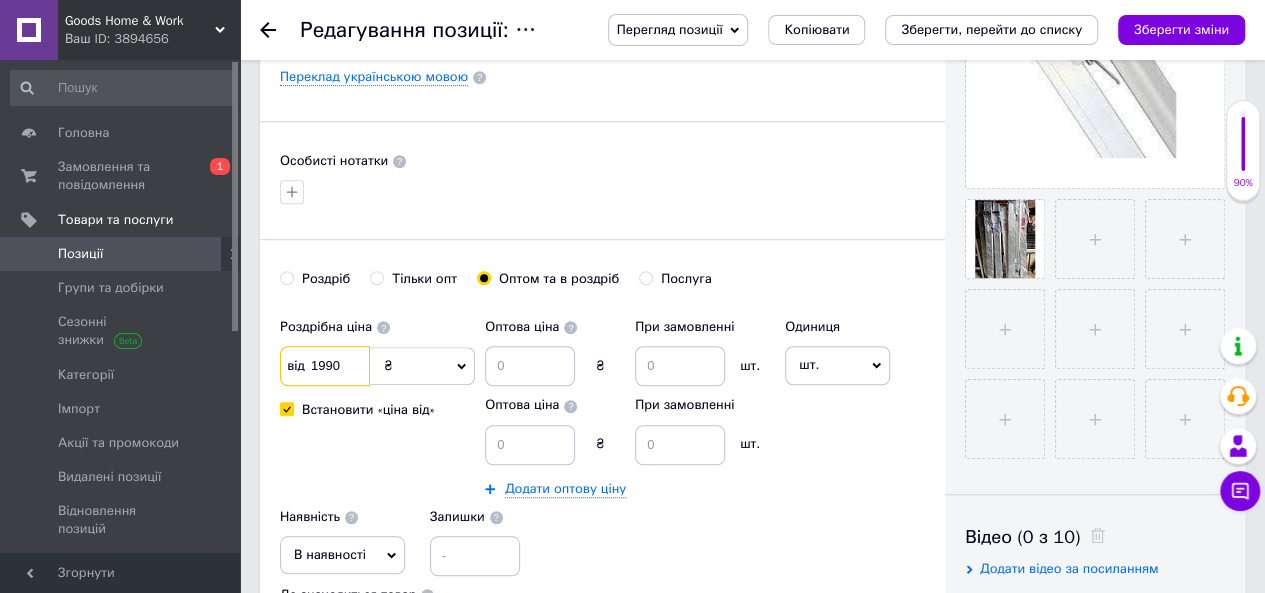 click on "1990" at bounding box center (325, 366) 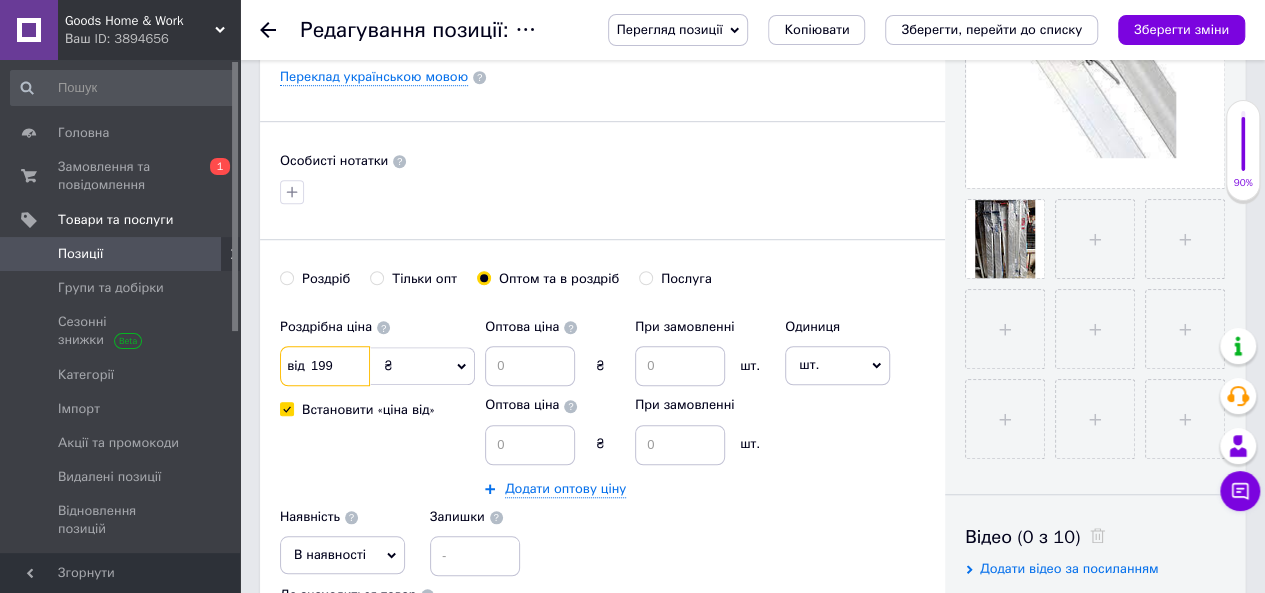 type on "1990" 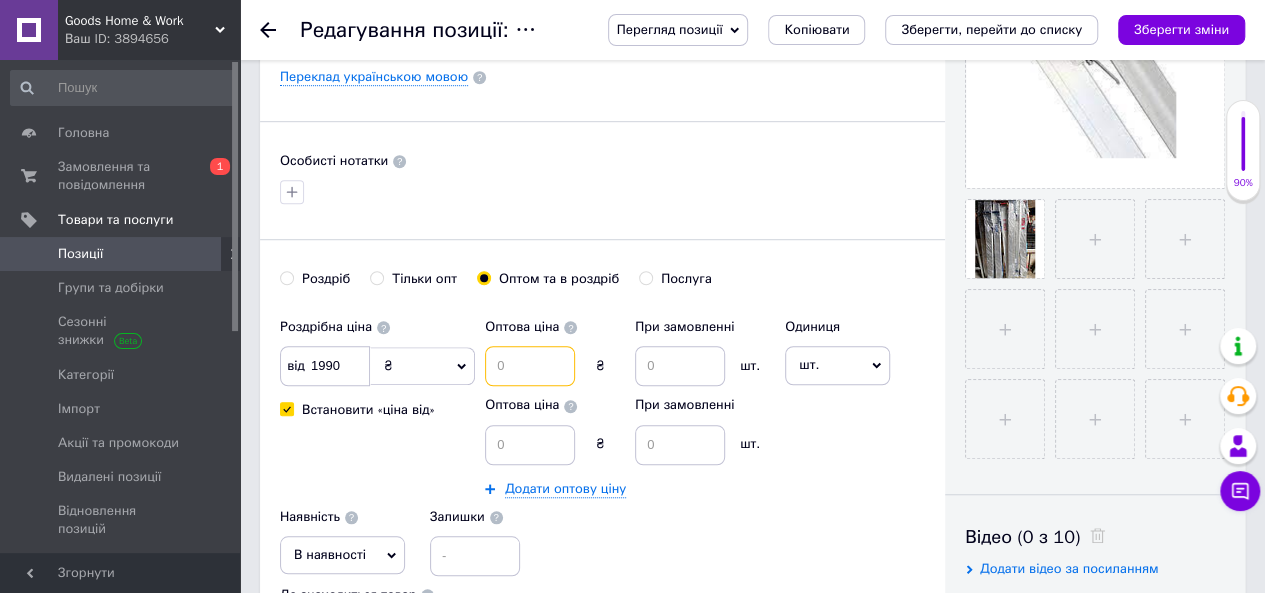 click at bounding box center (530, 366) 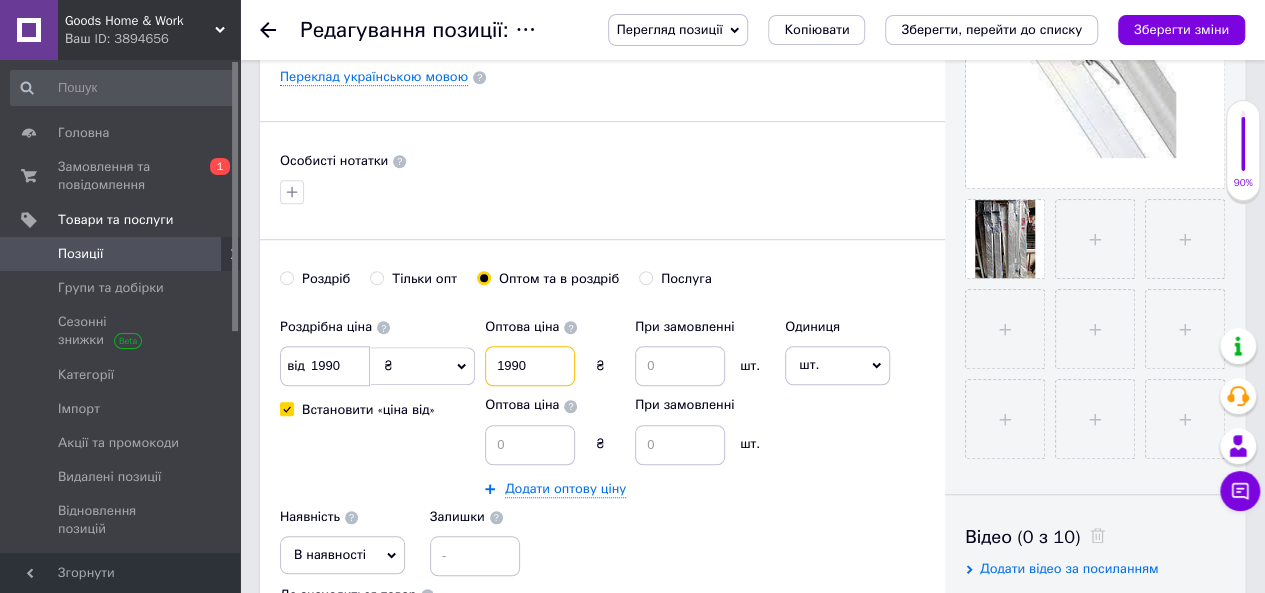 type on "1990" 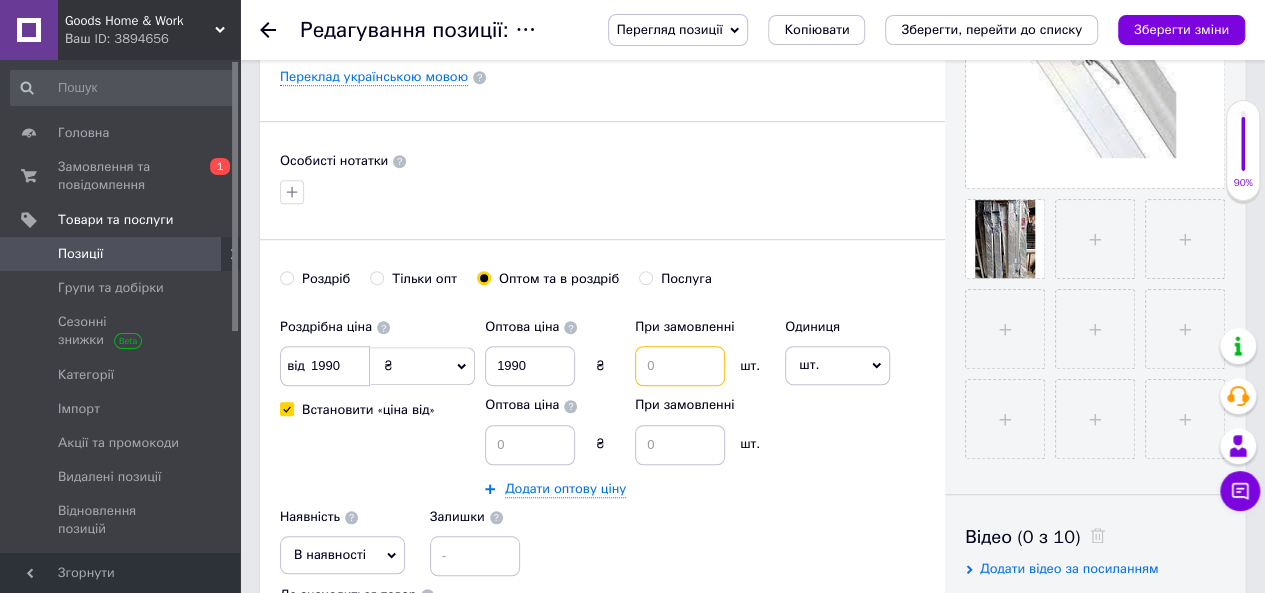 click at bounding box center (680, 366) 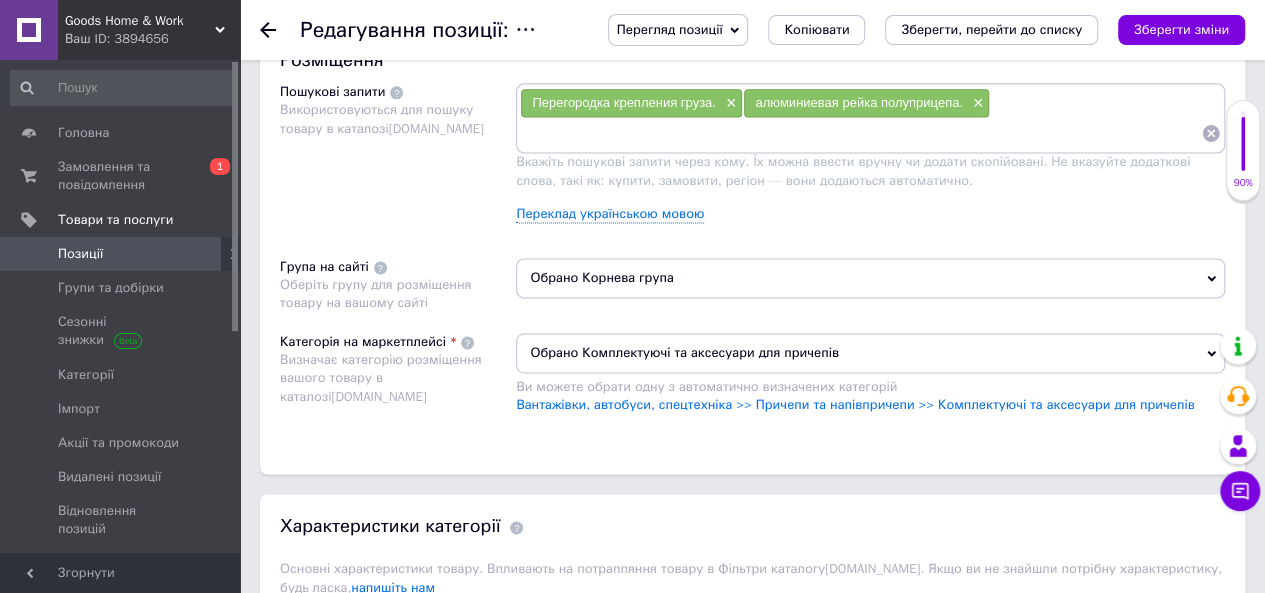 scroll, scrollTop: 1324, scrollLeft: 0, axis: vertical 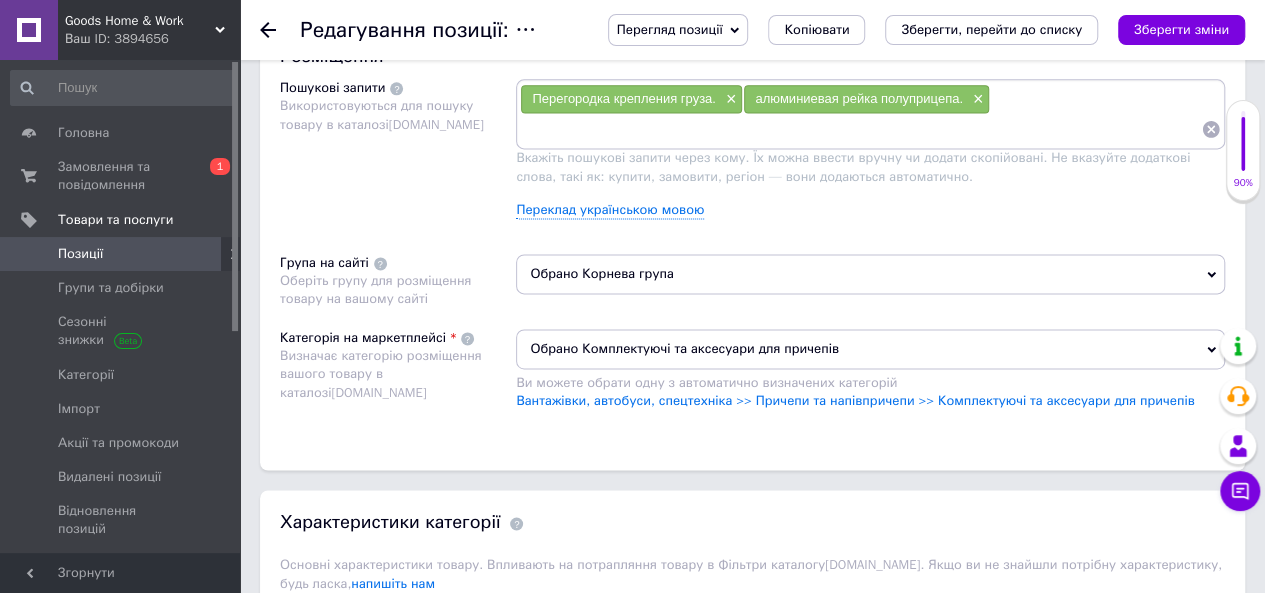 type on "4" 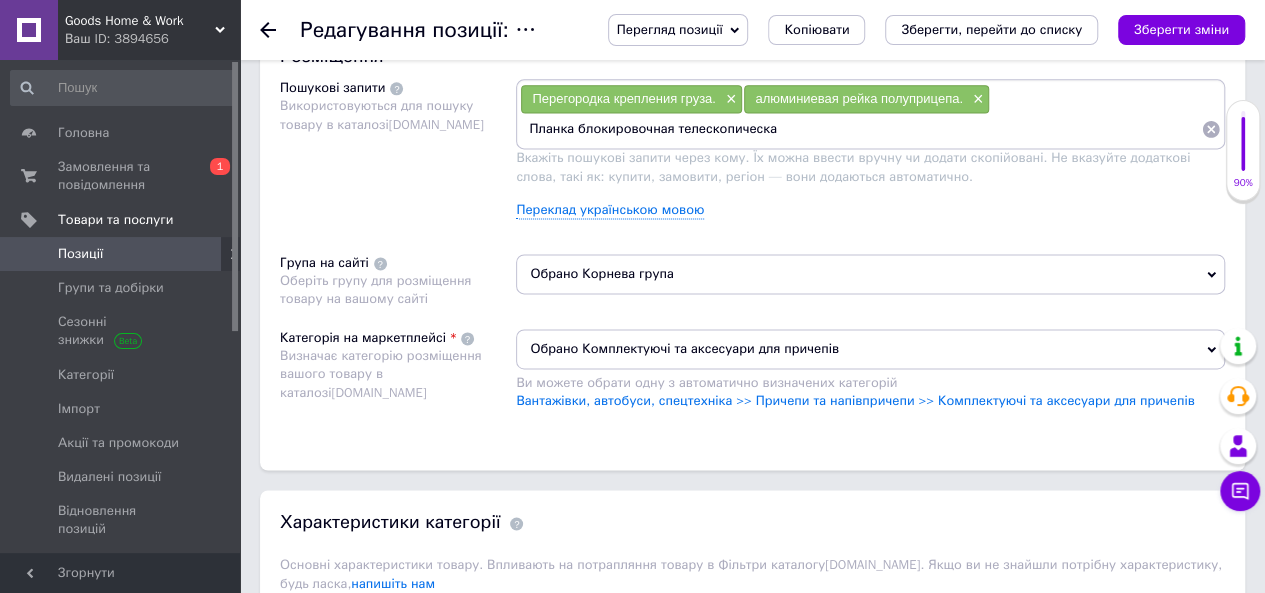 type on "Планка блокировочная телескопическая" 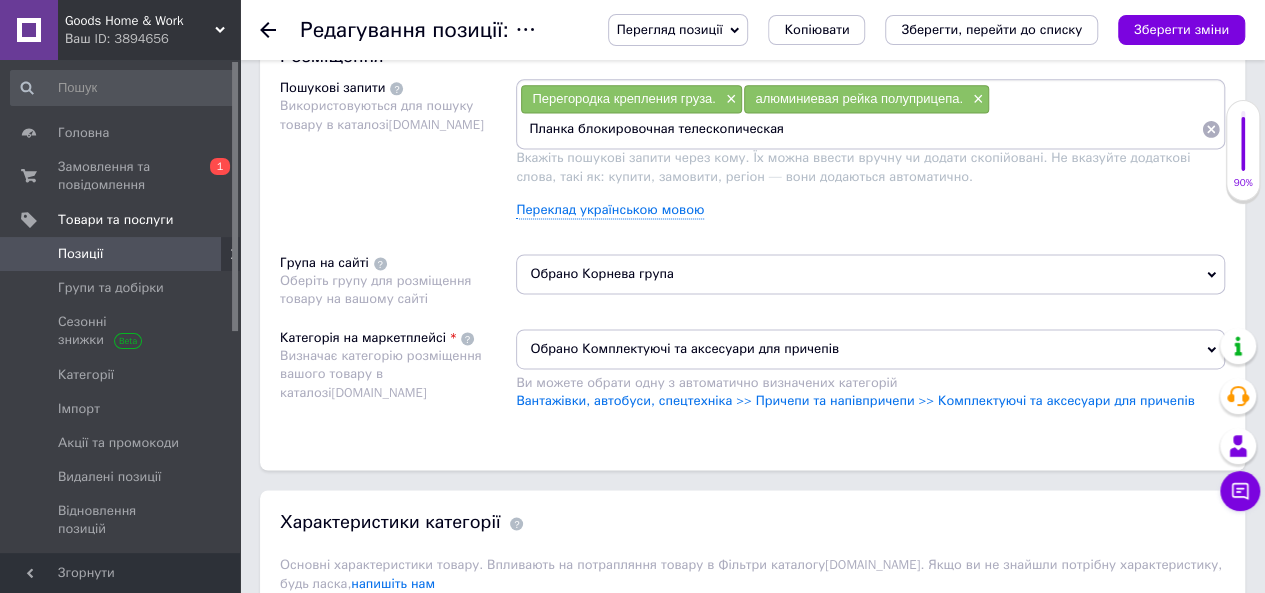 type 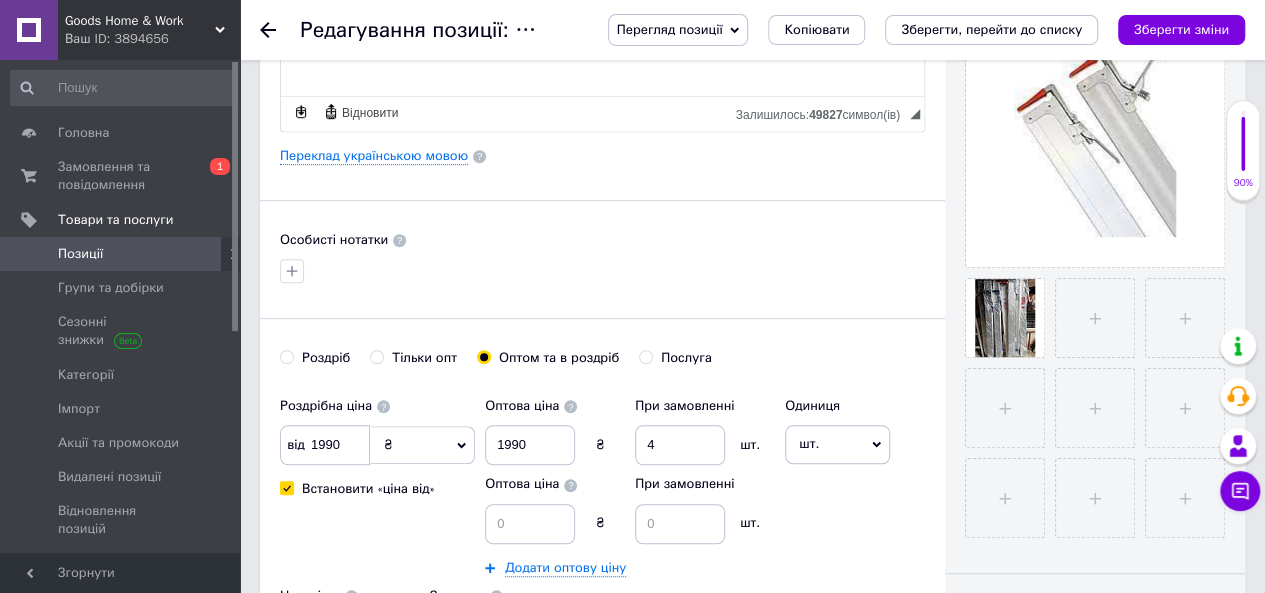 scroll, scrollTop: 506, scrollLeft: 0, axis: vertical 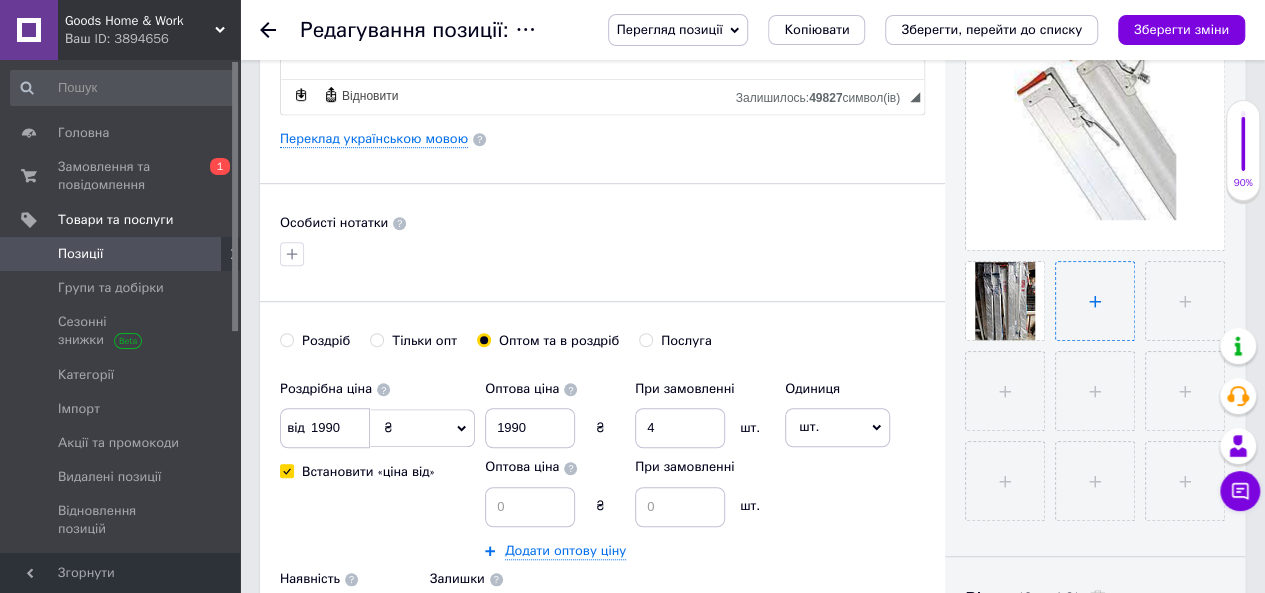 click at bounding box center [1095, 301] 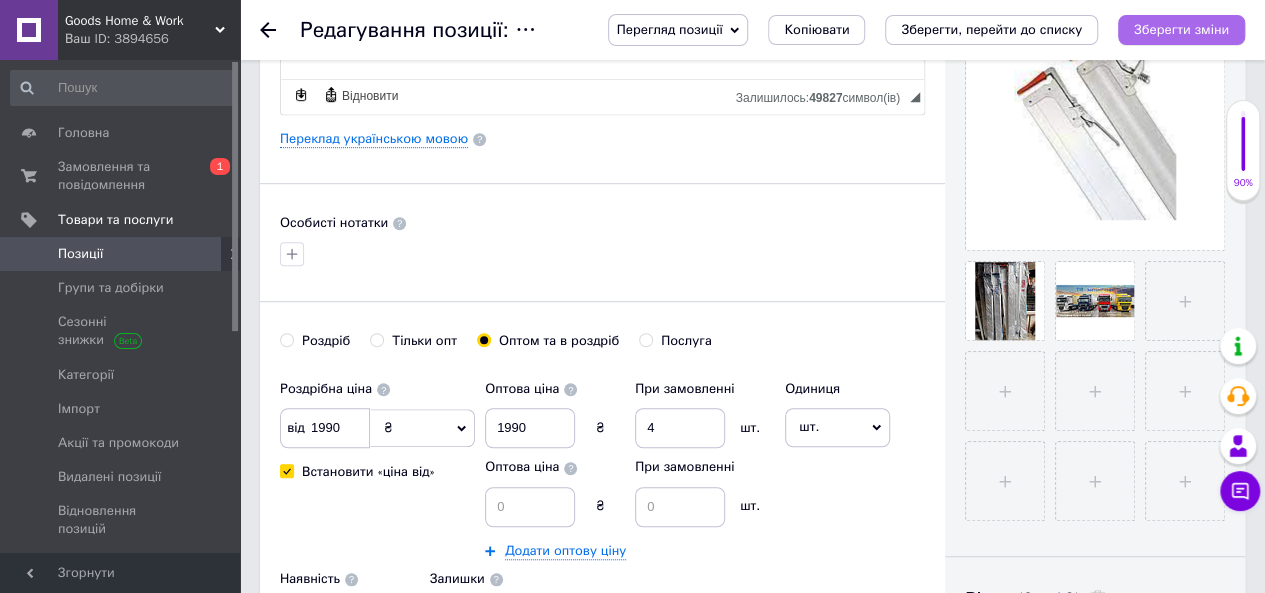 click on "Зберегти зміни" at bounding box center [1181, 29] 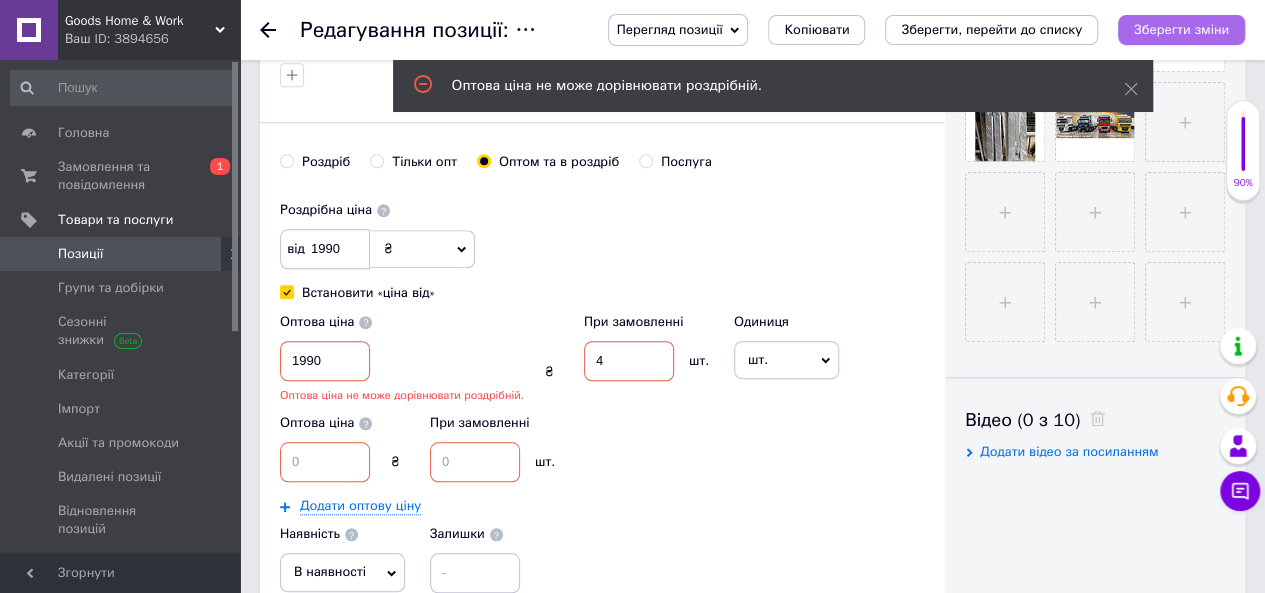 scroll, scrollTop: 777, scrollLeft: 0, axis: vertical 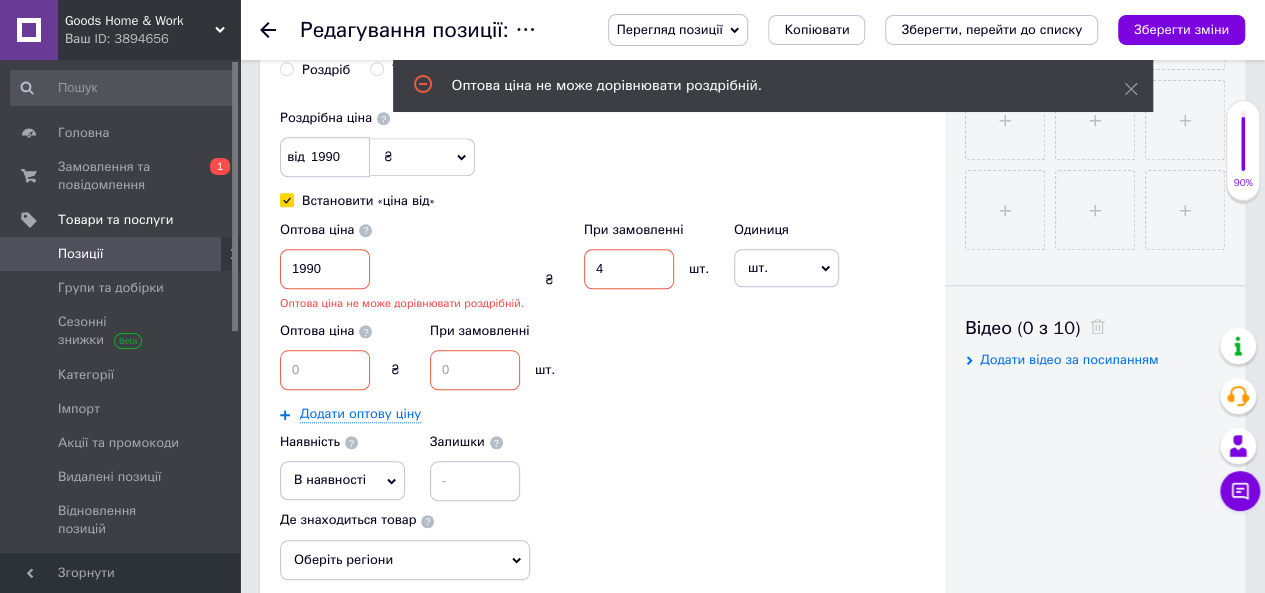 click on "1990" at bounding box center (325, 269) 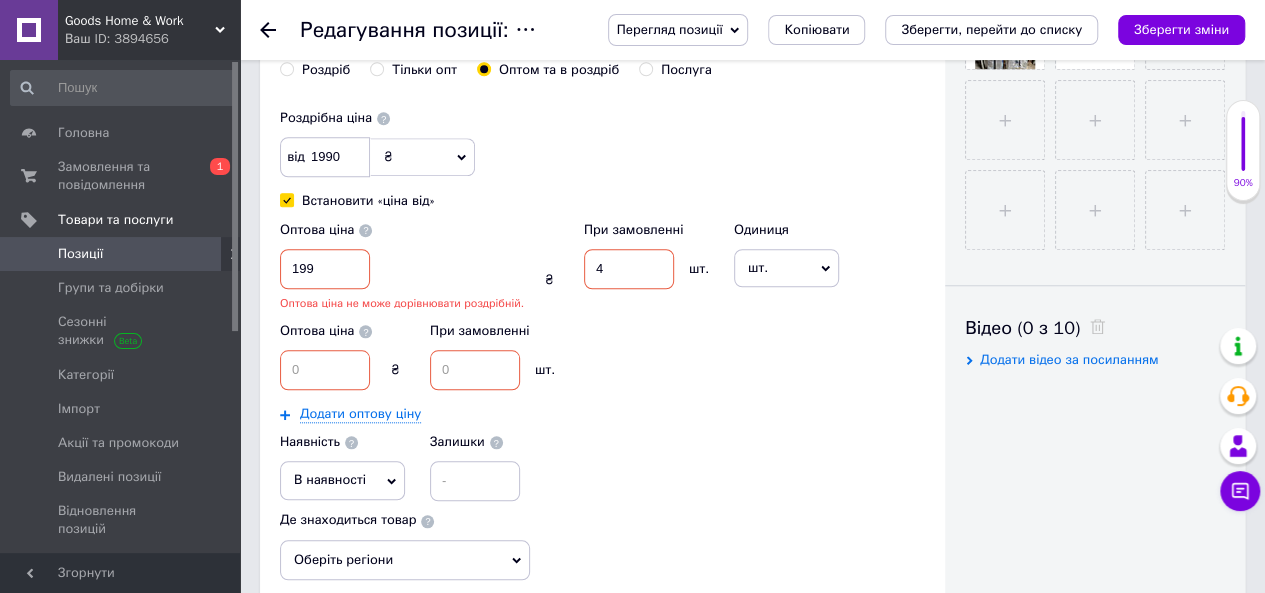 type on "1990" 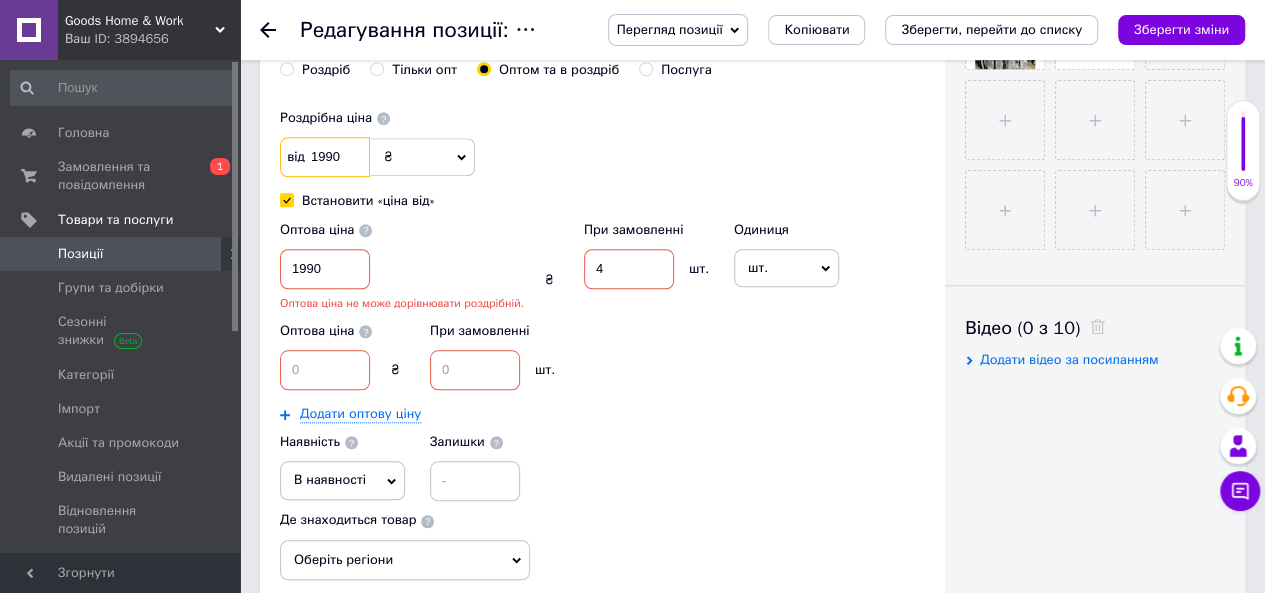 click on "1990" at bounding box center [325, 157] 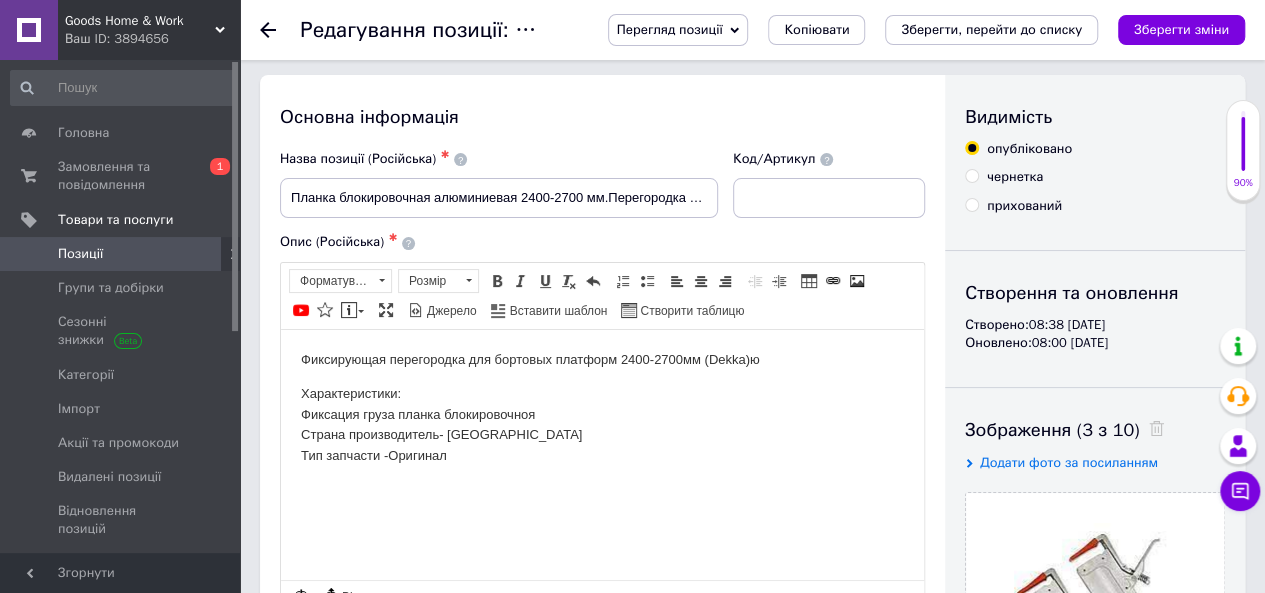 scroll, scrollTop: 0, scrollLeft: 0, axis: both 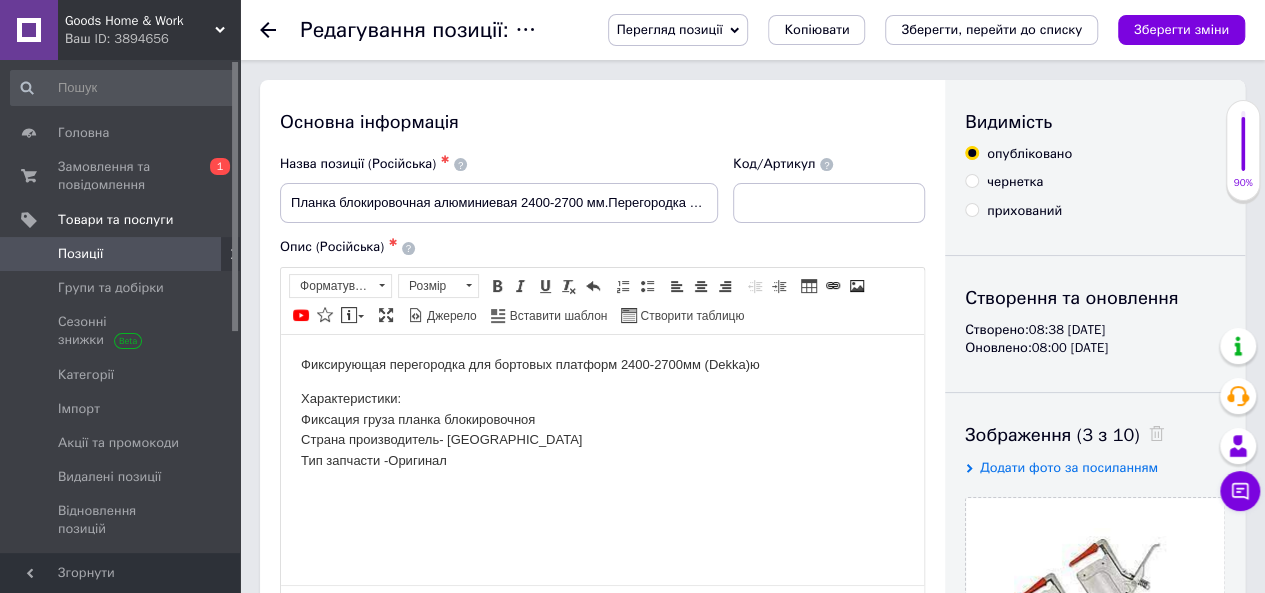 type on "1991" 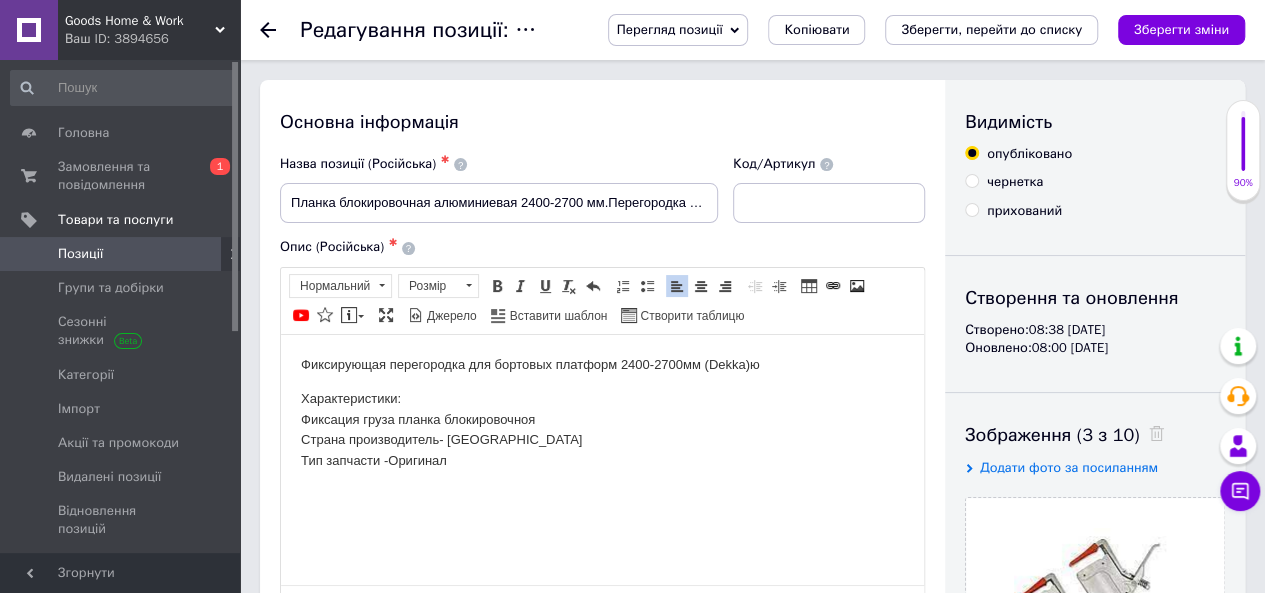 click on "Фиксирующая перегородка для бортовых платформ 2400-2700мм (Dekka)ю" at bounding box center [602, 364] 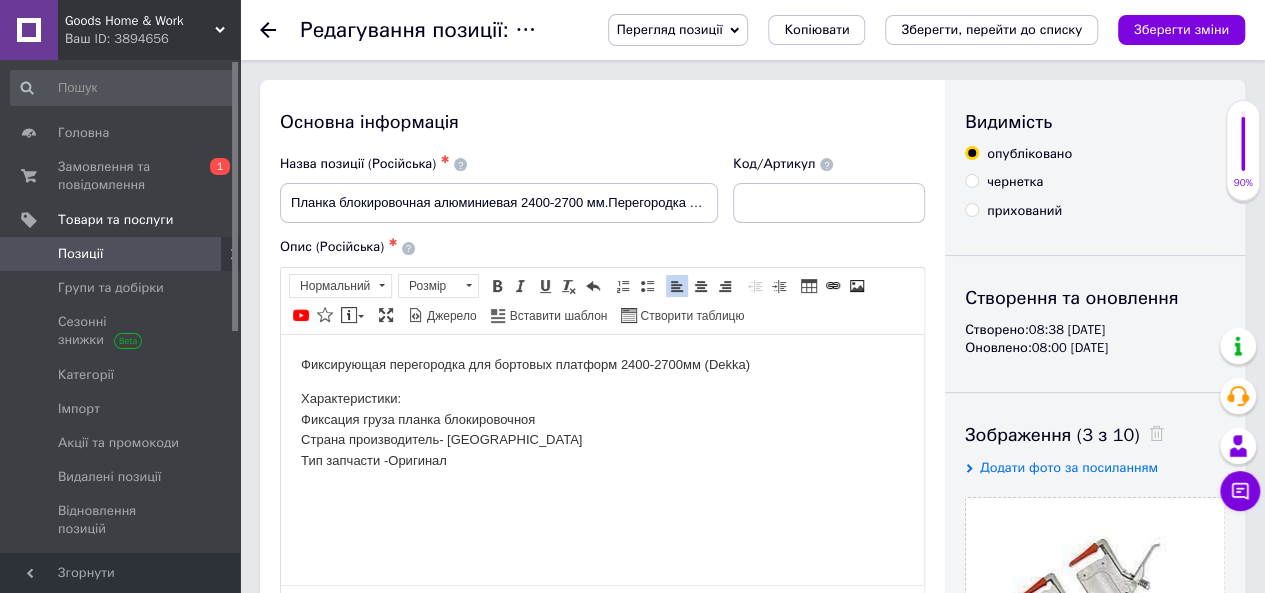 click on "Фиксирующая перегородка для бортовых платформ 2400-2700мм (Dekka) Характеристики: Фиксация груза планка блокировочноя Страна производитель- Германия Тип запчасти -Оригинал" at bounding box center [602, 412] 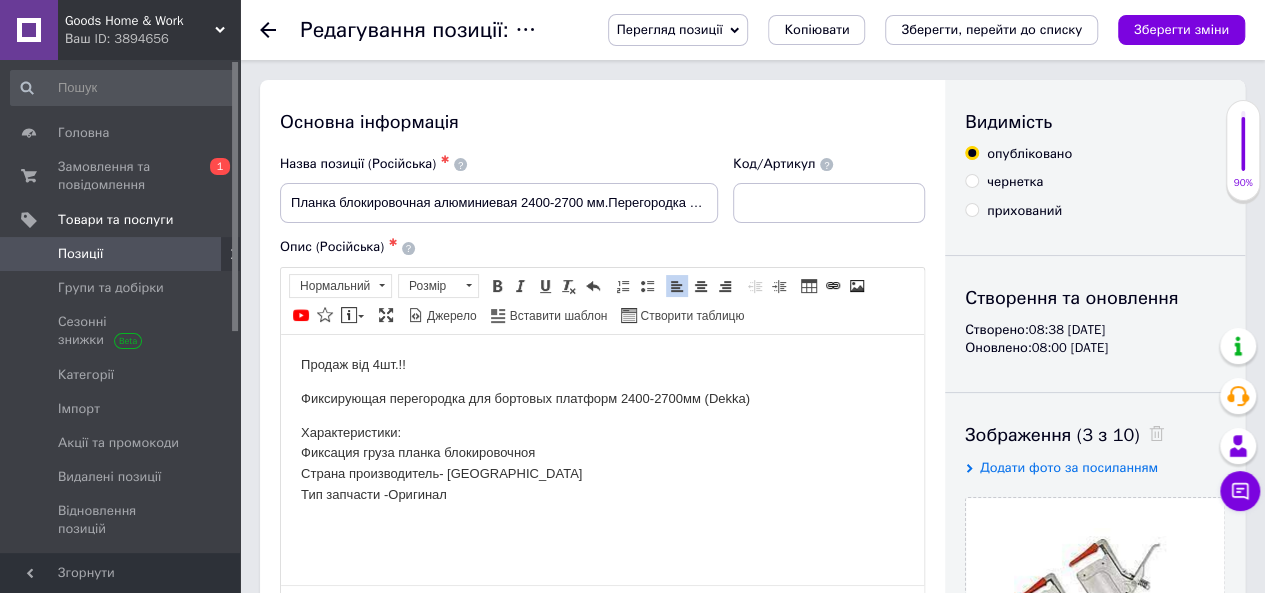 click on "Продаж від 4шт.!!" at bounding box center (602, 364) 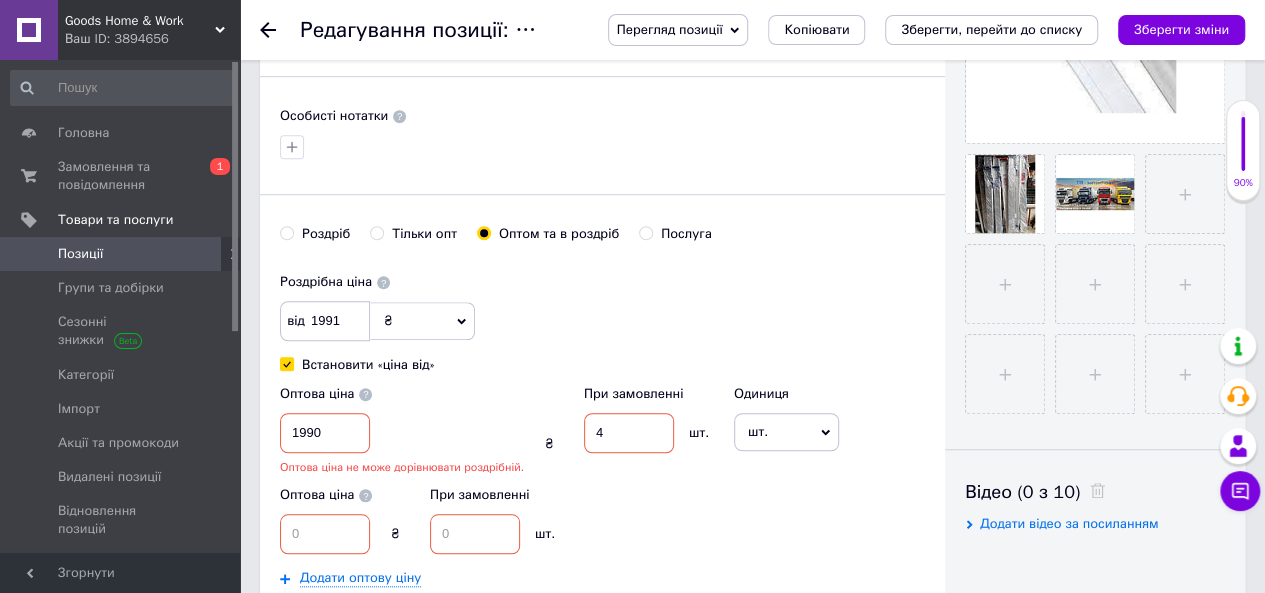 scroll, scrollTop: 620, scrollLeft: 0, axis: vertical 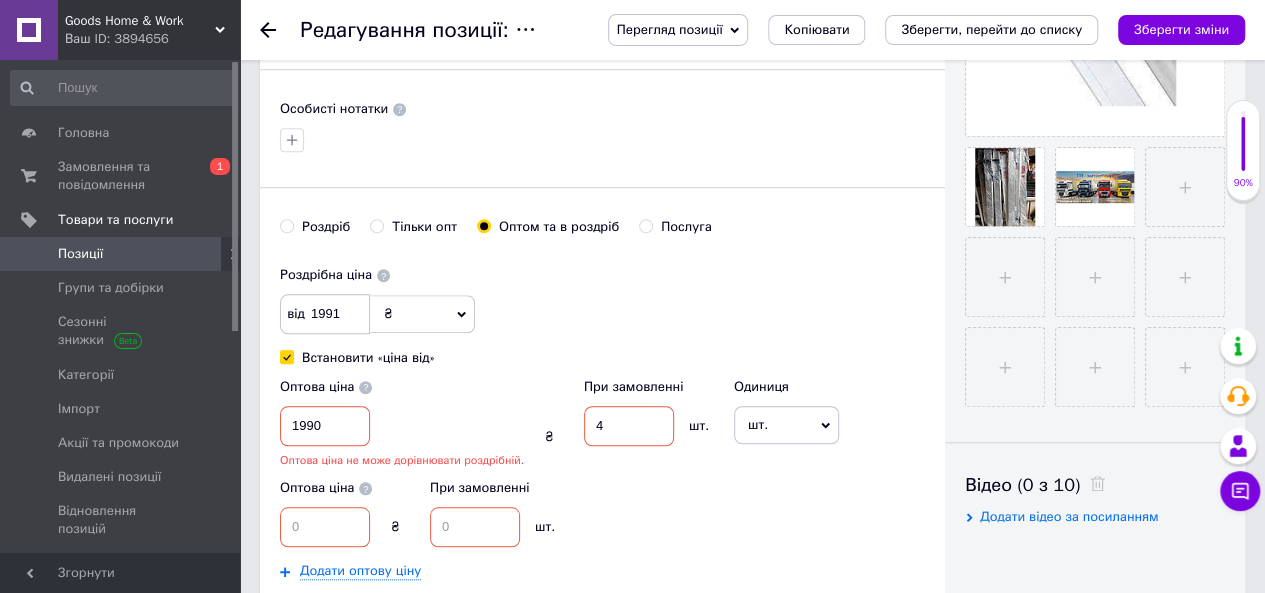 click on "Тільки опт" at bounding box center (376, 225) 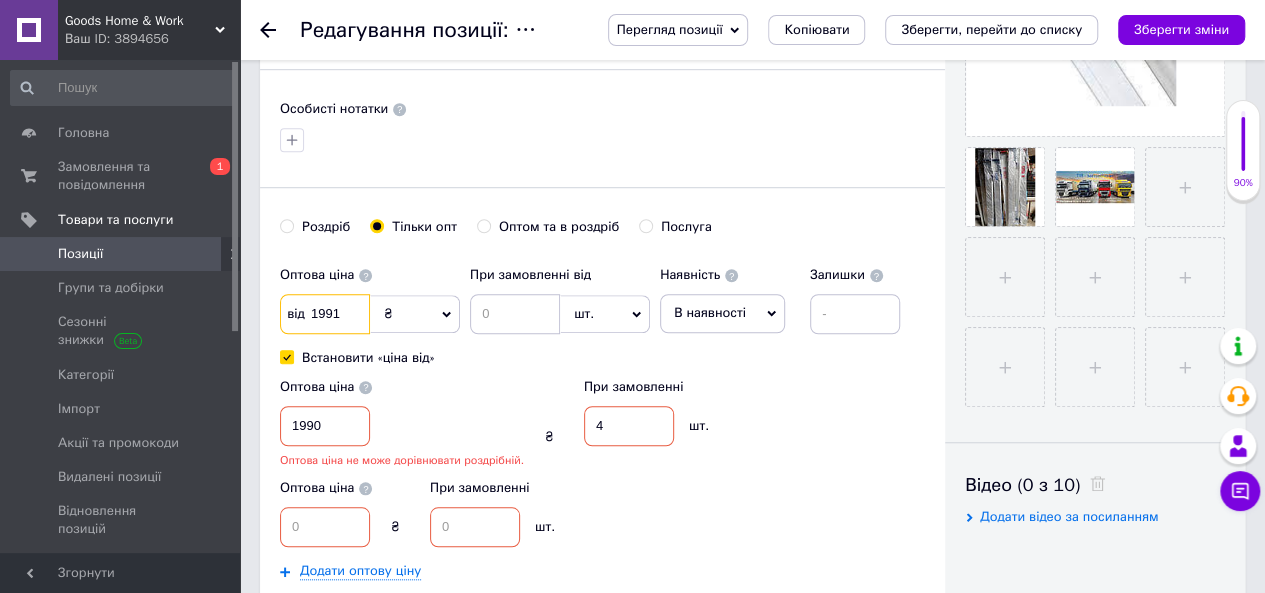 click on "1991" at bounding box center (325, 314) 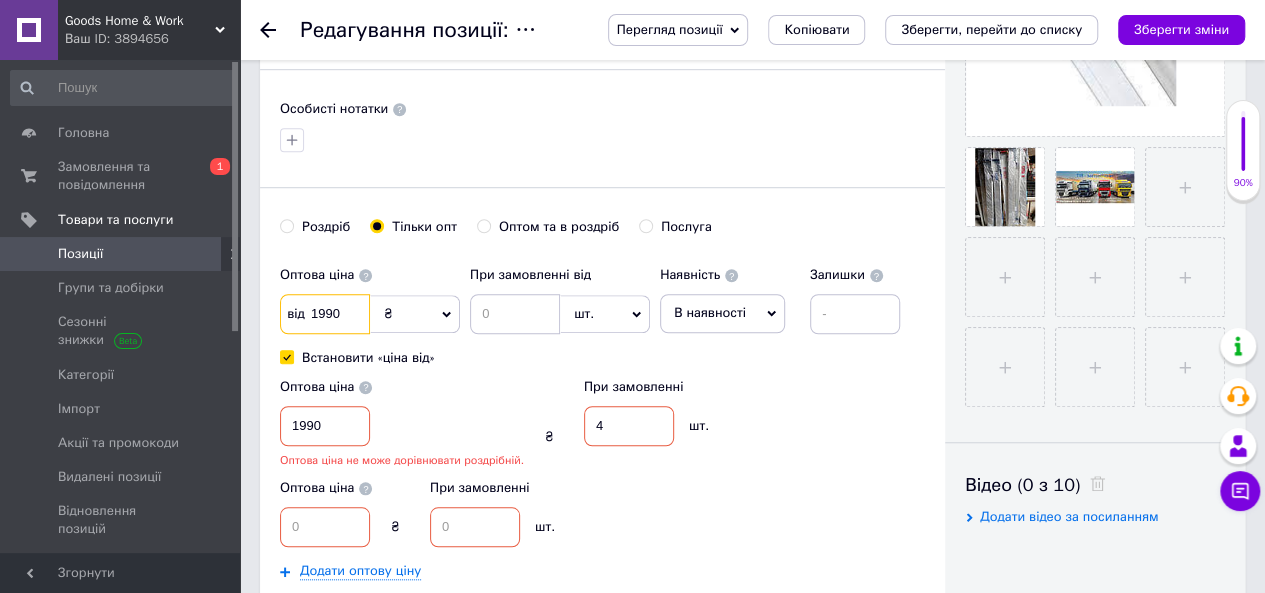 type on "1990" 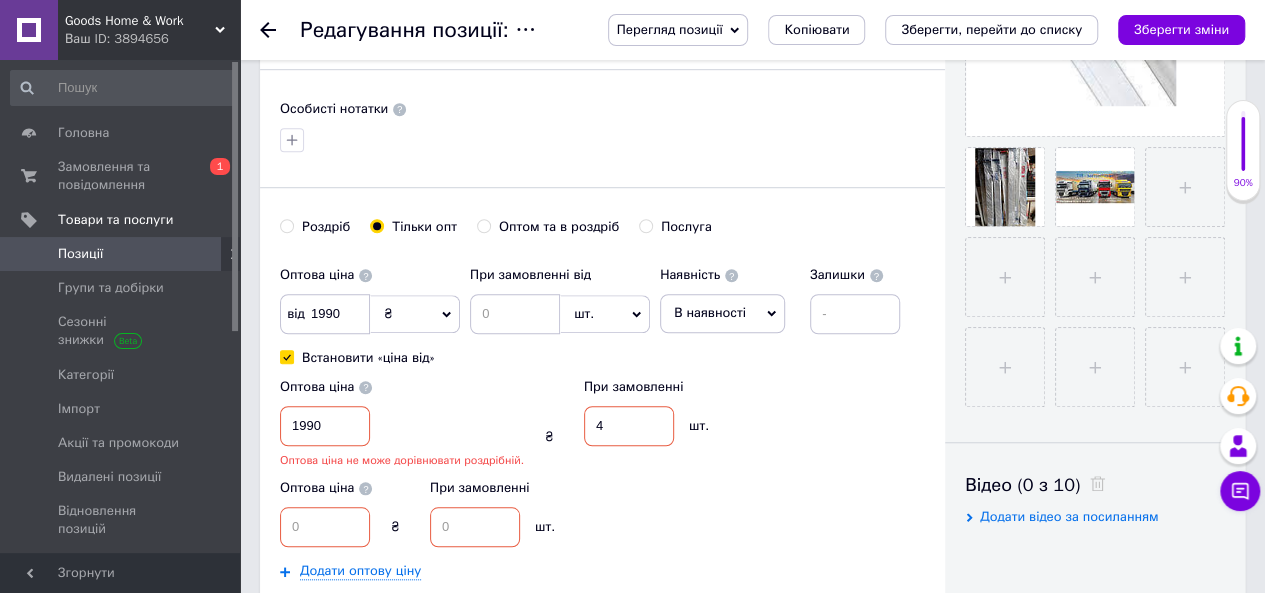 click on "4" at bounding box center (629, 426) 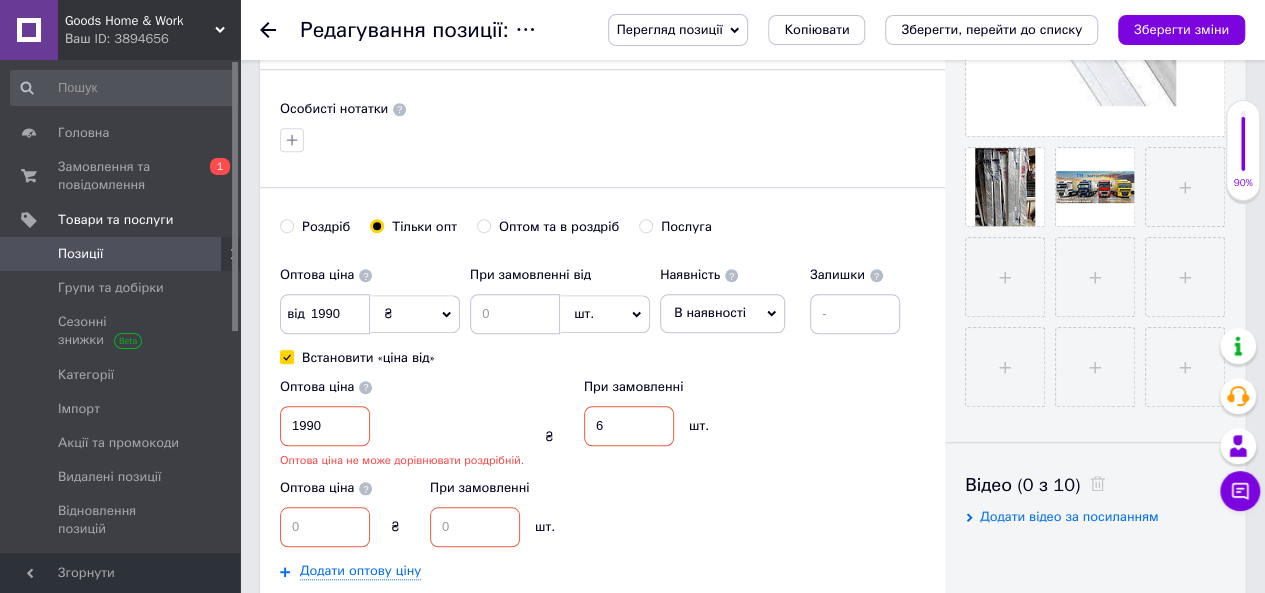 type on "6" 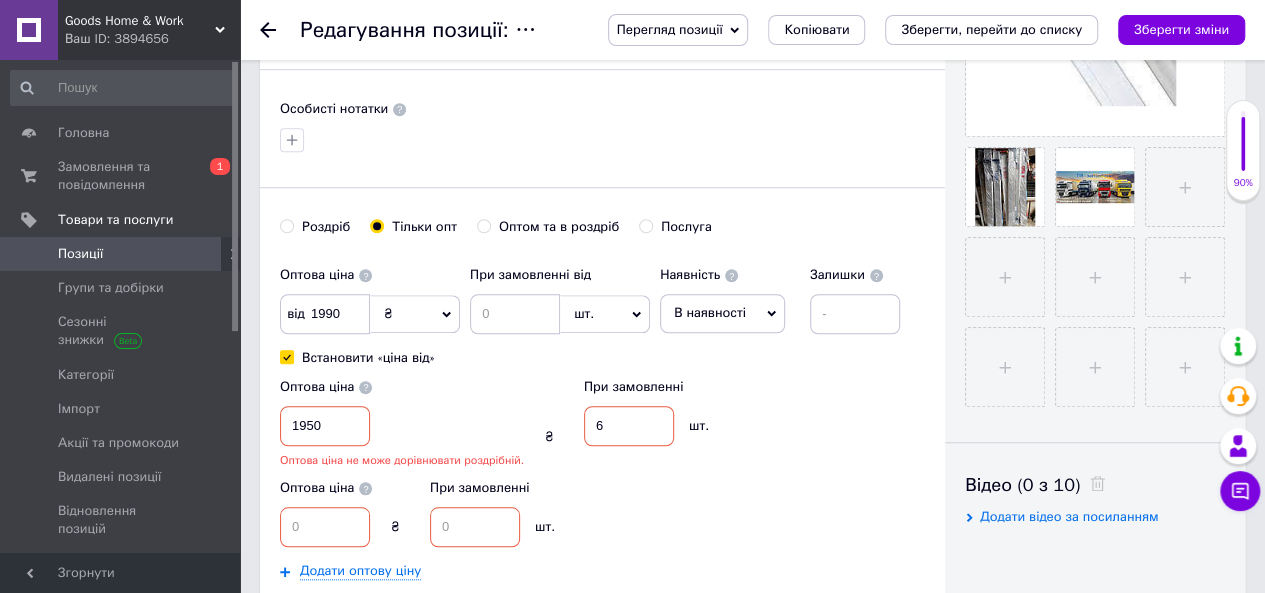 type on "1950" 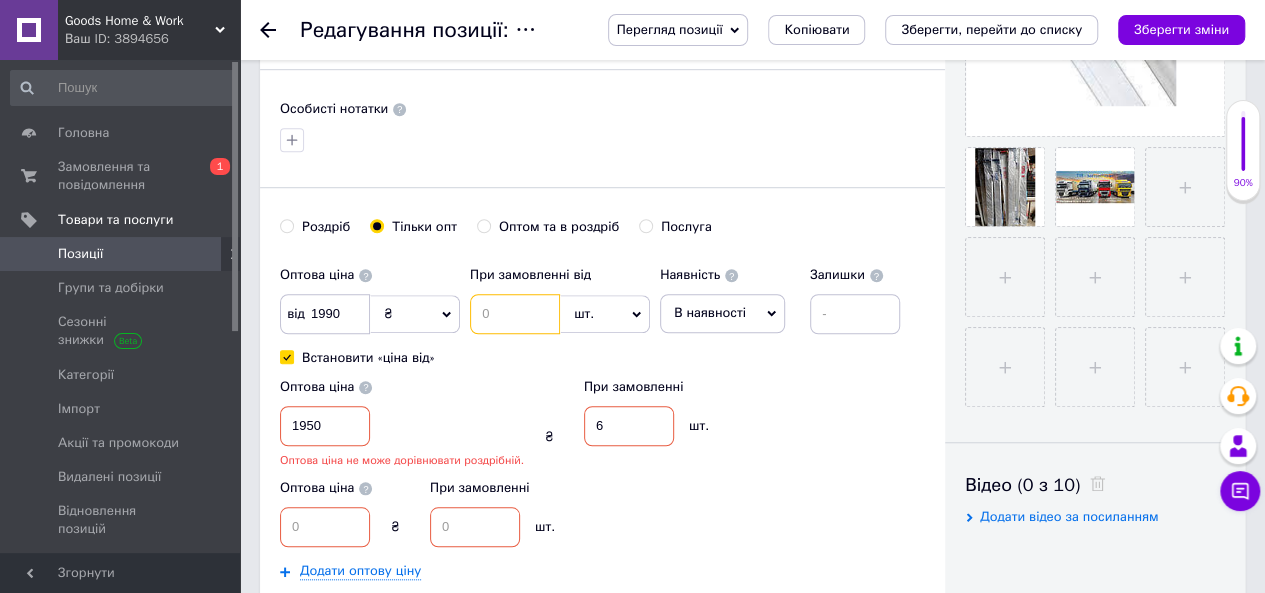 click at bounding box center (515, 314) 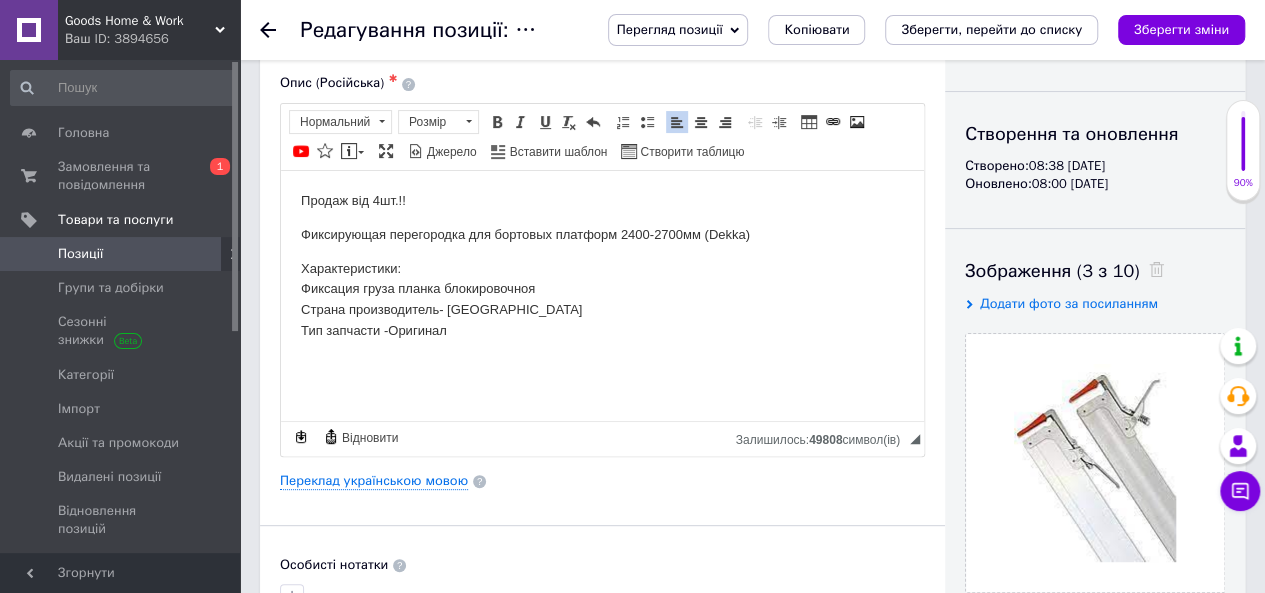 scroll, scrollTop: 160, scrollLeft: 0, axis: vertical 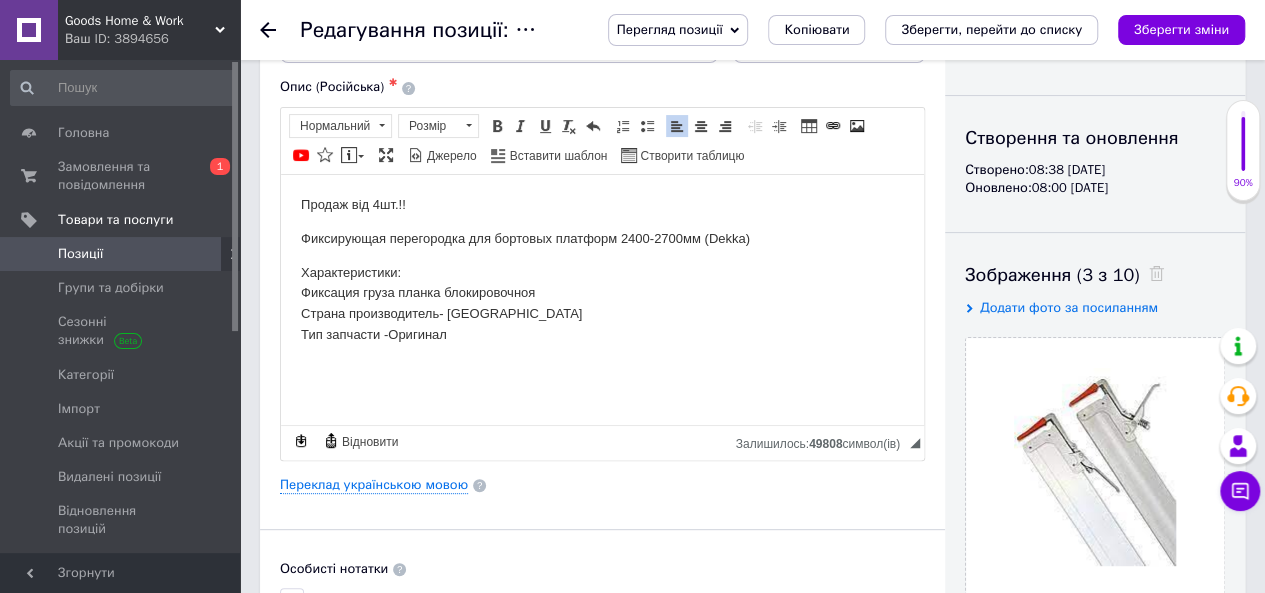 type on "4" 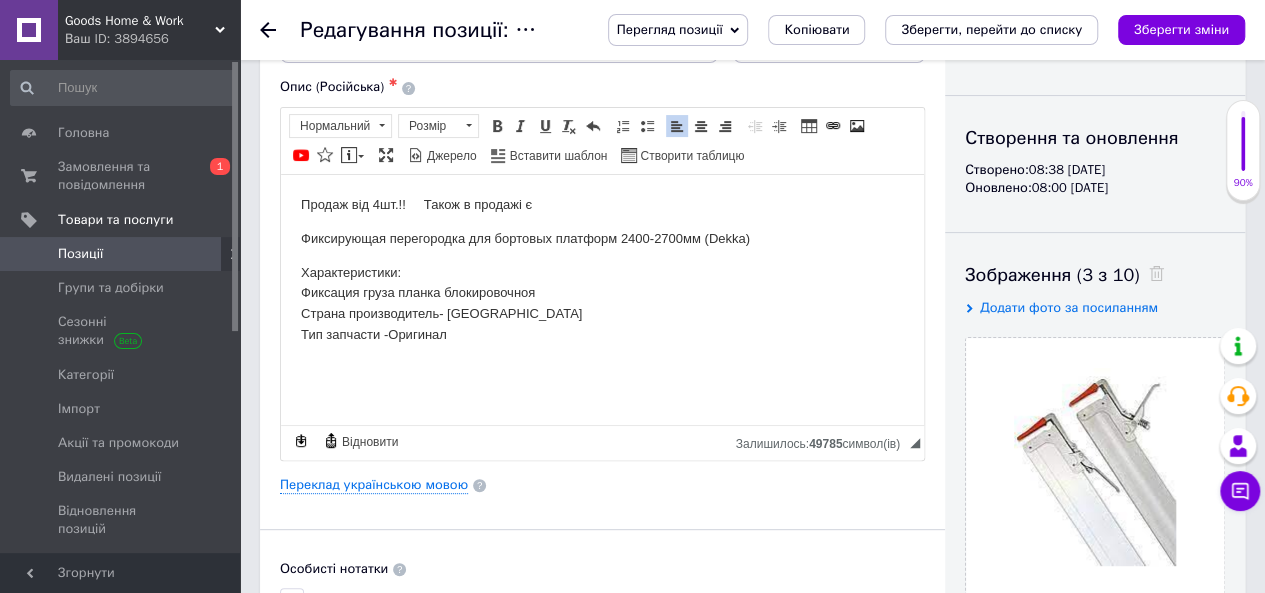 click on "Продаж від 4шт.!!     Також в продажі є" at bounding box center [602, 204] 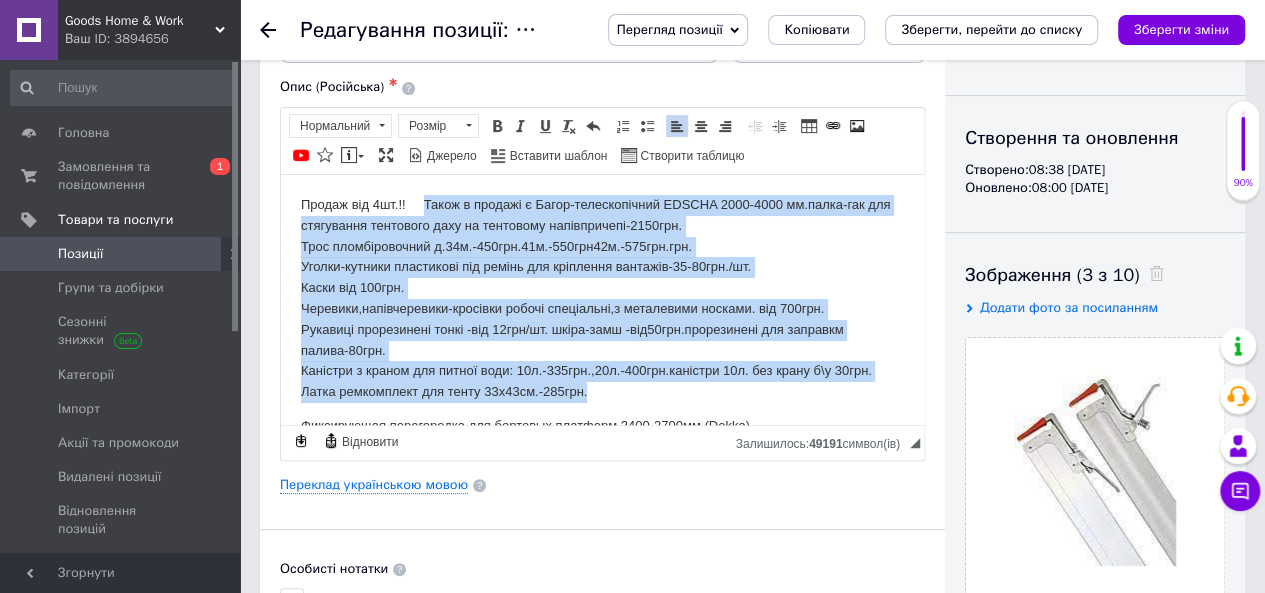 drag, startPoint x: 423, startPoint y: 206, endPoint x: 605, endPoint y: 393, distance: 260.94635 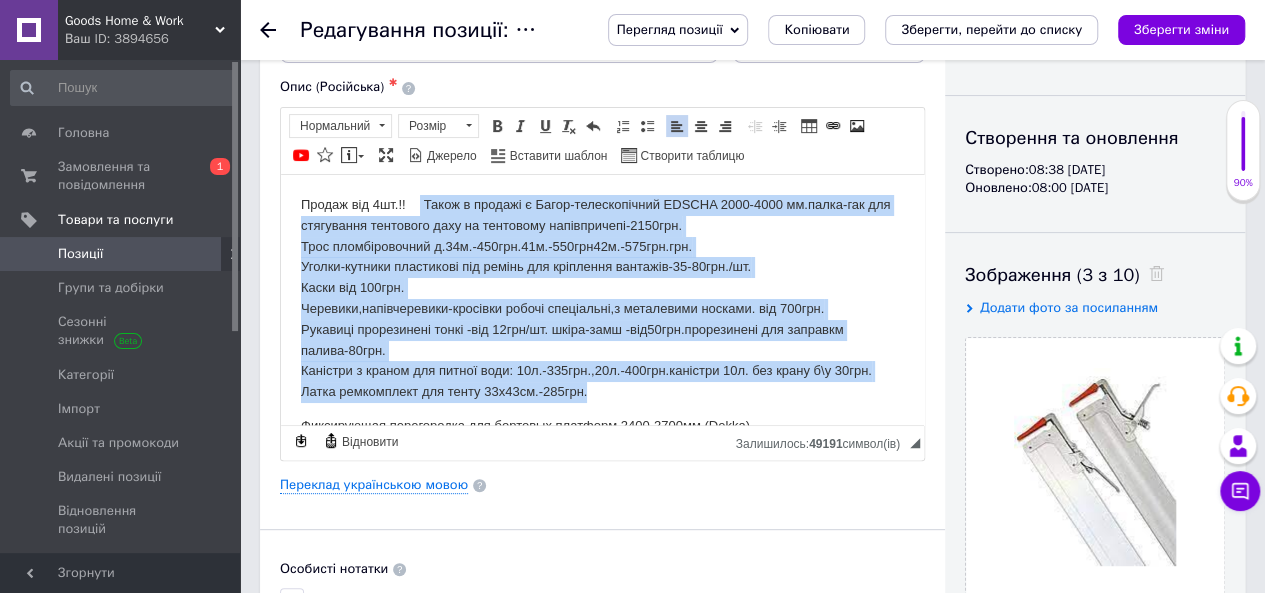 drag, startPoint x: 420, startPoint y: 201, endPoint x: 613, endPoint y: 393, distance: 272.23703 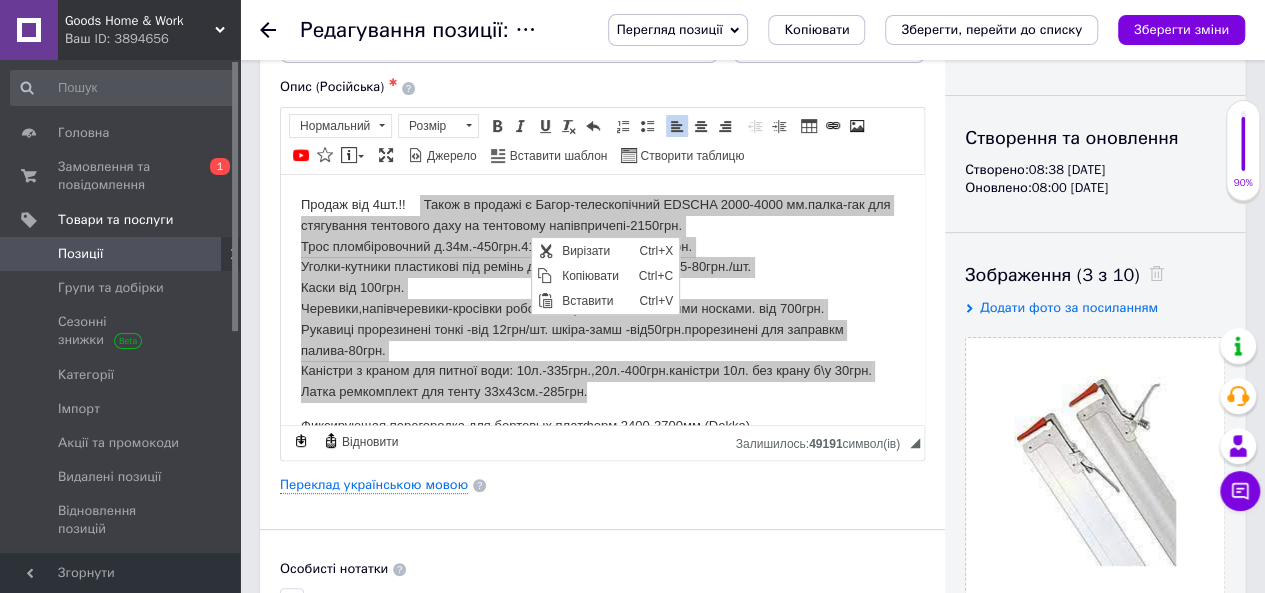 scroll, scrollTop: 0, scrollLeft: 0, axis: both 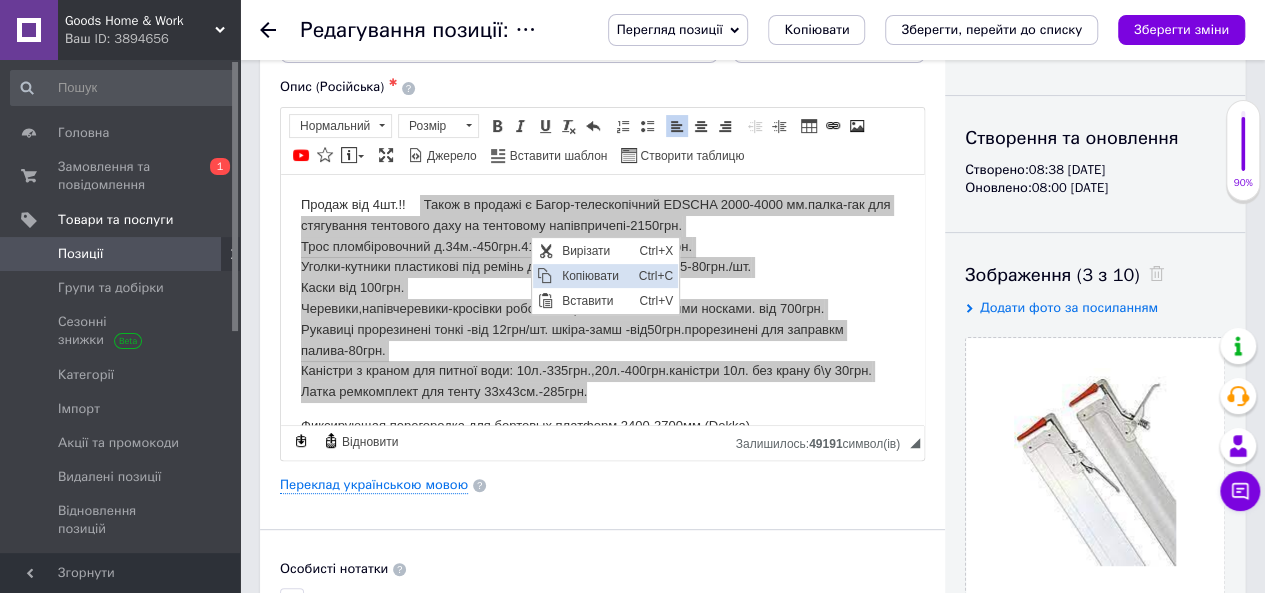 click on "Копіювати" at bounding box center [594, 275] 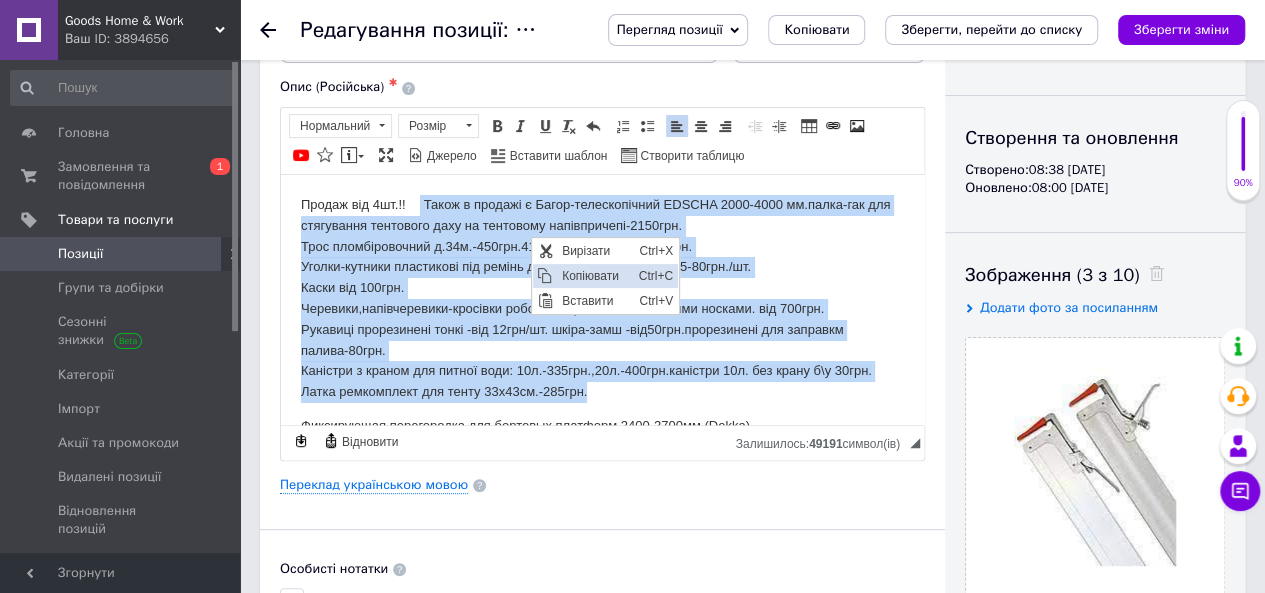 copy on "Lorem i dolorsi a Conse-adipiscingeli SEDDOE 4217-6952 te.incid-utl etd magnaaliqu enimadmin veni qu nostrudex ullamcolabor-9773nis. Aliq exeacommodocon d.34a.-348iru.20i.-959rep70v.-412vel.ess. Cillum-fugiatn pariaturex sin occaec cup nonproide suntculp-97-19qui./of. Deser mol 514ani. Idestlab,perspiciatisu-omnisist natuse voluptatem,a doloremque laudant. tot 950rem. Aperiame ipsaquaeabi inven -ver 71qua/ar. beata-vita -dic75exp.nemoenimips qui voluptas aspern-27aut. Oditfugi c magnid eos ration sequ: 37n.-752neq.,24p.-199qui.dolorema 35n. eiu modit i\m 80qua. Etiam minussoluta nob elige 39o44cu.-081nih...." 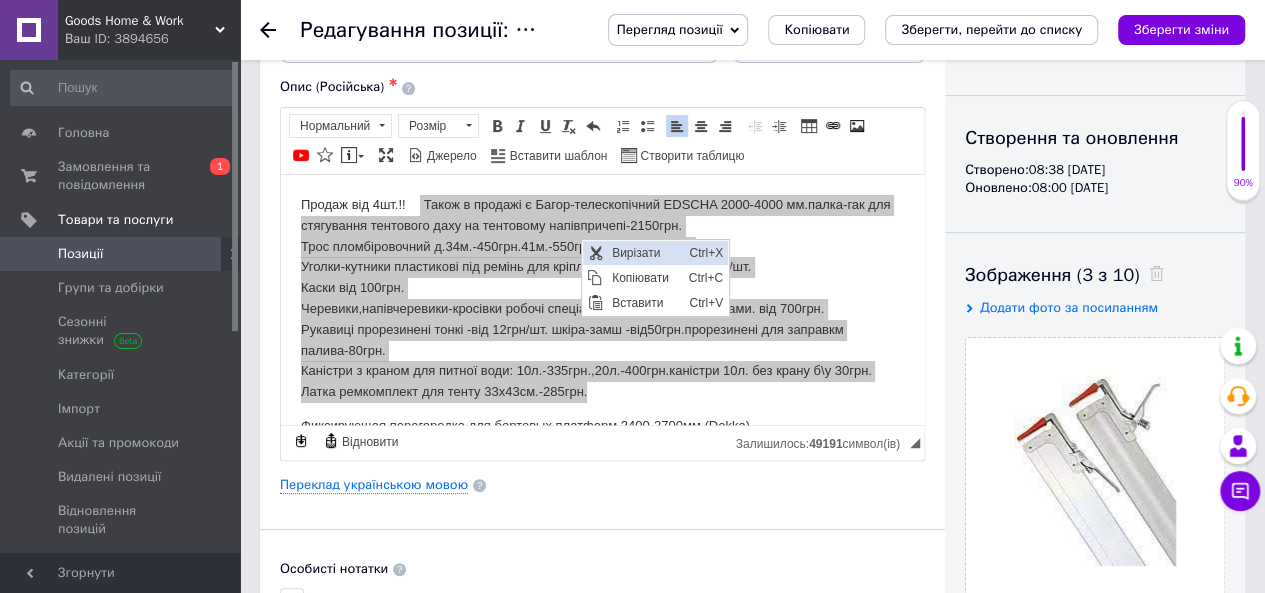 click on "Вирізати" at bounding box center [644, 252] 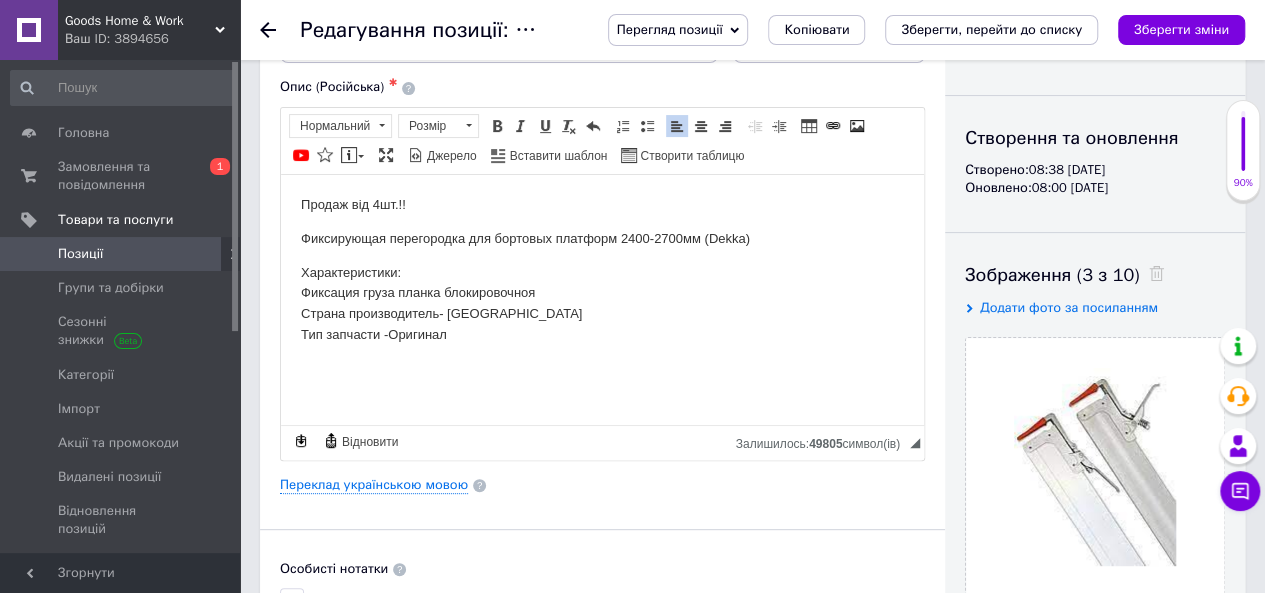 click on "Характеристики: Фиксация груза планка блокировочноя Страна производитель- Германия Тип запчасти -Оригинал" at bounding box center [602, 303] 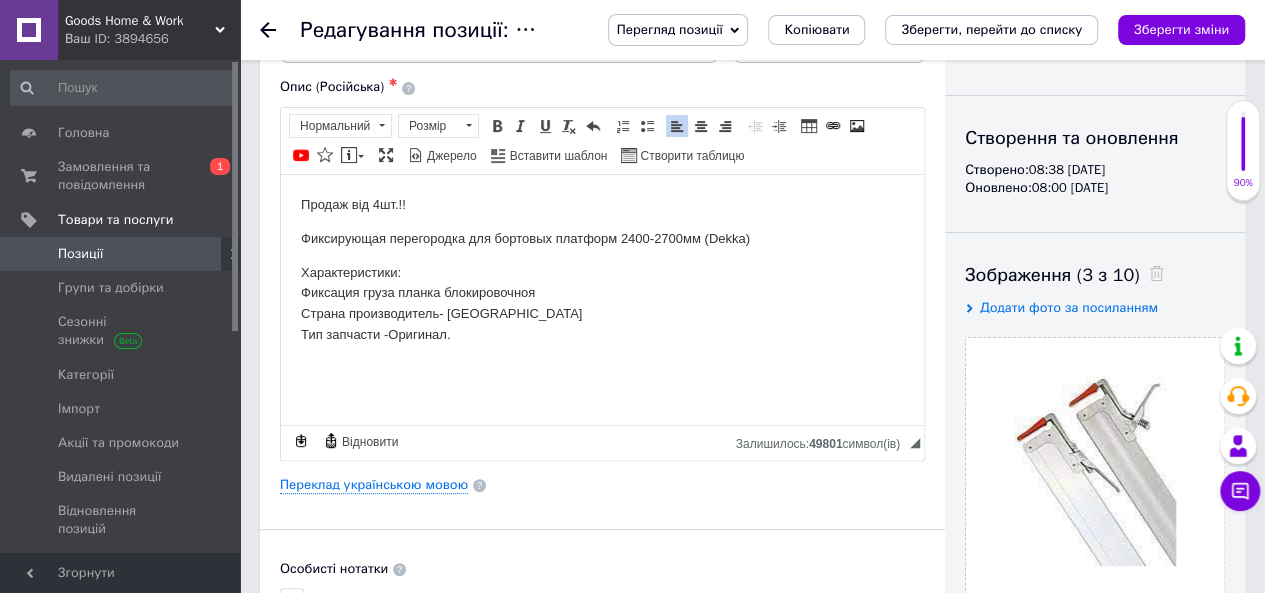 click on "Продаж від 4шт.!!     Фиксирующая перегородка для бортовых платформ 2400-2700мм (Dekka) Характеристики: Фиксация груза планка блокировочноя Страна производитель- Г[GEOGRAPHIC_DATA]�ип запчасти -Оригинал." at bounding box center (602, 286) 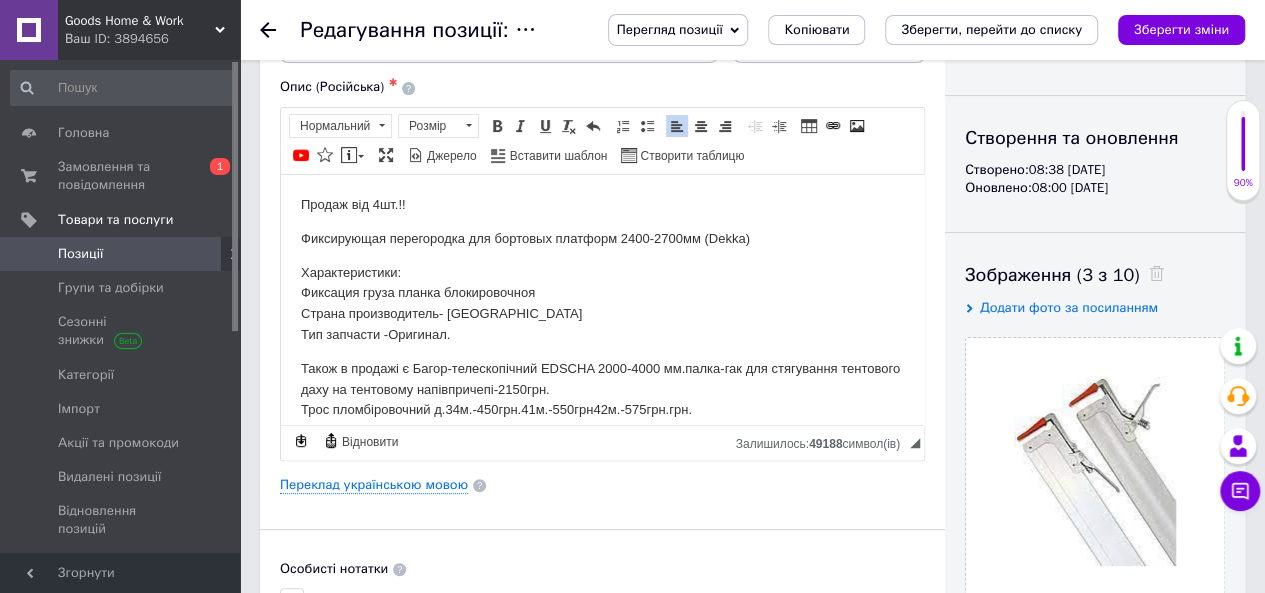 scroll, scrollTop: 138, scrollLeft: 0, axis: vertical 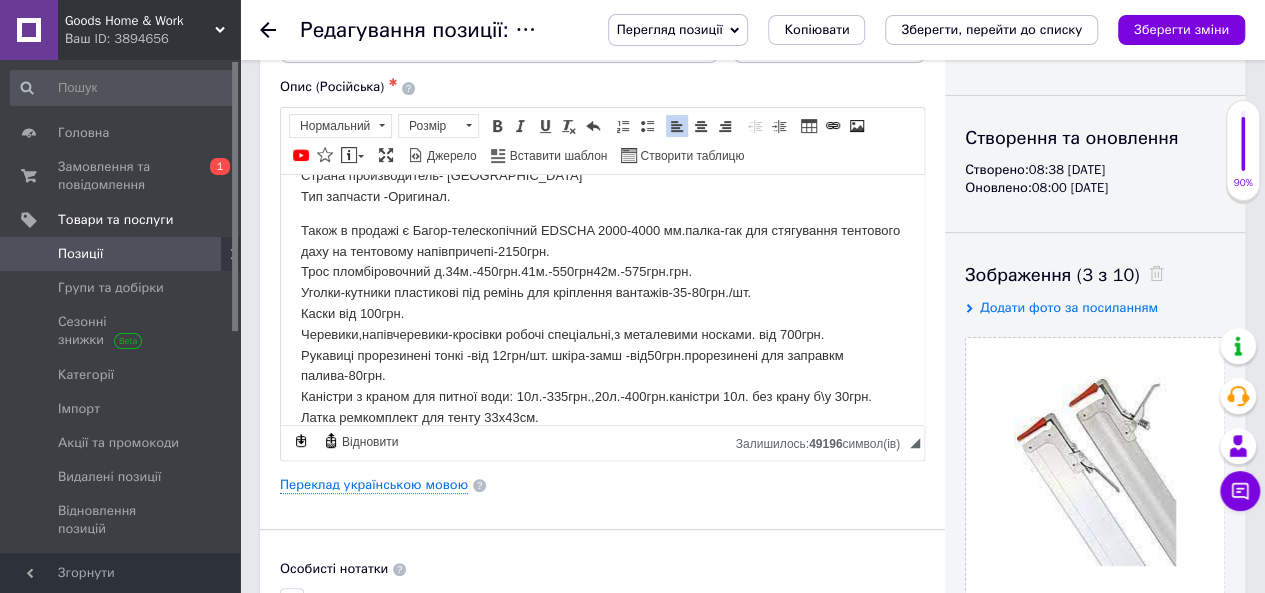 click on "Також в продажі є Багор-телескопічний EDSCHA 2000-4000 мм.палка-гак для стягування тентового даху на тентовому напівпричепі-2150грн. Трос пломбіровочний д.34м.-450грн.41м.-550грн42м.-575грн.грн. Уголки-кутники пластикові під ремінь для кріплення вантажів-35-80грн./шт. Каски від 100грн. Черевики,напівчеревики-кросівки робочі спеціальні,з металевими носками. від 700грн. Рукавиці прорезинені тонкі -від 12грн/шт. шкіра-замш -від50грн.прорезинені для заправкм палива-80грн. Каністри з краном для питної води: 10л.-335грн.,20л.-400грн.каністри 10л. без крану б\у 30грн." at bounding box center [602, 324] 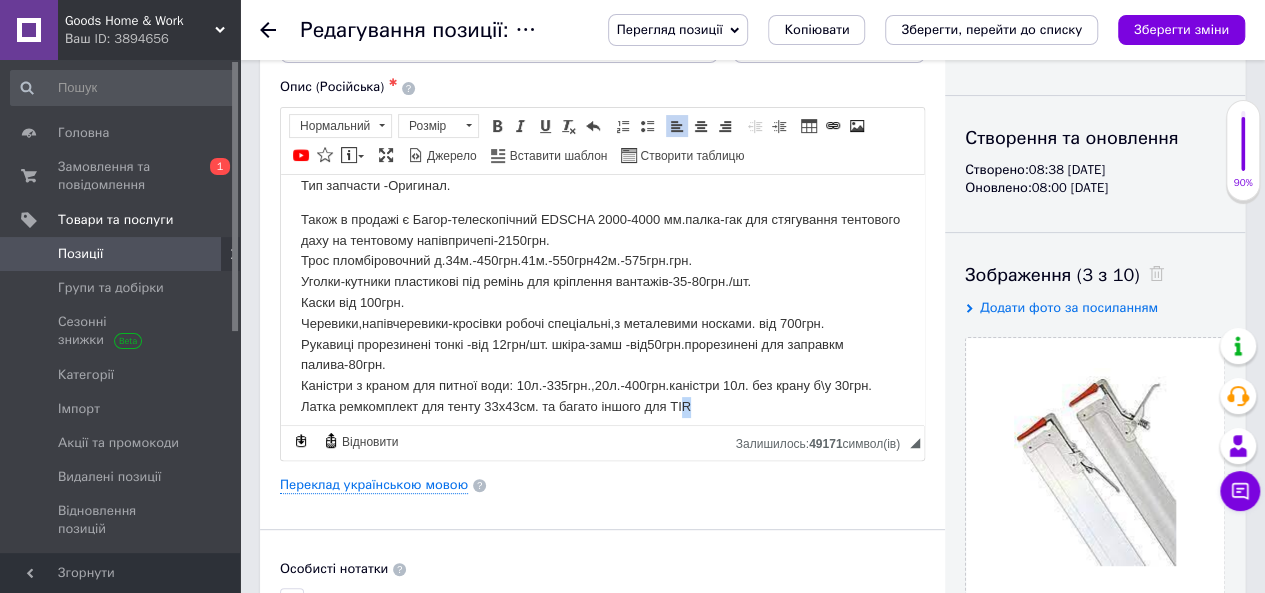 scroll, scrollTop: 162, scrollLeft: 0, axis: vertical 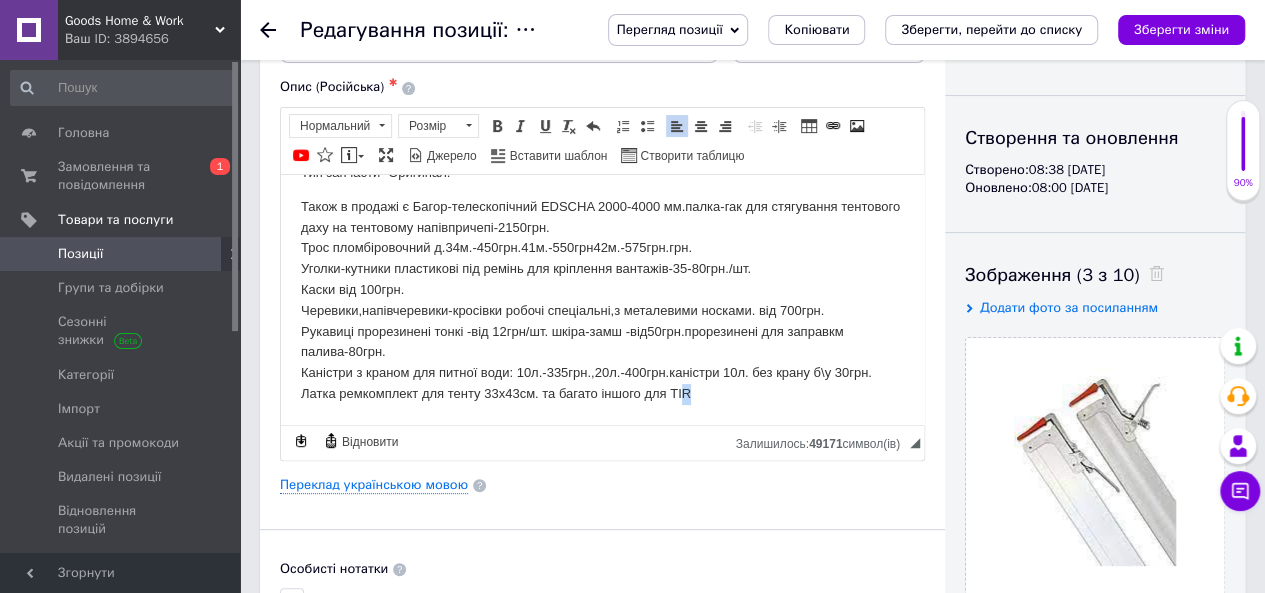 drag, startPoint x: 705, startPoint y: 415, endPoint x: 681, endPoint y: 409, distance: 24.738634 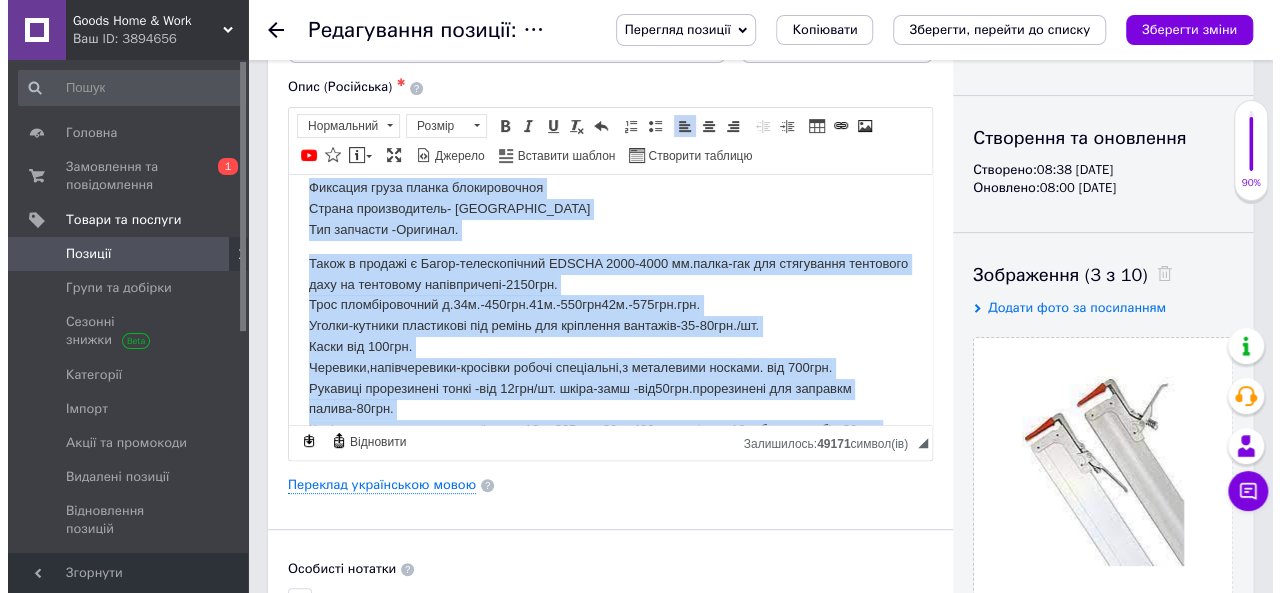 scroll, scrollTop: 86, scrollLeft: 0, axis: vertical 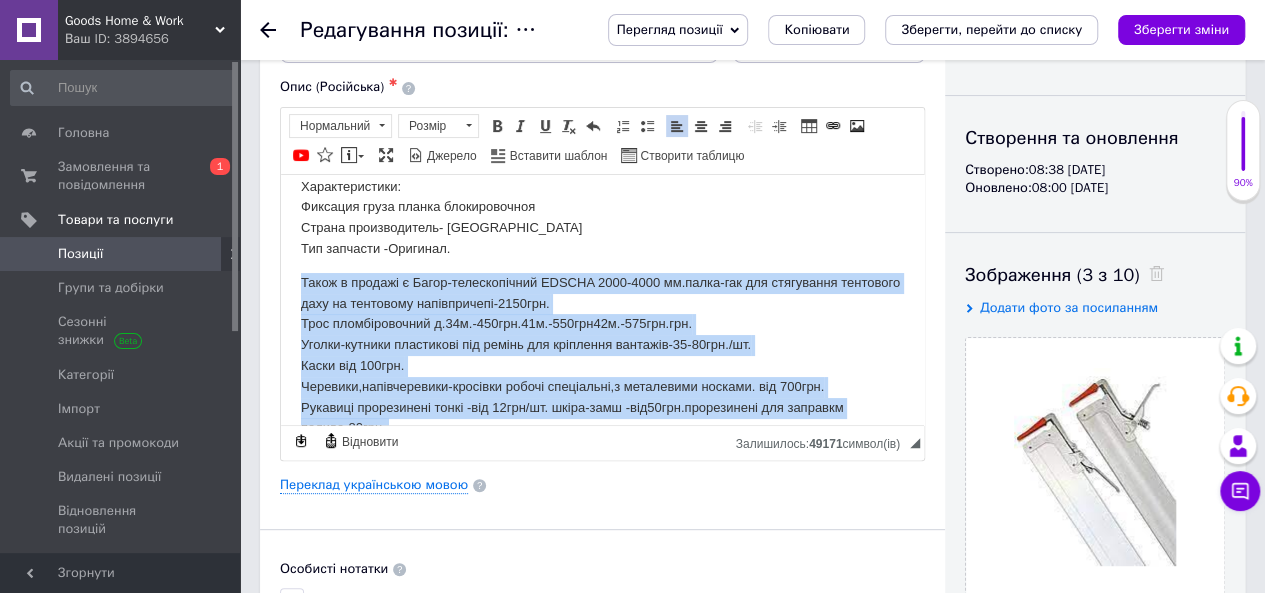 drag, startPoint x: 703, startPoint y: 393, endPoint x: 282, endPoint y: 281, distance: 435.6432 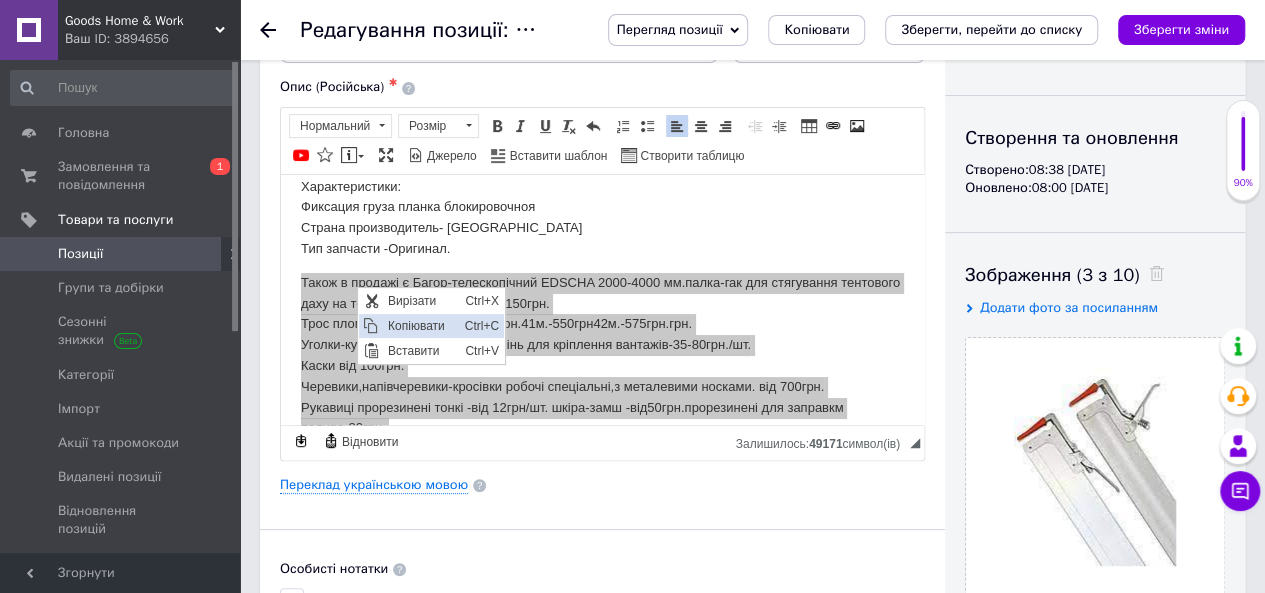 click on "Копіювати" at bounding box center [420, 326] 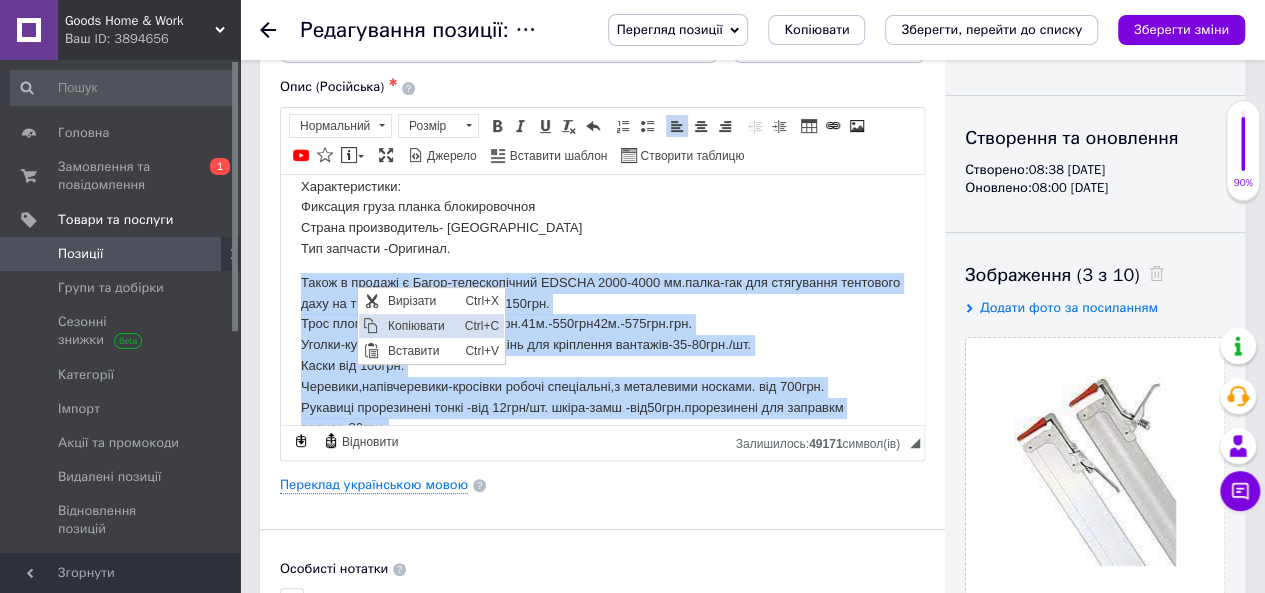 copy on "Lorem i dolorsi a Conse-adipiscingeli SEDDOE 8315-4412 te.incid-utl etd magnaaliqu enimadmin veni qu nostrudex ullamcolabor-9644nis. Aliq exeacommodocon d.38a.-861iru.68i.-709rep29v.-707vel.ess. Cillum-fugiatn pariaturex sin occaec cup nonproide suntculp-83-03qui./of. Deser mol 908ani. Idestlab,perspiciatisu-omnisist natuse voluptatem,a doloremque laudant. tot 816rem. Aperiame ipsaquaeabi inven -ver 04qua/ar. beata-vita -dic46exp.nemoenimips qui voluptas aspern-60aut. Oditfugi c magnid eos ration sequ: 76n.-219neq.,57p.-305qui.dolorema 25n. eiu modit i\m 45qua. Etiam minussoluta nob elige 23o02cu. ni impedi quopla fac POS..." 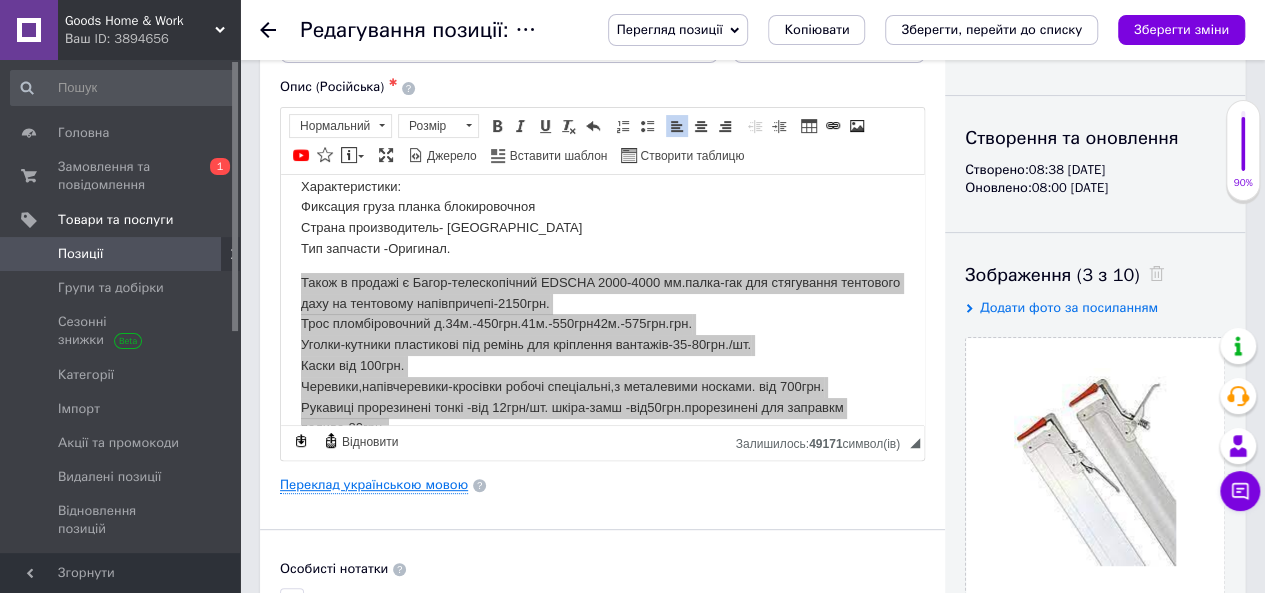 click on "Переклад українською мовою" at bounding box center (374, 485) 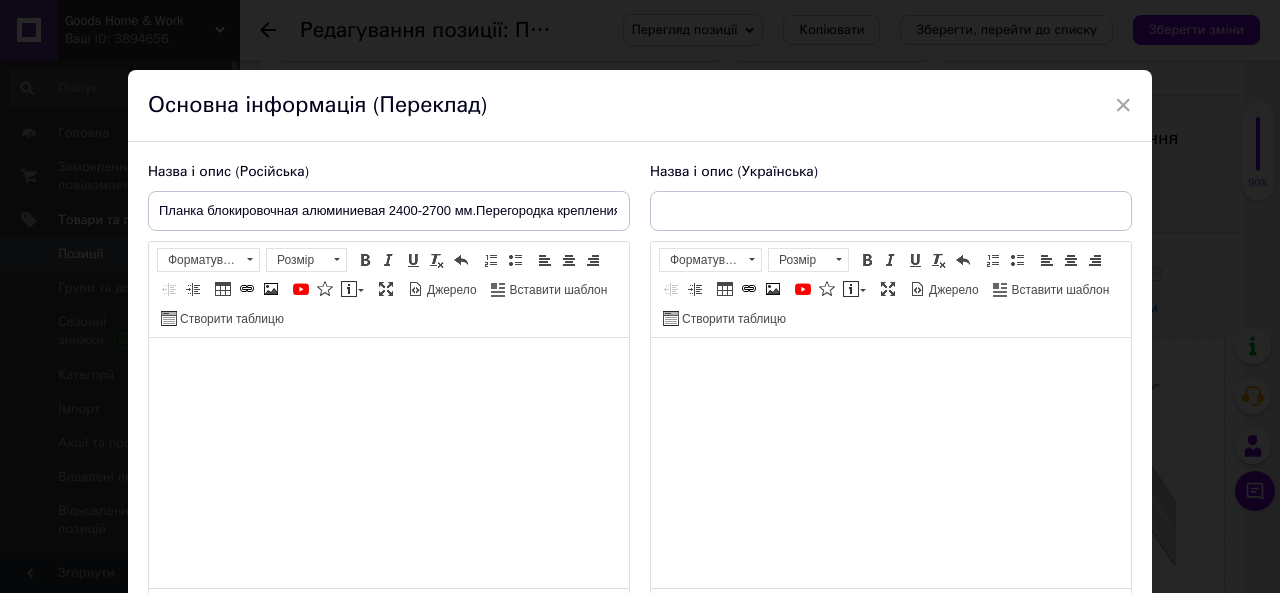 type on "Розпірна планка для фіксації вантажу 2400-2700mm.[PERSON_NAME] для полуприцепа" 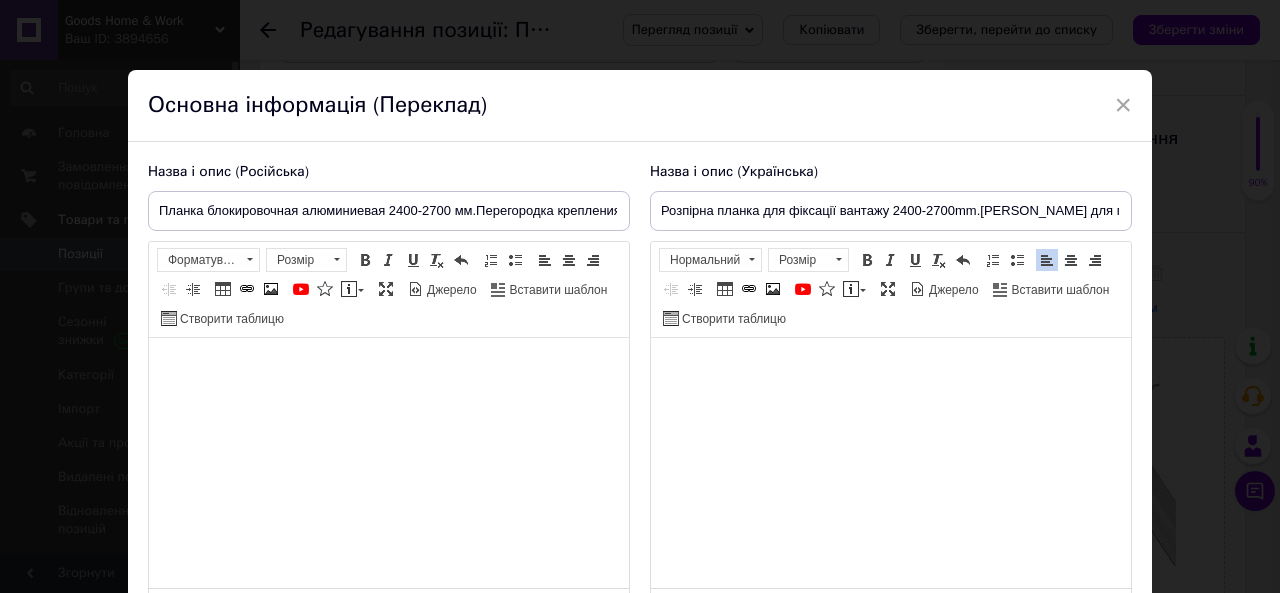 scroll, scrollTop: 26, scrollLeft: 0, axis: vertical 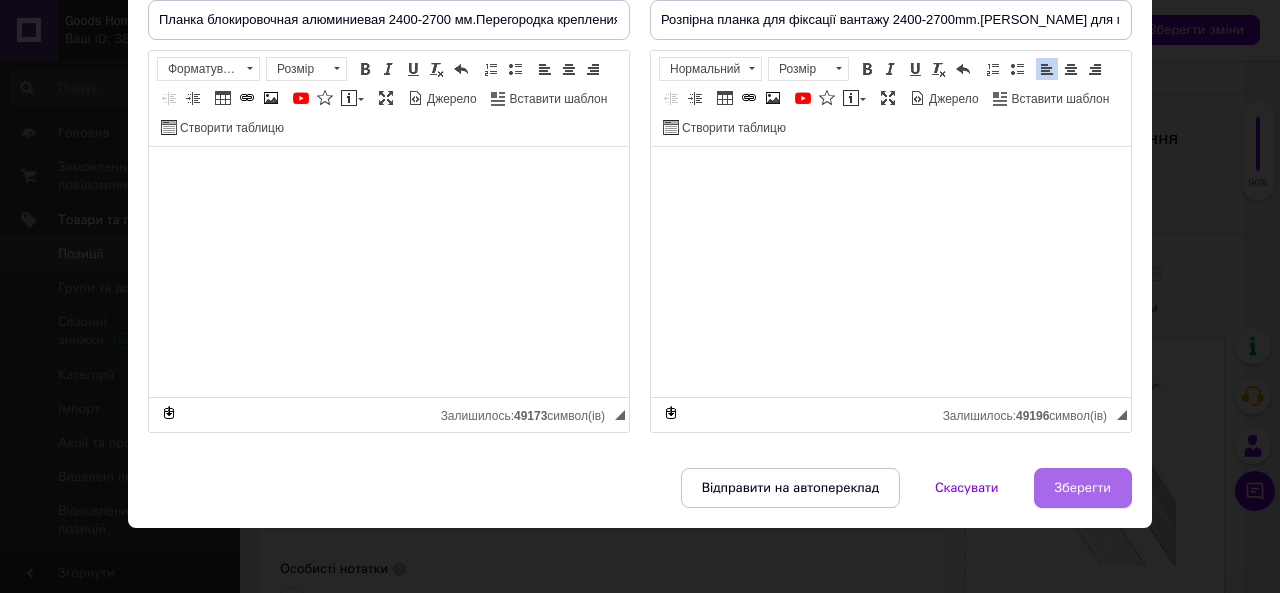 click on "Зберегти" at bounding box center [1083, 488] 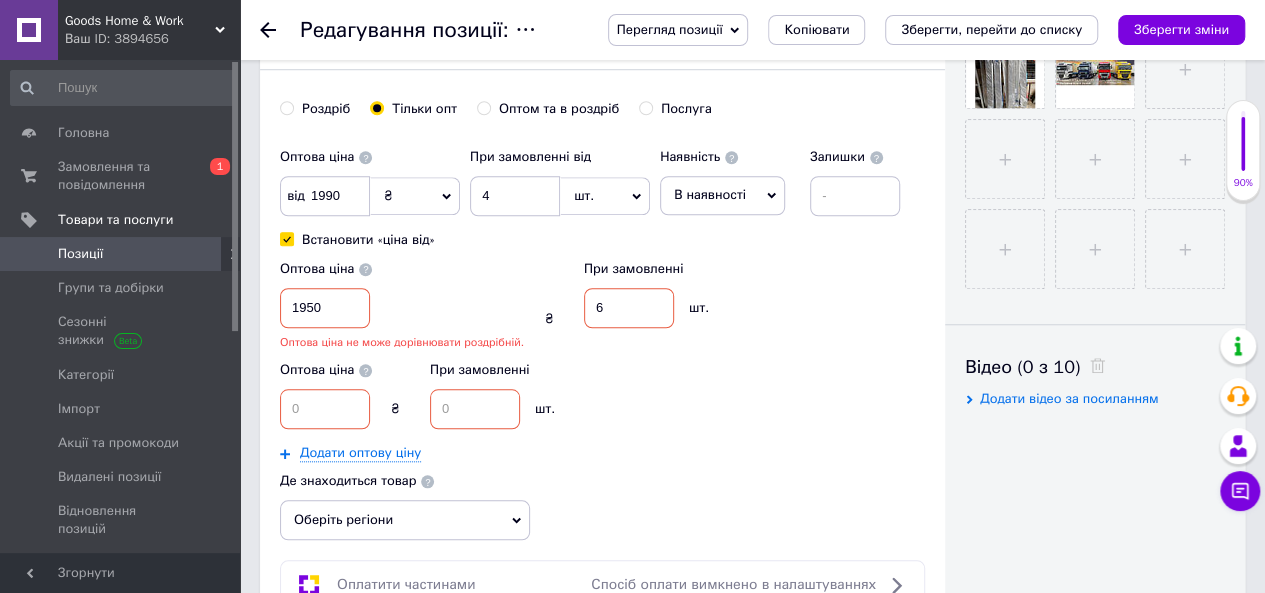 scroll, scrollTop: 744, scrollLeft: 0, axis: vertical 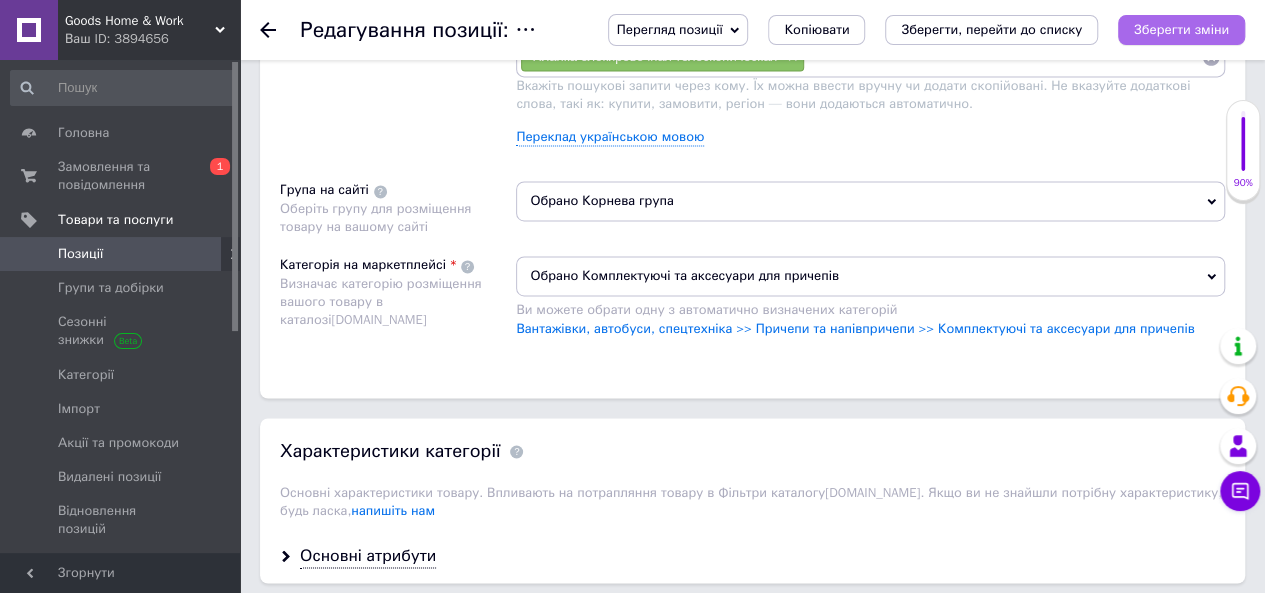 click on "Зберегти зміни" at bounding box center (1181, 29) 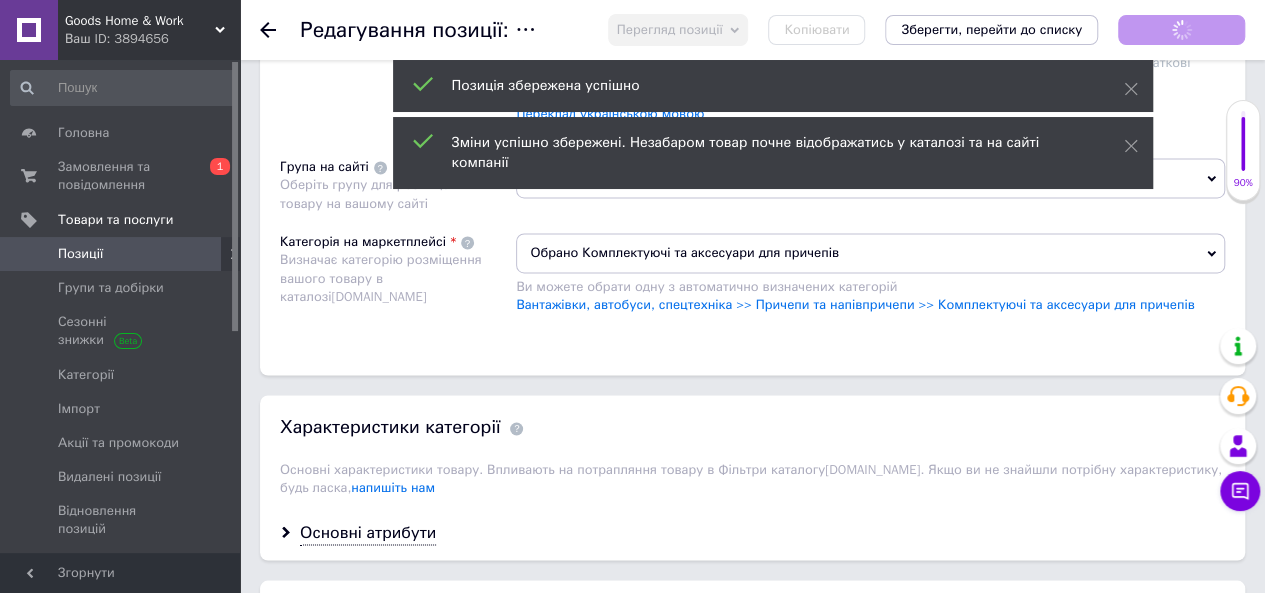 scroll, scrollTop: 1424, scrollLeft: 0, axis: vertical 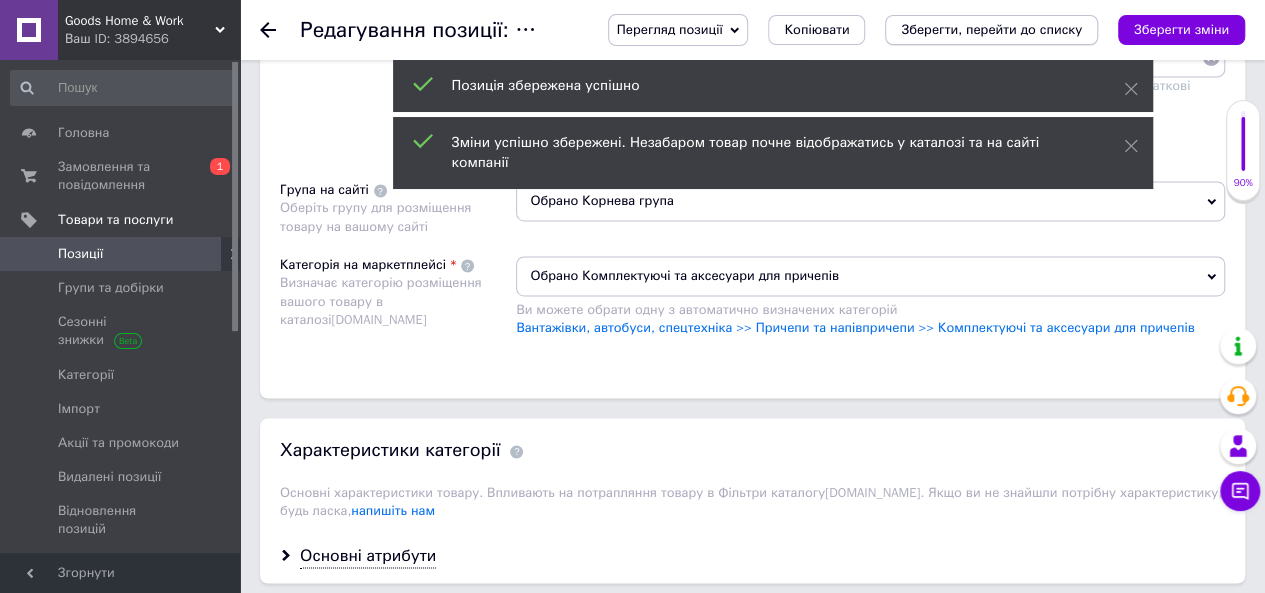 click on "Зберегти, перейти до списку" at bounding box center [991, 29] 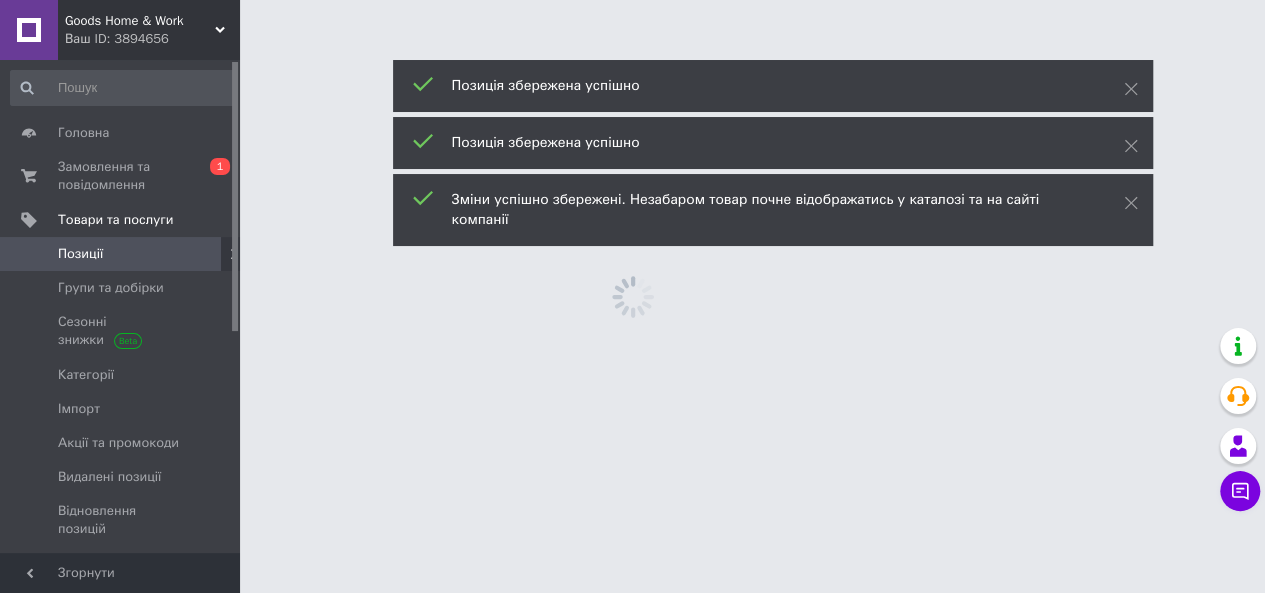 scroll, scrollTop: 0, scrollLeft: 0, axis: both 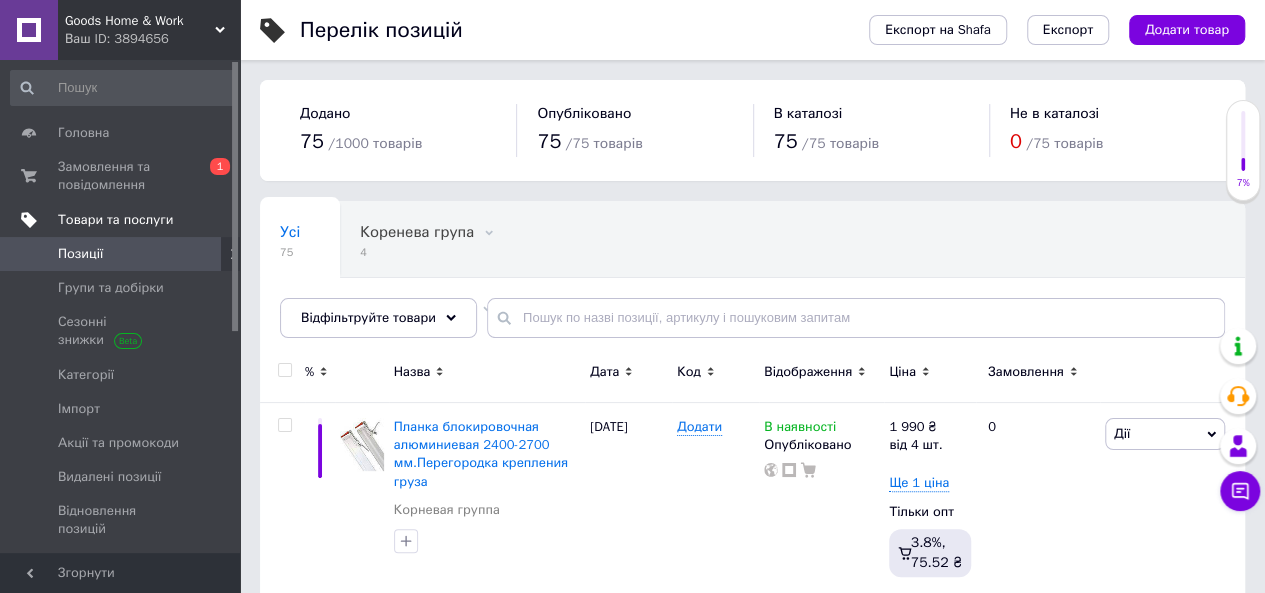 click on "Товари та послуги" at bounding box center (115, 220) 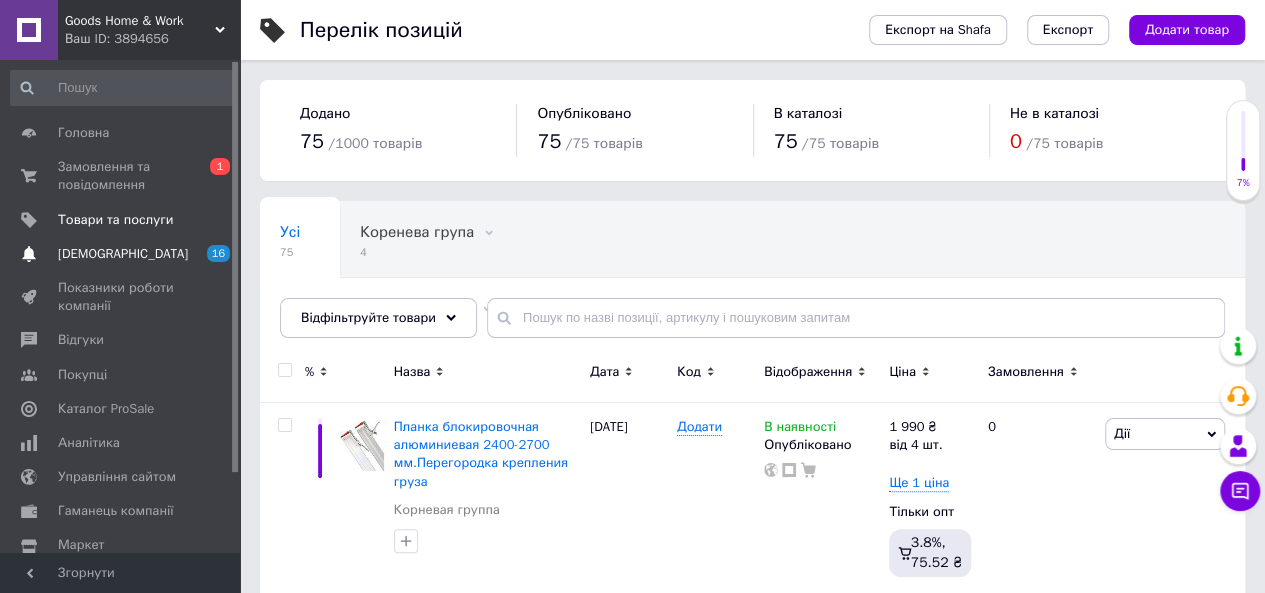 click on "[DEMOGRAPHIC_DATA]" at bounding box center (121, 254) 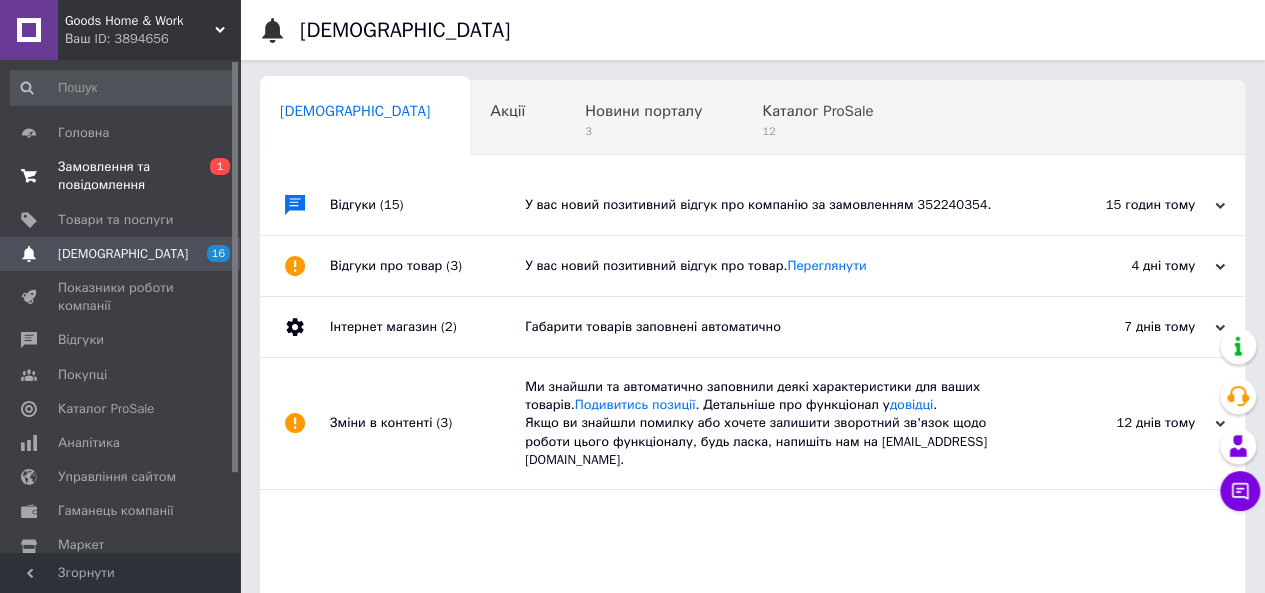 click on "Замовлення та повідомлення" at bounding box center (121, 176) 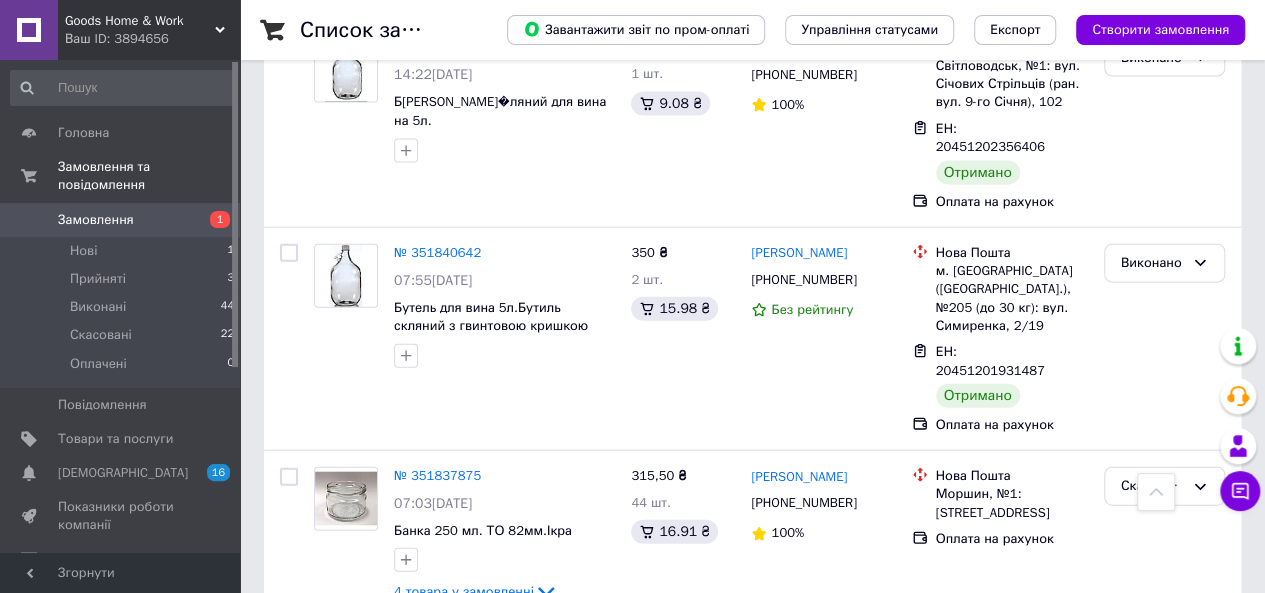 scroll, scrollTop: 0, scrollLeft: 0, axis: both 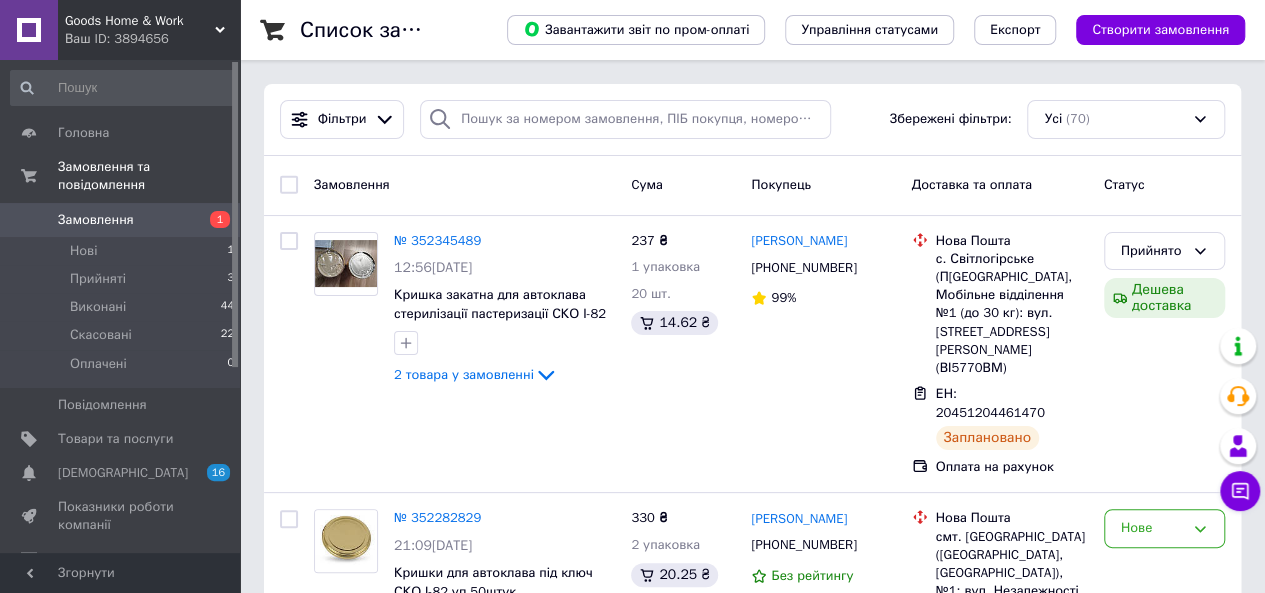 click on "Замовлення" at bounding box center [121, 220] 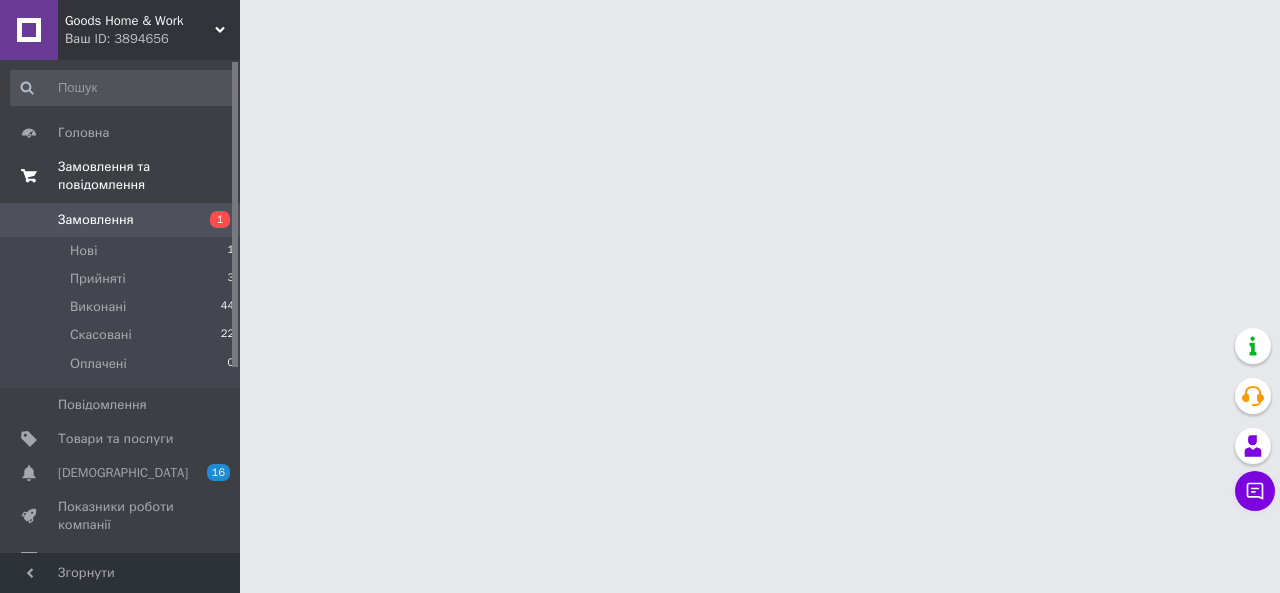 click on "Замовлення та повідомлення" at bounding box center (149, 176) 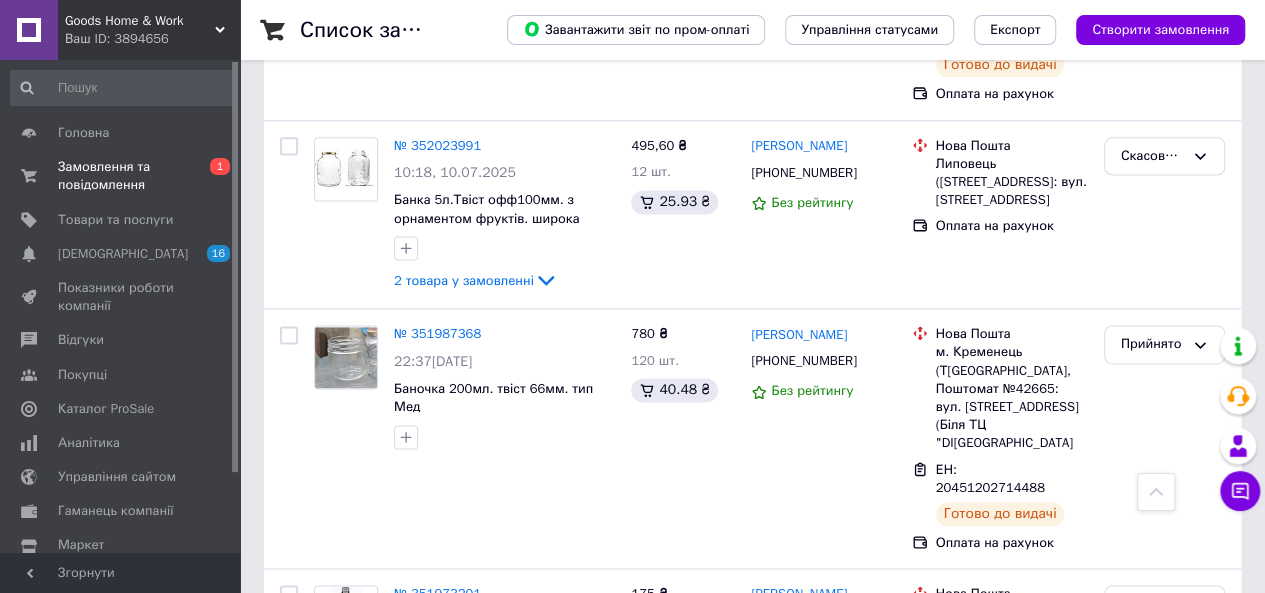 scroll, scrollTop: 1250, scrollLeft: 0, axis: vertical 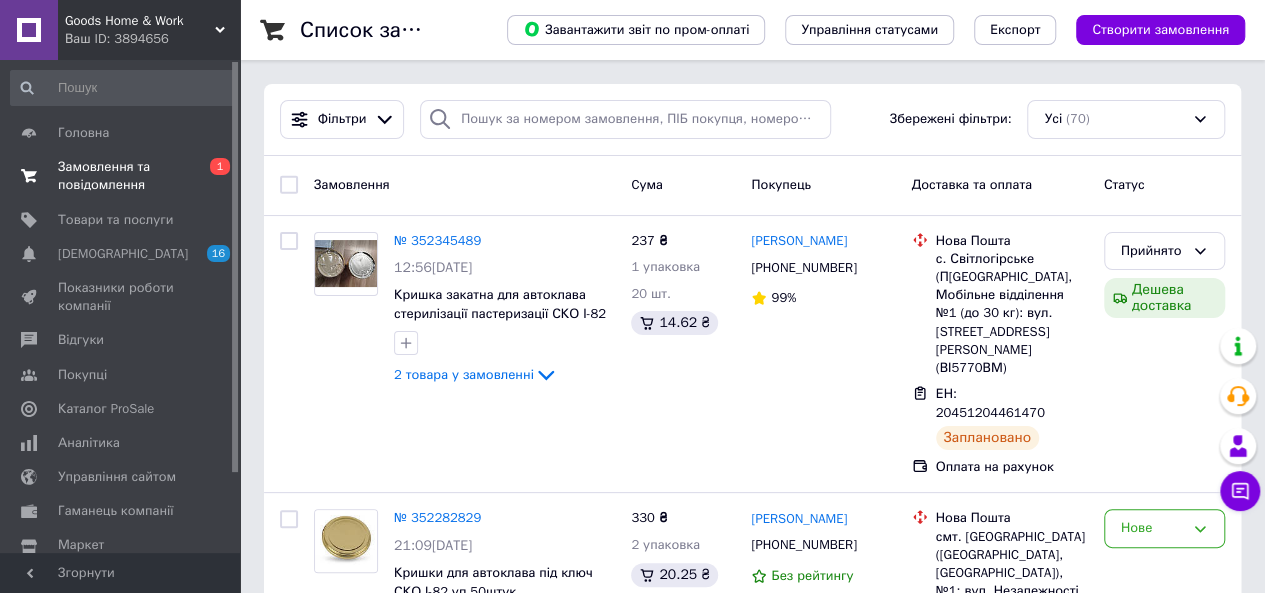 click on "Замовлення та повідомлення" at bounding box center (121, 176) 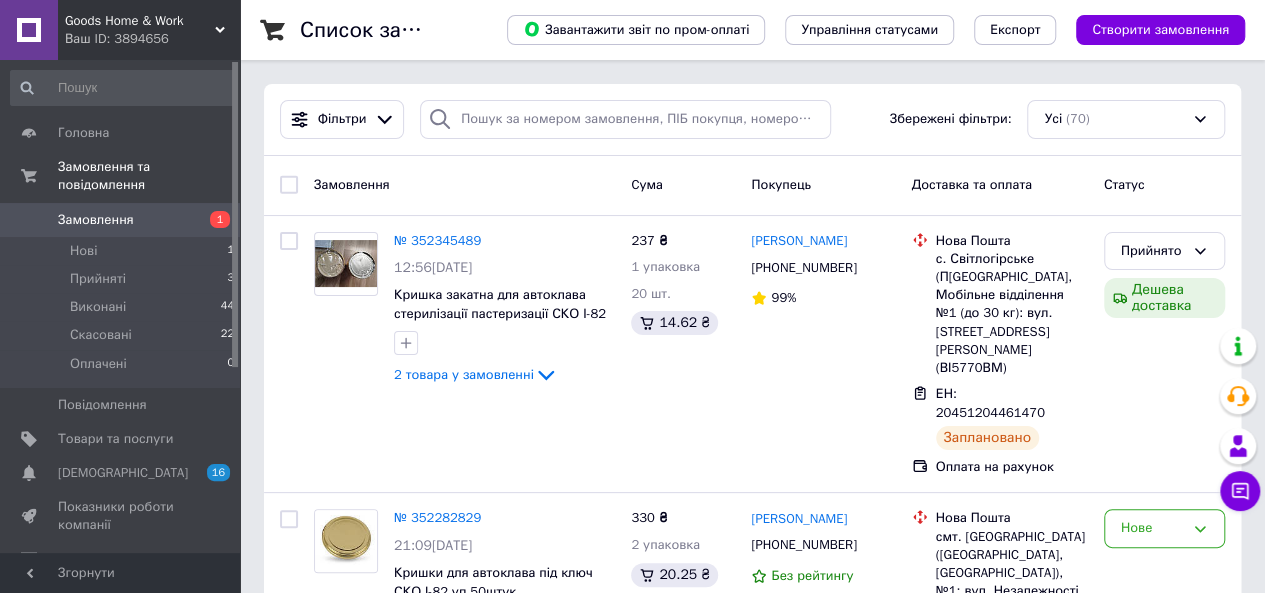 click on "Замовлення" at bounding box center (96, 220) 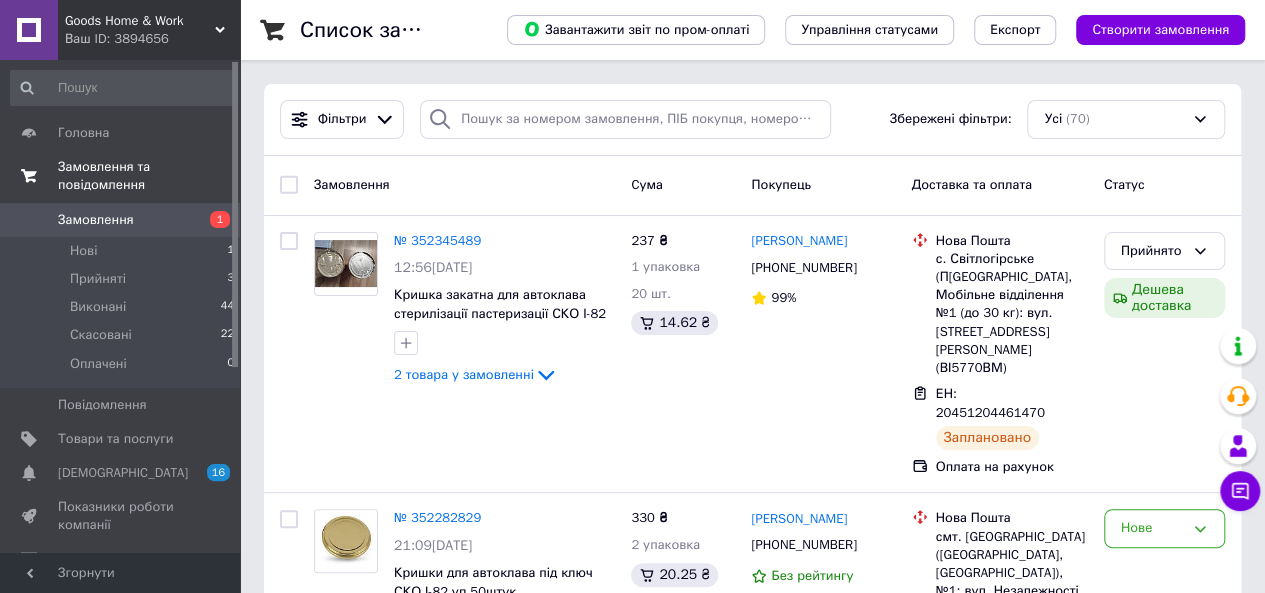 click on "Замовлення та повідомлення" at bounding box center [149, 176] 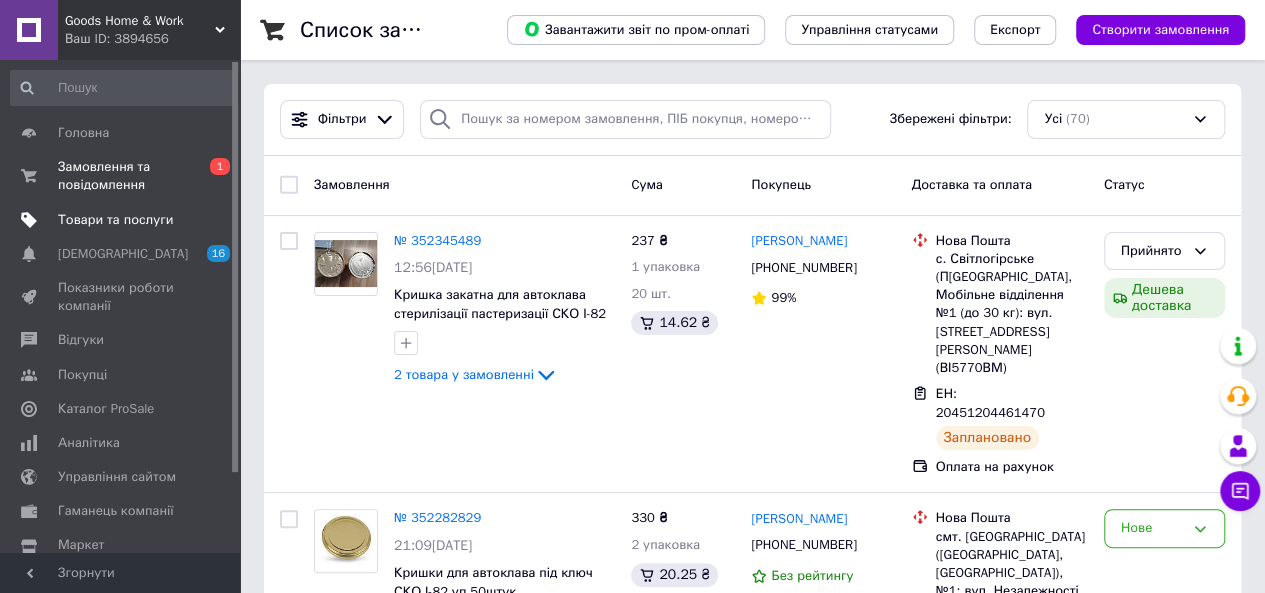 click on "Товари та послуги" at bounding box center [115, 220] 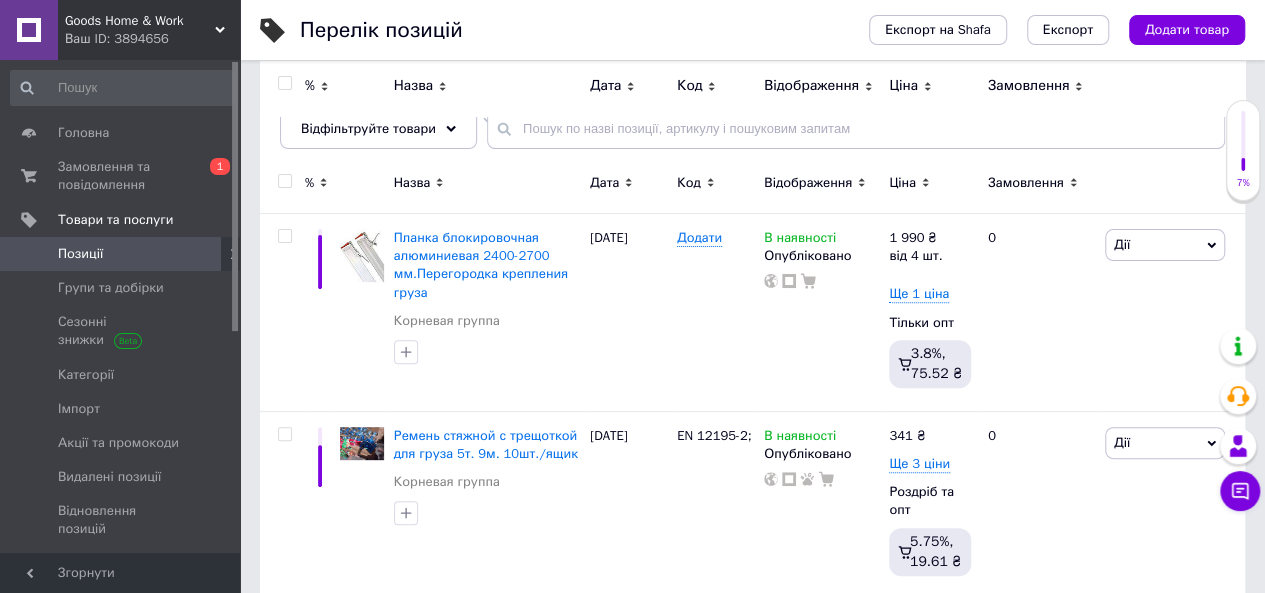 scroll, scrollTop: 164, scrollLeft: 0, axis: vertical 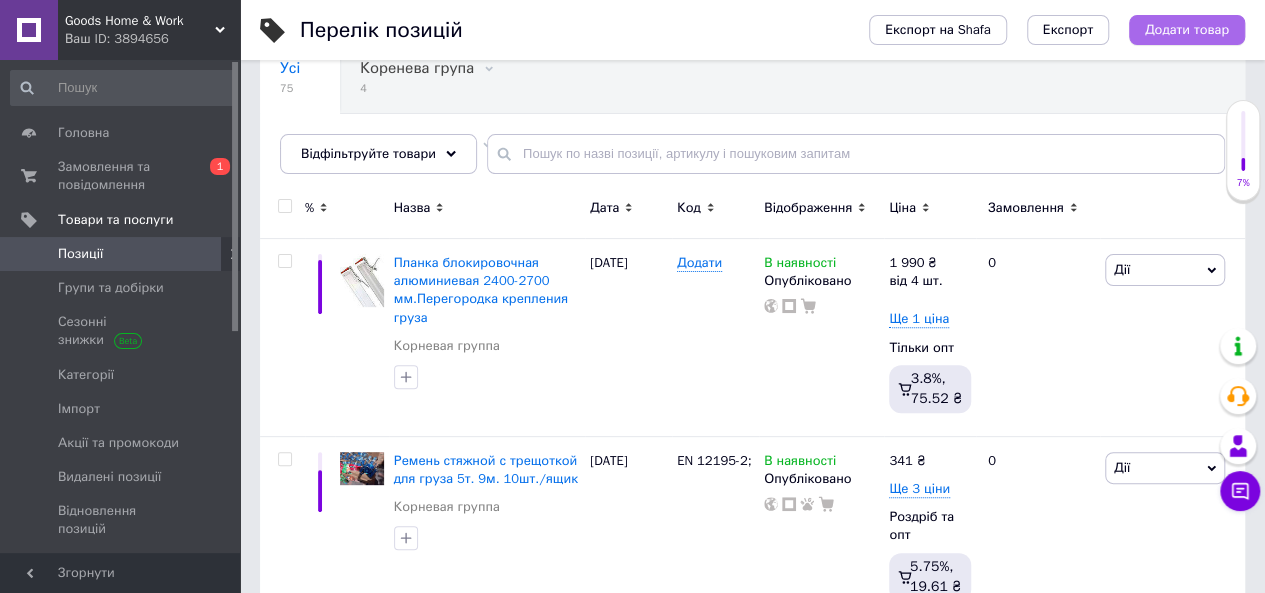 click on "Додати товар" at bounding box center [1187, 30] 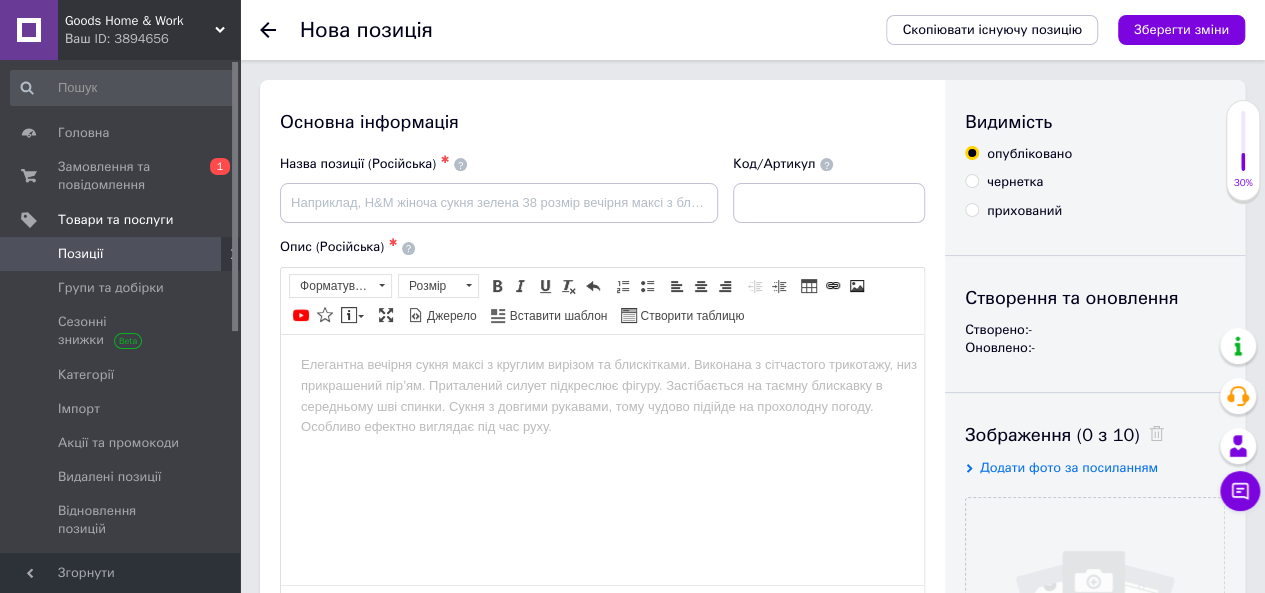 scroll, scrollTop: 0, scrollLeft: 0, axis: both 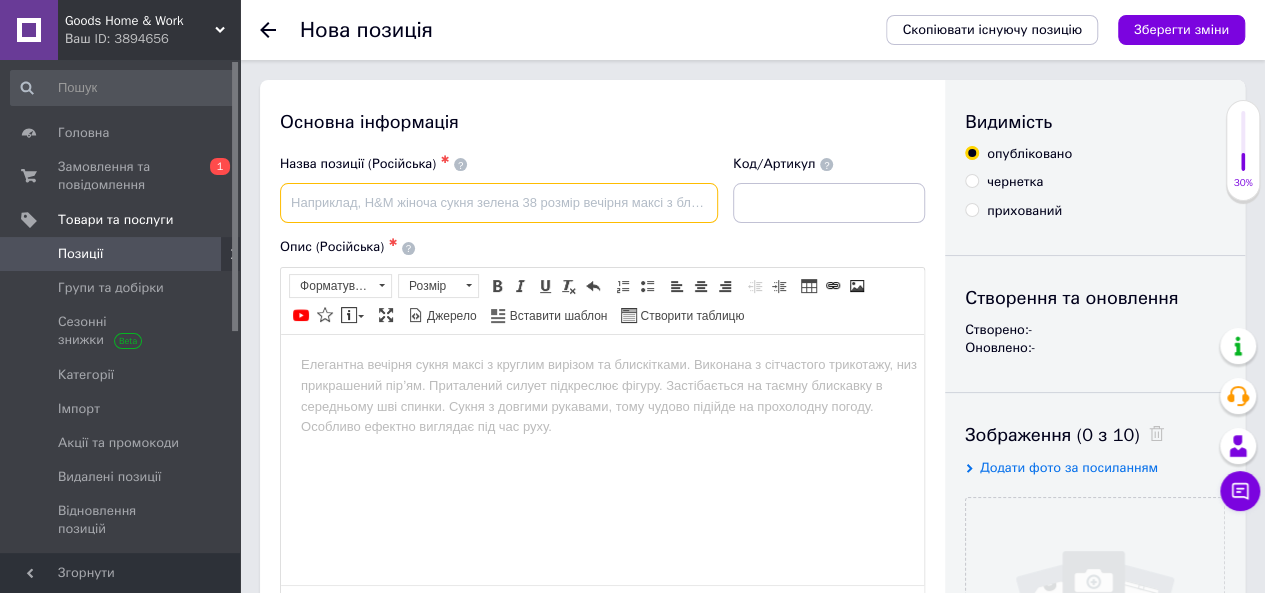 click at bounding box center (499, 203) 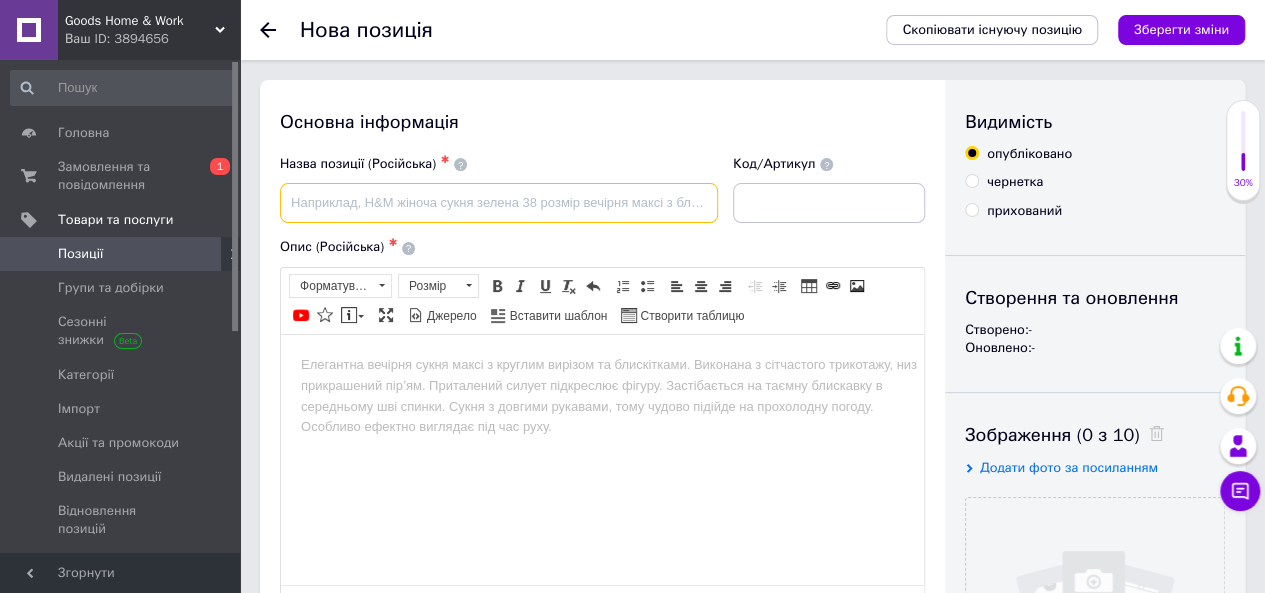 paste on "Распорная планка для фиксации груза" 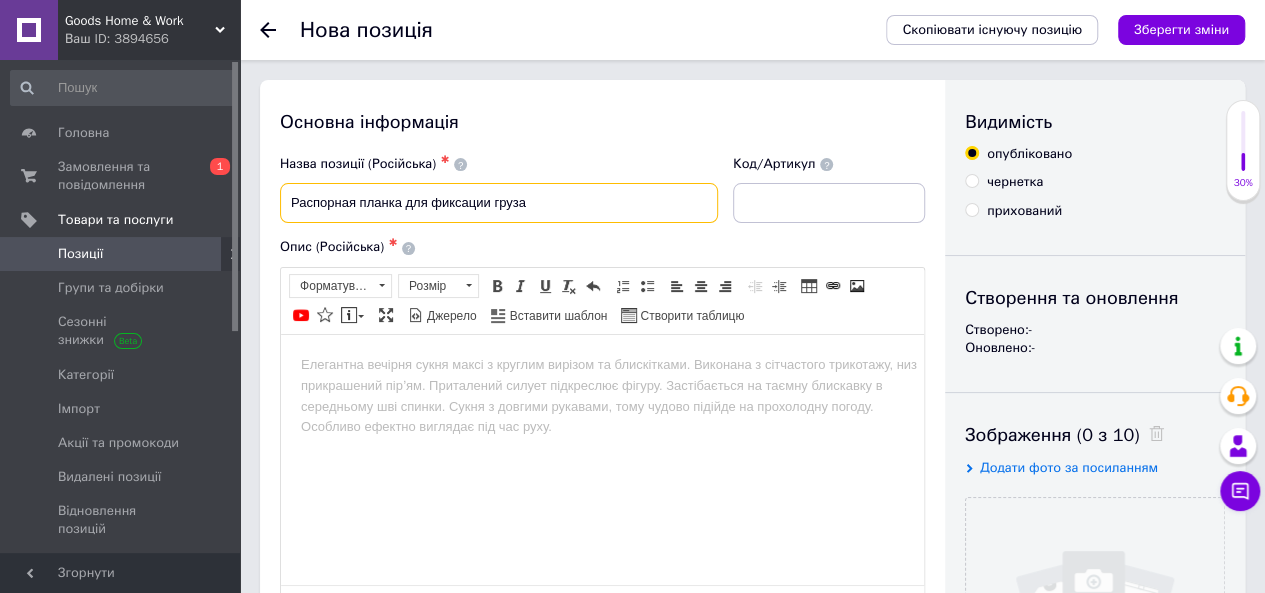 click on "Распорная планка для фиксации груза" at bounding box center [499, 203] 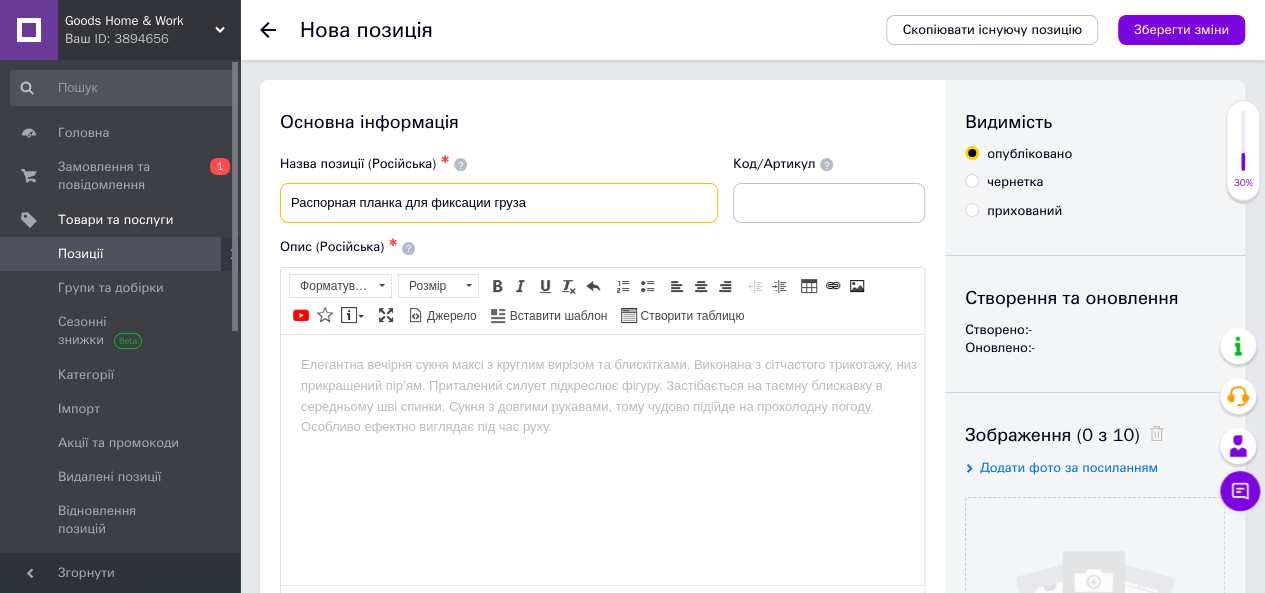 paste on "1000daN" 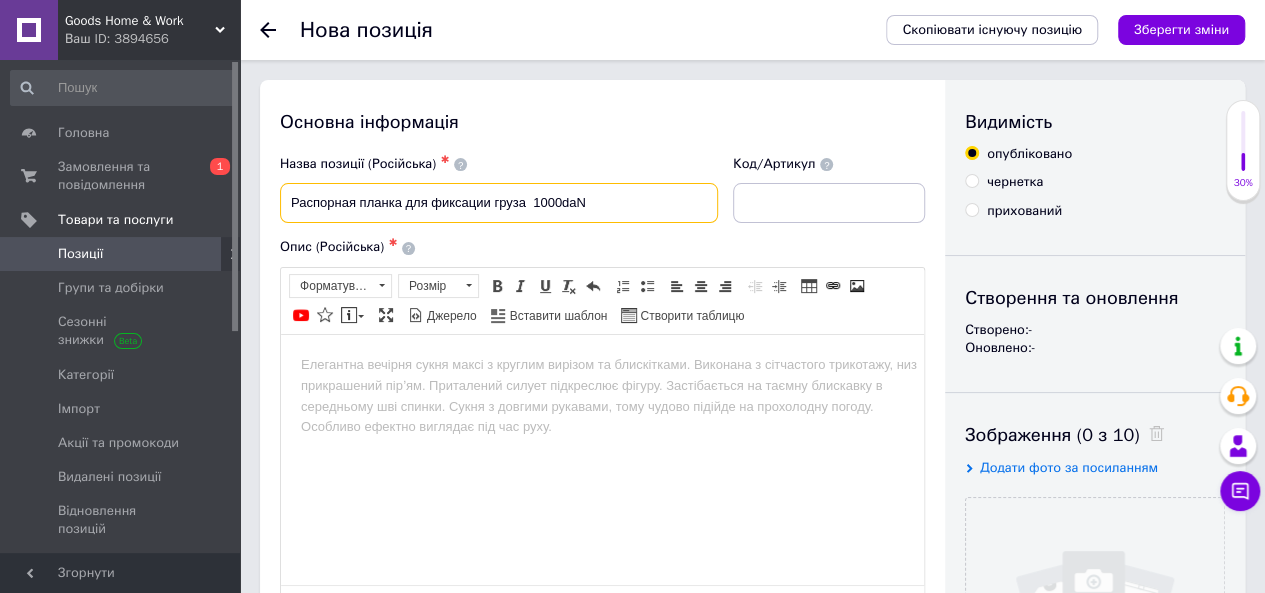 click on "Распорная планка для фиксации груза  1000daN" at bounding box center (499, 203) 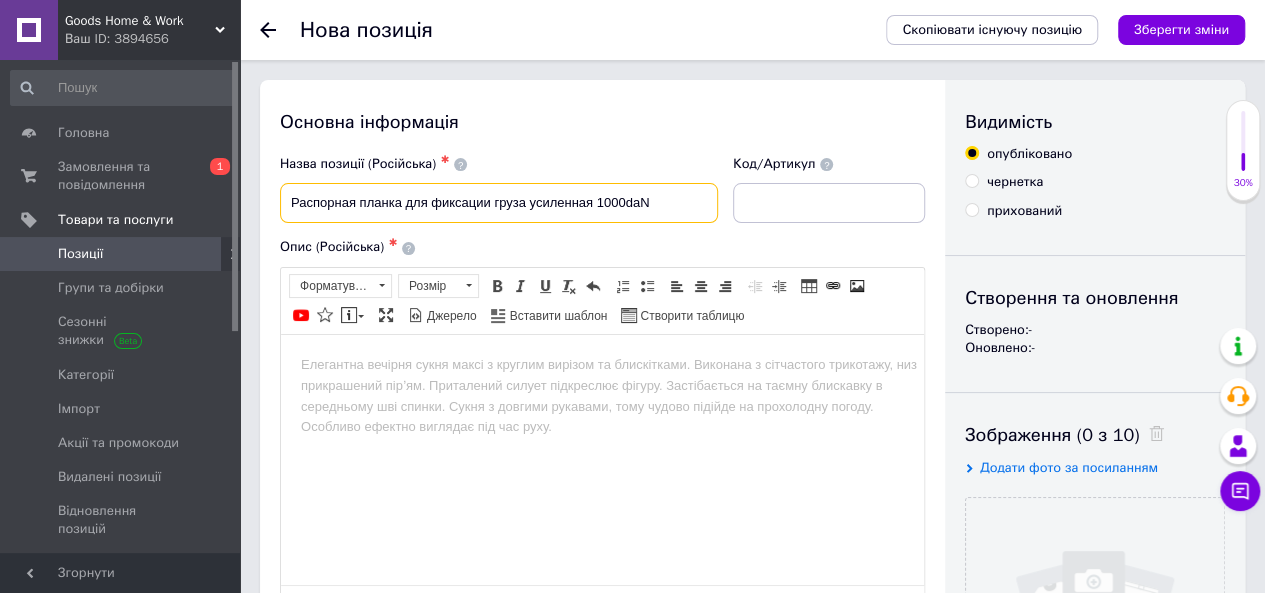 click on "Распорная планка для фиксации груза усиленная 1000daN" at bounding box center [499, 203] 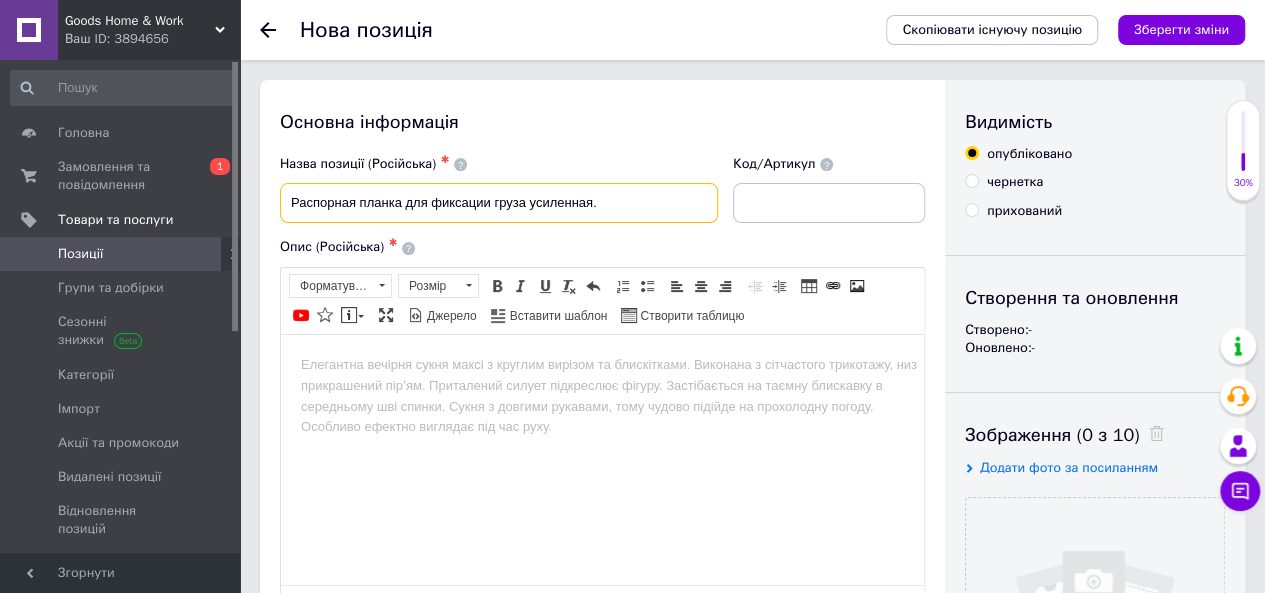 paste on "2290 – 2520 мм | 1000 даН" 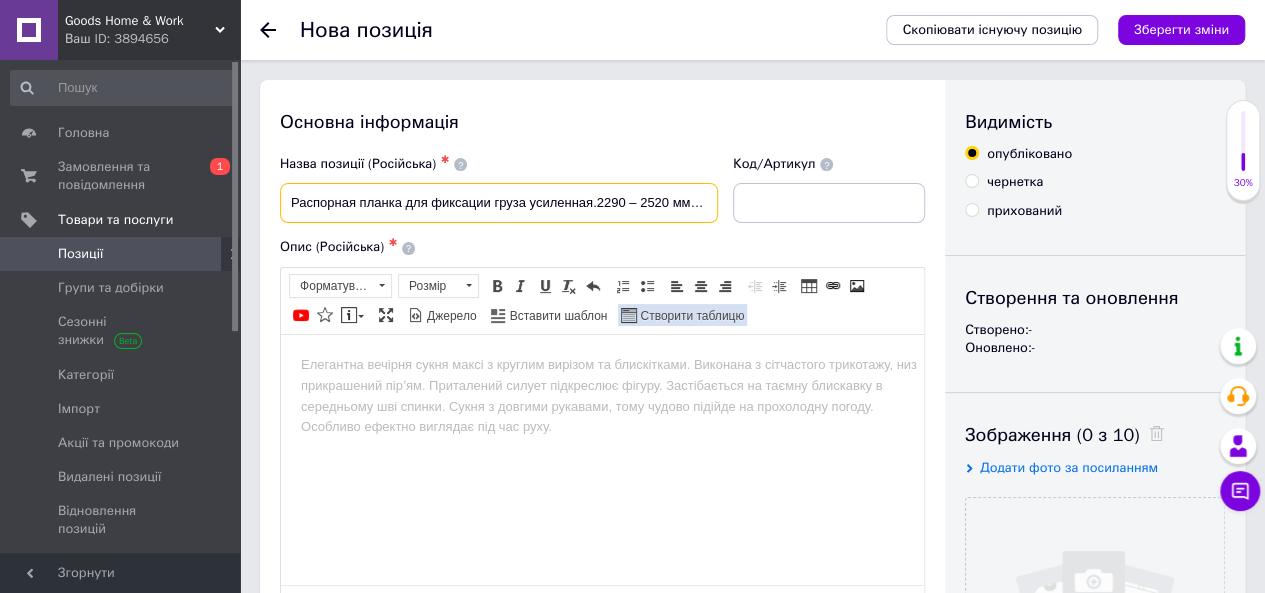scroll, scrollTop: 0, scrollLeft: 44, axis: horizontal 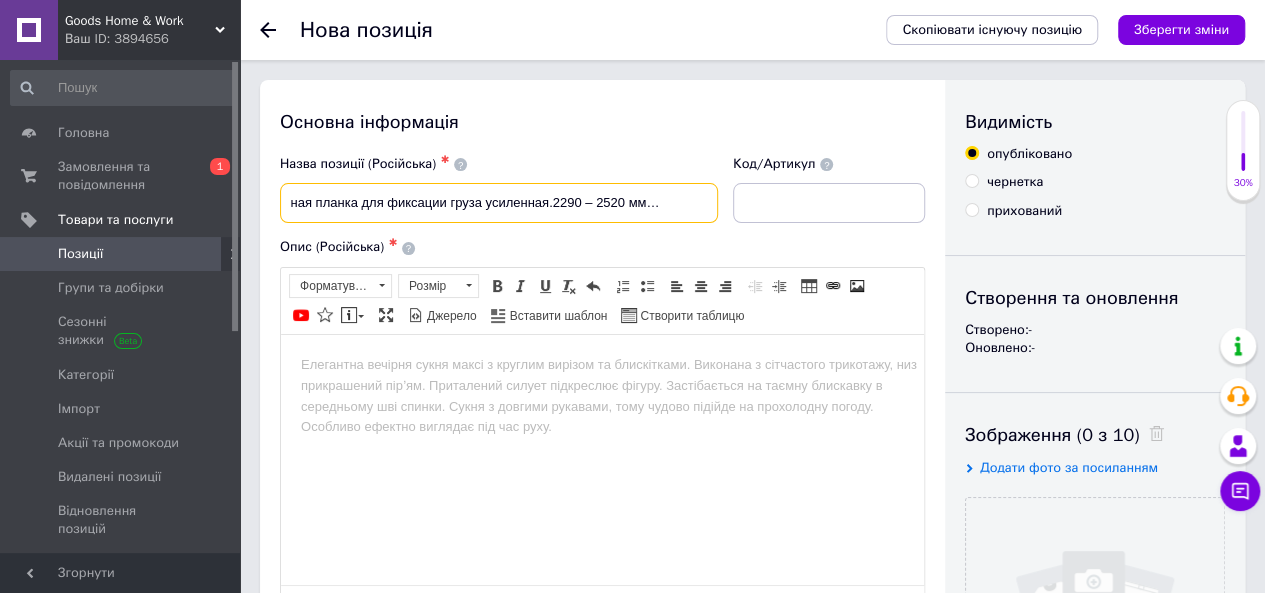 click on "Распорная планка для фиксации груза усиленная.2290 – 2520 мм | 1000 даН" at bounding box center [499, 203] 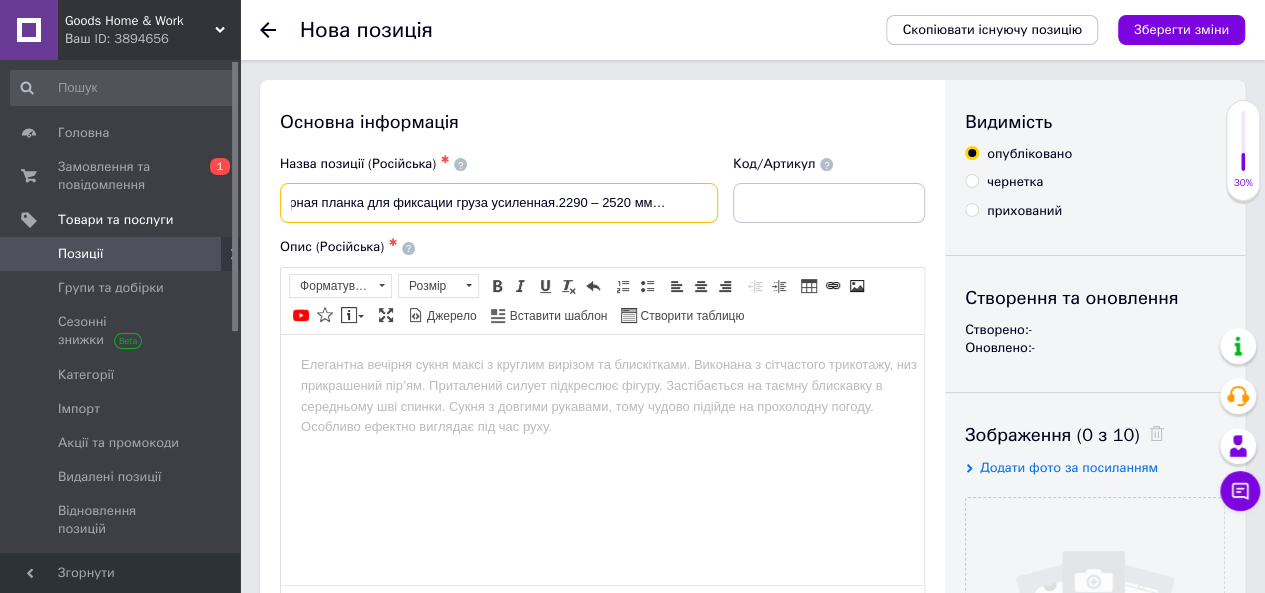 scroll, scrollTop: 0, scrollLeft: 34, axis: horizontal 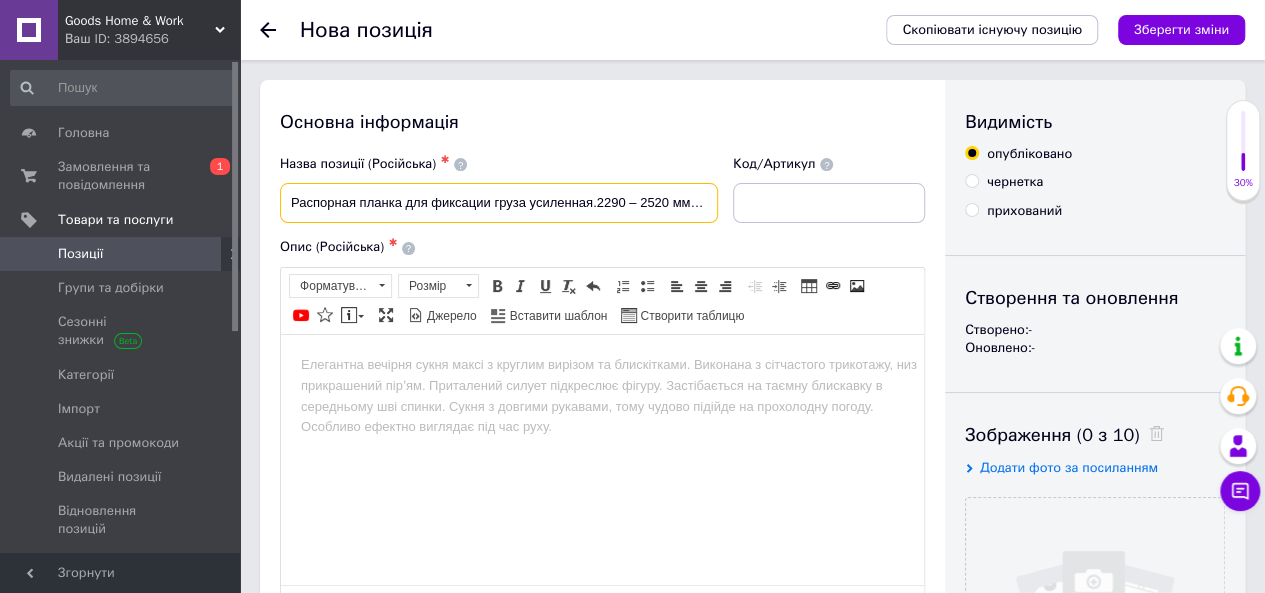 drag, startPoint x: 715, startPoint y: 201, endPoint x: 288, endPoint y: 205, distance: 427.01874 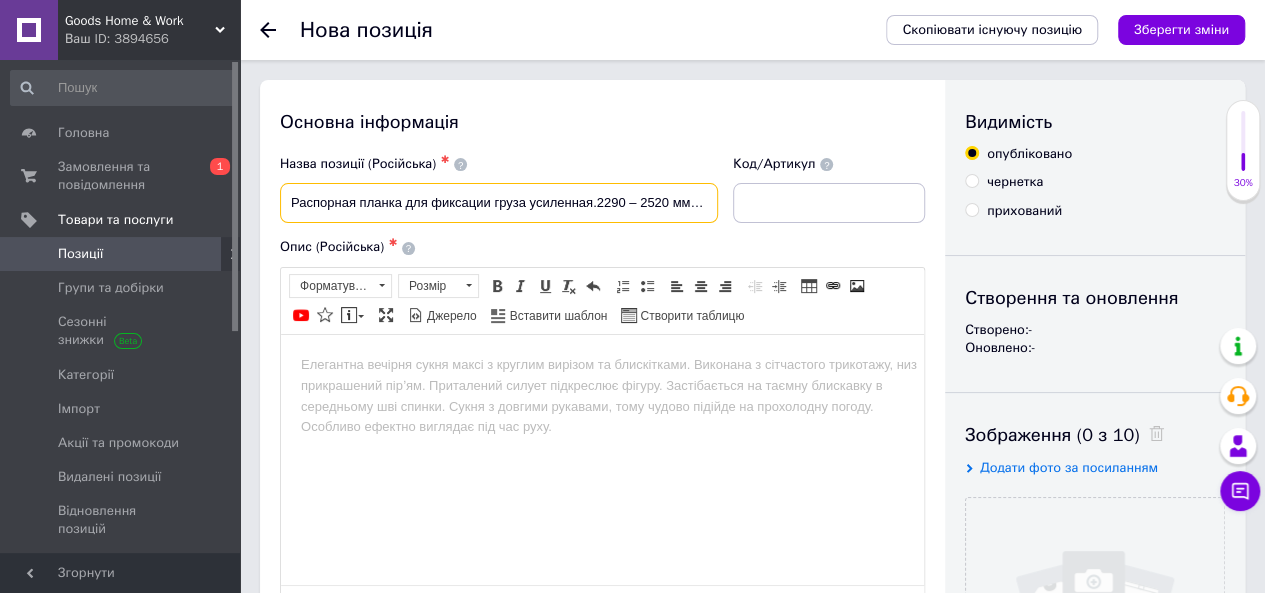 click on "Распорная планка для фиксации груза усиленная.2290 – 2520 мм. 1000 даН" at bounding box center (499, 203) 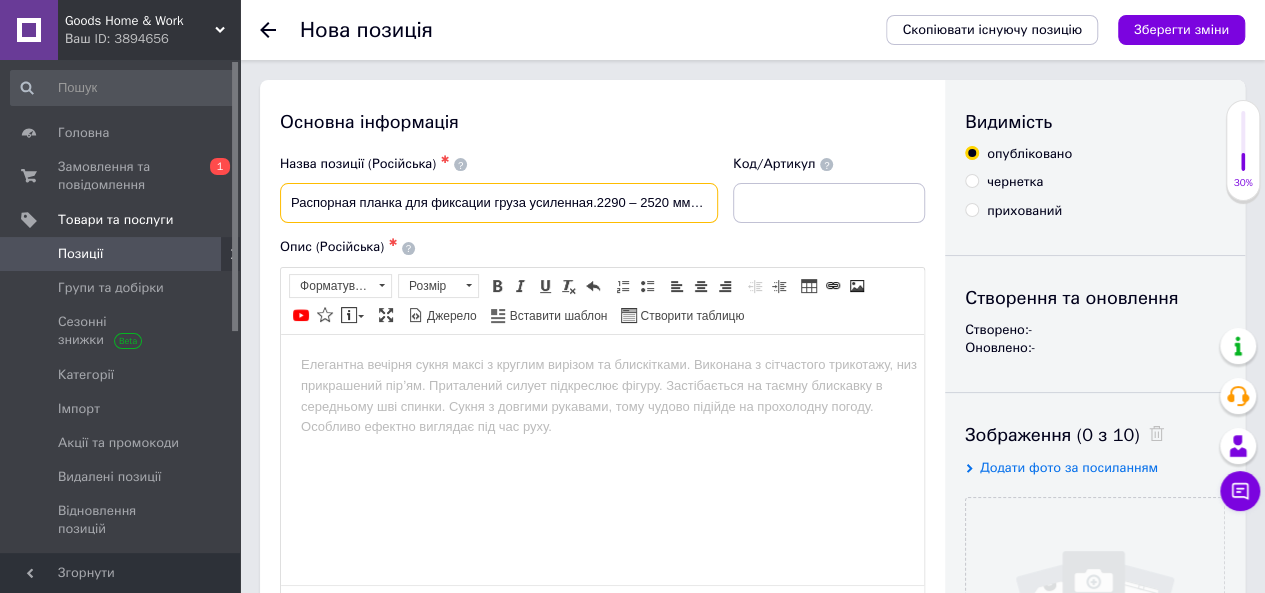 type on "Распорная планка для фиксации груза усиленная.2290 – 2520 мм. 1000 даН" 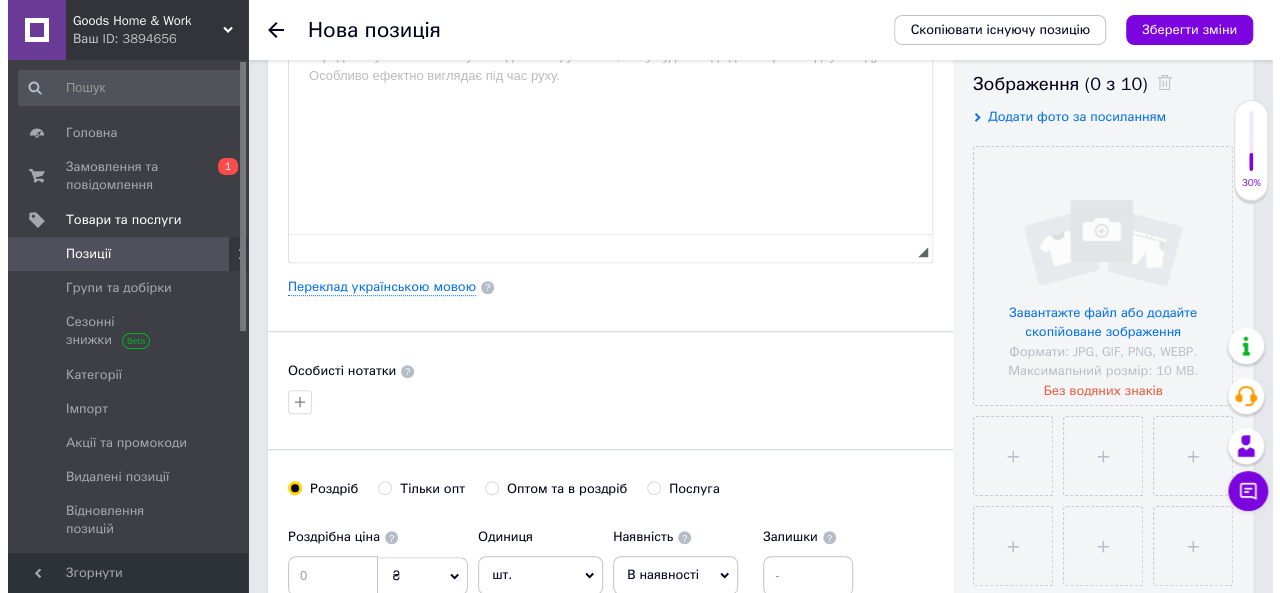 scroll, scrollTop: 431, scrollLeft: 0, axis: vertical 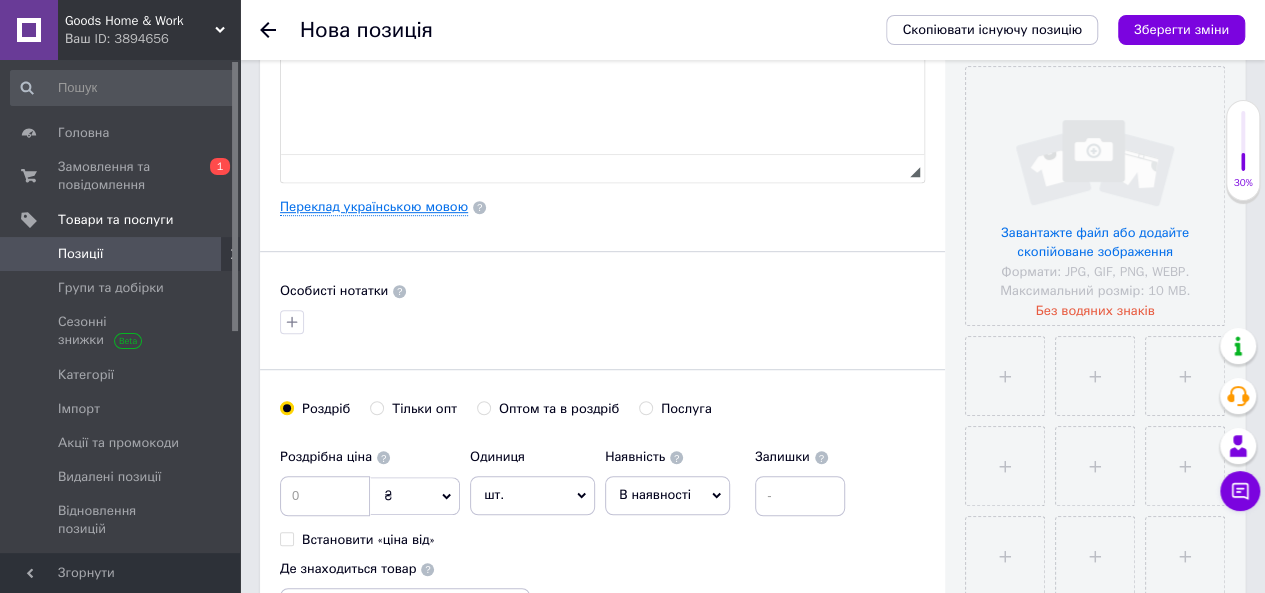 click on "Переклад українською мовою" at bounding box center (374, 207) 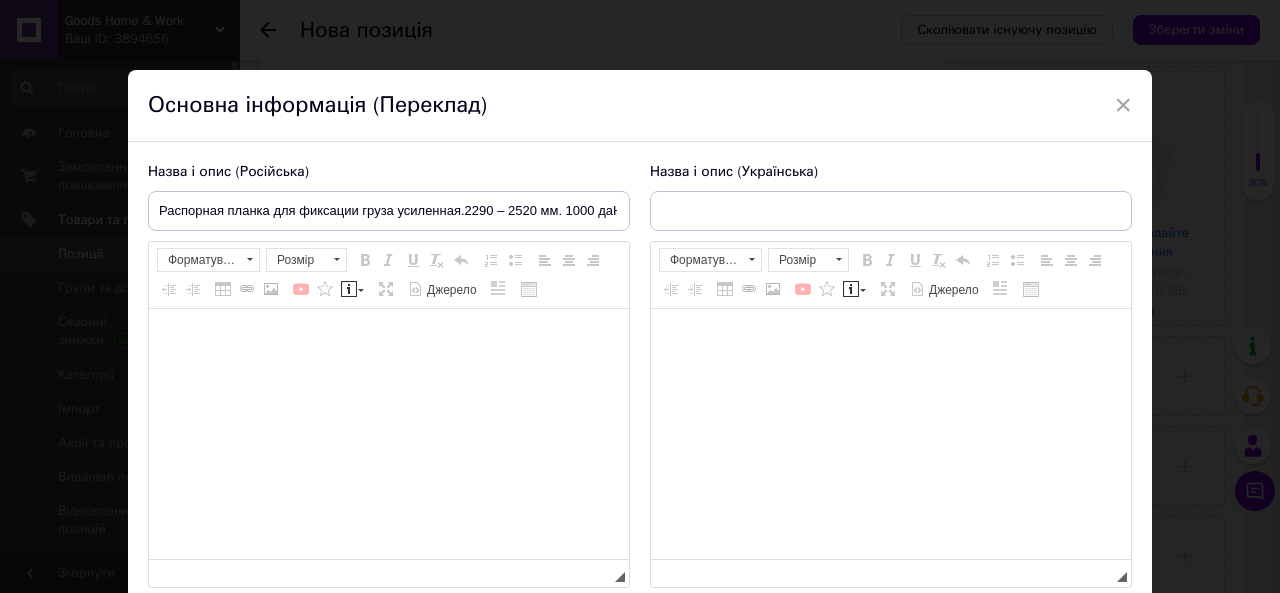 scroll, scrollTop: 0, scrollLeft: 0, axis: both 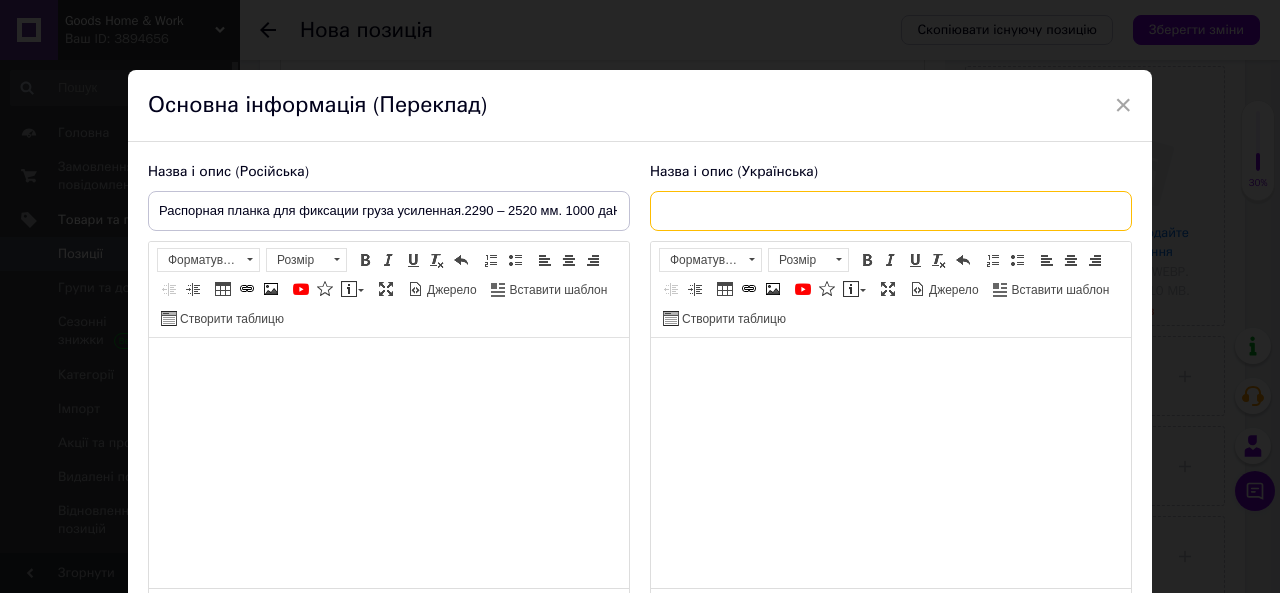 click at bounding box center (891, 211) 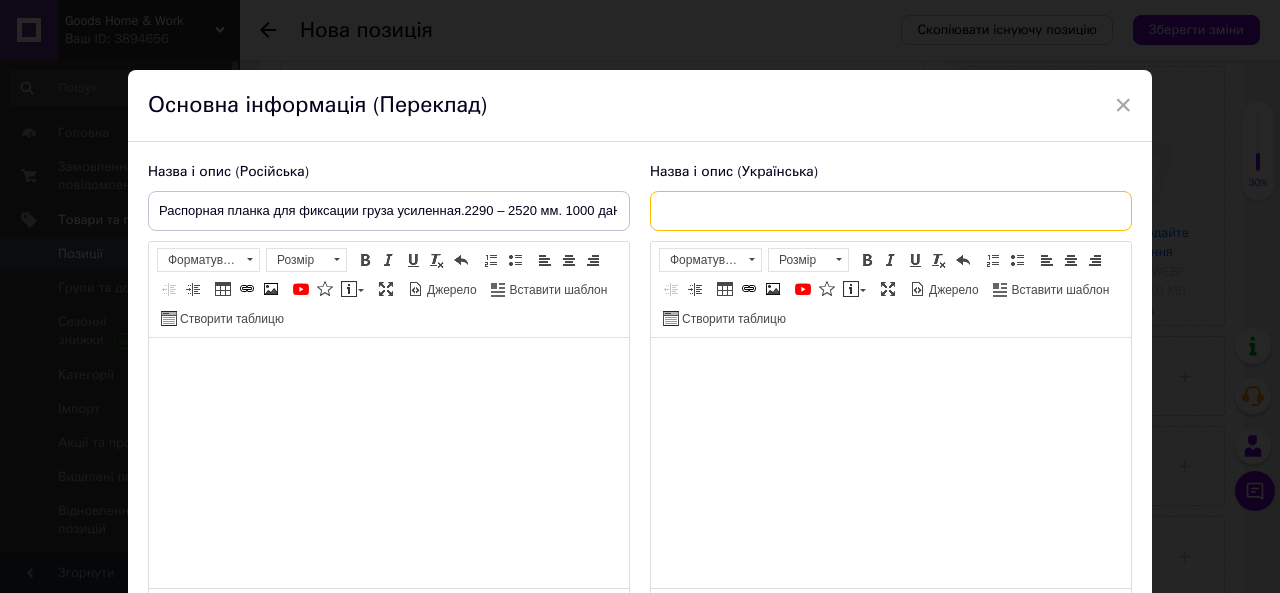 paste on "Розпірна планка для фіксації вантажу посилена. 2290 - 2520 мм. 1000 даН" 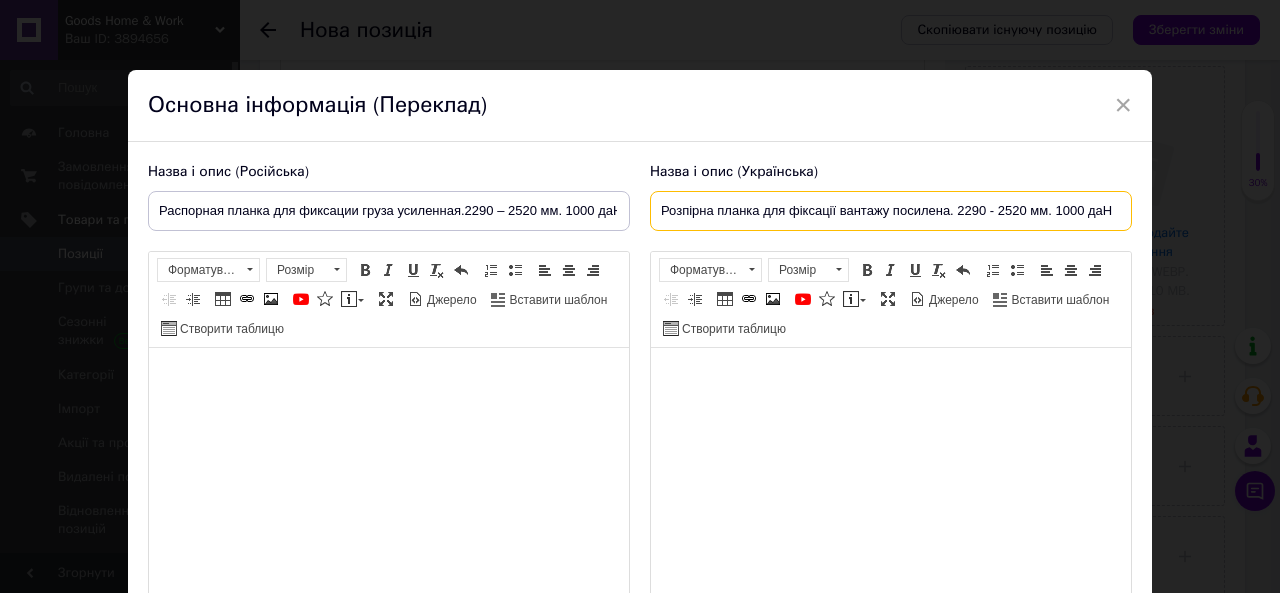 click on "Розпірна планка для фіксації вантажу посилена. 2290 - 2520 мм. 1000 даН" at bounding box center (891, 211) 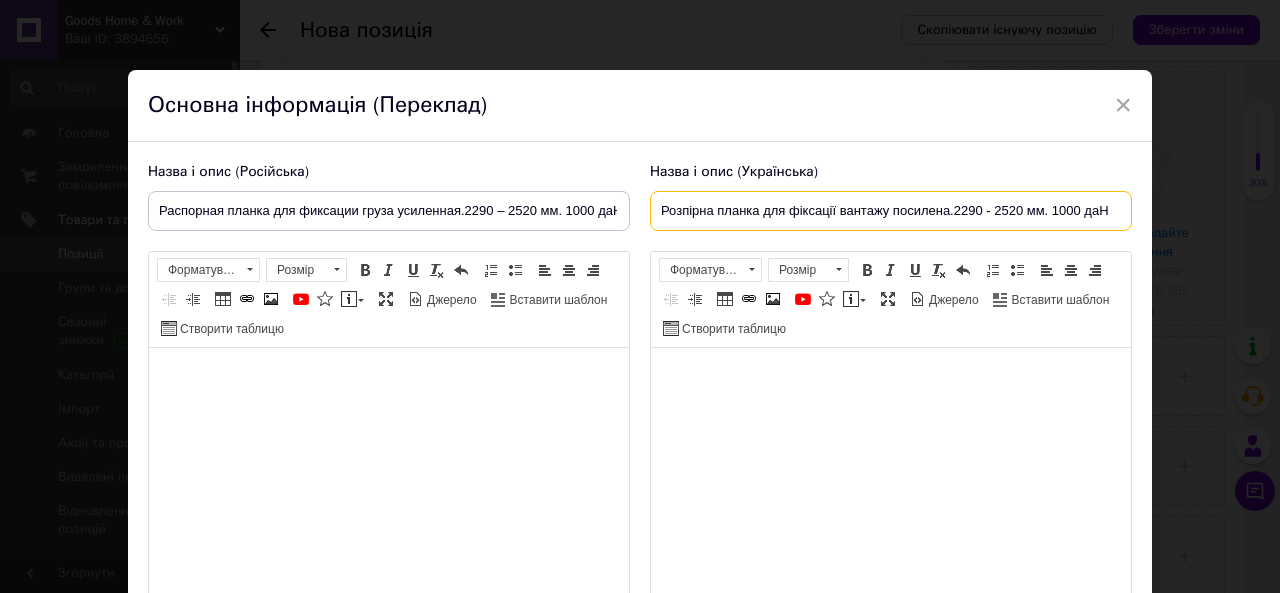 click on "Розпірна планка для фіксації вантажу посилена.2290 - 2520 мм. 1000 даН" at bounding box center (891, 211) 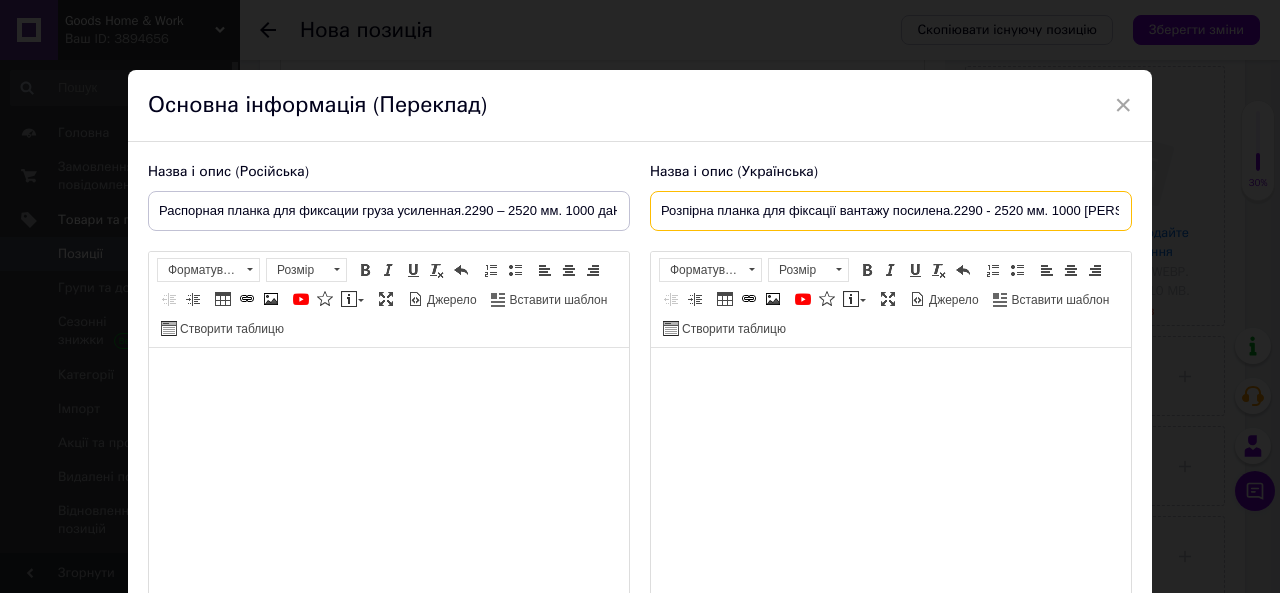 type on "Розпірна планка для фіксації вантажу посилена.2290 - 2520 мм. 1000 [PERSON_NAME]" 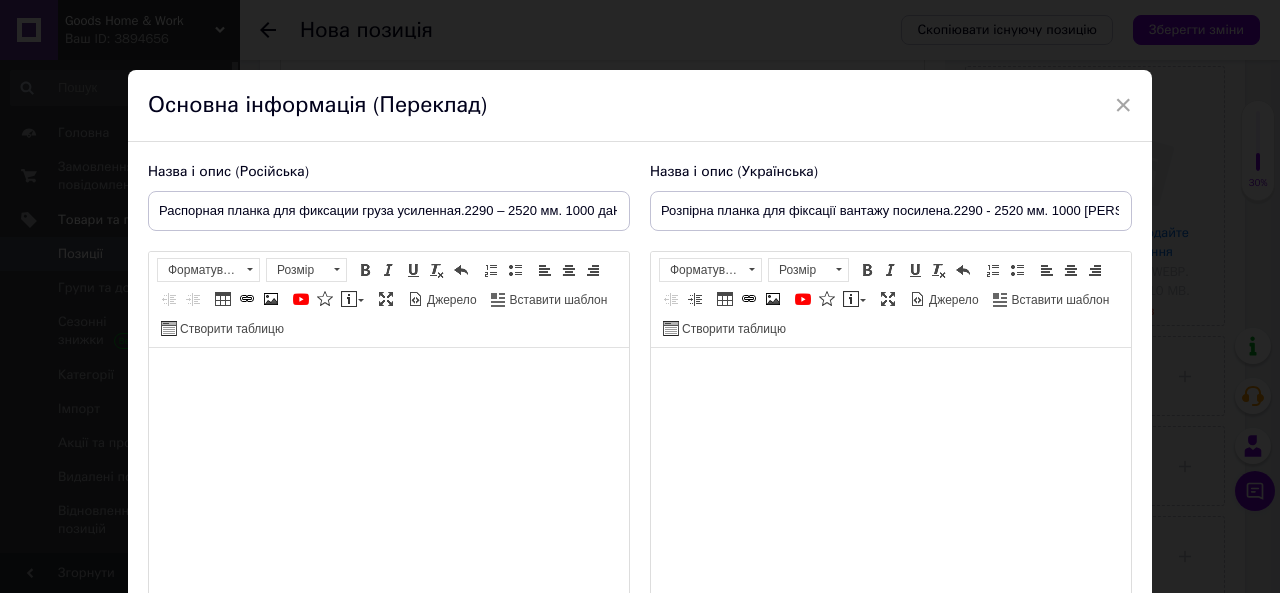 click at bounding box center (389, 378) 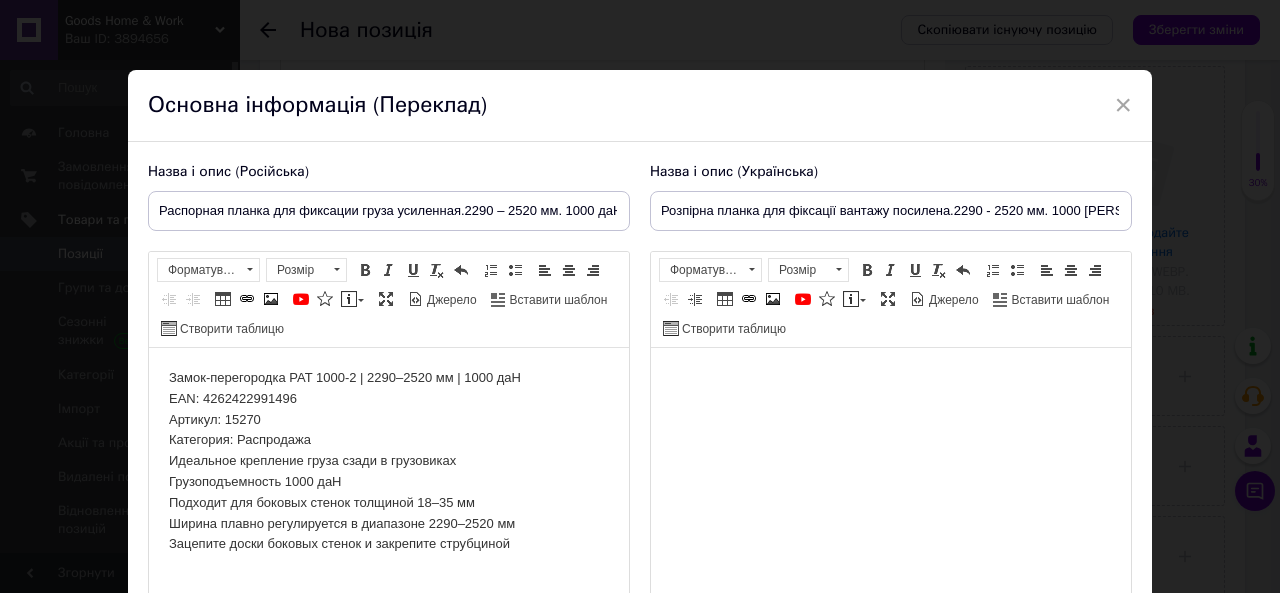click on "Замок-перегородка PAT 1000-2 | 2290–2520 мм | 1000 даН EAN: 4262422991496 Артикул: 15270 Категория: Распродажа Идеальное крепление груза сзади в грузовиках Грузоподъемность 1000 даН Подходит для боковых стенок толщиной 18–35 мм Ширина плавно регулируется в диапазоне 2290–2520 мм Зацепите доски боковых стенок и закрепите струбциной" at bounding box center [389, 461] 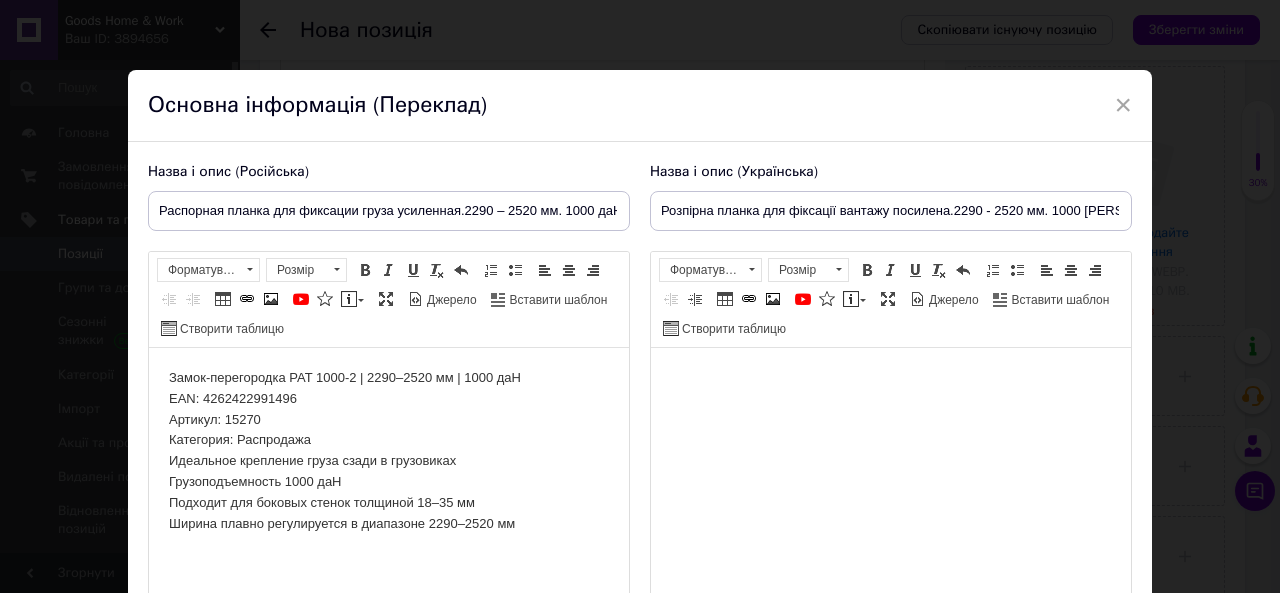 click on "Замок-перегородка PAT 1000-2 | 2290–2520 мм | 1000 даН EAN: 4262422991496 Артикул: 15270 Категория: Распродажа Идеальное крепление груза сзади в грузовиках Грузоподъемность 1000 даН Подходит для боковых стенок толщиной 18–35 мм Ширина плавно регулируется в диапазоне 2290–2520 мм" at bounding box center [389, 461] 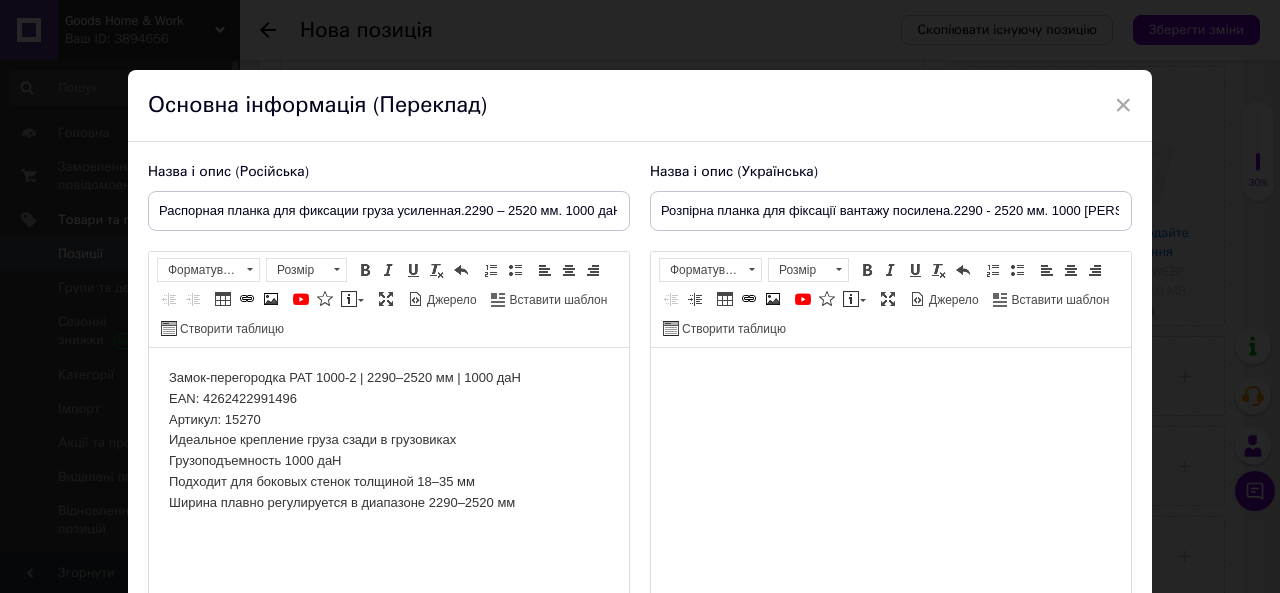 click on "Замок-перегородка PAT 1000-2 | 2290–2520 мм | 1000 даН EAN: 4262422991496 Артикул: 15270 Идеальное крепление груза сзади в грузовиках Грузоподъемность 1000 даН Подходит для боковых стенок толщиной 18–35 мм Ширина плавно регулируется в диапазоне 2290–2520 мм" at bounding box center (389, 451) 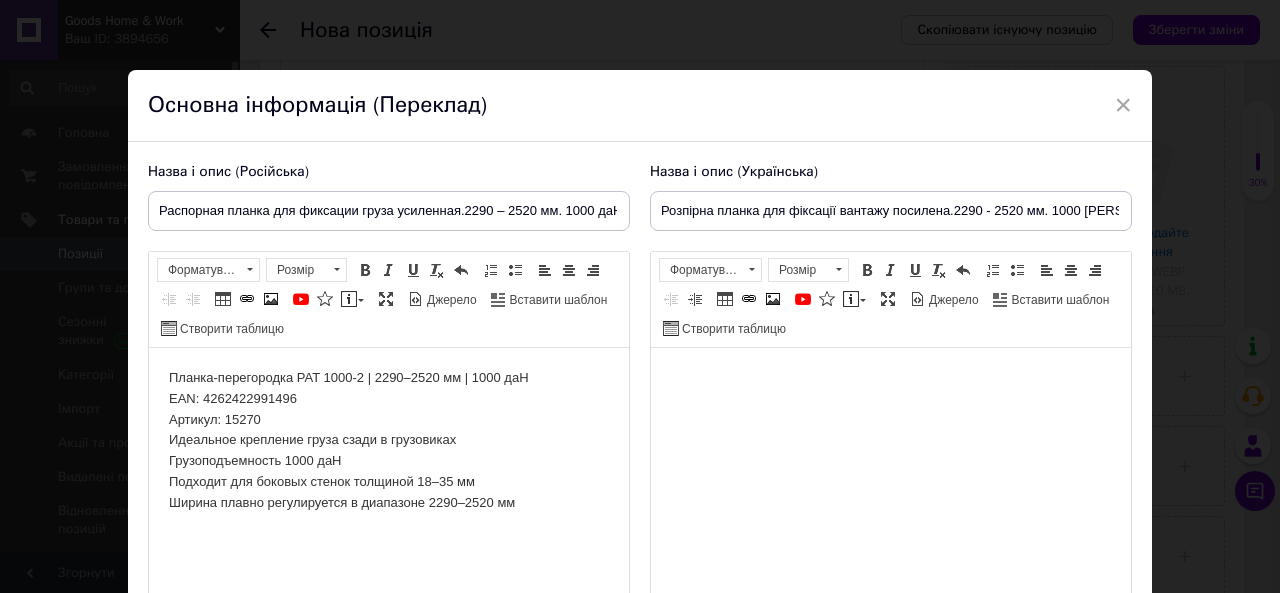 click on "Планка-перегородка PAT 1000-2 | 2290–2520 мм | 1000 даН EAN: 4262422991496 Артикул: 15270 Идеальное крепление груза сзади в грузовиках Грузоподъемность 1000 даН Подходит для боковых стенок толщиной 18–35 мм Ширина плавно регулируется в диапазоне 2290–2520 мм" at bounding box center [389, 451] 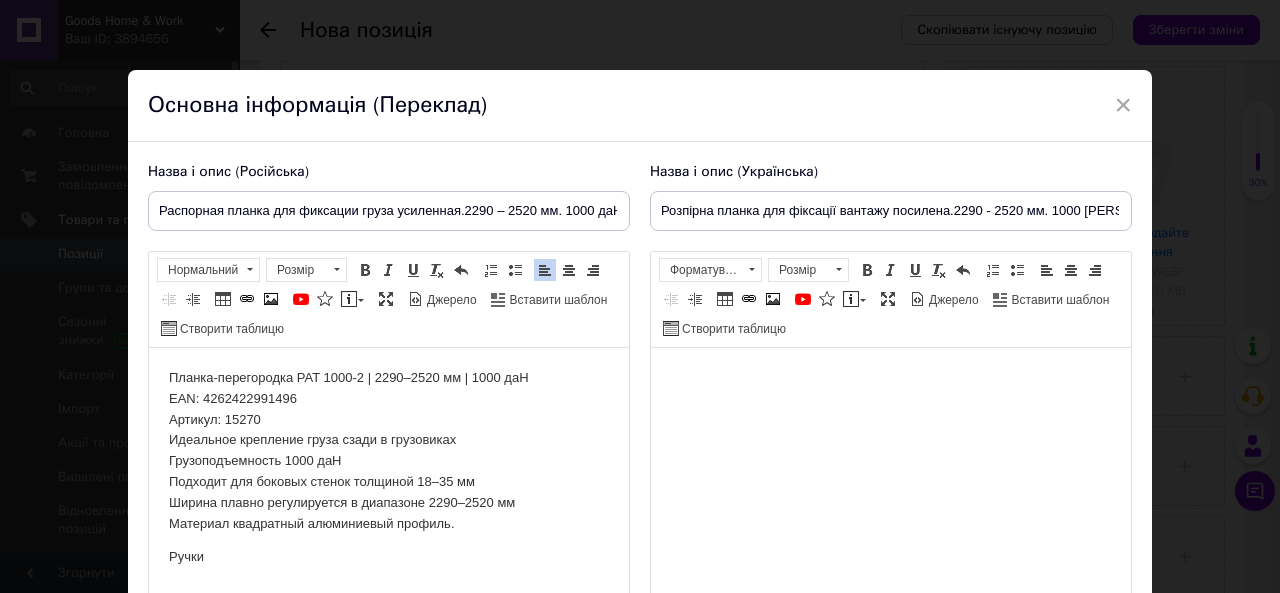 click on "Ручки" at bounding box center (389, 557) 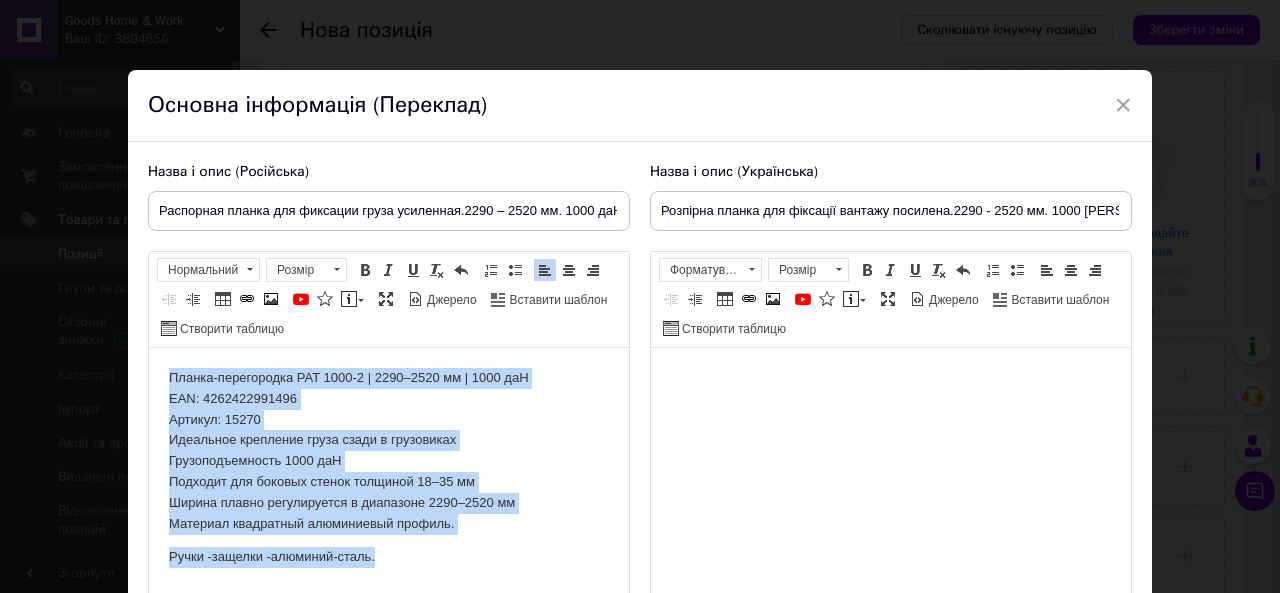 drag, startPoint x: 160, startPoint y: 377, endPoint x: 424, endPoint y: 560, distance: 321.2242 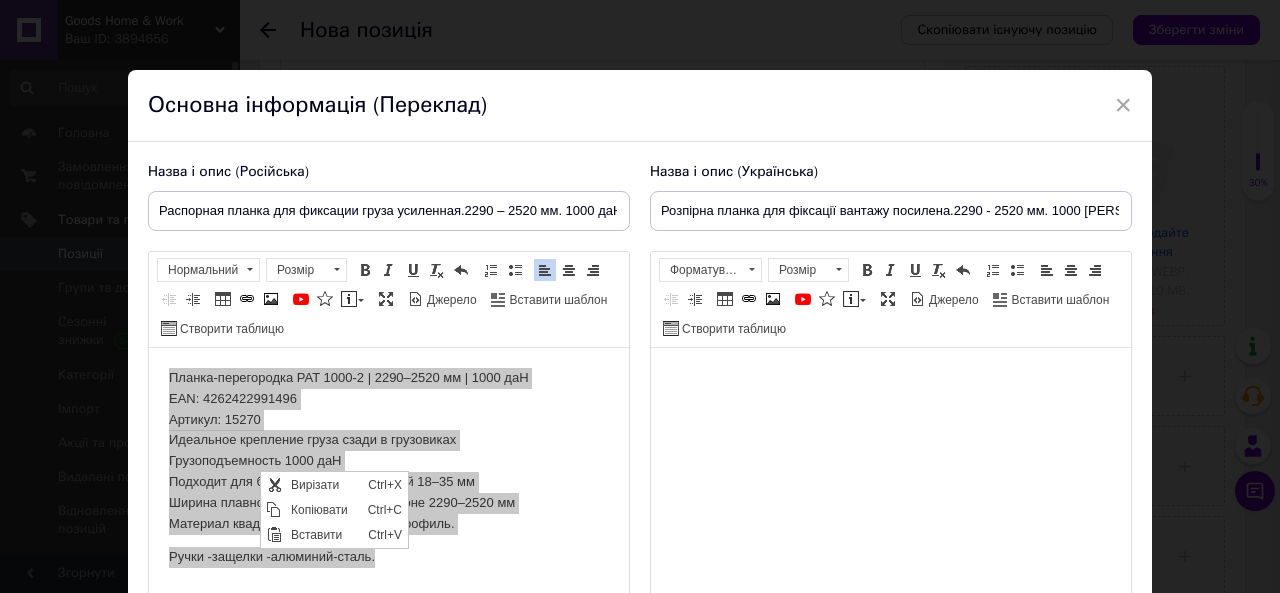 scroll, scrollTop: 0, scrollLeft: 0, axis: both 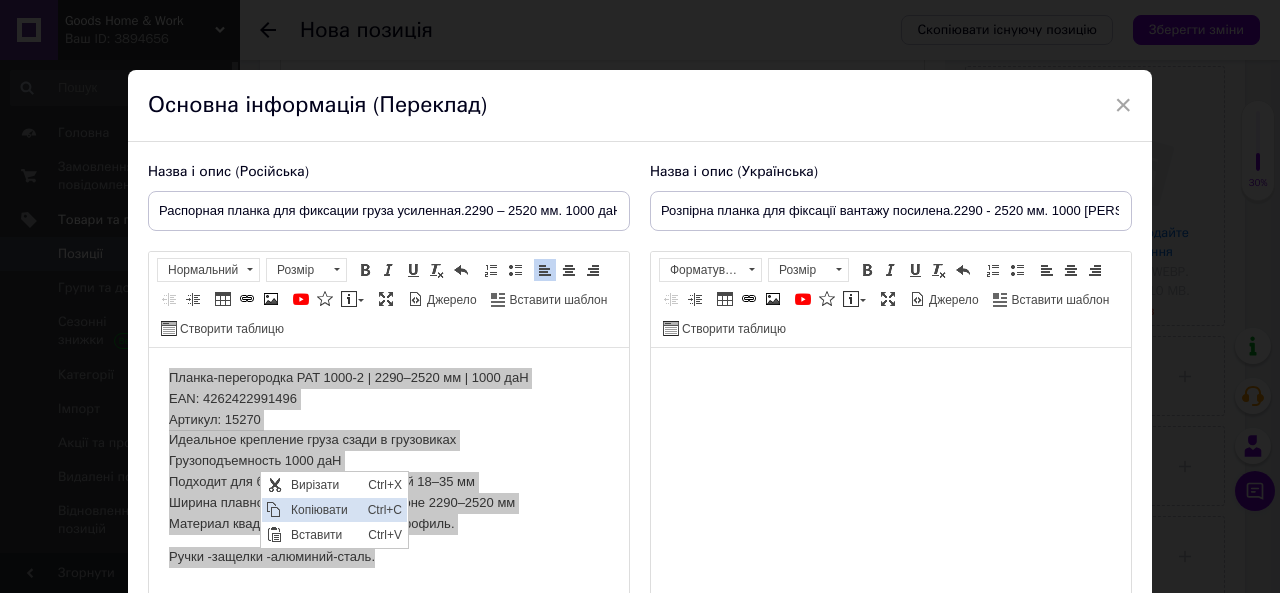 click on "Копіювати" at bounding box center (324, 510) 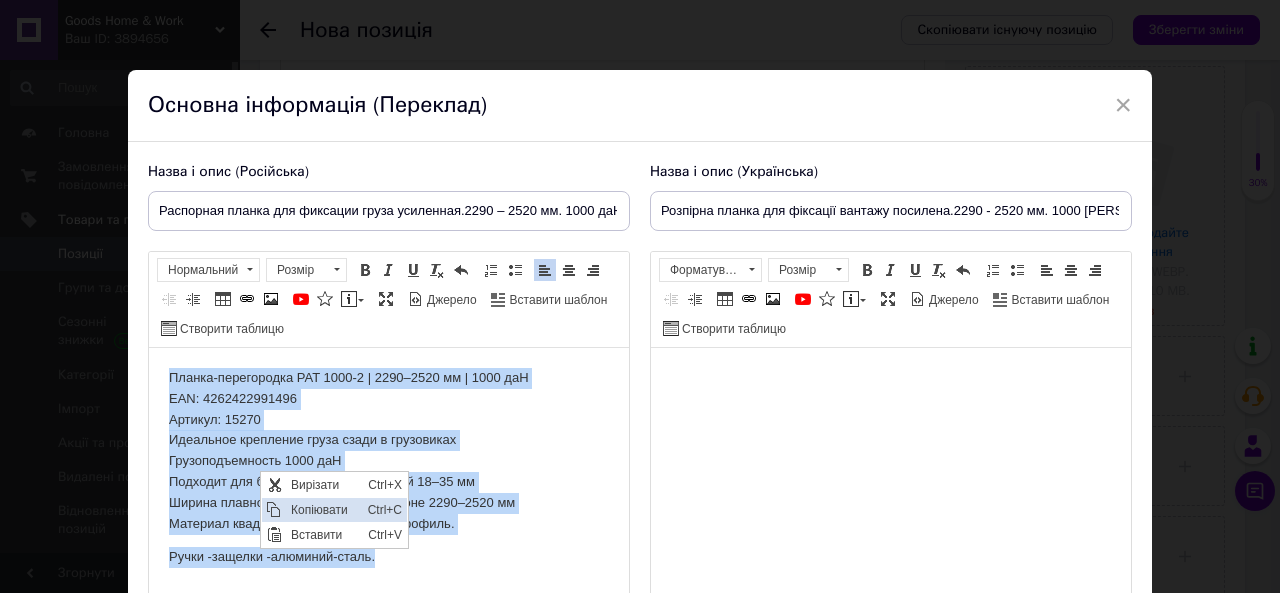 copy on "Планка-перегородка PAT 1000-2 | 2290–2520 мм | 1000 даН EAN: 4262422991496 Артикул: 15270 Идеальное крепление груза сзади в грузовиках Грузоподъемность 1000 даН Подходит для боковых стенок толщиной 18–35 мм Ширина плавно регулируется в диапазоне 2290–2520 мм Материал квадратный алюминиевый профиль.  Ручки -защелки -алюминий-сталь." 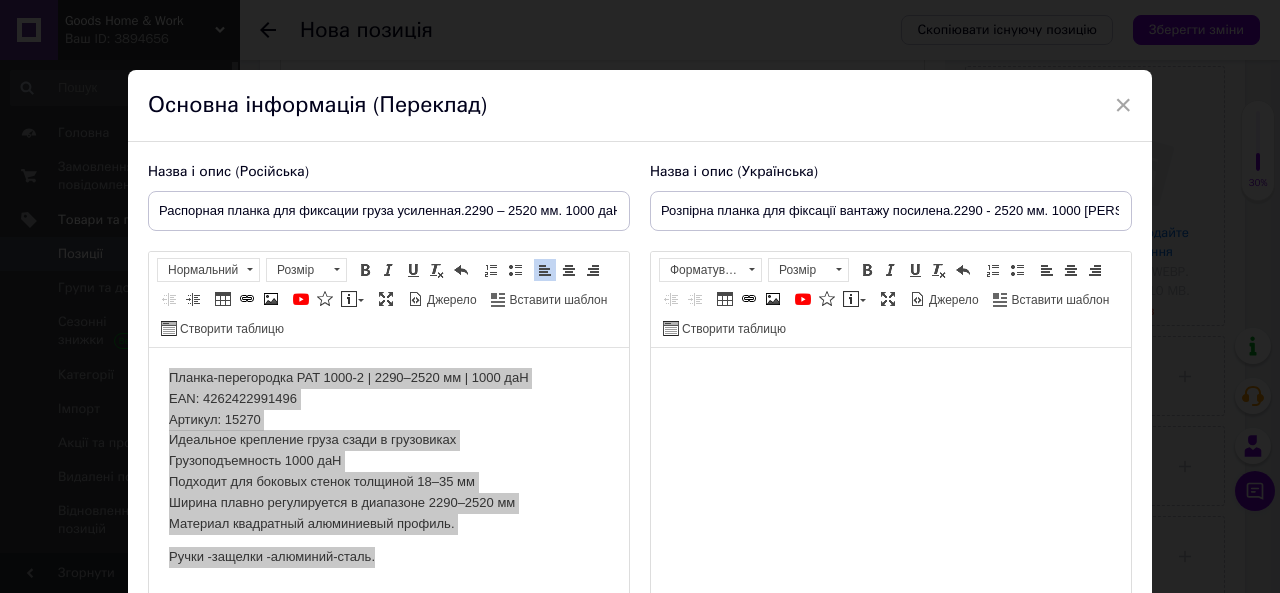 click at bounding box center (891, 378) 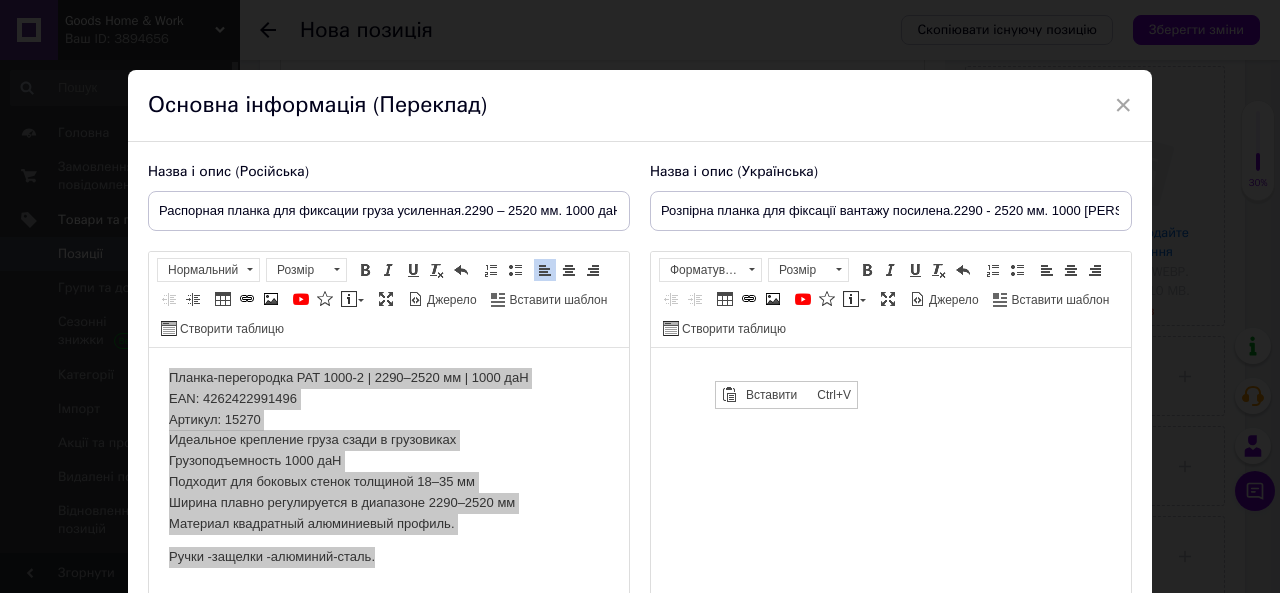 scroll, scrollTop: 0, scrollLeft: 0, axis: both 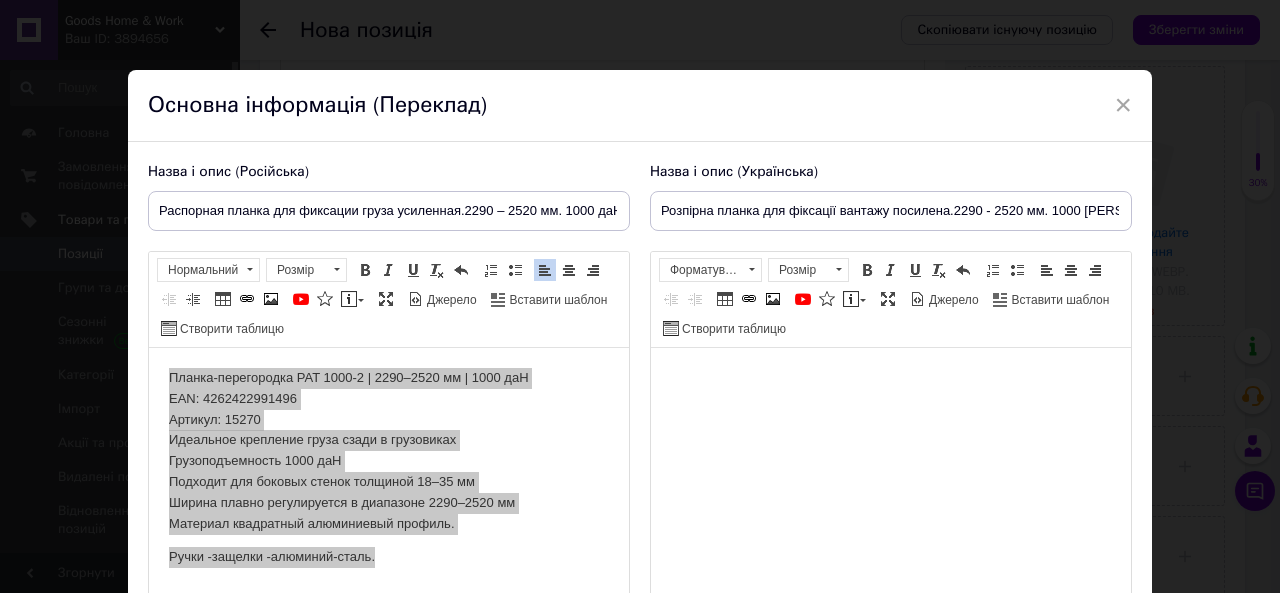 click at bounding box center [891, 378] 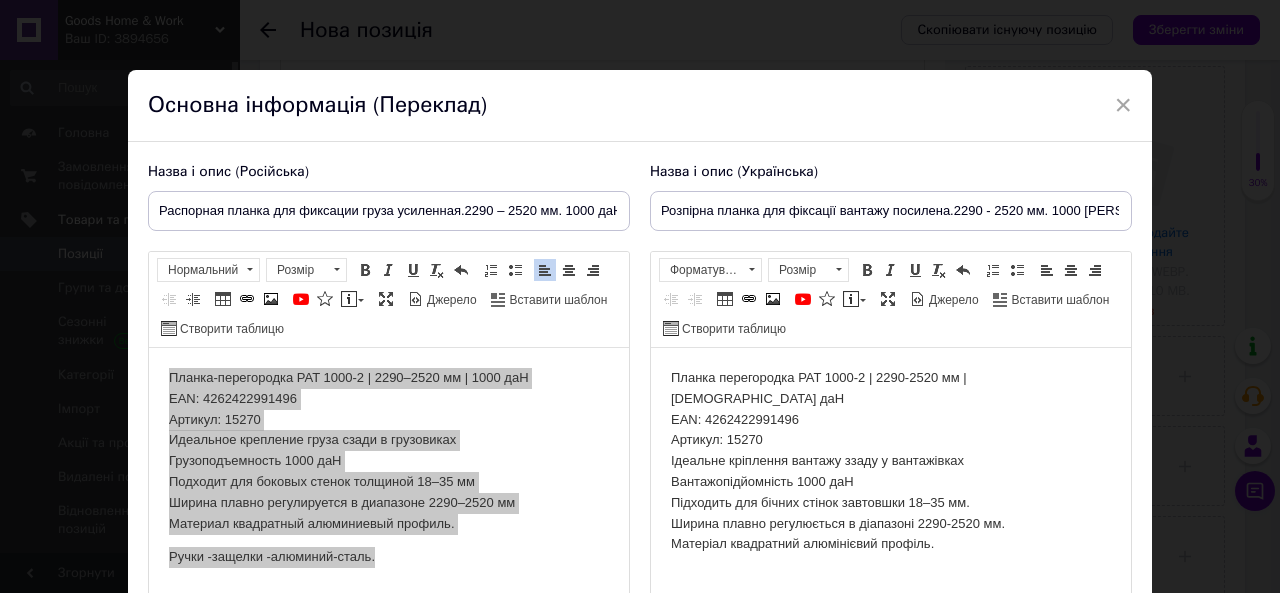 click on "Планка перегородка PAT 1000-2 | 2290-2520 мм | [DEMOGRAPHIC_DATA] даН EAN: 4262422991496 Артикул: 15270 Ідеальне кріплення вантажу ззаду у вантажівках Вантажопідйомність 1000 даН Підходить для бічних стінок завтовшки 18–35 мм. Ширина плавно регулюється в діапазоні 2290-2520 мм. Матеріал квадратний алюмінієвий профіль." at bounding box center (891, 461) 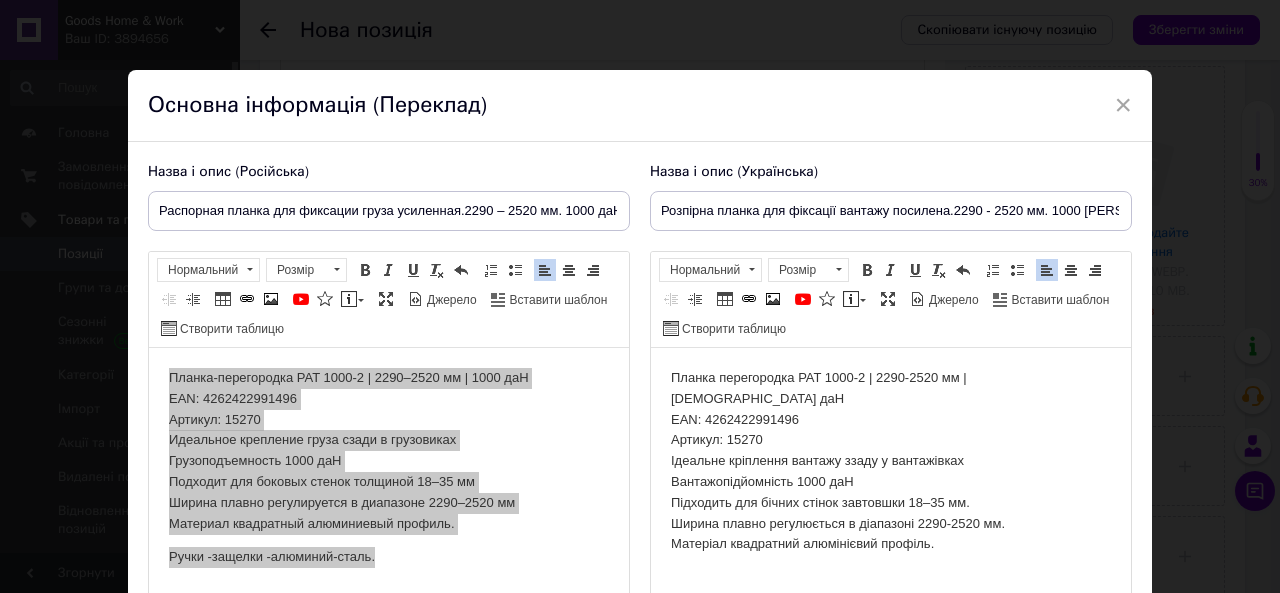 type 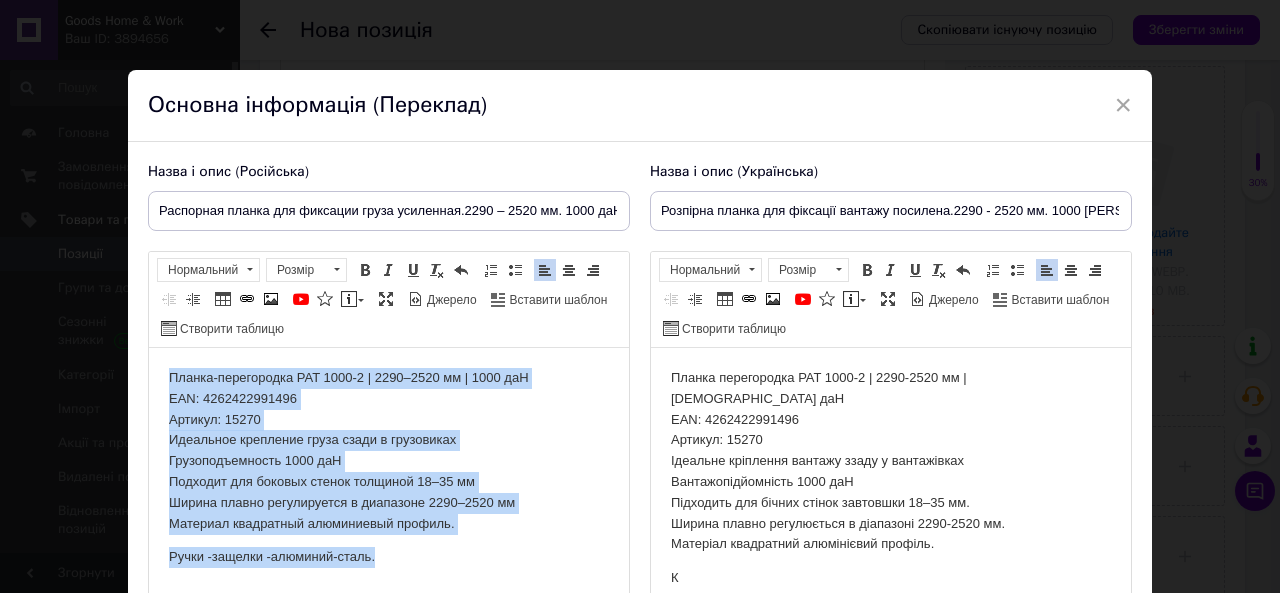 click on "Планка-перегородка PAT 1000-2 | 2290–2520 мм | 1000 даН EAN: 4262422991496 Артикул: 15270 Идеальное крепление груза сзади в грузовиках Грузоподъемность 1000 даН Подходит для боковых стенок толщиной 18–35 мм Ширина плавно регулируется в диапазоне 2290–2520 мм Материал квадратный алюминиевый профиль.  Ручки -защелки -алюминий-сталь." at bounding box center [389, 468] 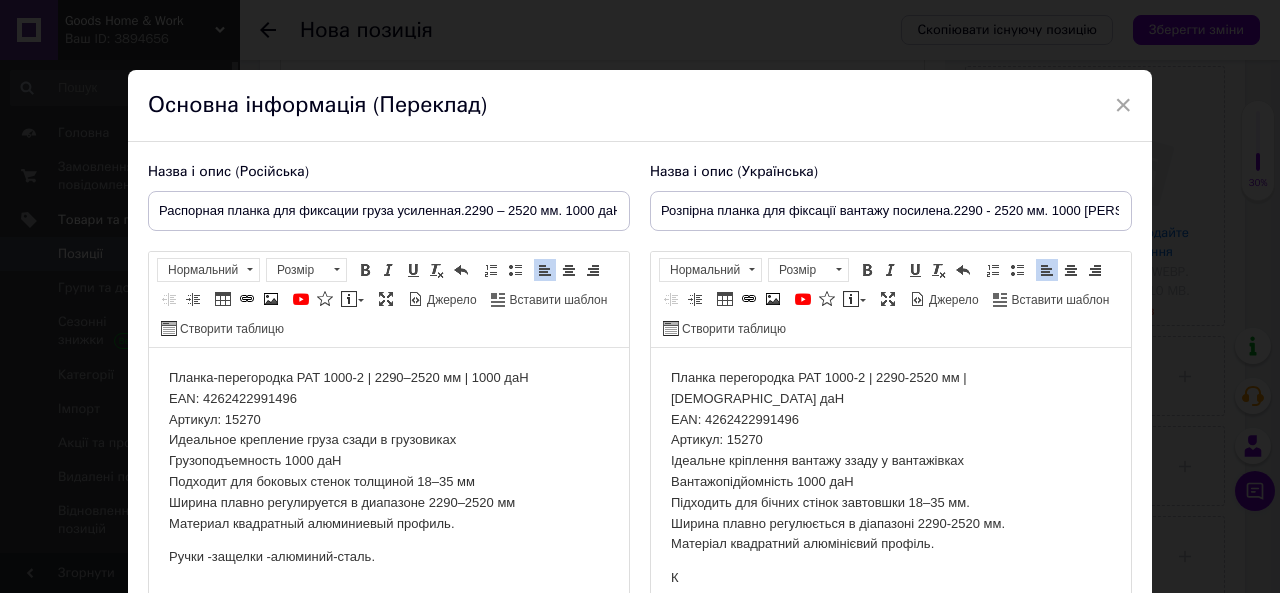 click on "Планка-перегородка PAT 1000-2 | 2290–2520 мм | 1000 даН EAN: 4262422991496 Артикул: 15270 Идеальное крепление груза сзади в грузовиках Грузоподъемность 1000 даН Подходит для боковых стенок толщиной 18–35 мм Ширина плавно регулируется в диапазоне 2290–2520 мм Материал квадратный алюминиевый профиль.  Ручки -защелки -алюминий-сталь." at bounding box center [389, 468] 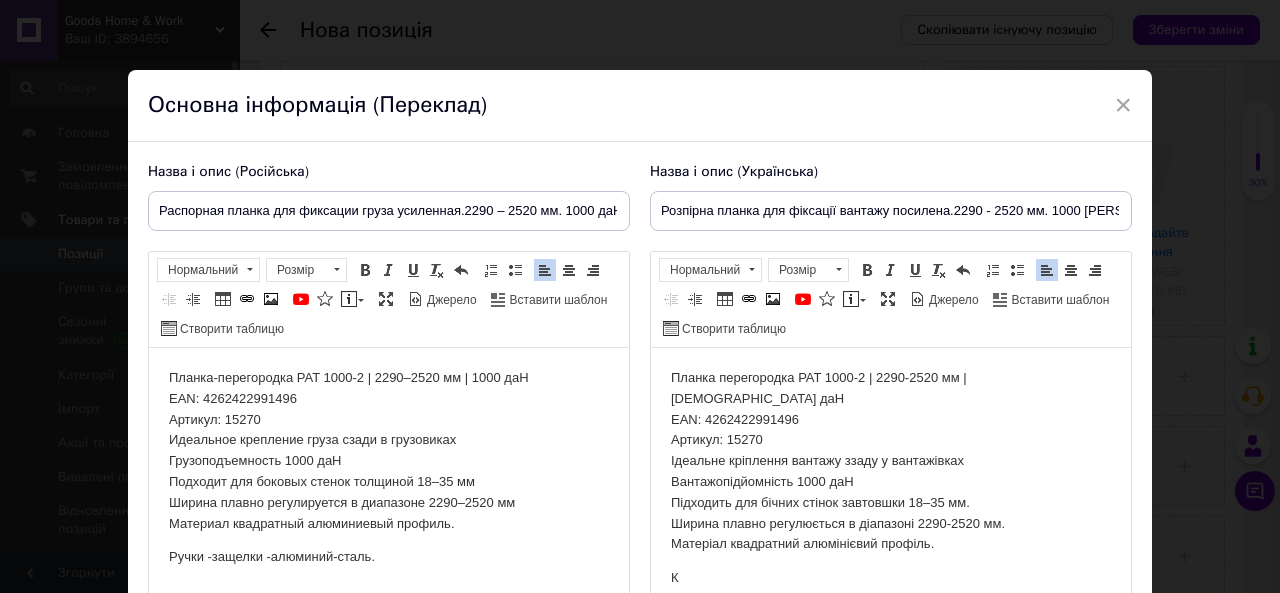 click on "Ручки -защелки -алюминий-сталь." at bounding box center [389, 557] 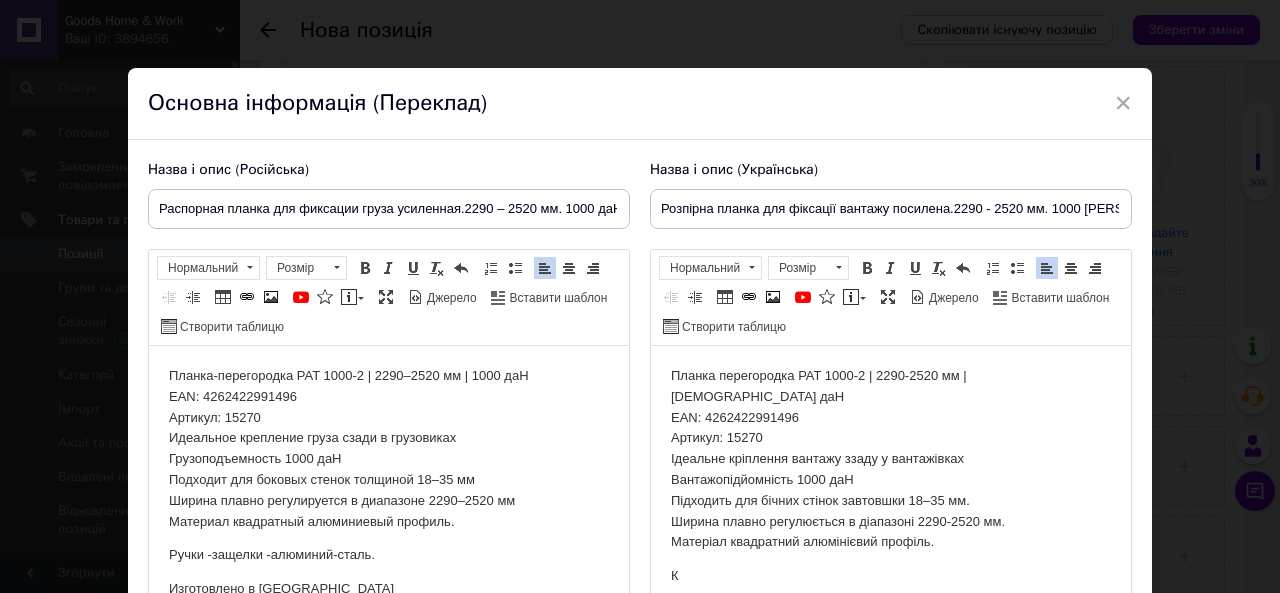 click on "К" at bounding box center (891, 576) 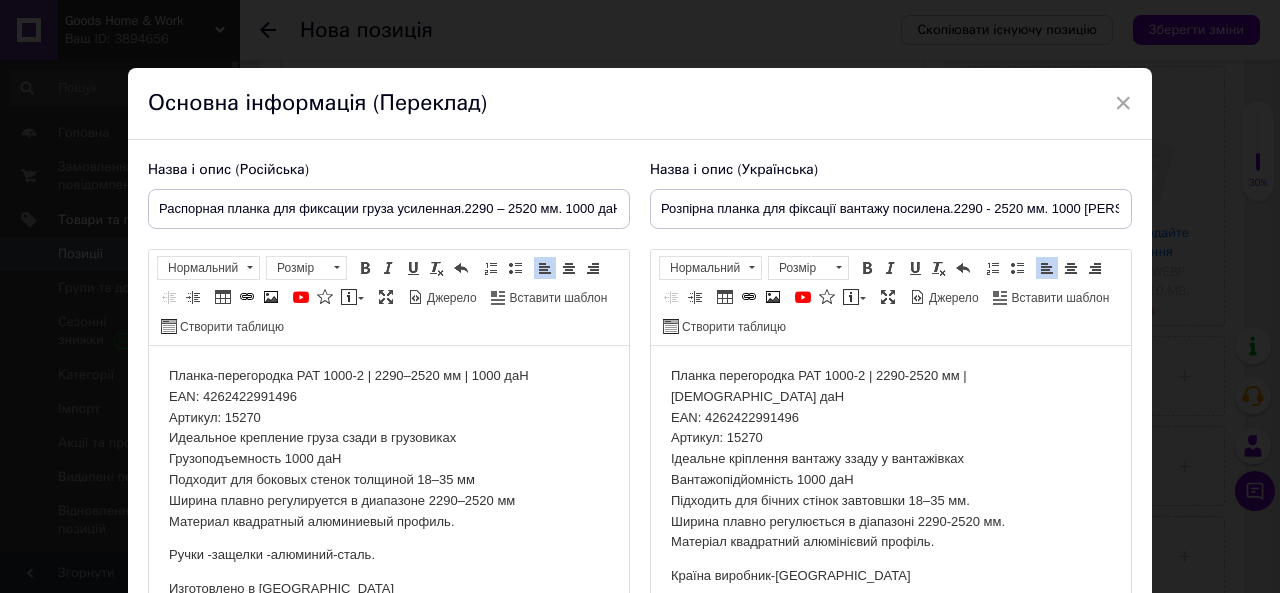 click on "Планка перегородка PAT 1000-2 | 2290-2520 мм | [DEMOGRAPHIC_DATA] даН EAN: 4262422991496 Артикул: 15270 Ідеальне кріплення вантажу ззаду у вантажівках Вантажопідйомність 1000 даН Підходить для бічних стінок завтовшки 18–35 мм. Ширина плавно регулюється в діапазоні 2290-2520 мм. Матеріал квадратний алюмінієвий профіль. Країна виробник-[GEOGRAPHIC_DATA]" at bounding box center [891, 476] 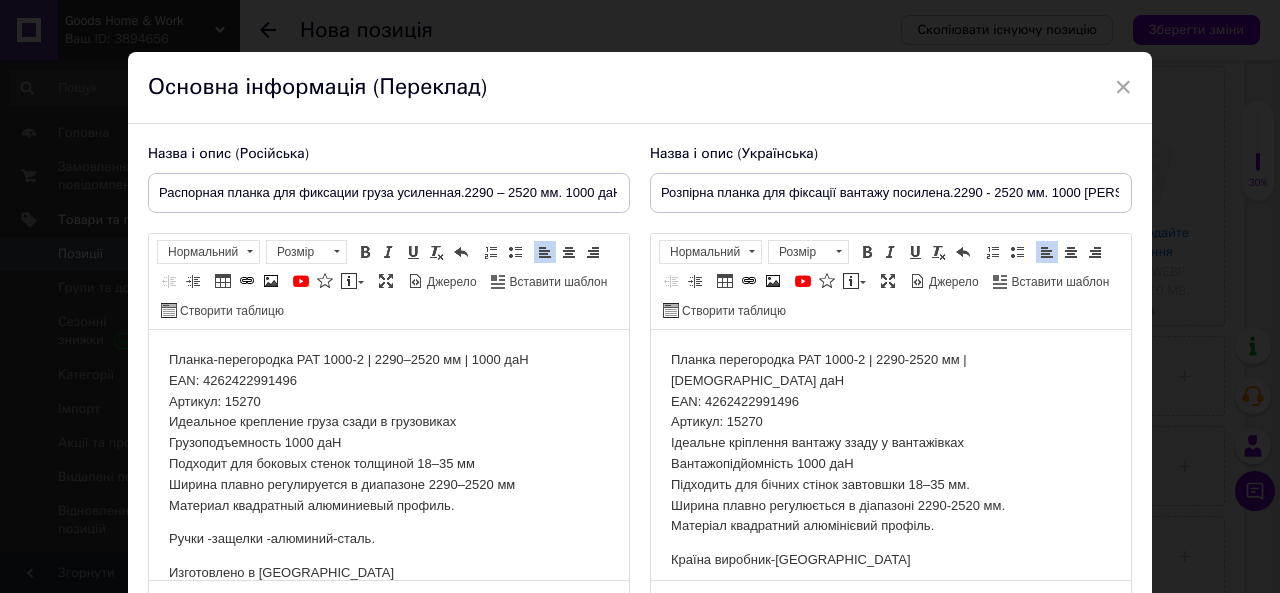 scroll, scrollTop: 20, scrollLeft: 0, axis: vertical 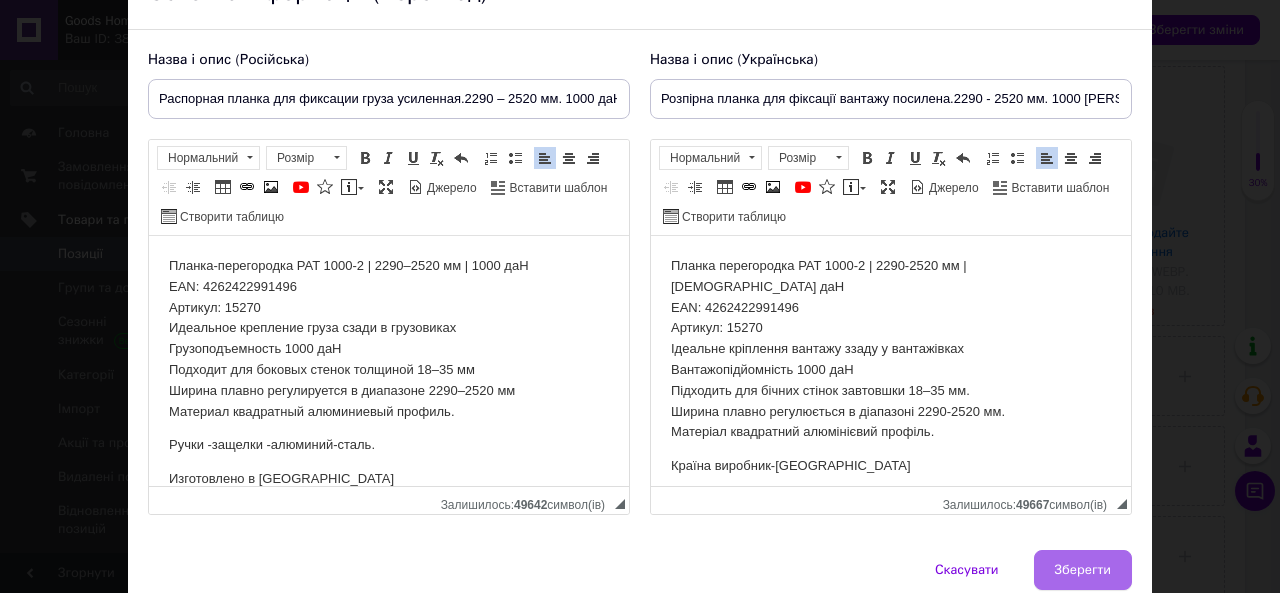 click on "Зберегти" at bounding box center (1083, 570) 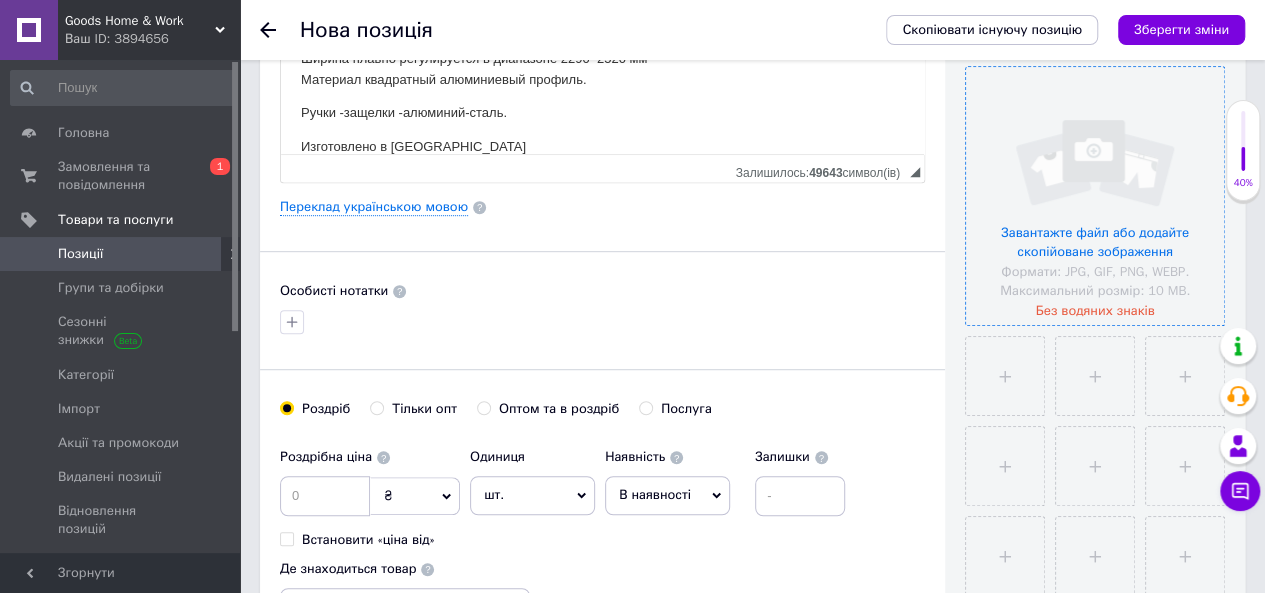 click at bounding box center [1095, 196] 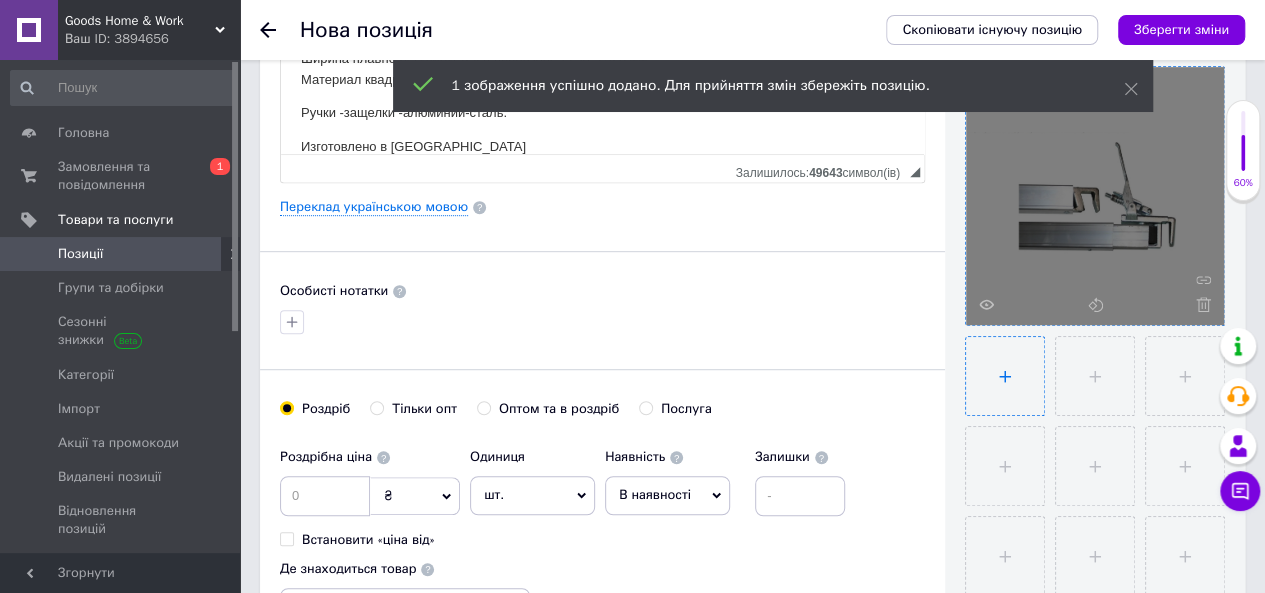 click at bounding box center [1005, 376] 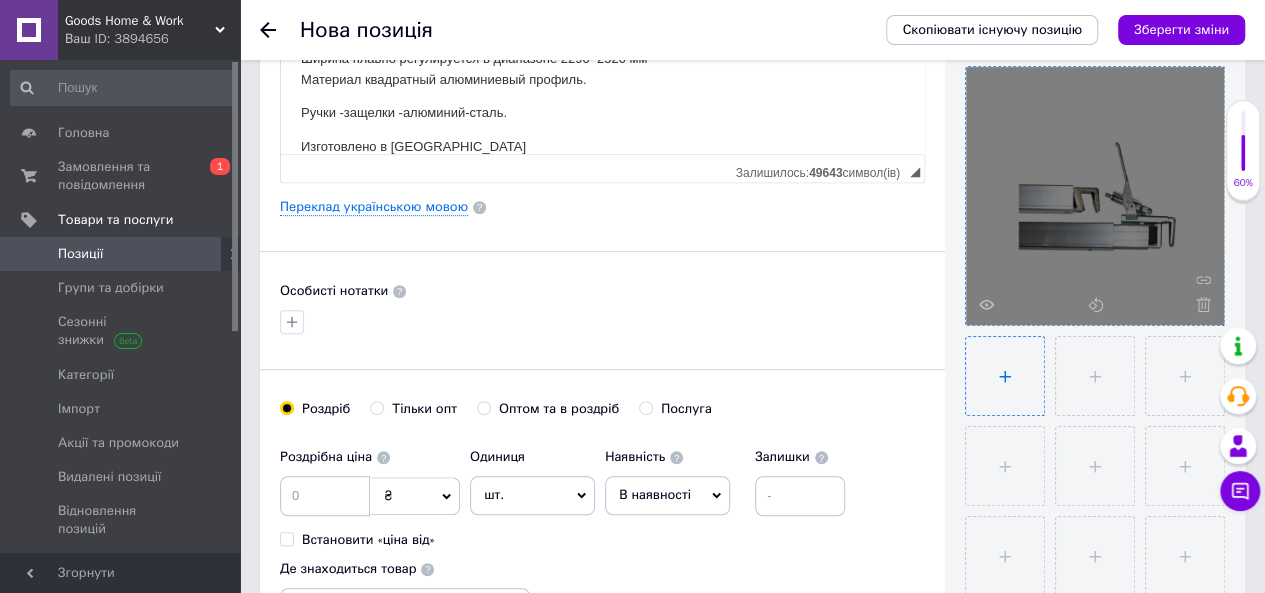 type on "C:\fakepath\IMG_20240512_165343.jpg" 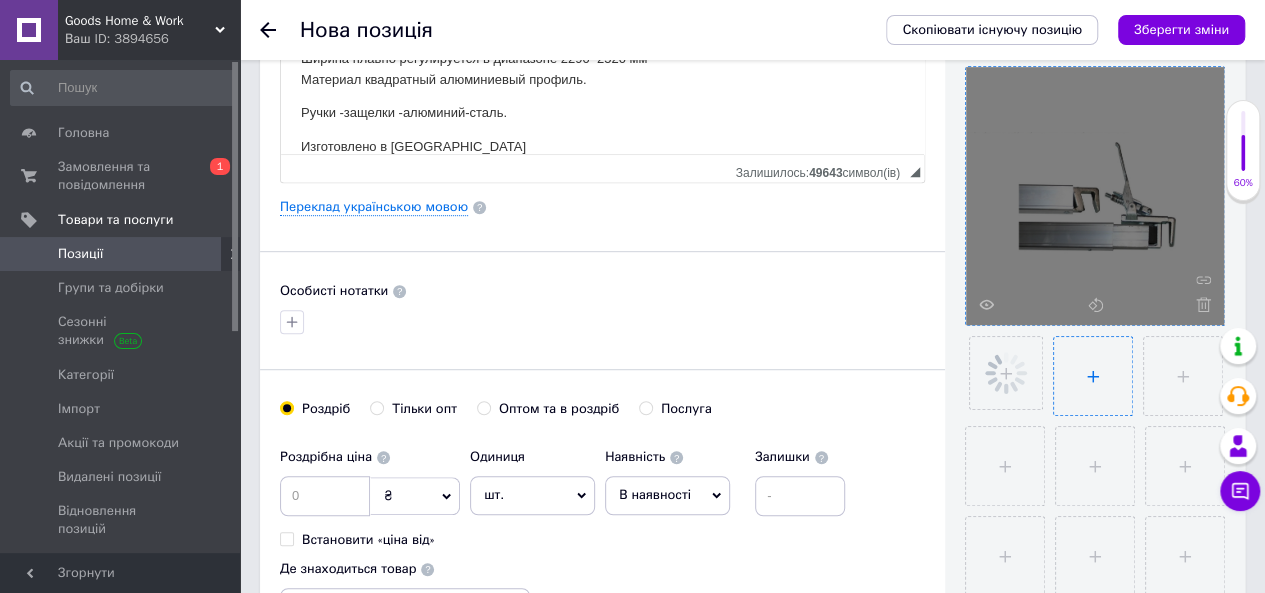click at bounding box center [1093, 376] 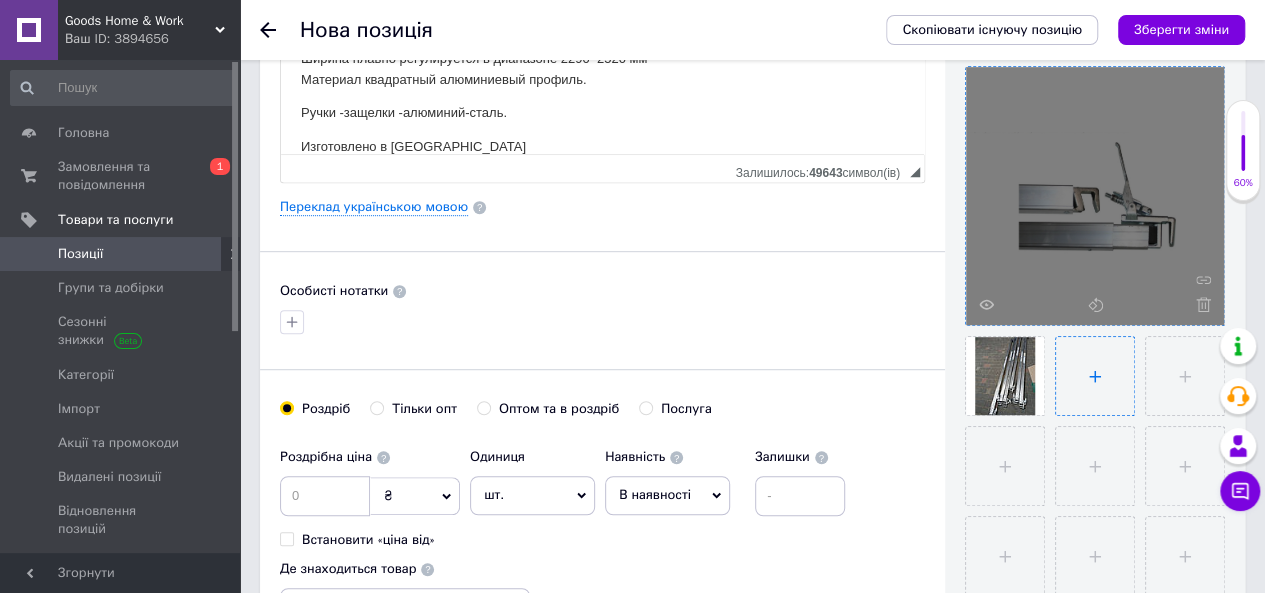 type on "C:\fakepath\IMG_20240512_165401.jpg" 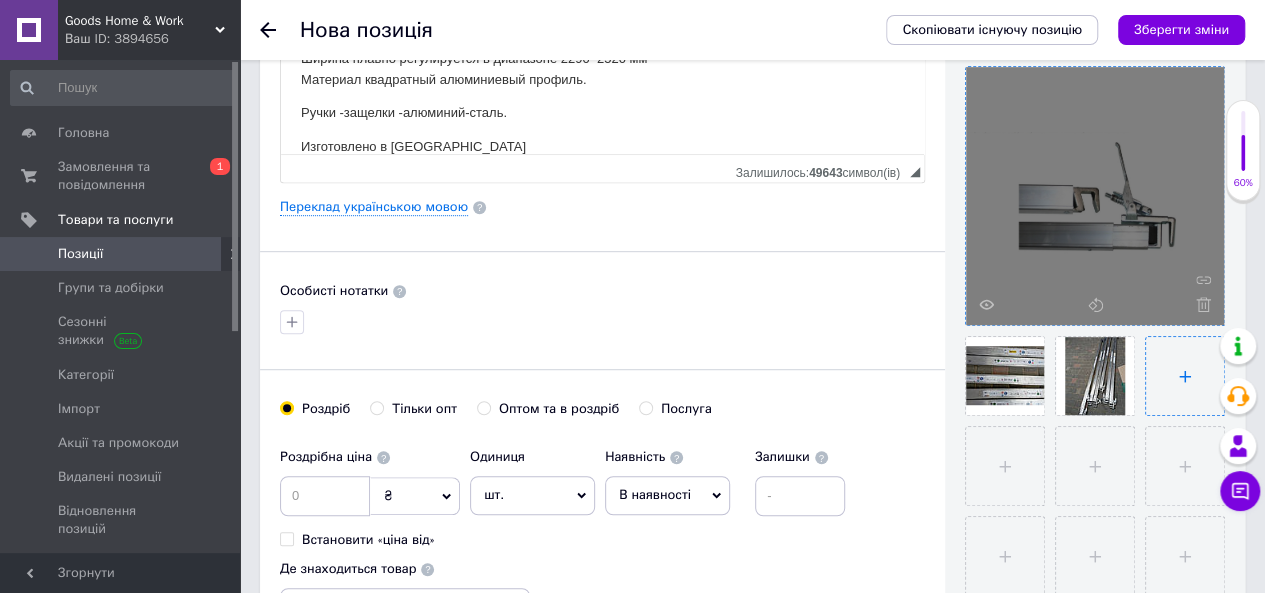 click at bounding box center [1185, 376] 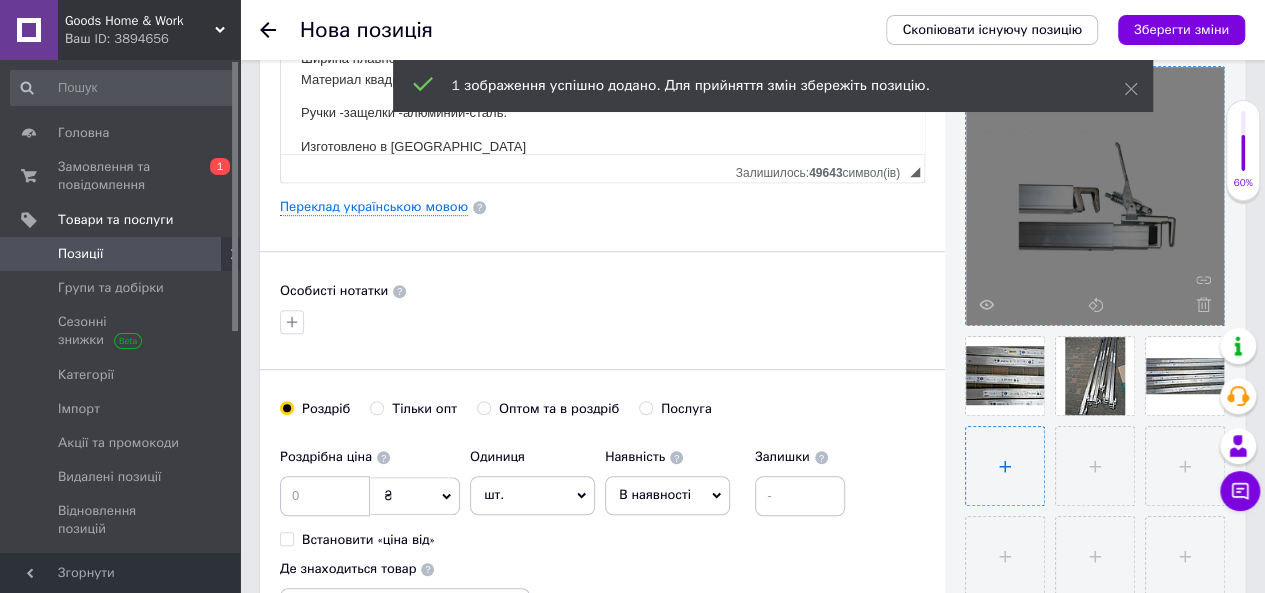 click at bounding box center (1005, 466) 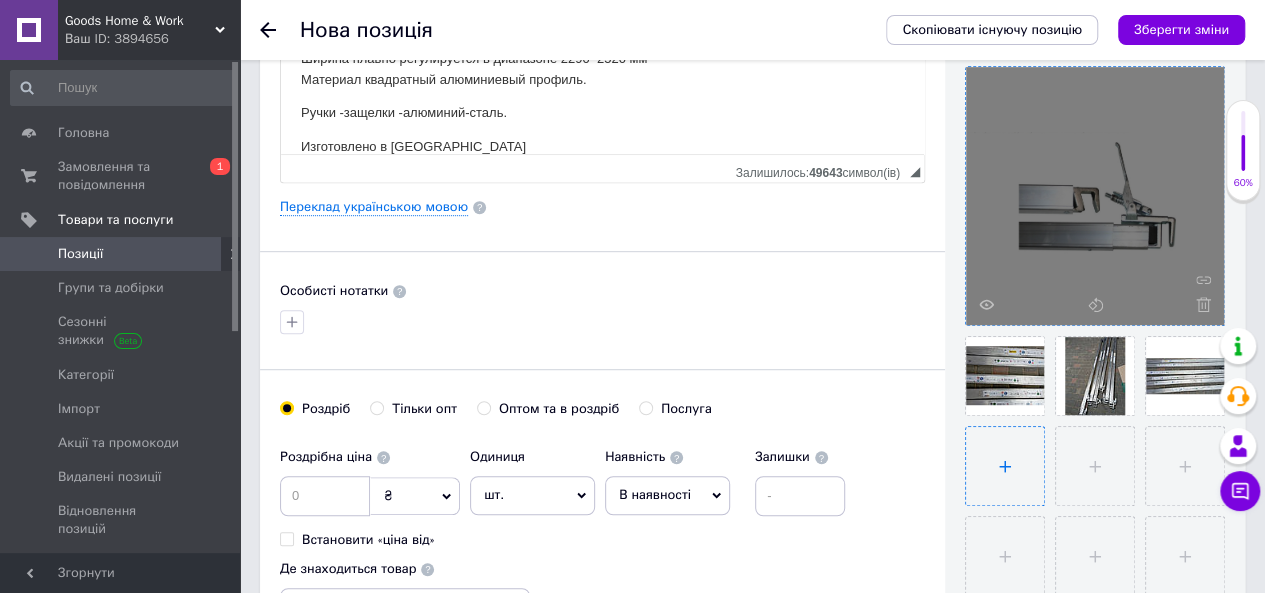 type on "C:\fakepath\TIR - запчастини_20250602_125917_0000.jpg" 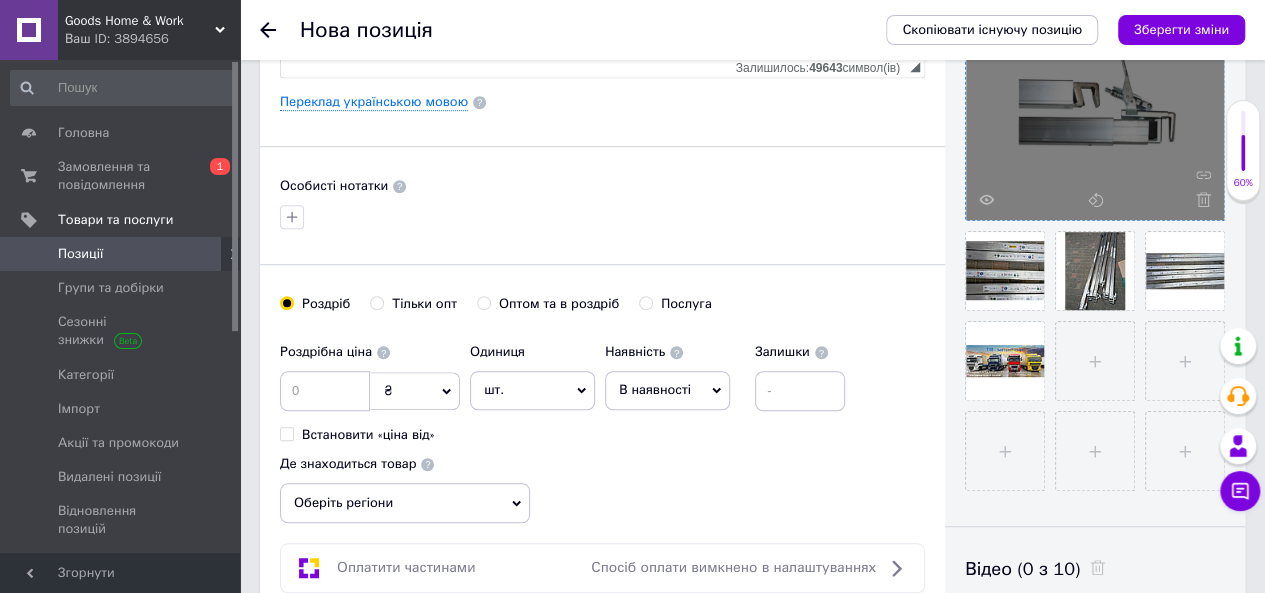 scroll, scrollTop: 538, scrollLeft: 0, axis: vertical 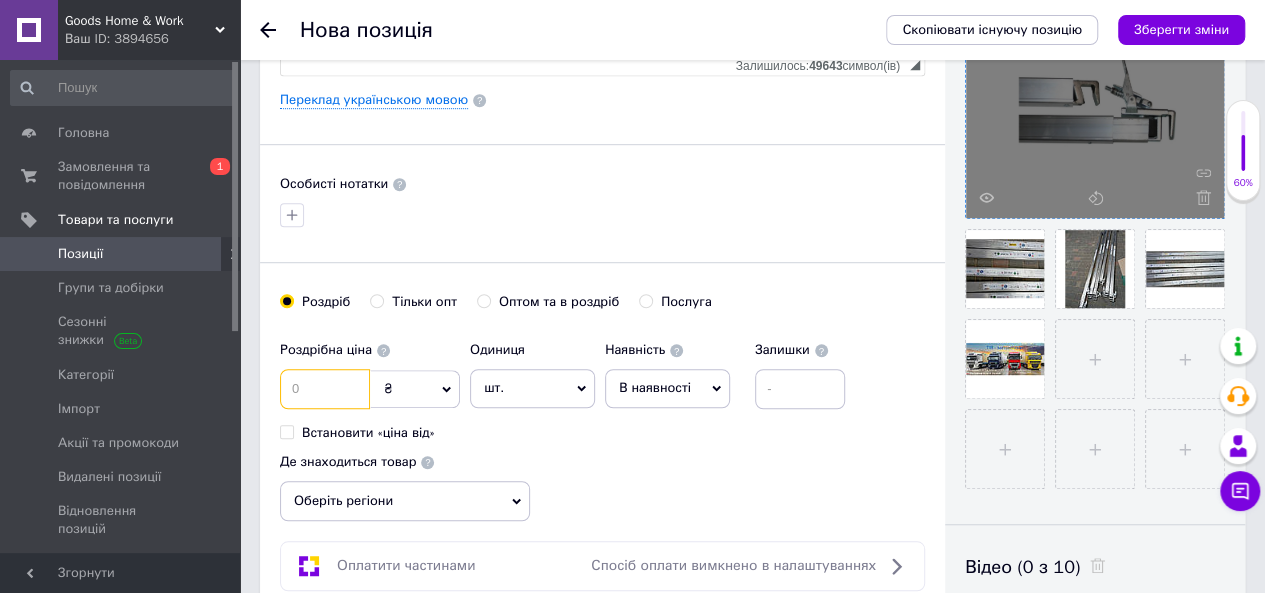 click at bounding box center (325, 389) 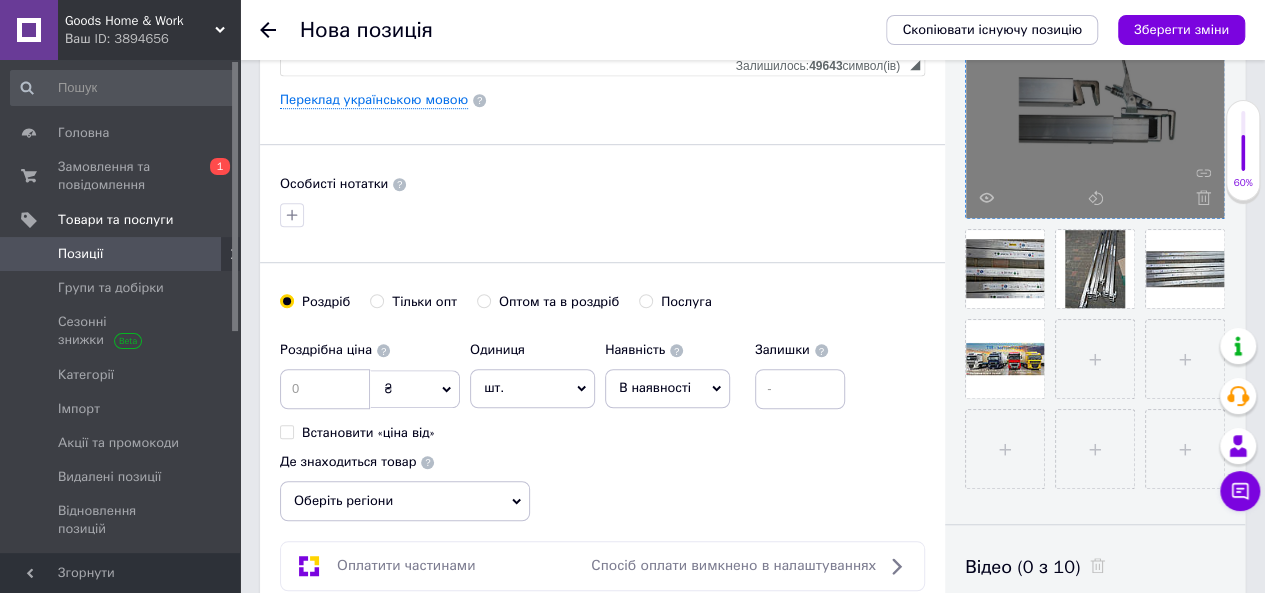 click 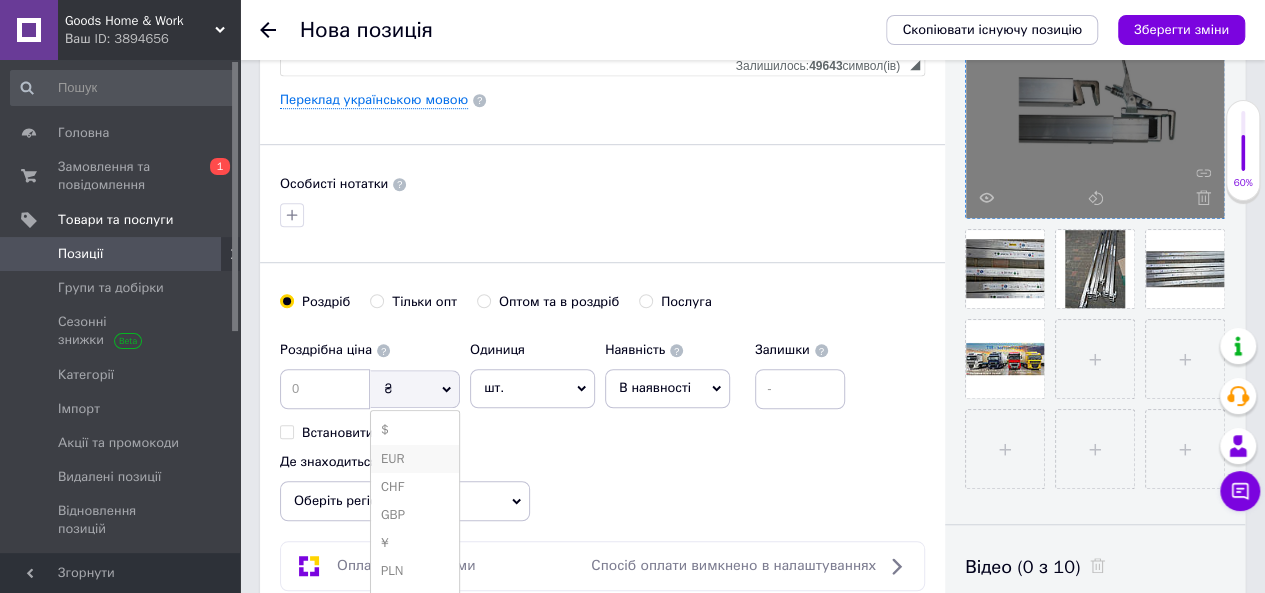 click on "EUR" at bounding box center [415, 459] 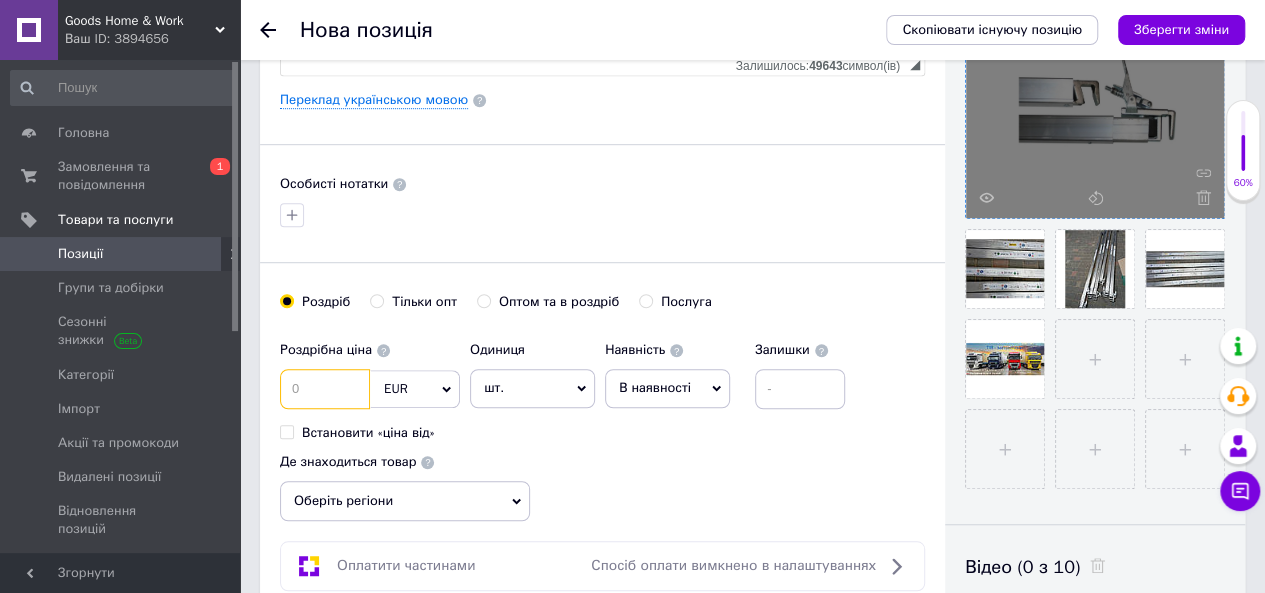 click at bounding box center [325, 389] 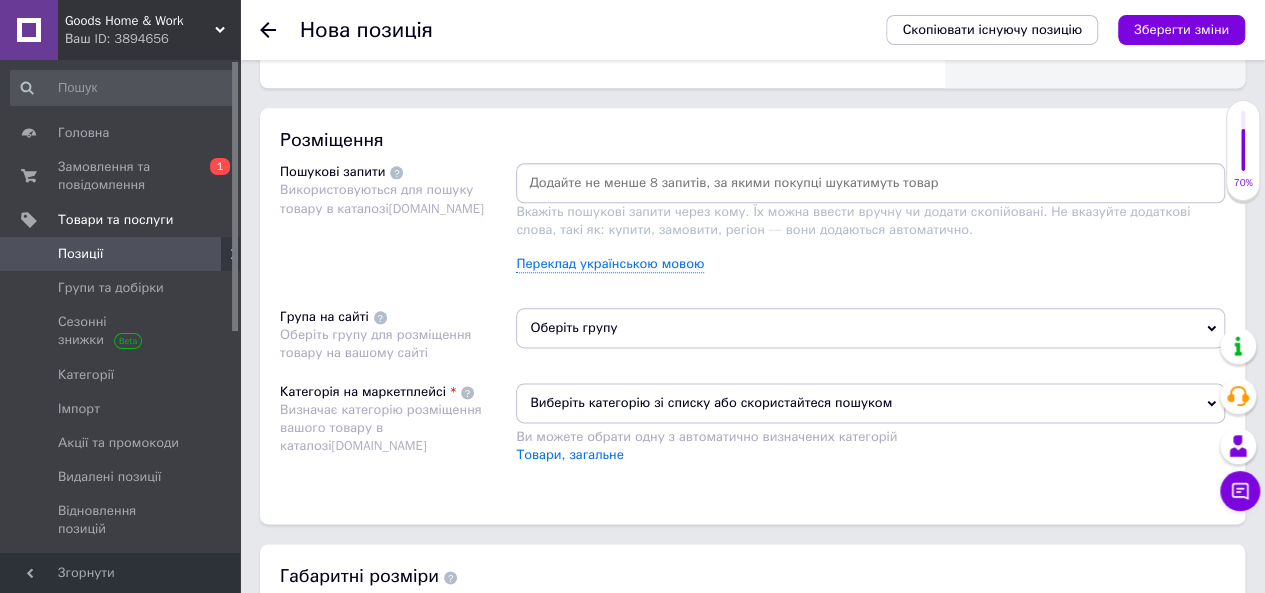 scroll, scrollTop: 1115, scrollLeft: 0, axis: vertical 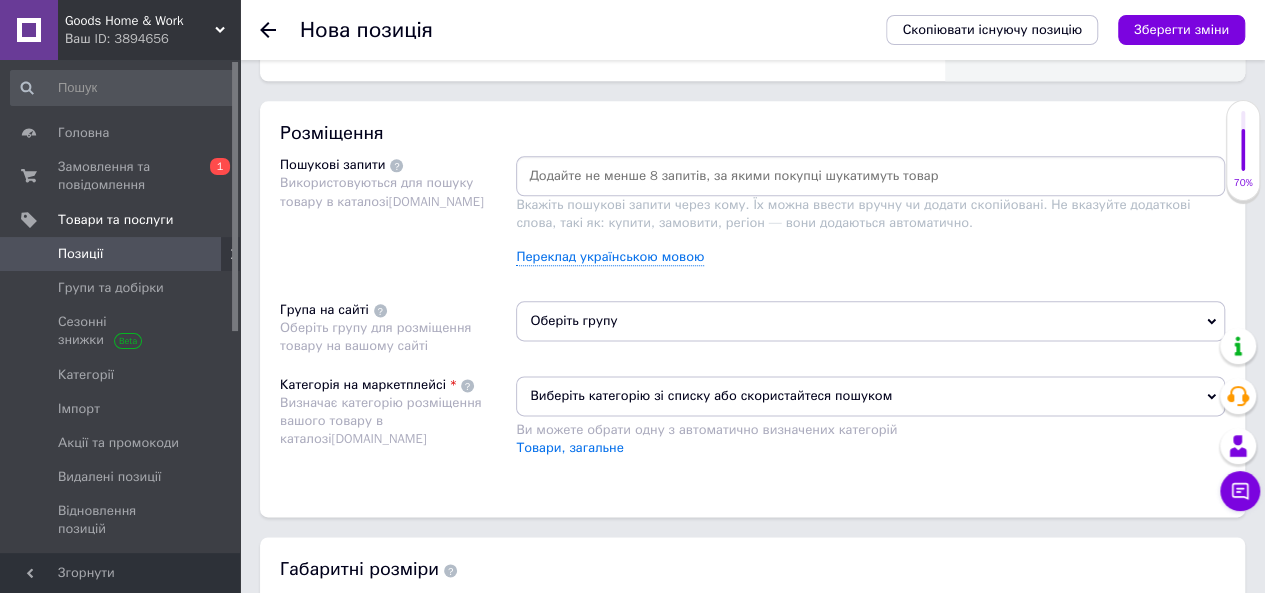 type on "75" 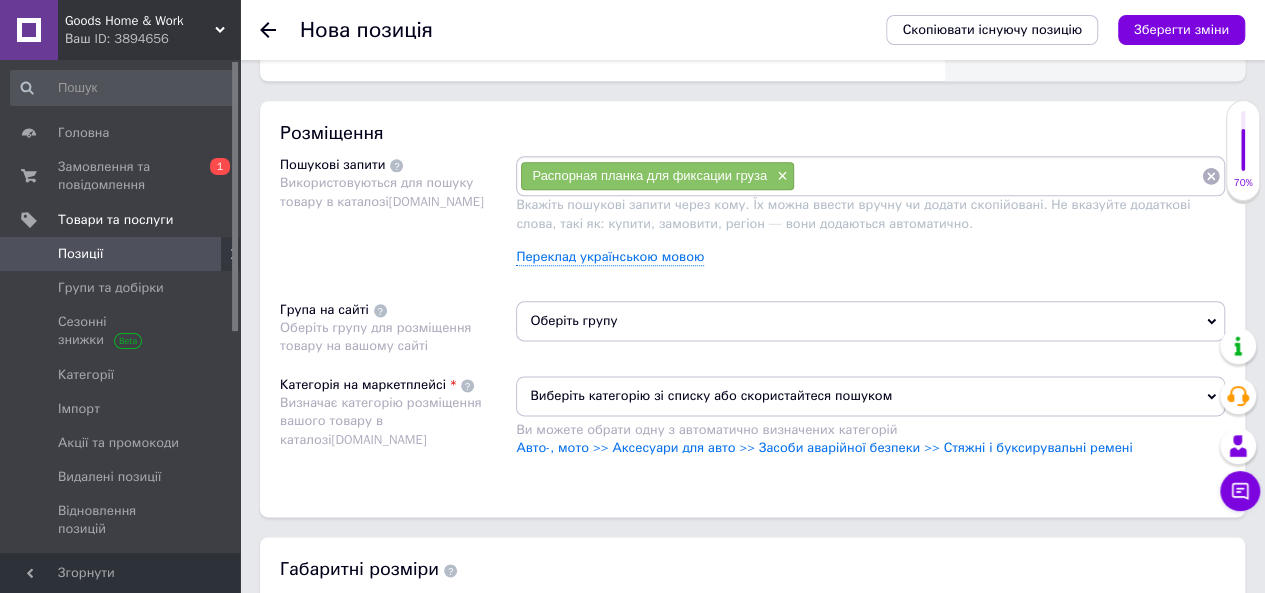 paste on "Планка-перегородка PAT 1000-2 | 2290–2520 мм | 1000 даН" 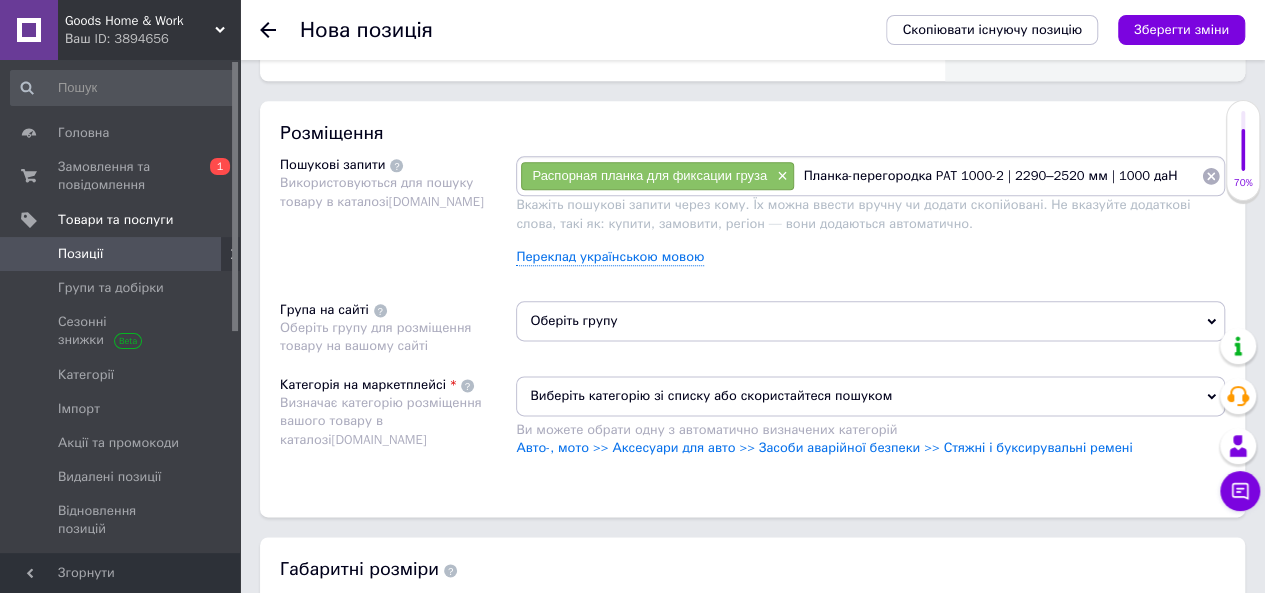 type 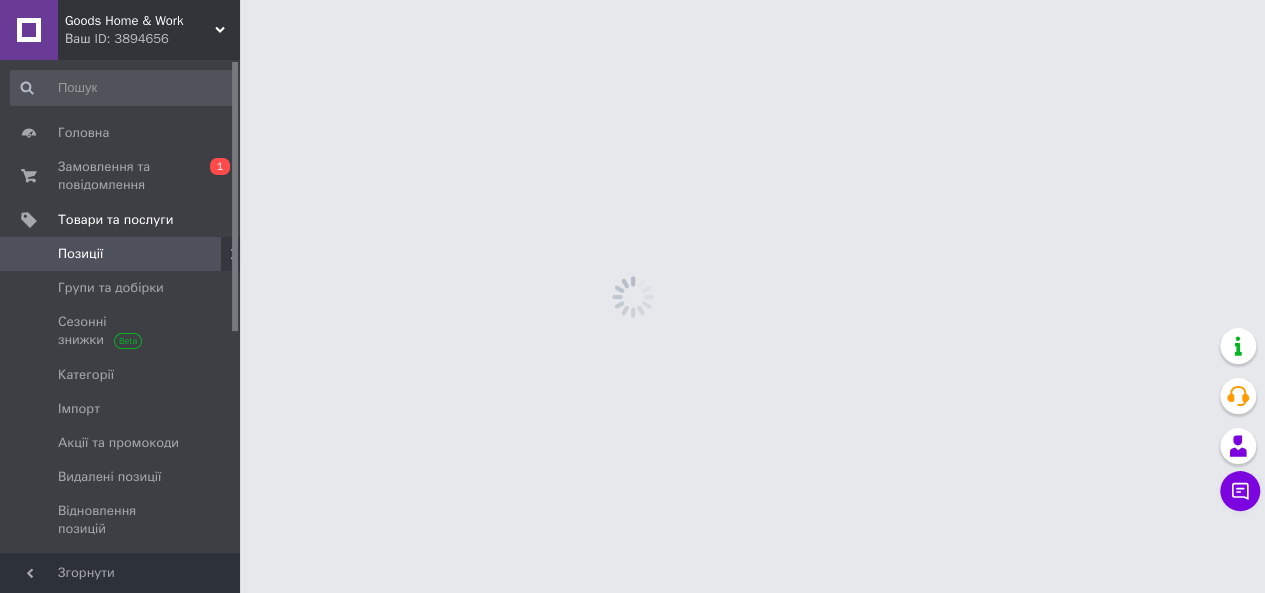 scroll, scrollTop: 0, scrollLeft: 0, axis: both 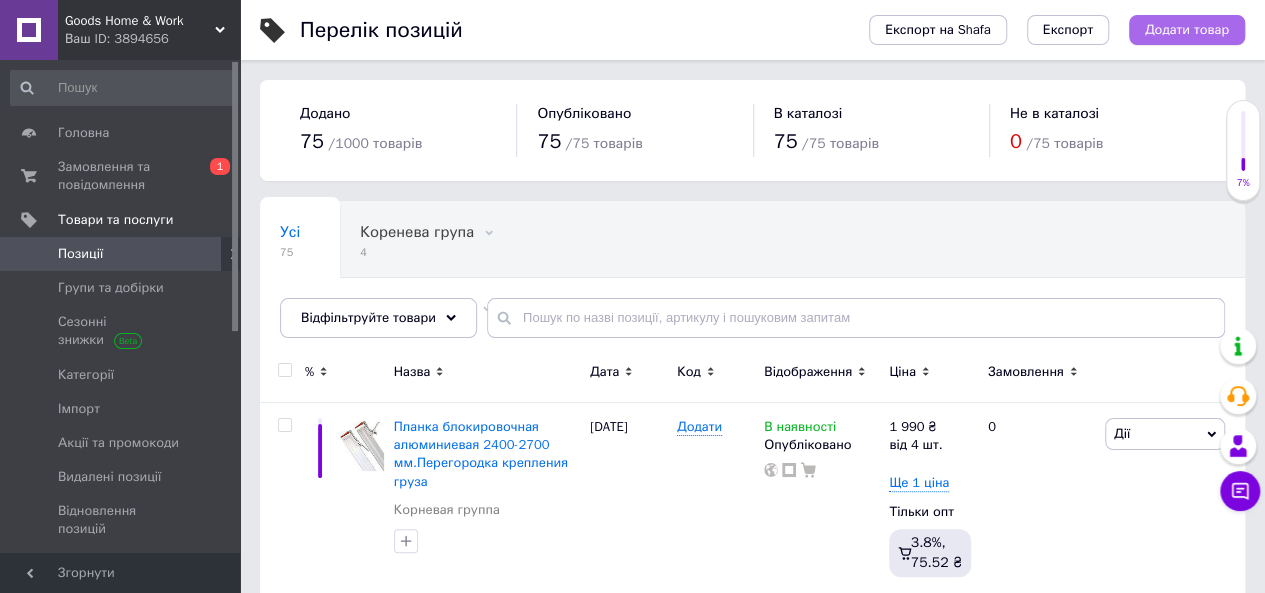 click on "Додати товар" at bounding box center (1187, 30) 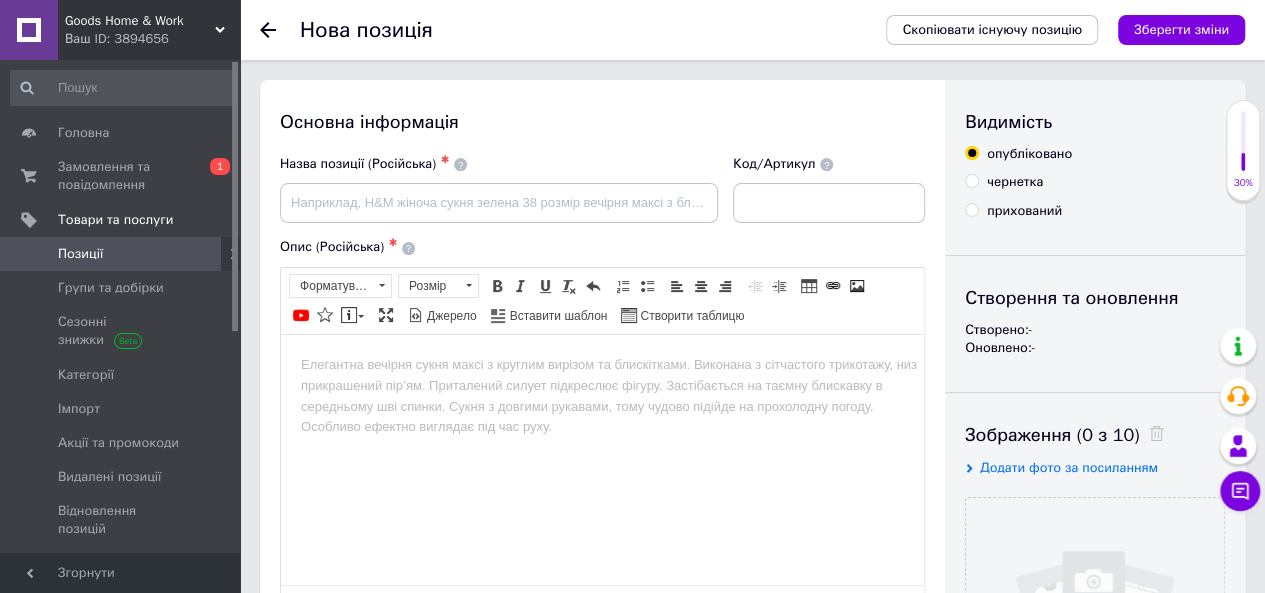 scroll, scrollTop: 0, scrollLeft: 0, axis: both 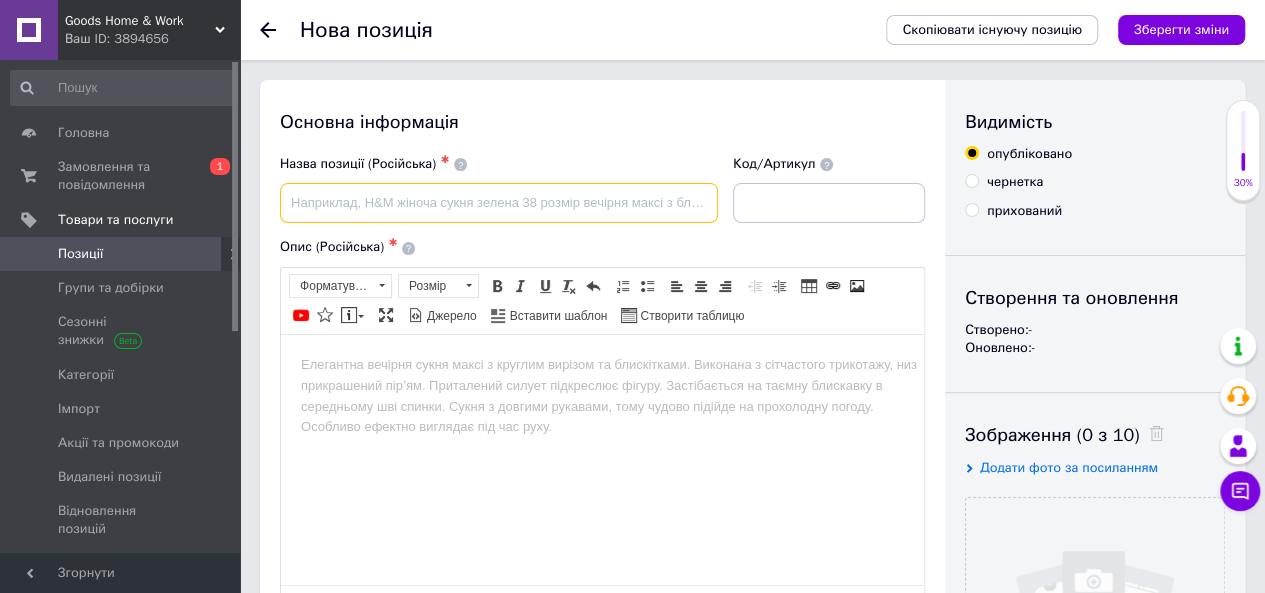 click at bounding box center [499, 203] 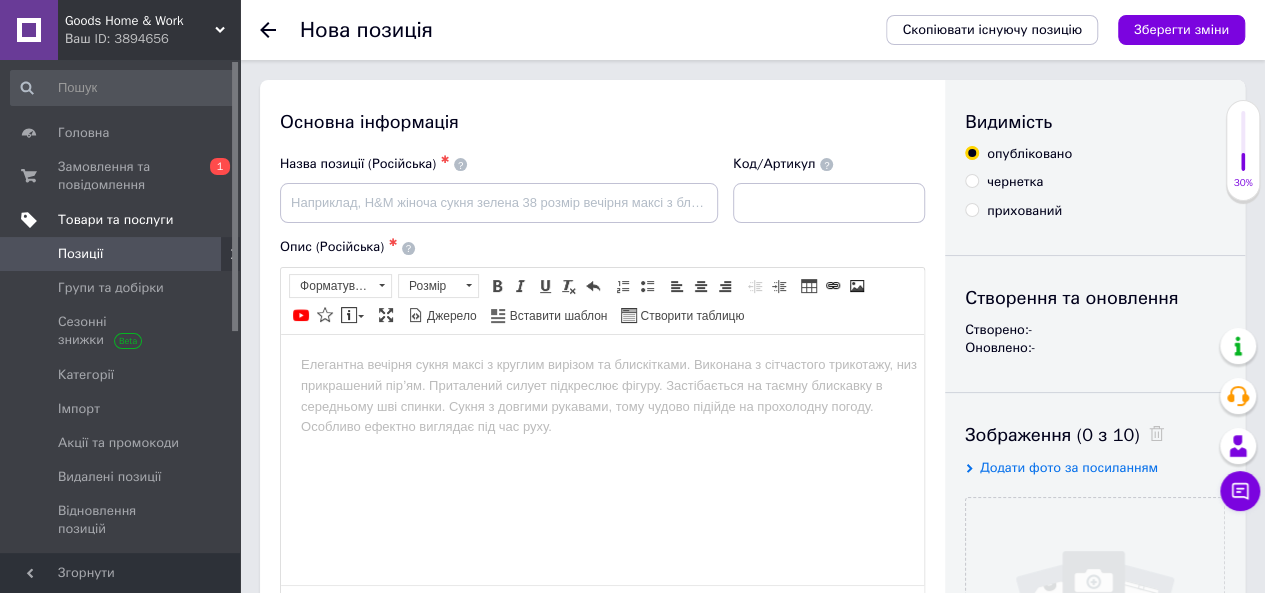 click on "Товари та послуги" at bounding box center [115, 220] 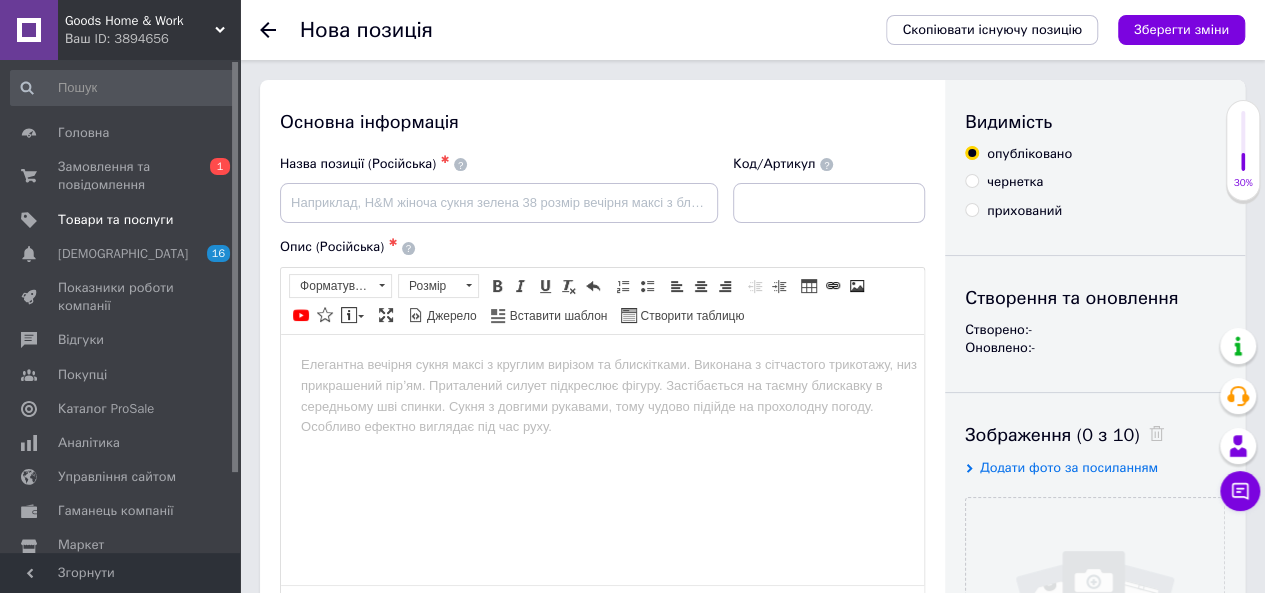 click 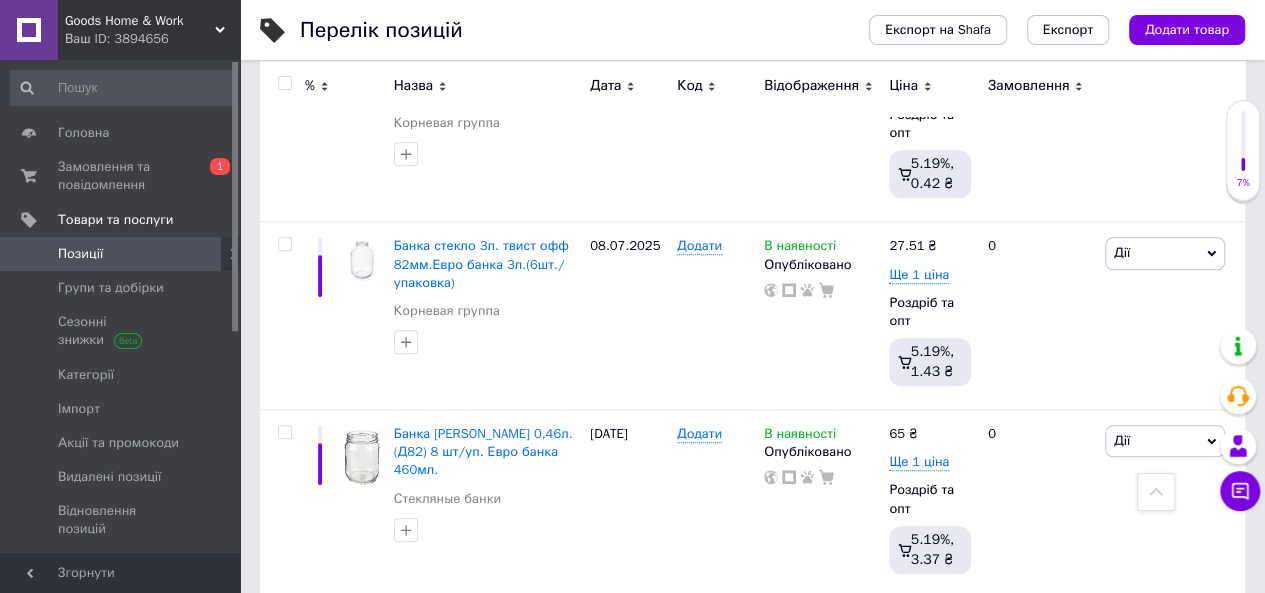 scroll, scrollTop: 0, scrollLeft: 0, axis: both 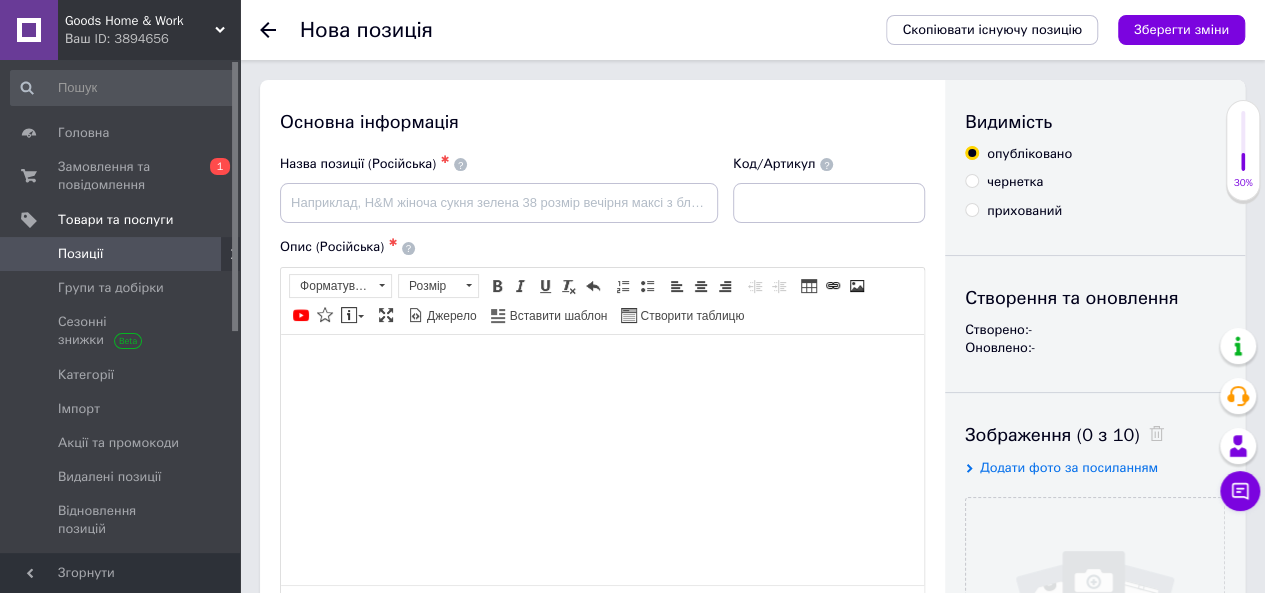 click at bounding box center (602, 364) 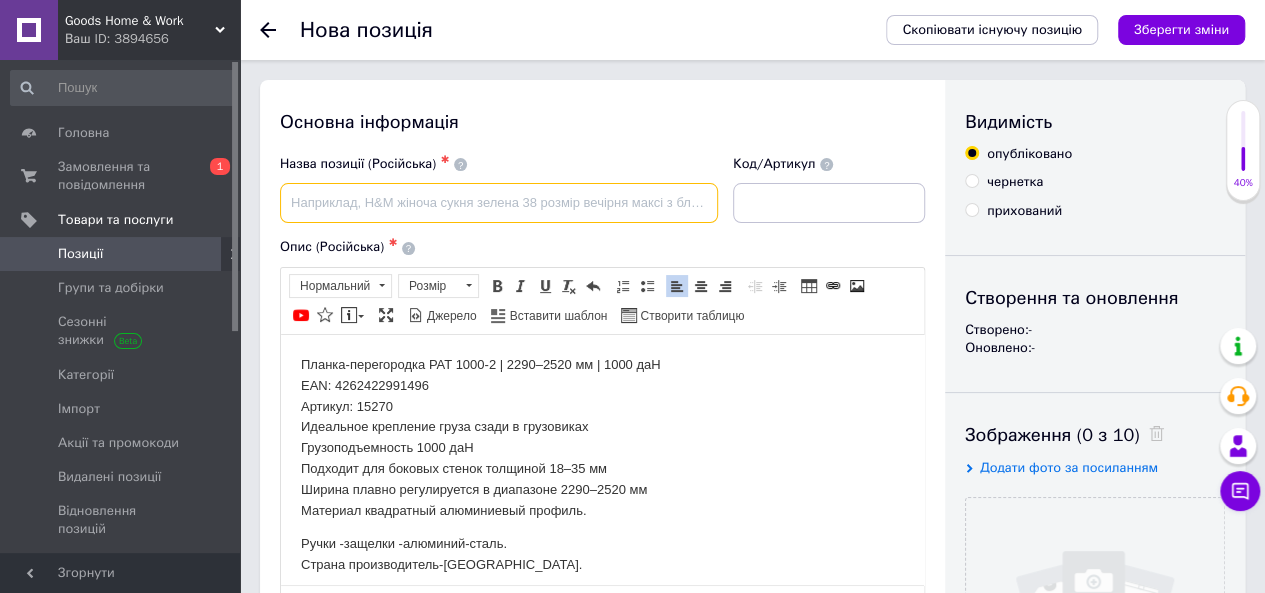 click at bounding box center (499, 203) 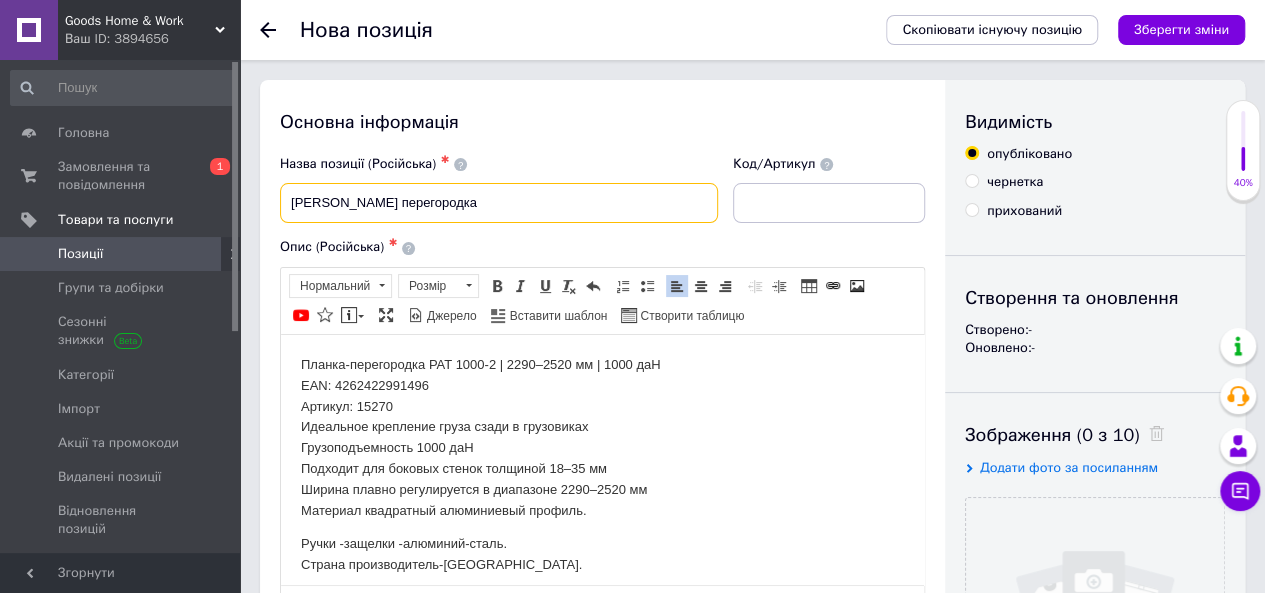 click on "[PERSON_NAME] перегородка" at bounding box center [499, 203] 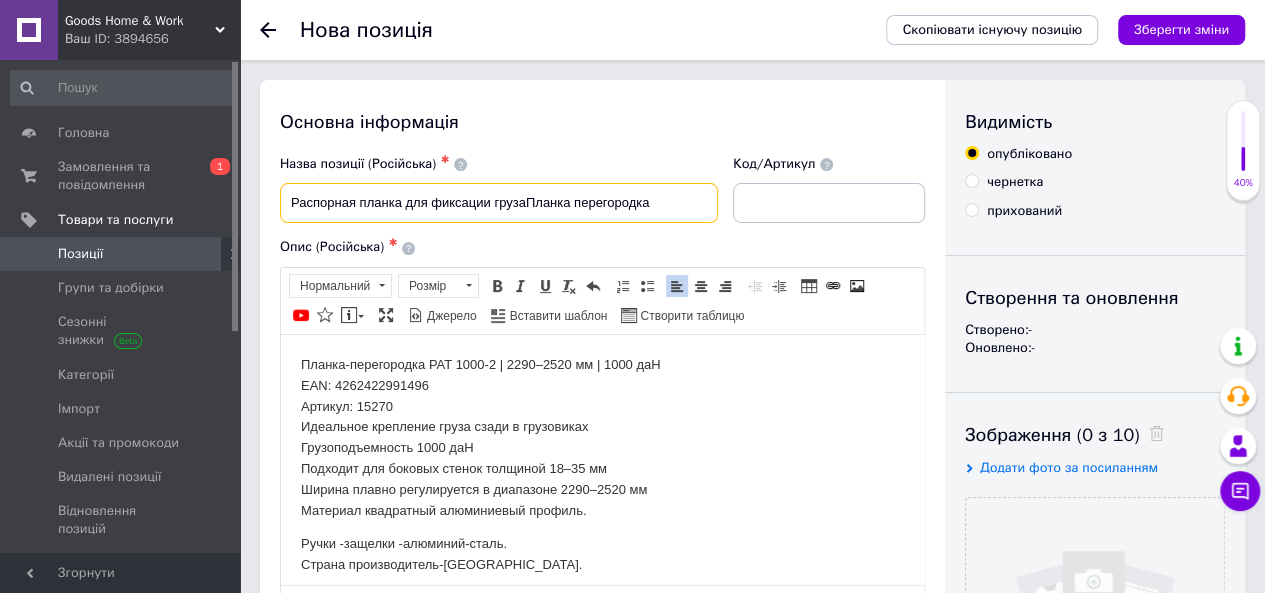 click on "Распорная планка для фиксации грузаПланка перегородка" at bounding box center [499, 203] 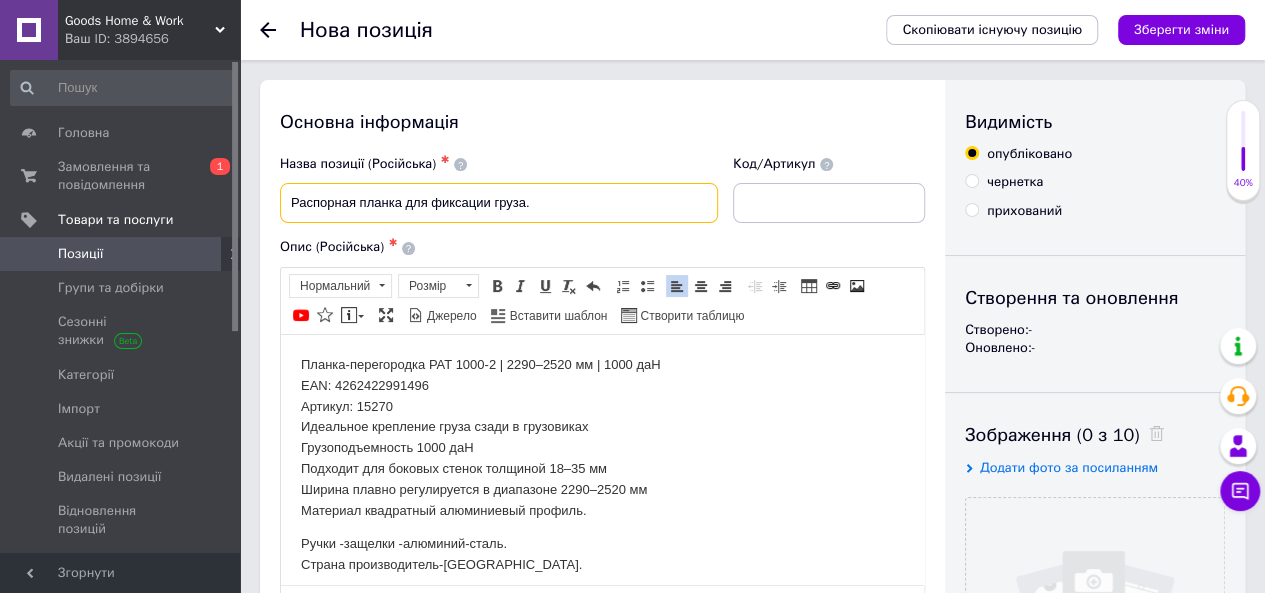 paste on "Планка перегородка PAT 1000-2 | 2290-2520 мм | [DEMOGRAPHIC_DATA] даН" 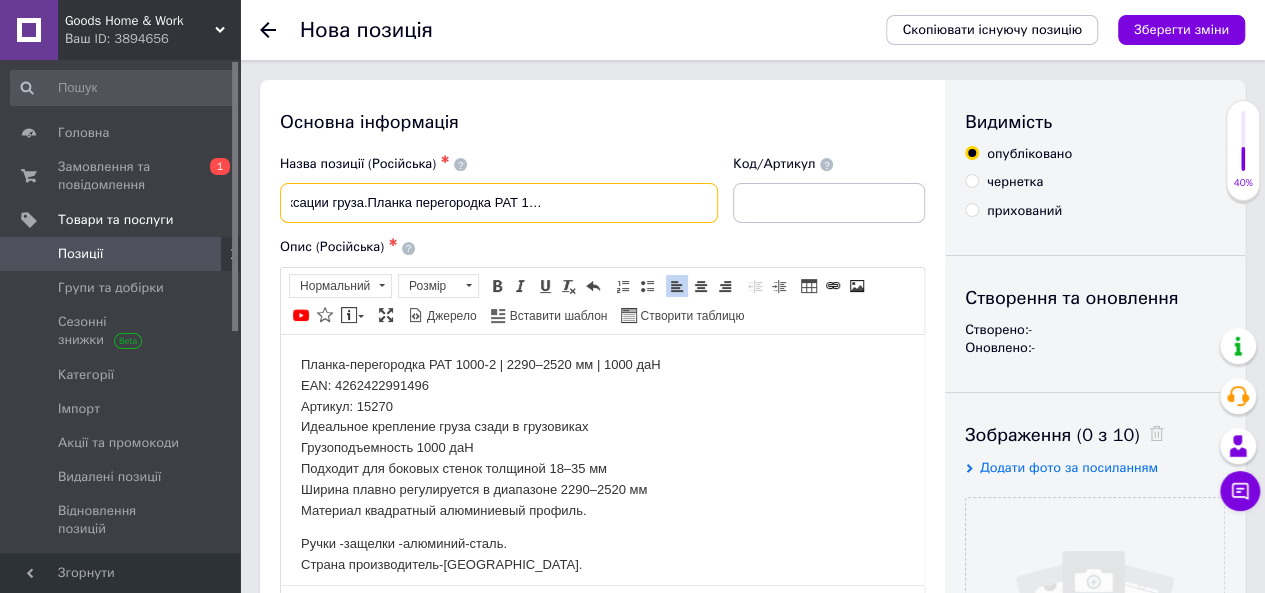 scroll, scrollTop: 0, scrollLeft: 172, axis: horizontal 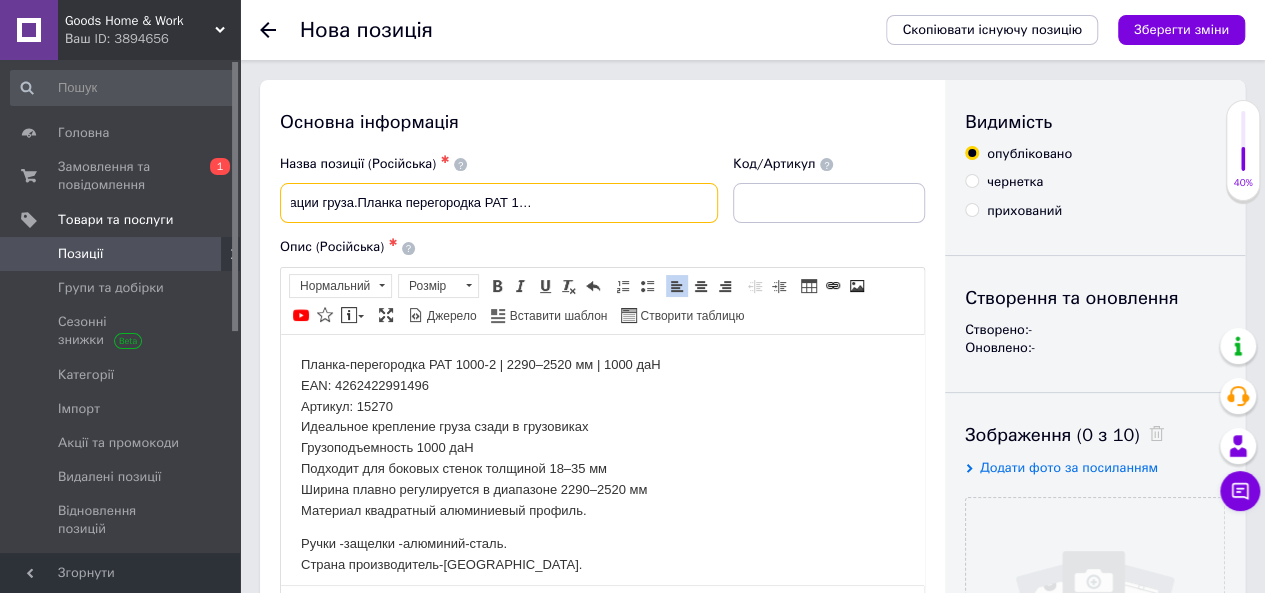 click on "Распорная планка для фиксации груза.Планка перегородка PAT 1000-2 | 2290-2520 мм | [DEMOGRAPHIC_DATA] [PERSON_NAME]" at bounding box center (499, 203) 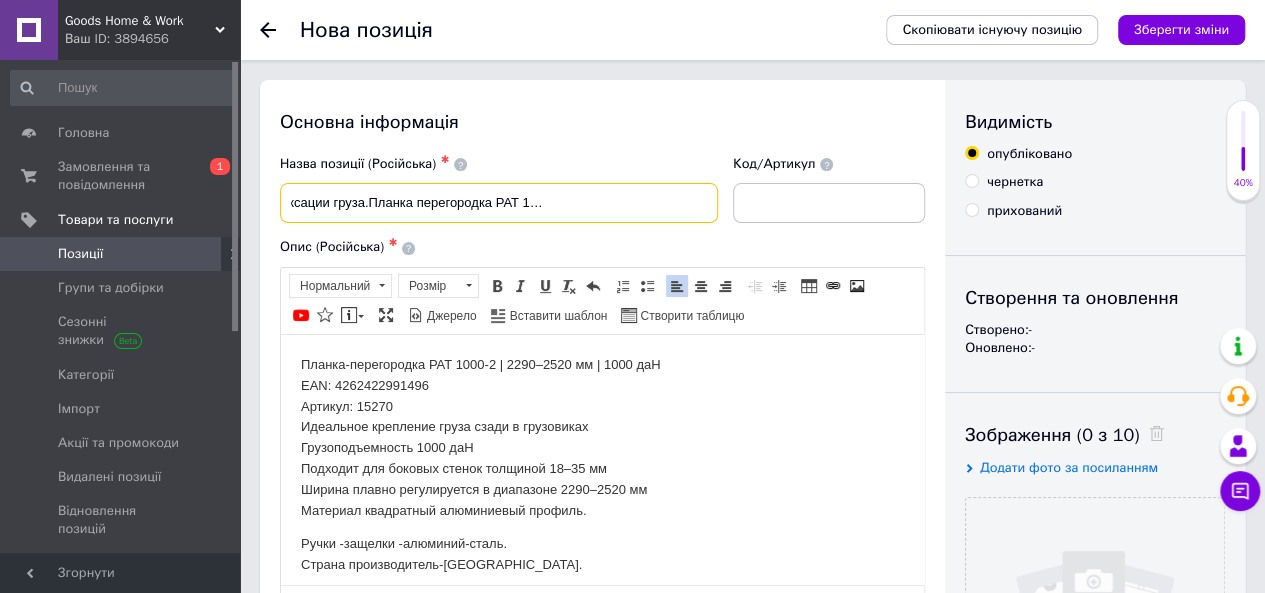 scroll, scrollTop: 0, scrollLeft: 158, axis: horizontal 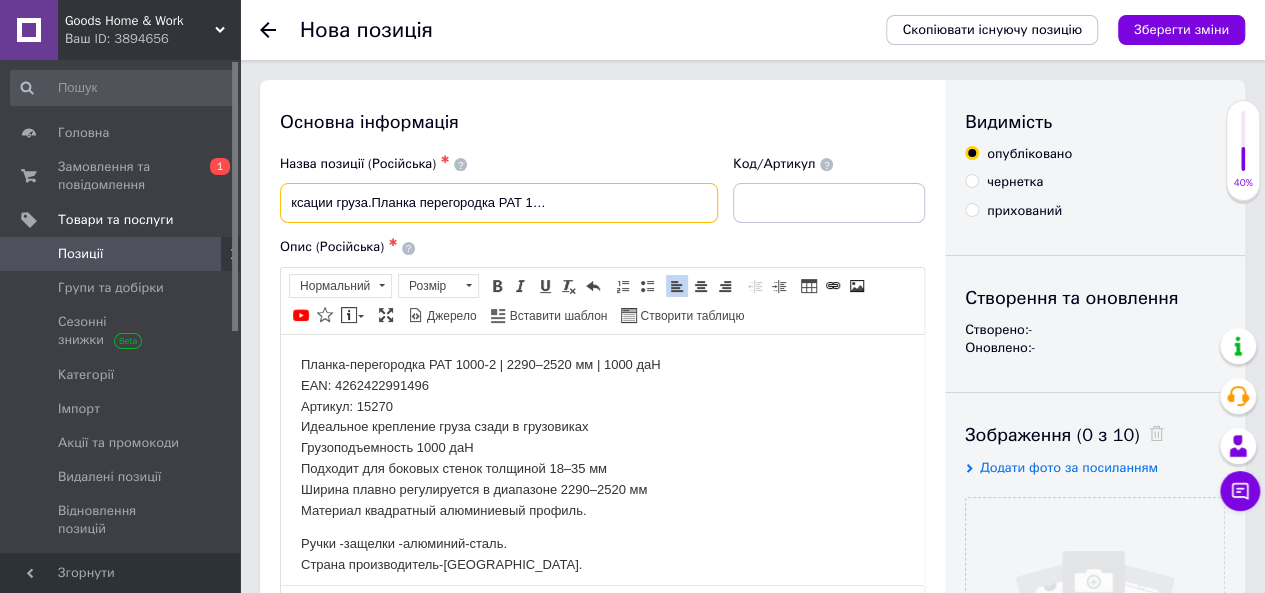 click on "Распорная планка для фиксации груза.Планка перегородка PAT 1000-2 | 2290-2520 мм /000 [PERSON_NAME]" at bounding box center [499, 203] 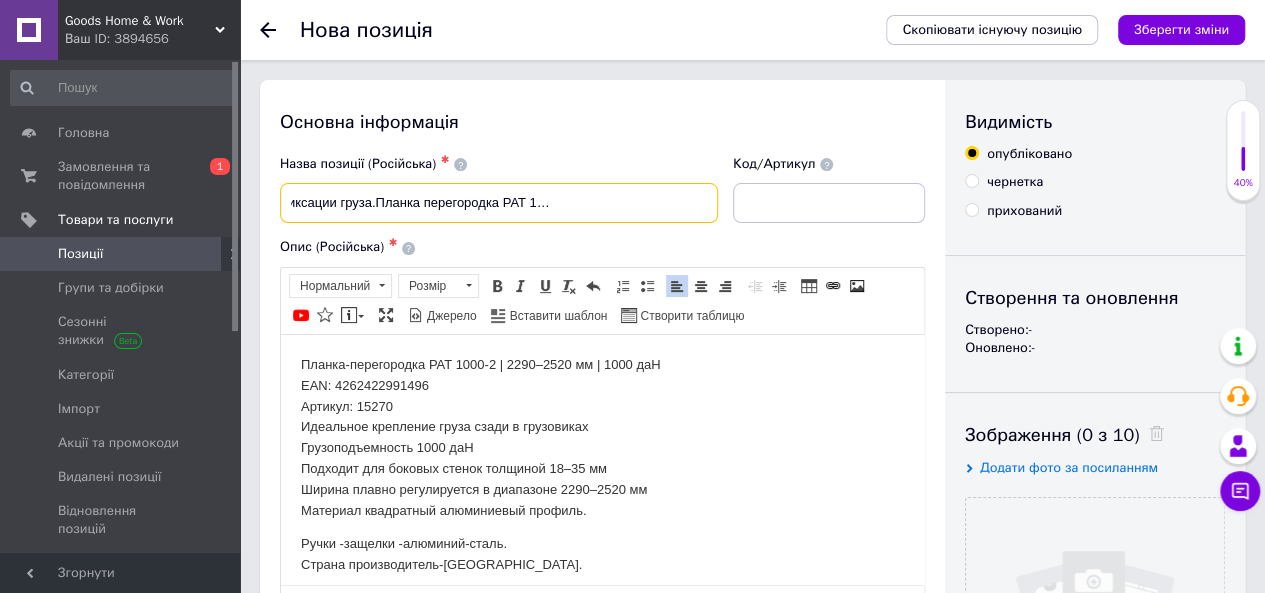 scroll, scrollTop: 0, scrollLeft: 150, axis: horizontal 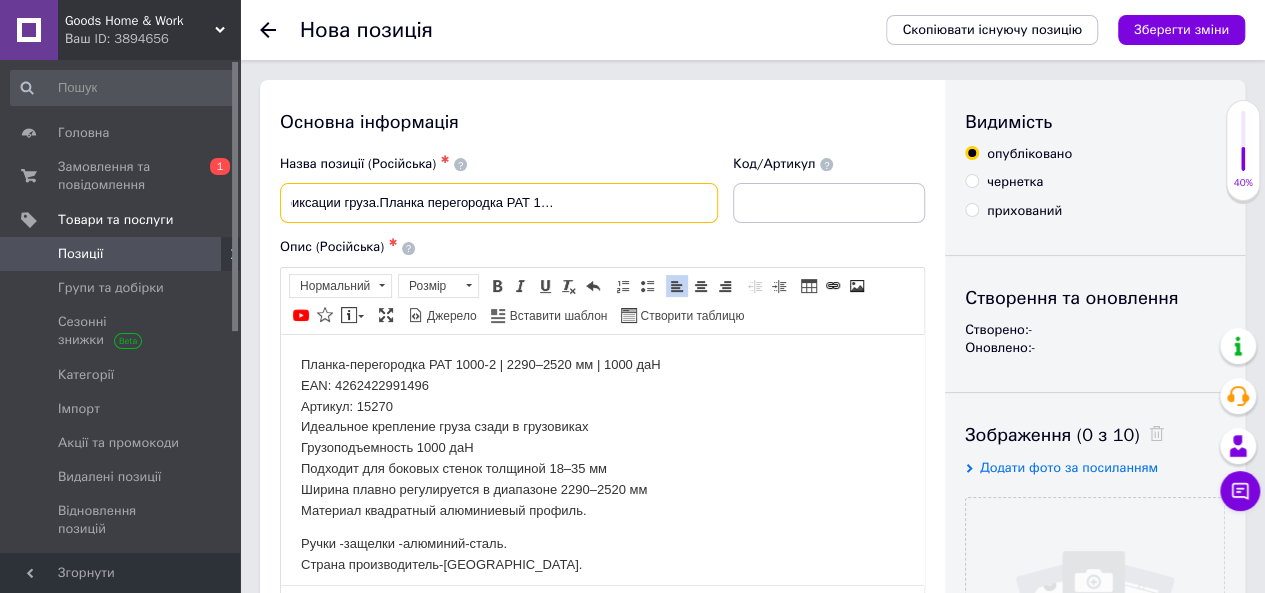 click on "Распорная планка для фиксации груза.Планка перегородка PAT 1000-2 |2290-2520 мм /000 [PERSON_NAME]" at bounding box center (499, 203) 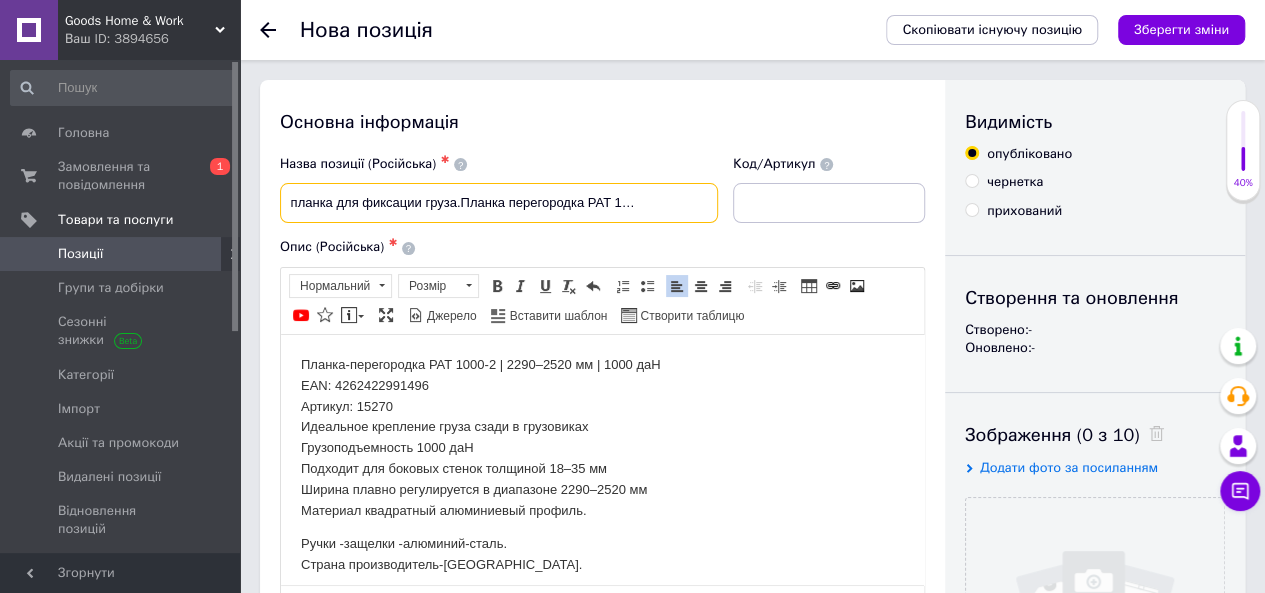scroll, scrollTop: 0, scrollLeft: 0, axis: both 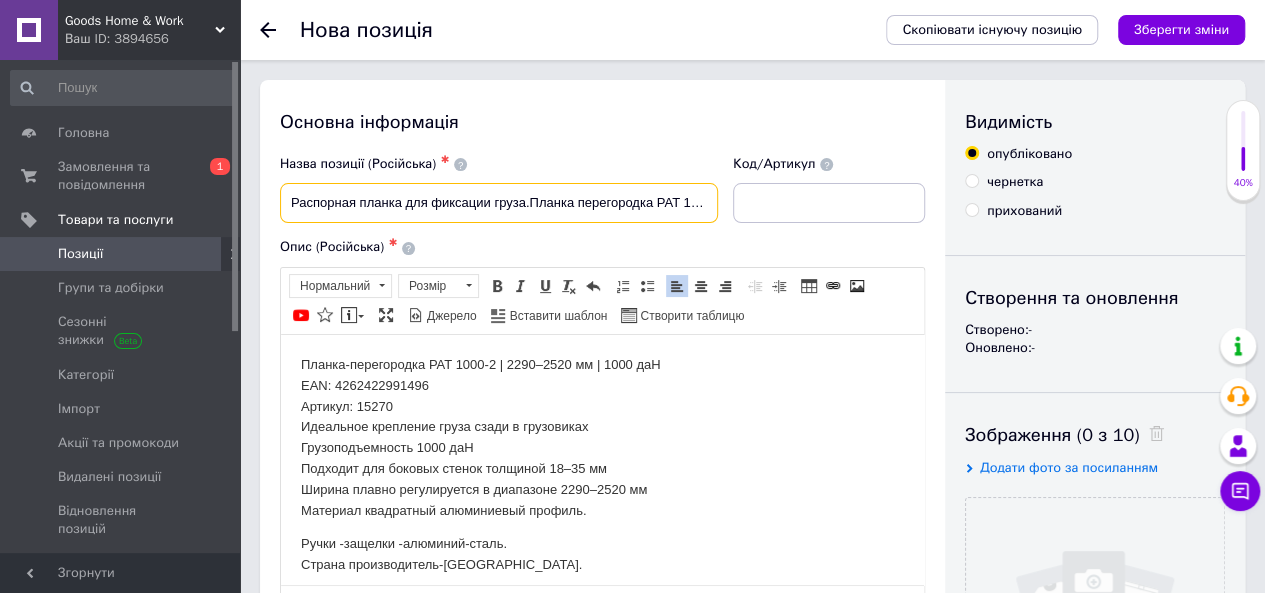 drag, startPoint x: 717, startPoint y: 201, endPoint x: 246, endPoint y: 182, distance: 471.38306 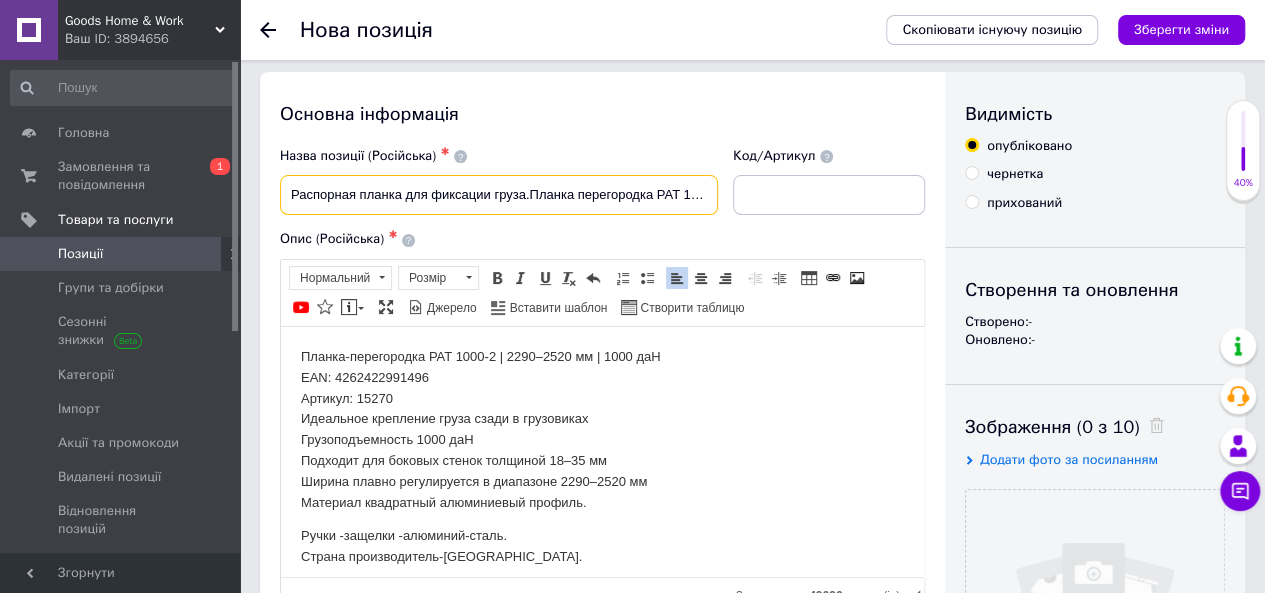 scroll, scrollTop: 0, scrollLeft: 0, axis: both 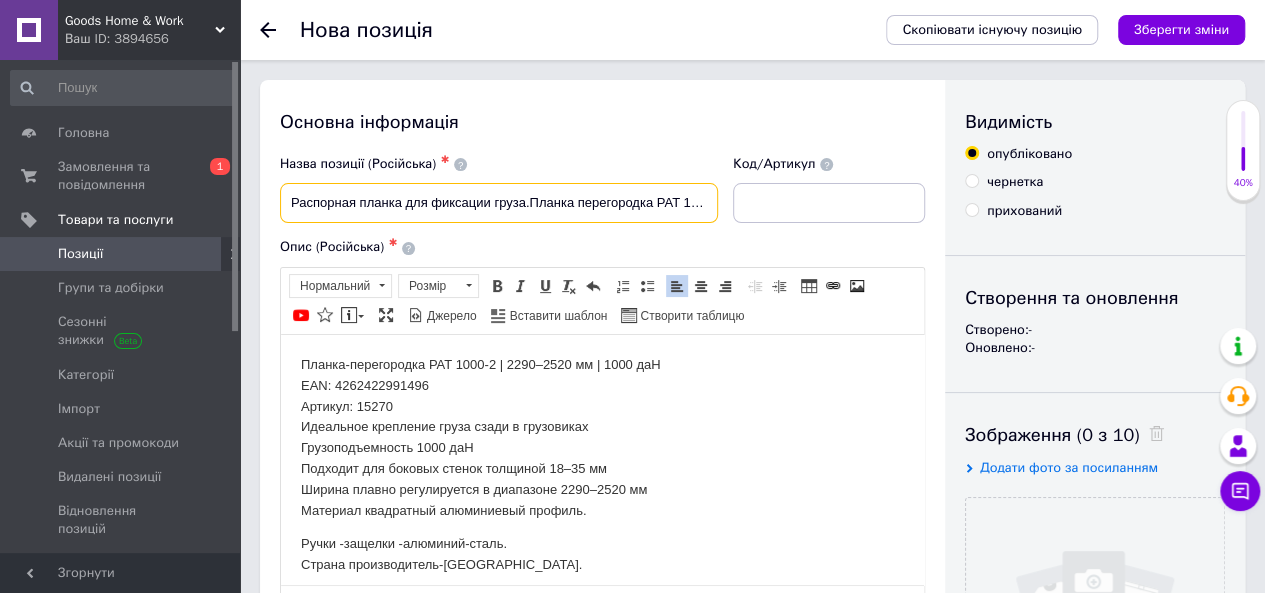 click on "Распорная планка для фиксации груза.Планка перегородка PAT 1000-2 |2290-2520 мм /000 [PERSON_NAME]" at bounding box center (499, 203) 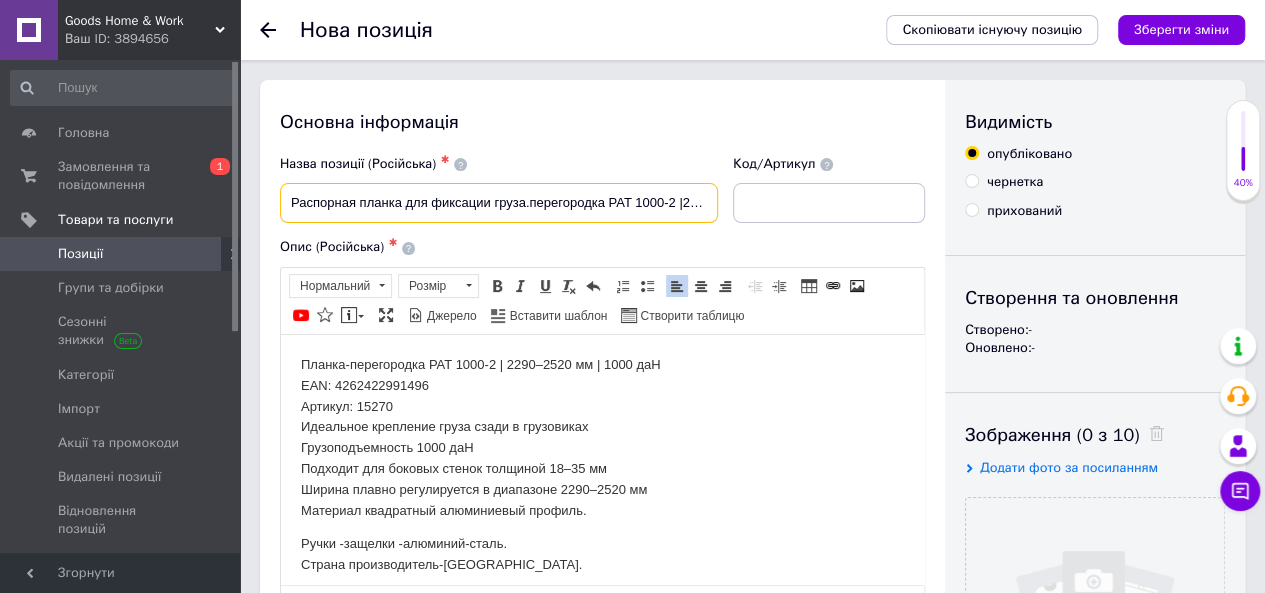 click on "Распорная планка для фиксации груза.перегородка PAT 1000-2 |2290-2520 мм /000 [PERSON_NAME]" at bounding box center [499, 203] 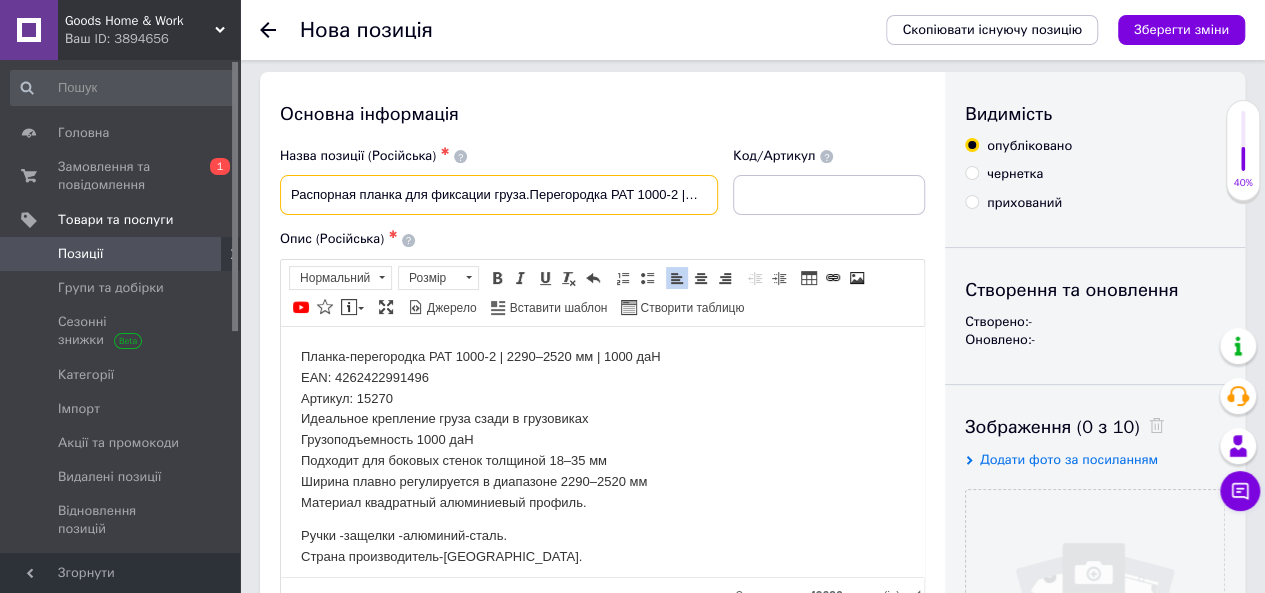 scroll, scrollTop: 0, scrollLeft: 0, axis: both 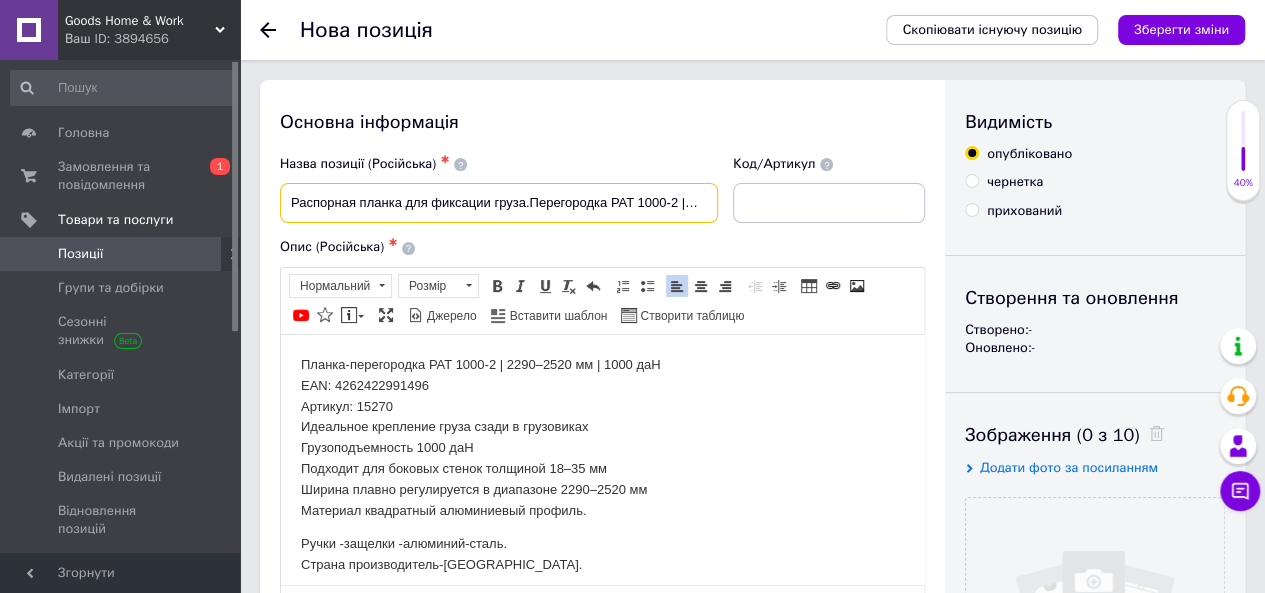type on "Распорная планка для фиксации груза.Перегородка PAT 1000-2 |2290-2520 мм /000 [PERSON_NAME]" 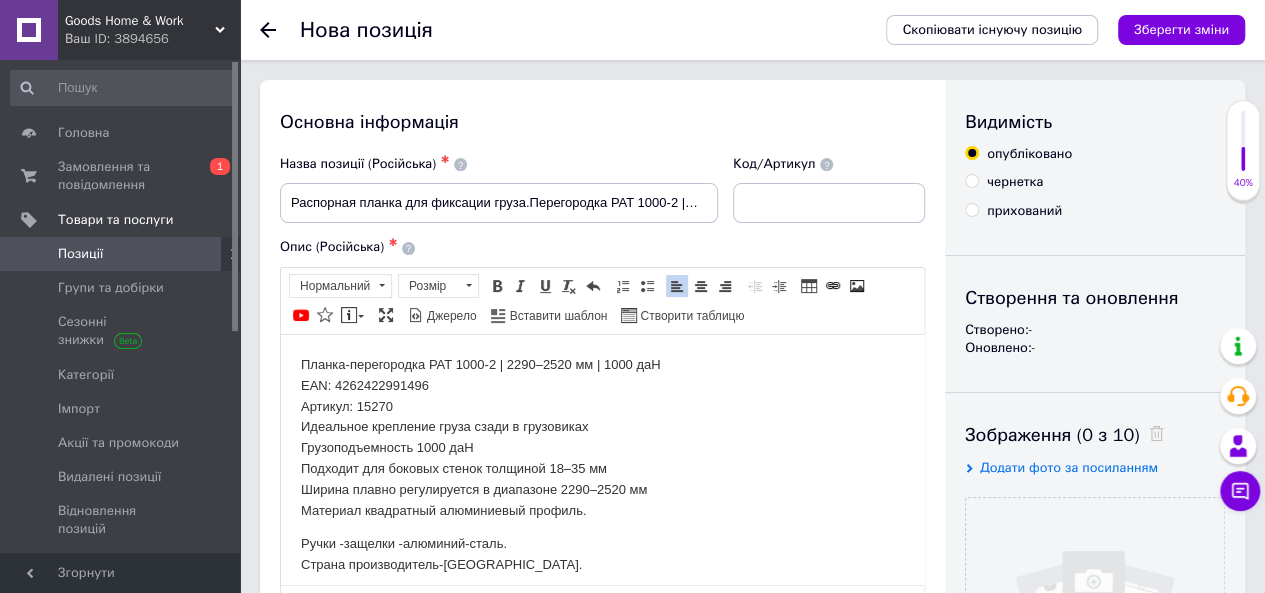 scroll, scrollTop: 11, scrollLeft: 0, axis: vertical 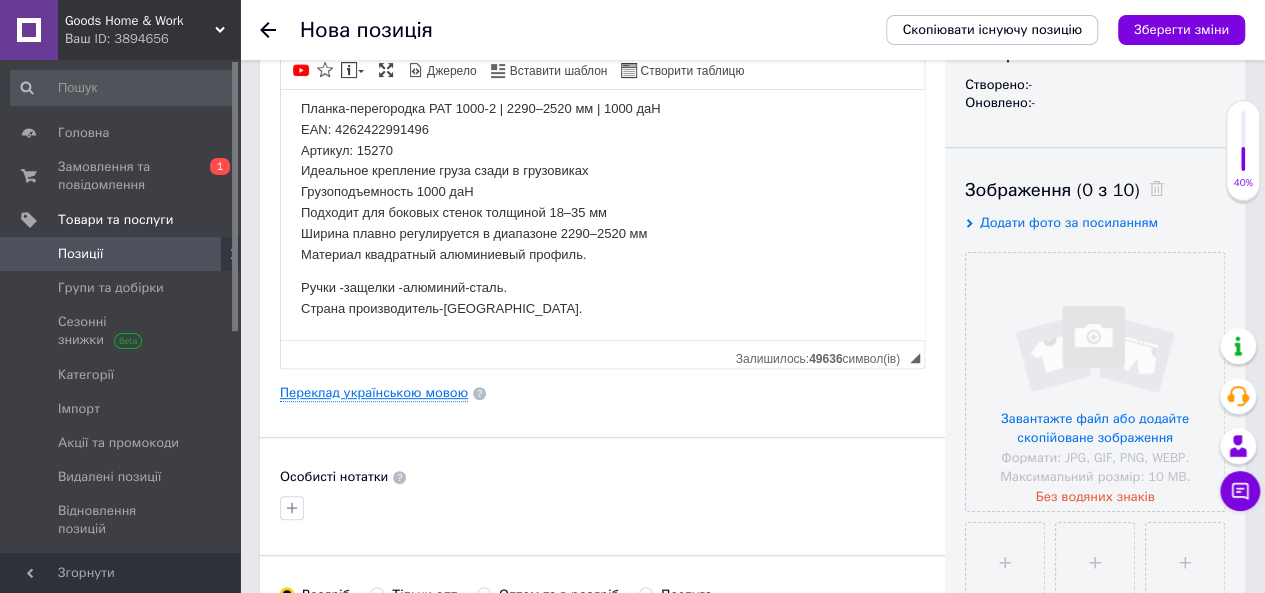 click on "Переклад українською мовою" at bounding box center [374, 393] 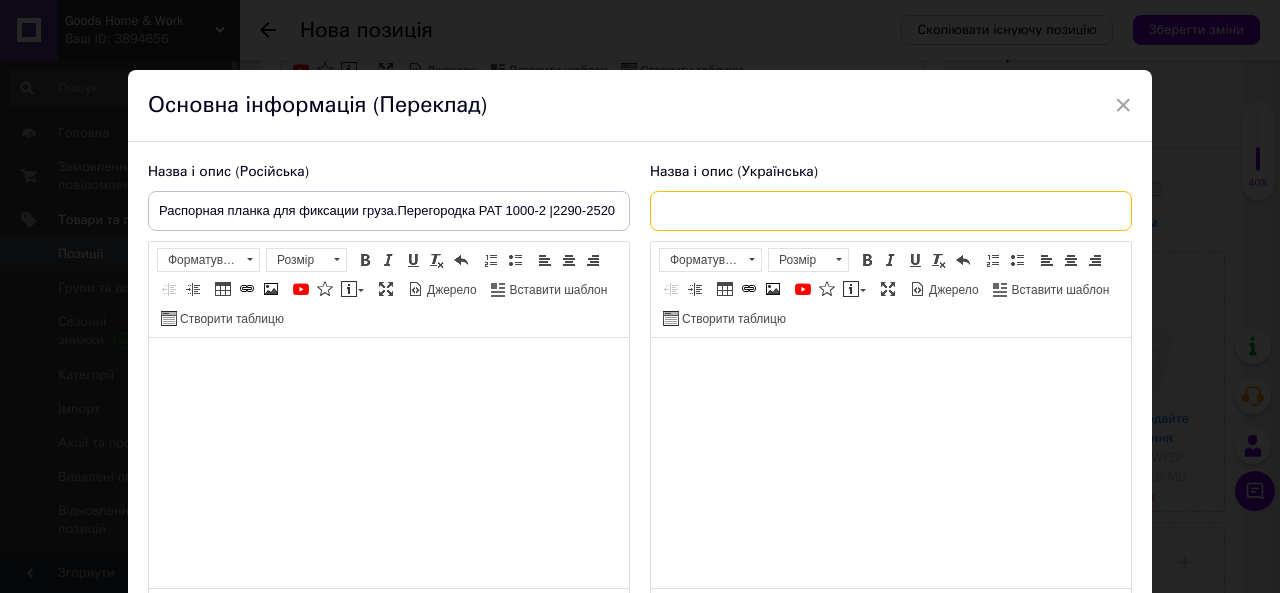 click at bounding box center (891, 211) 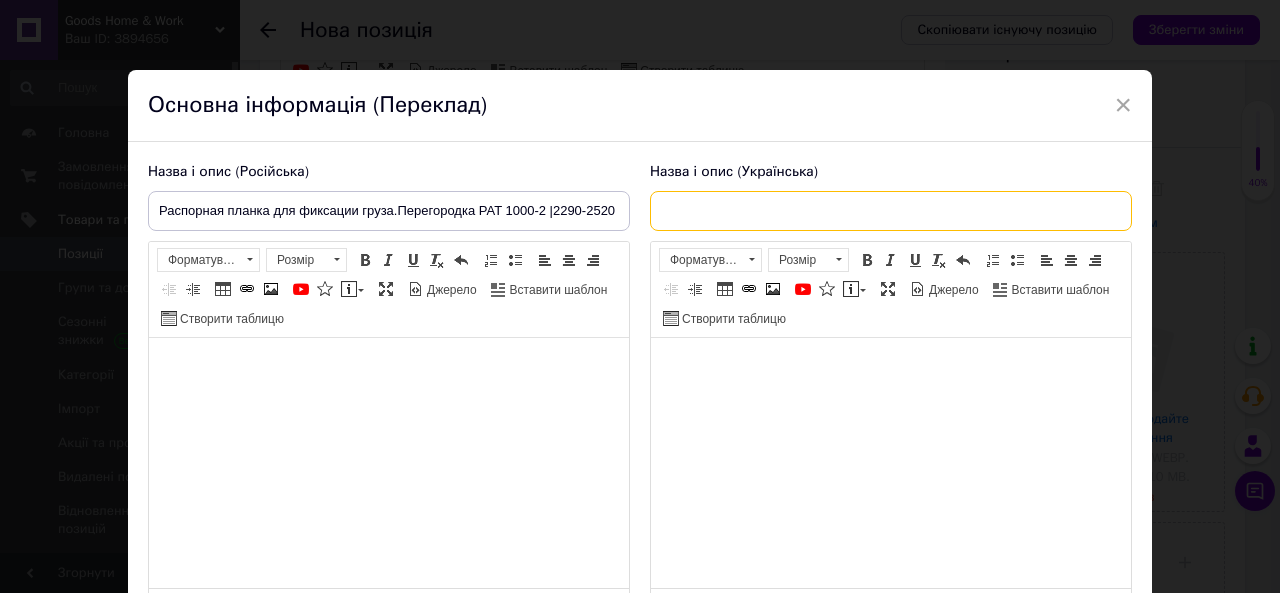 paste on "Розпірна планка для фіксації вантажу. перегородка PAT 1000-2 | 2290-2520 мм / [DEMOGRAPHIC_DATA] [PERSON_NAME]" 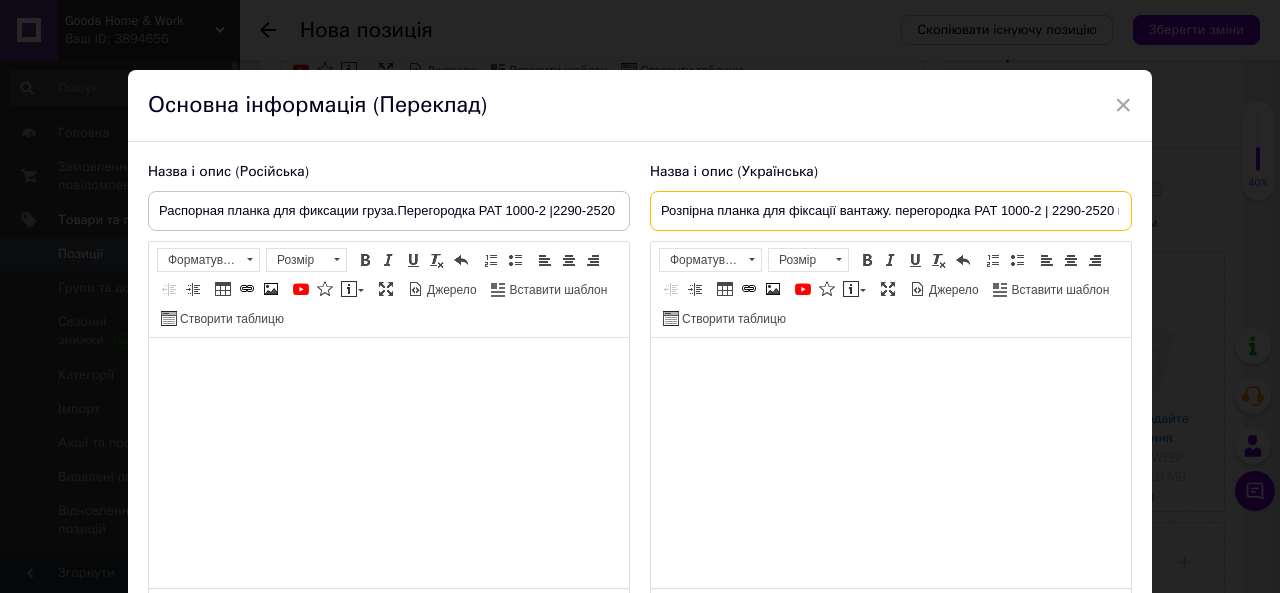 scroll, scrollTop: 0, scrollLeft: 85, axis: horizontal 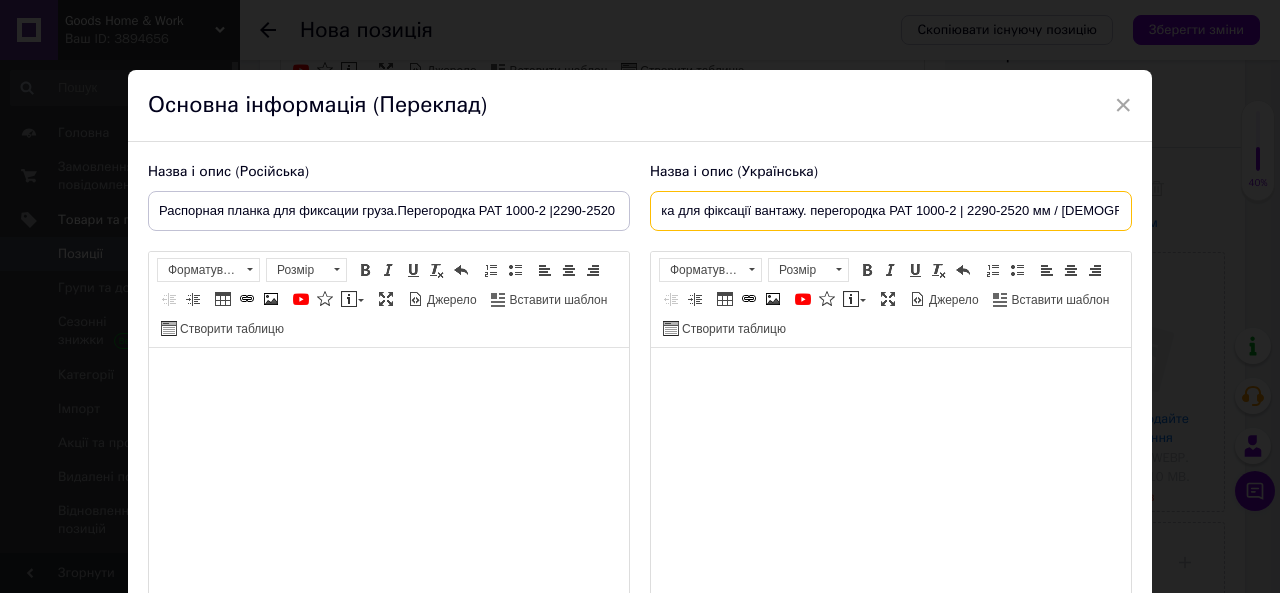 click on "Розпірна планка для фіксації вантажу. перегородка PAT 1000-2 | 2290-2520 мм / [DEMOGRAPHIC_DATA] [PERSON_NAME]" at bounding box center (891, 211) 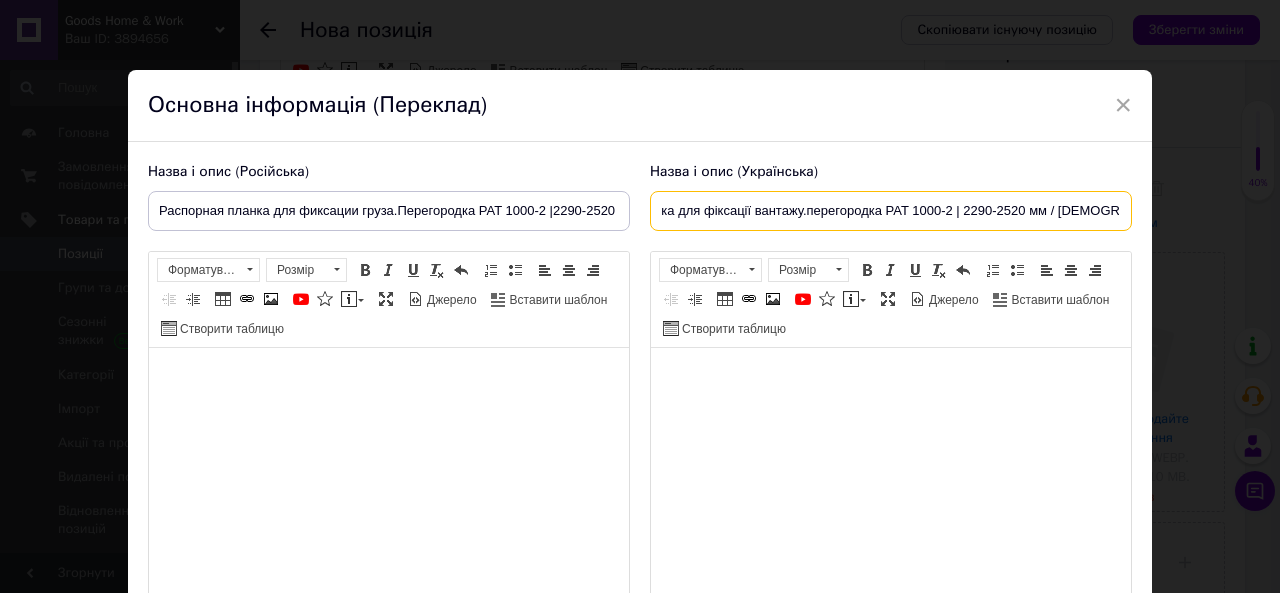 scroll, scrollTop: 0, scrollLeft: 82, axis: horizontal 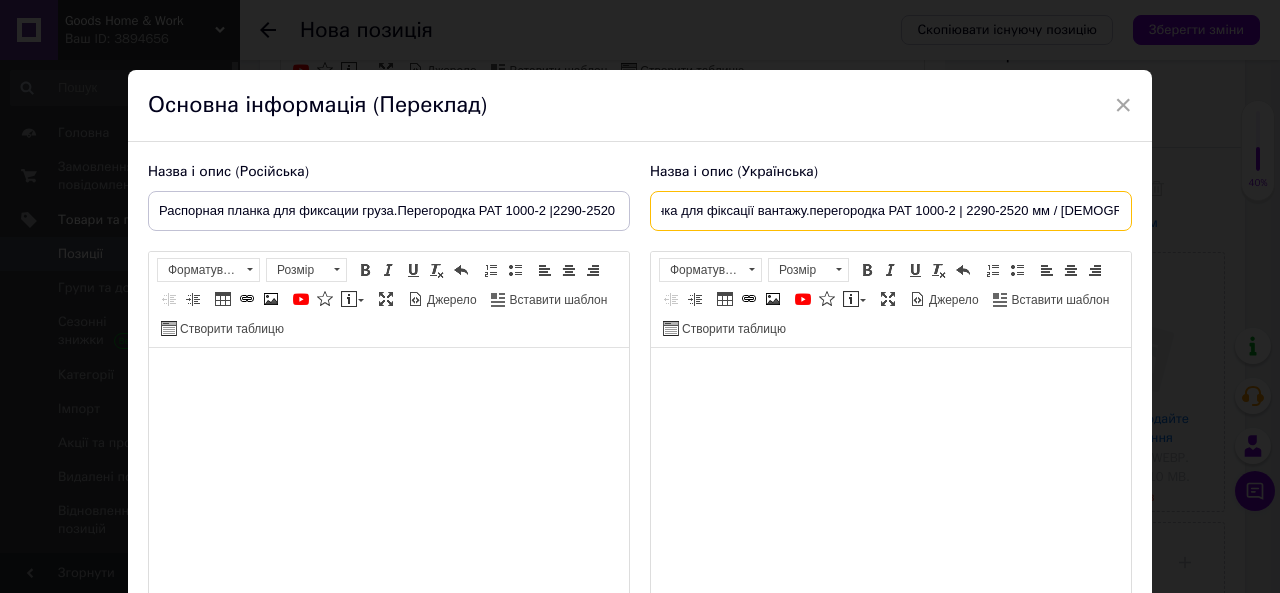 click on "Розпірна планка для фіксації вантажу.перегородка PAT 1000-2 | 2290-2520 мм / [DEMOGRAPHIC_DATA] [PERSON_NAME]" at bounding box center [891, 211] 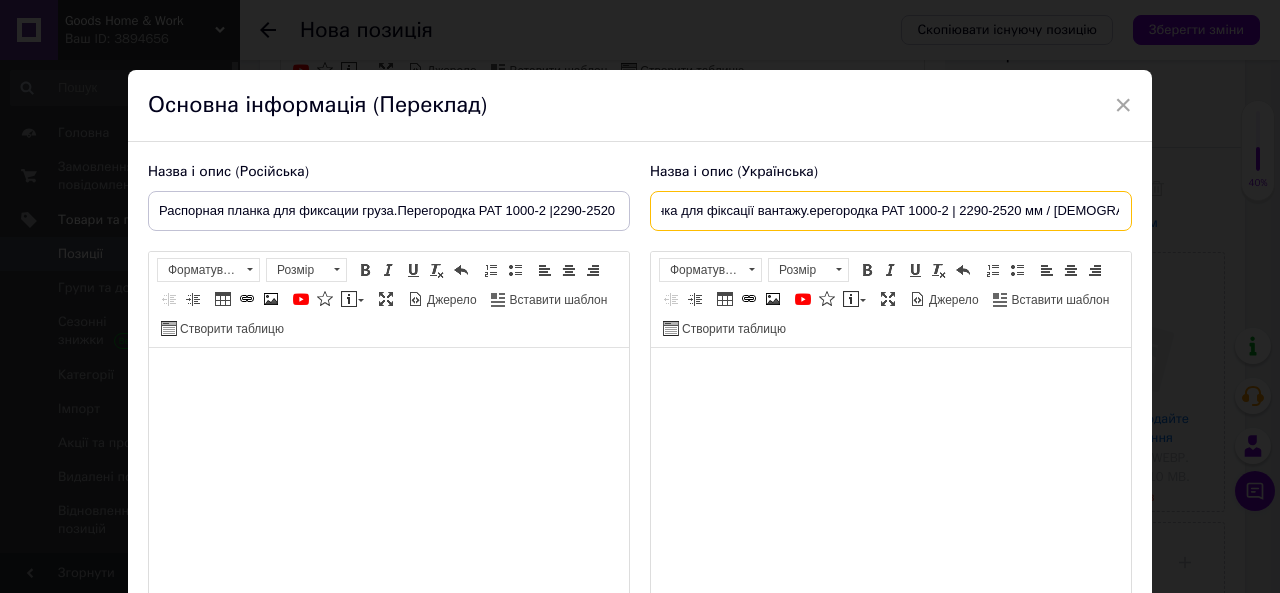 scroll, scrollTop: 0, scrollLeft: 75, axis: horizontal 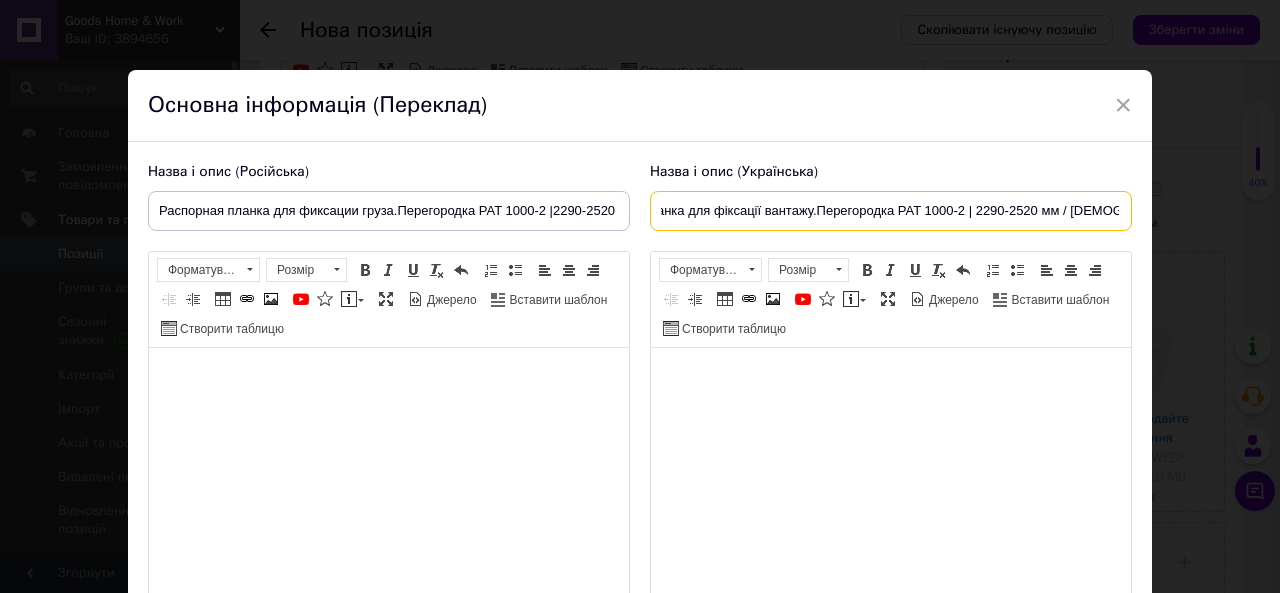 type on "Розпірна планка для фіксації вантажу.Перегородка PAT 1000-2 | 2290-2520 мм / [DEMOGRAPHIC_DATA] [PERSON_NAME]" 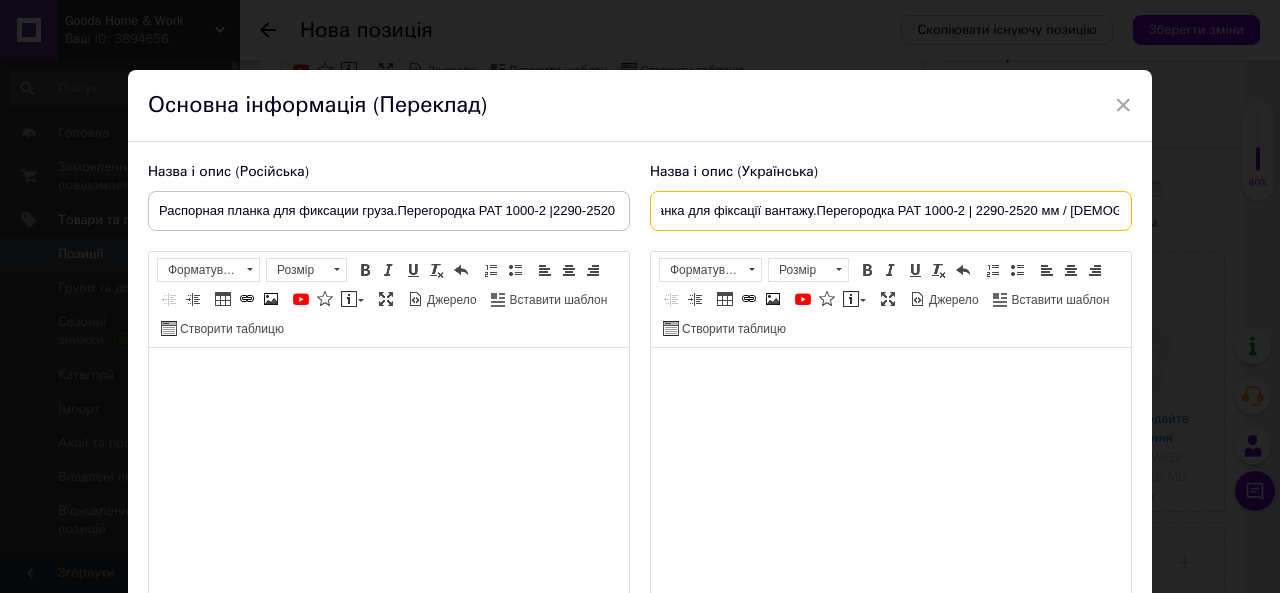 scroll, scrollTop: 0, scrollLeft: 0, axis: both 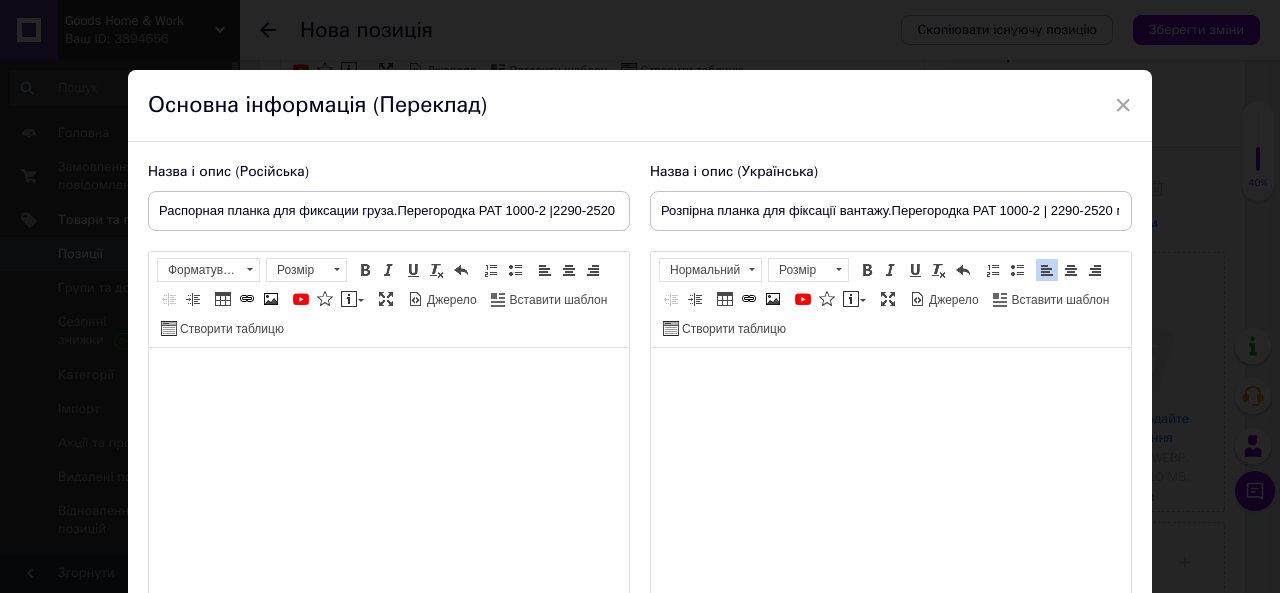 drag, startPoint x: 1273, startPoint y: 241, endPoint x: 1268, endPoint y: 427, distance: 186.0672 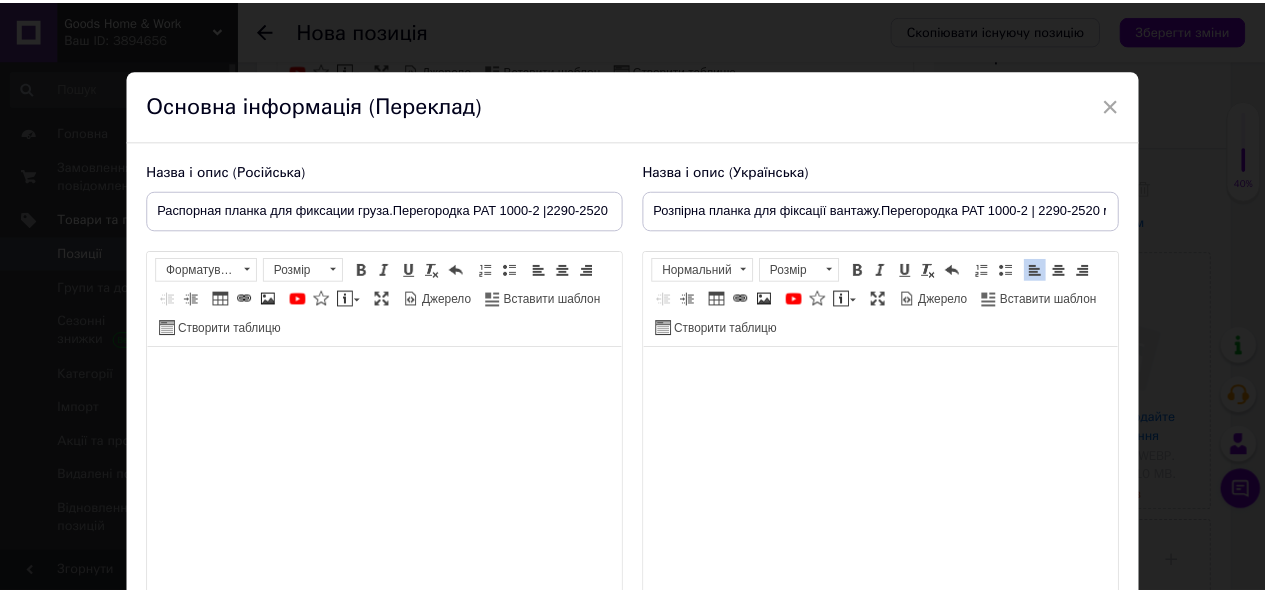 scroll, scrollTop: 194, scrollLeft: 0, axis: vertical 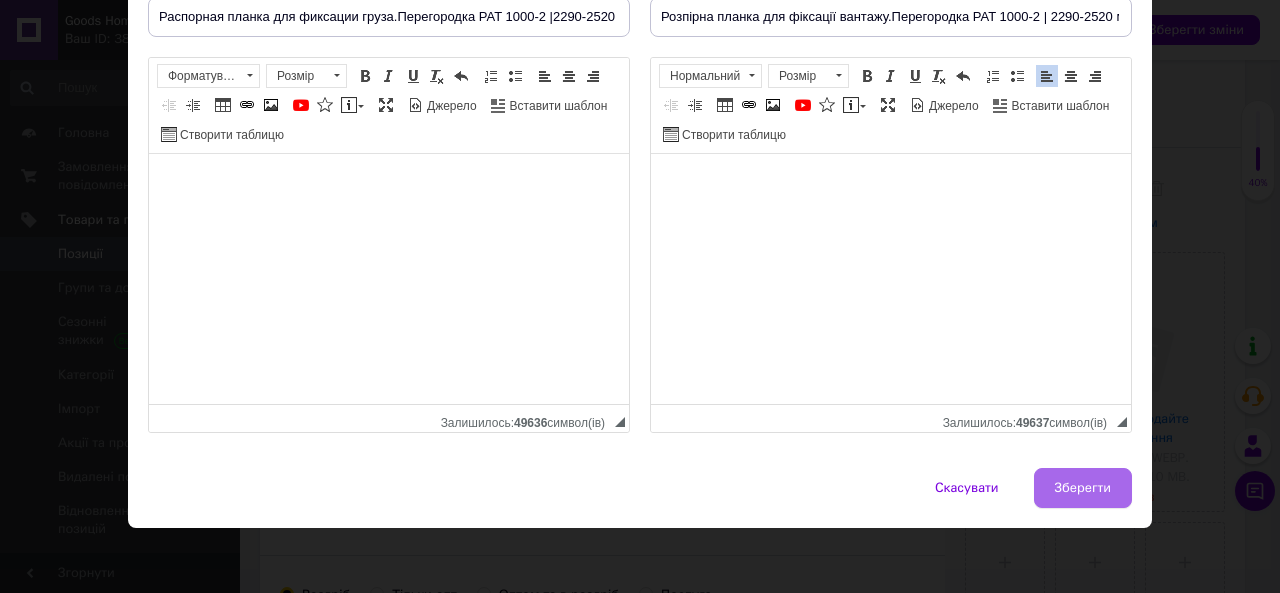 click on "Зберегти" at bounding box center [1083, 488] 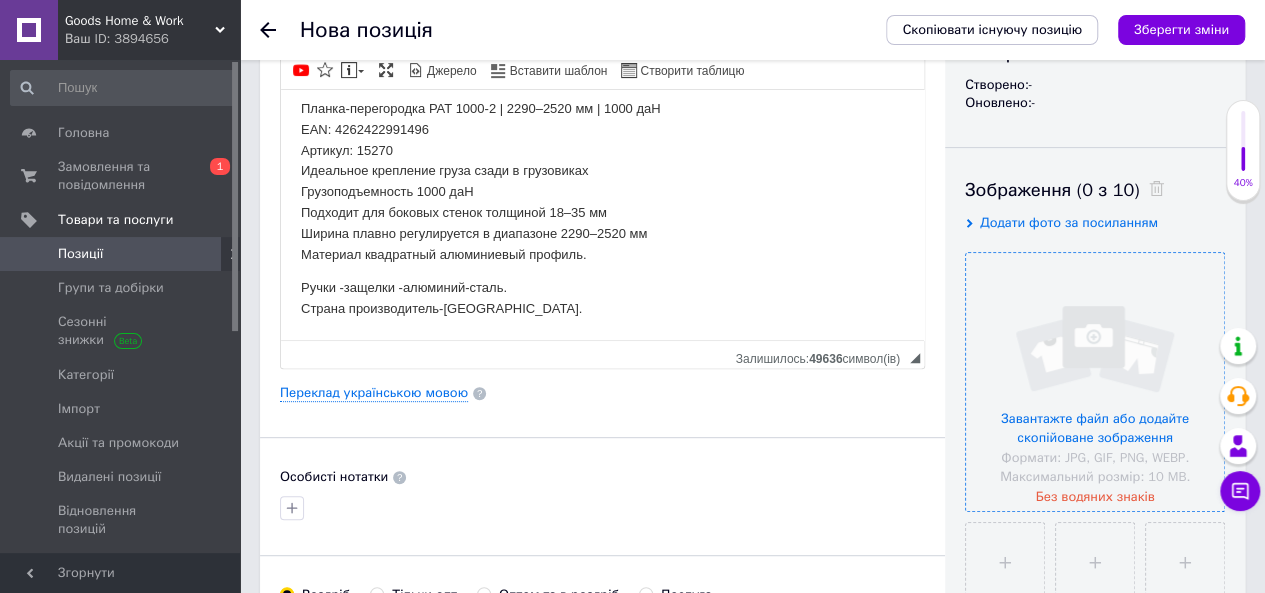 click at bounding box center [1095, 382] 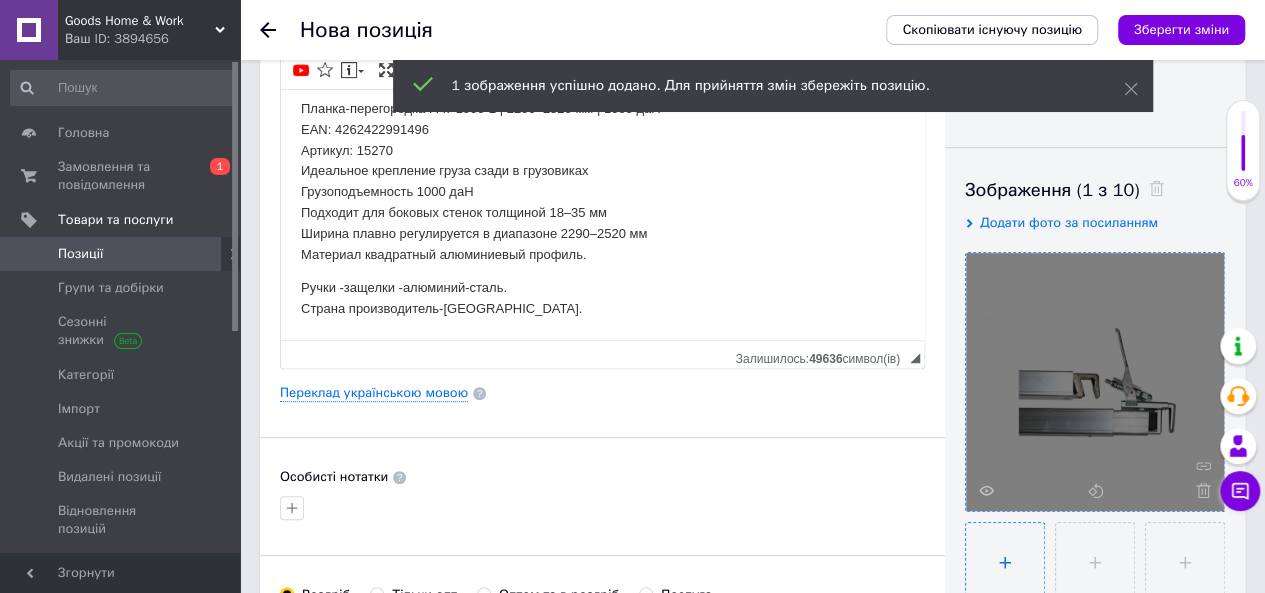 click at bounding box center [1005, 562] 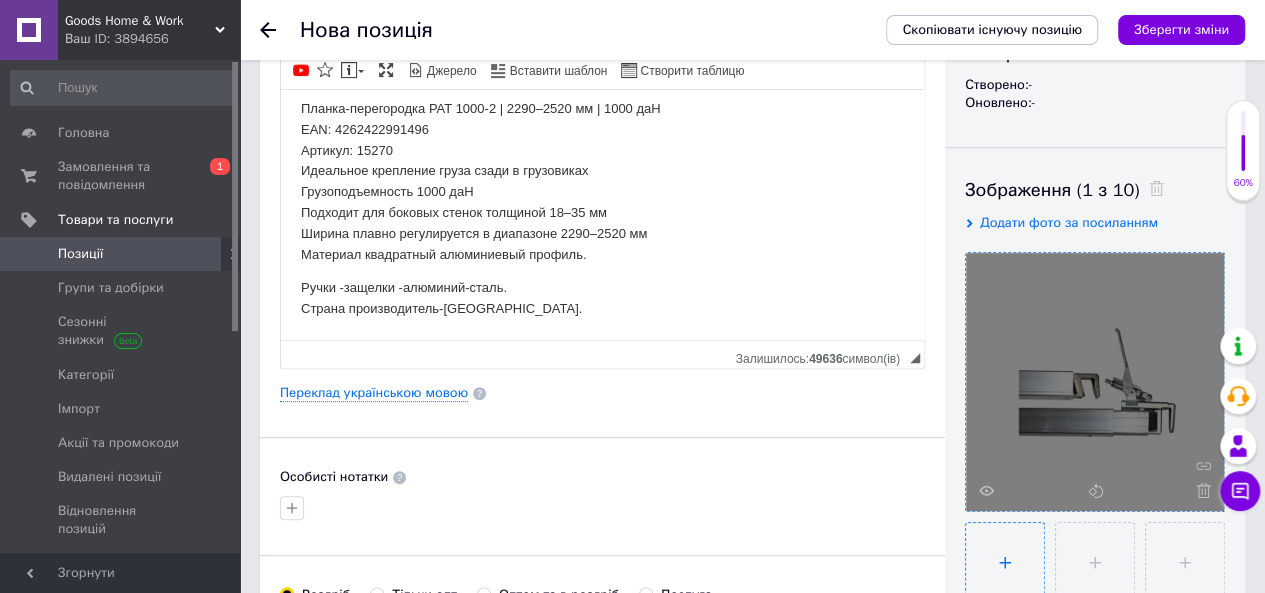 type on "C:\fakepath\IMG_20240512_165401.jpg" 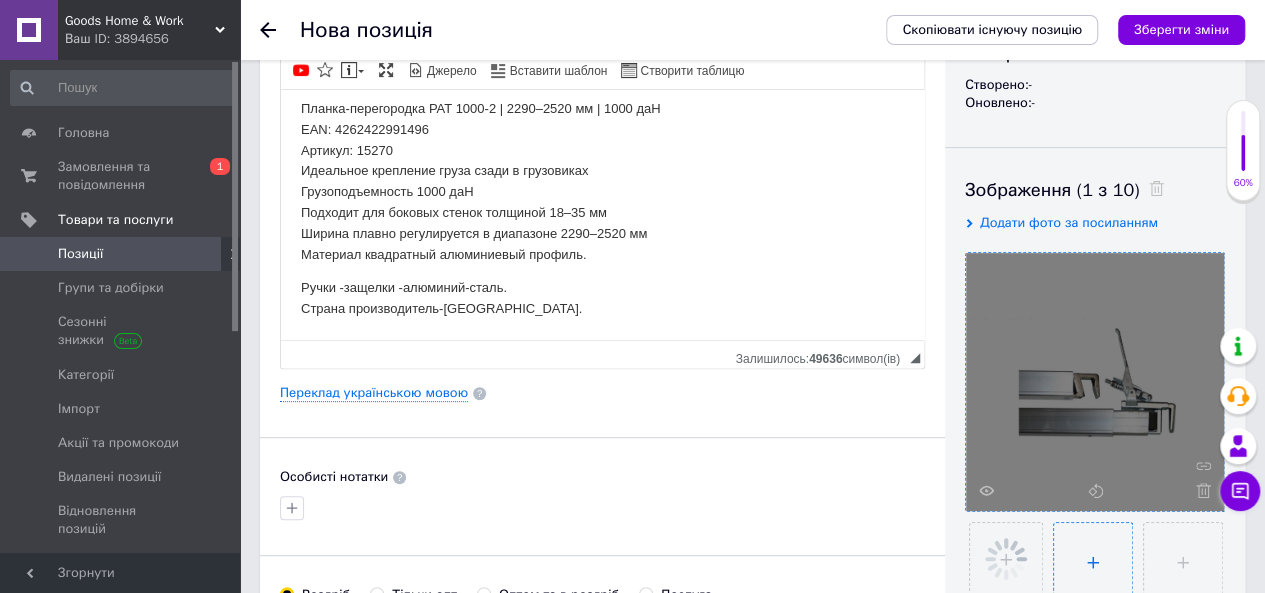click at bounding box center (1093, 562) 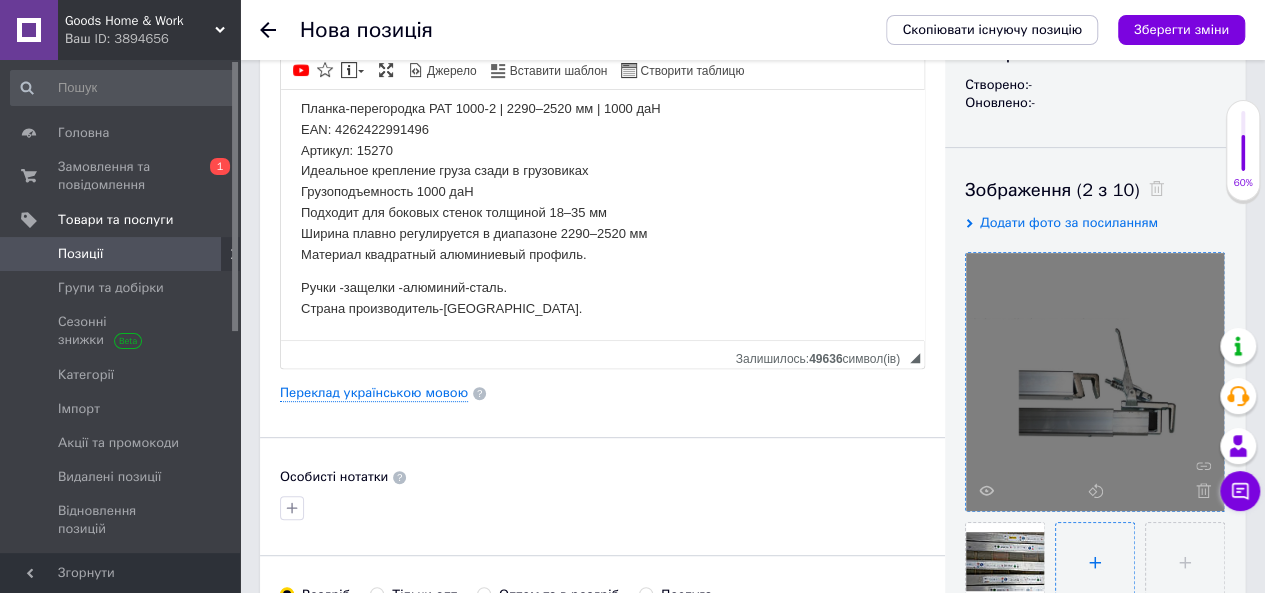 type on "C:\fakepath\IMG_20240512_165343.jpg" 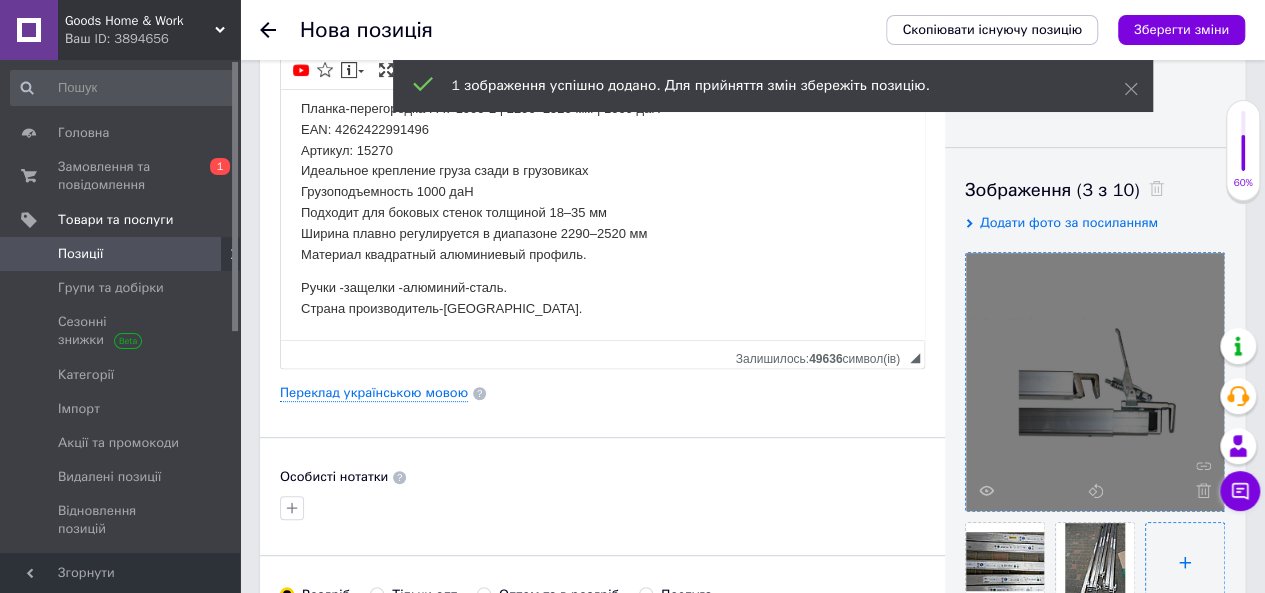 click at bounding box center (1185, 562) 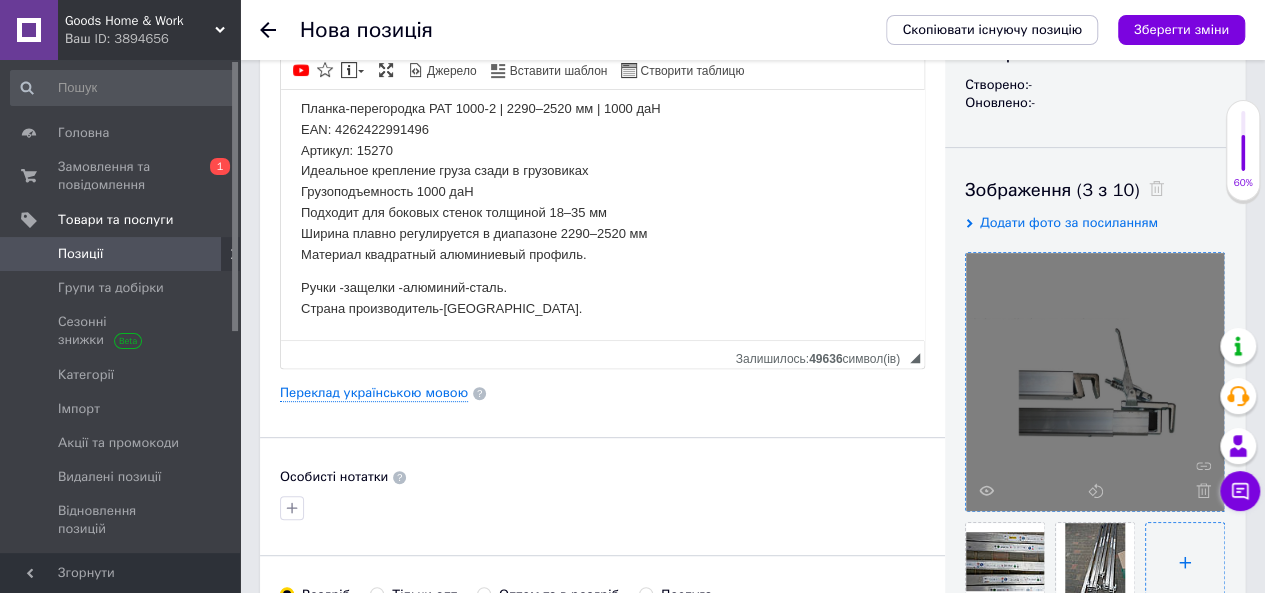 type on "C:\fakepath\Fliegl_DPS_Spedition_03.jpg" 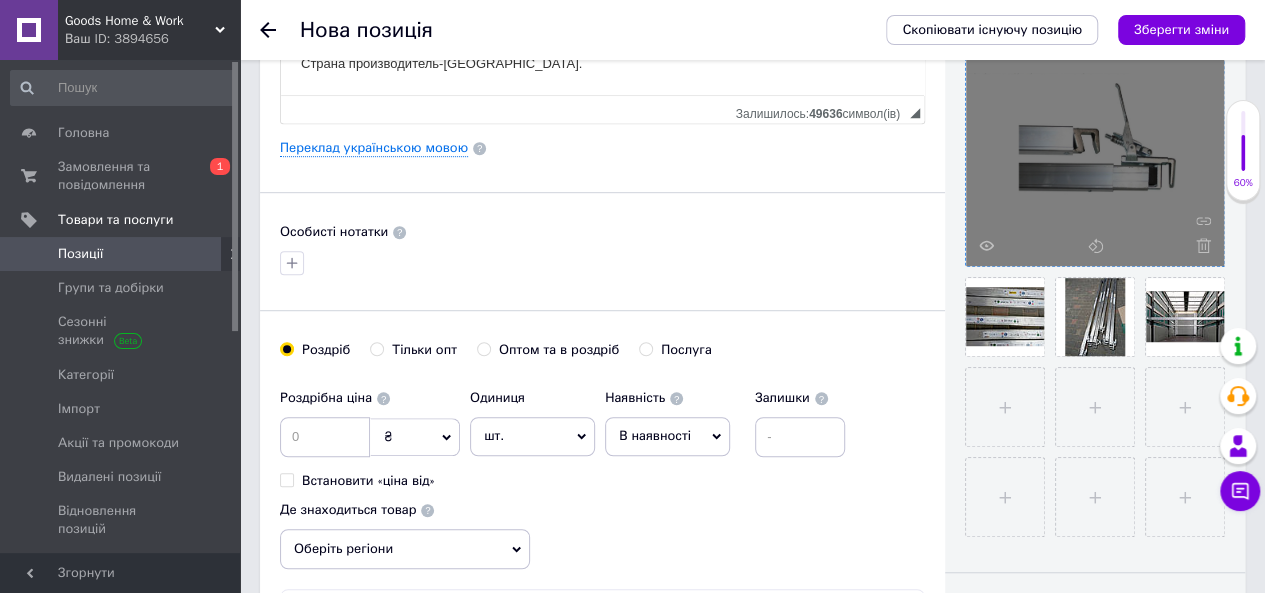 scroll, scrollTop: 512, scrollLeft: 0, axis: vertical 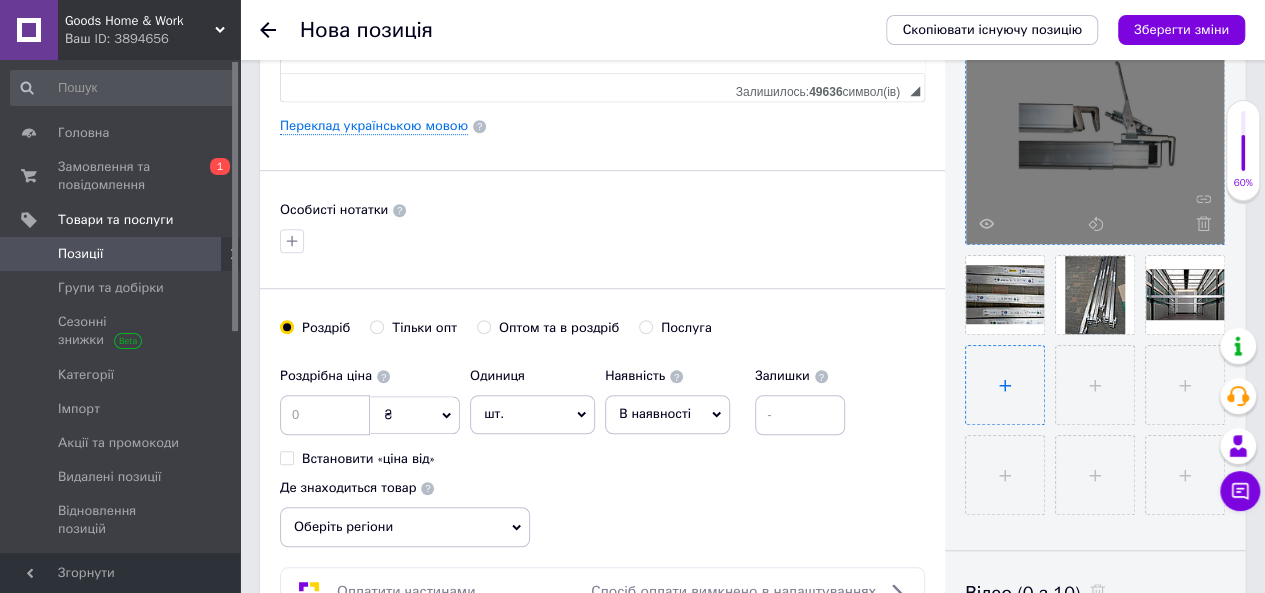 click at bounding box center [1005, 385] 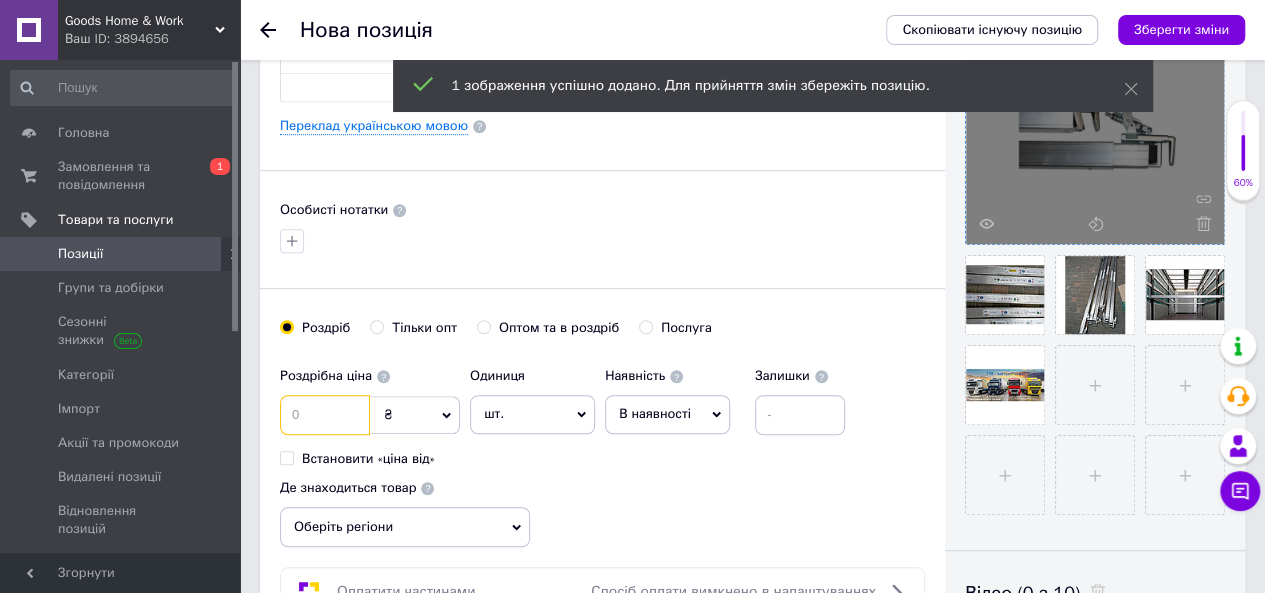click at bounding box center (325, 415) 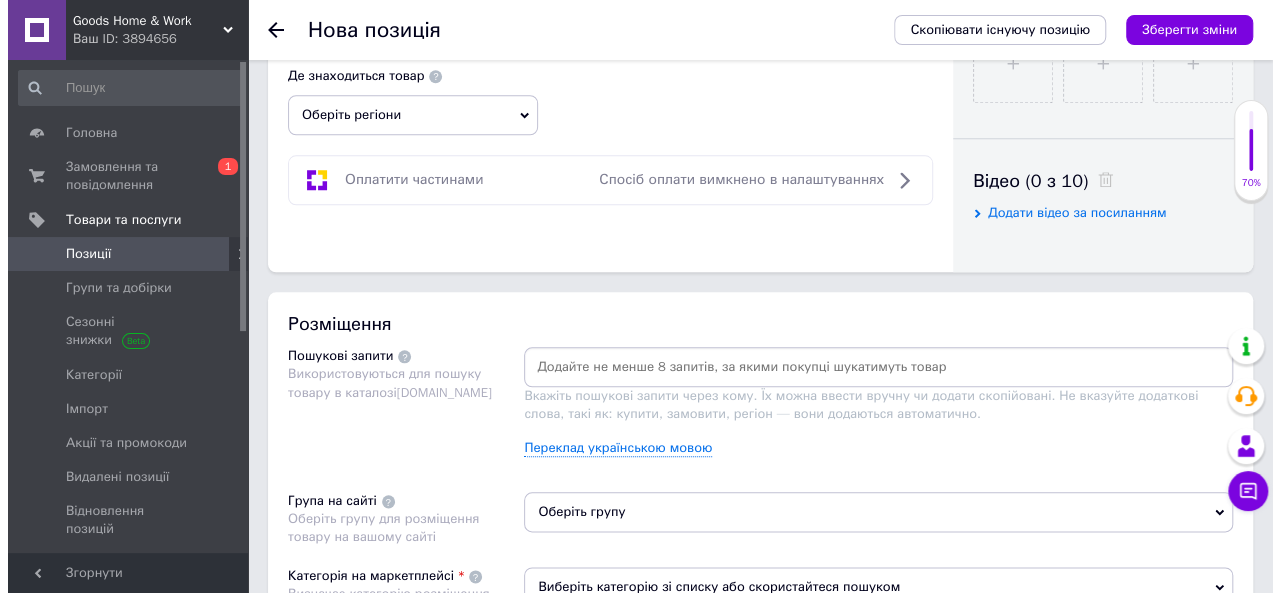 scroll, scrollTop: 934, scrollLeft: 0, axis: vertical 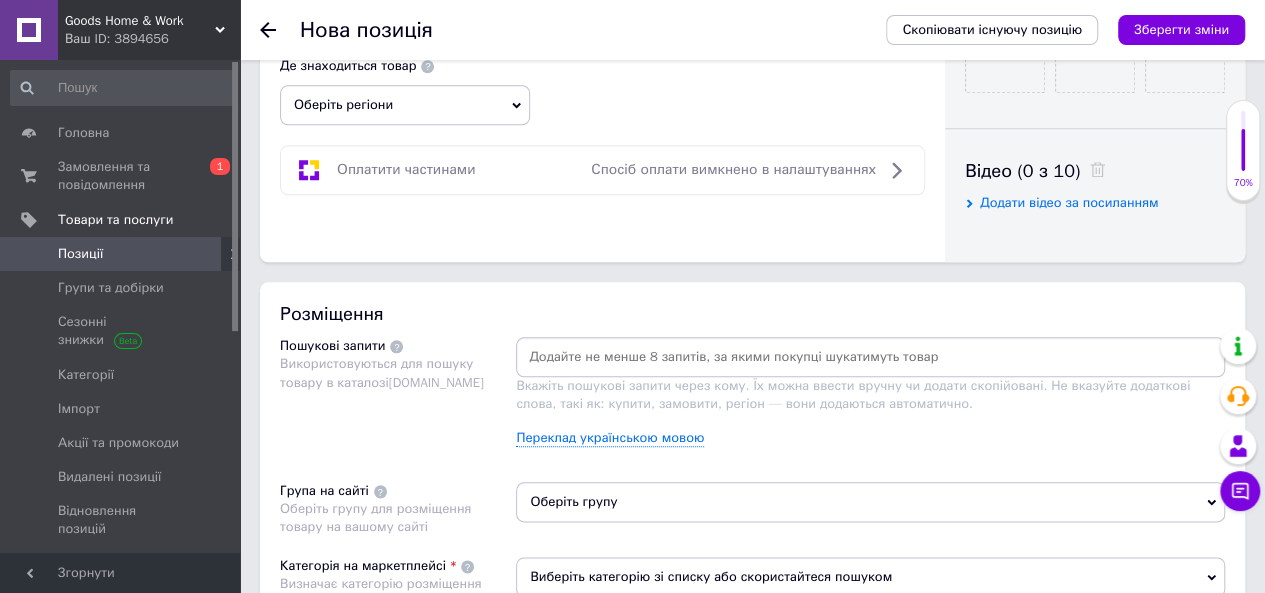 type on "3700" 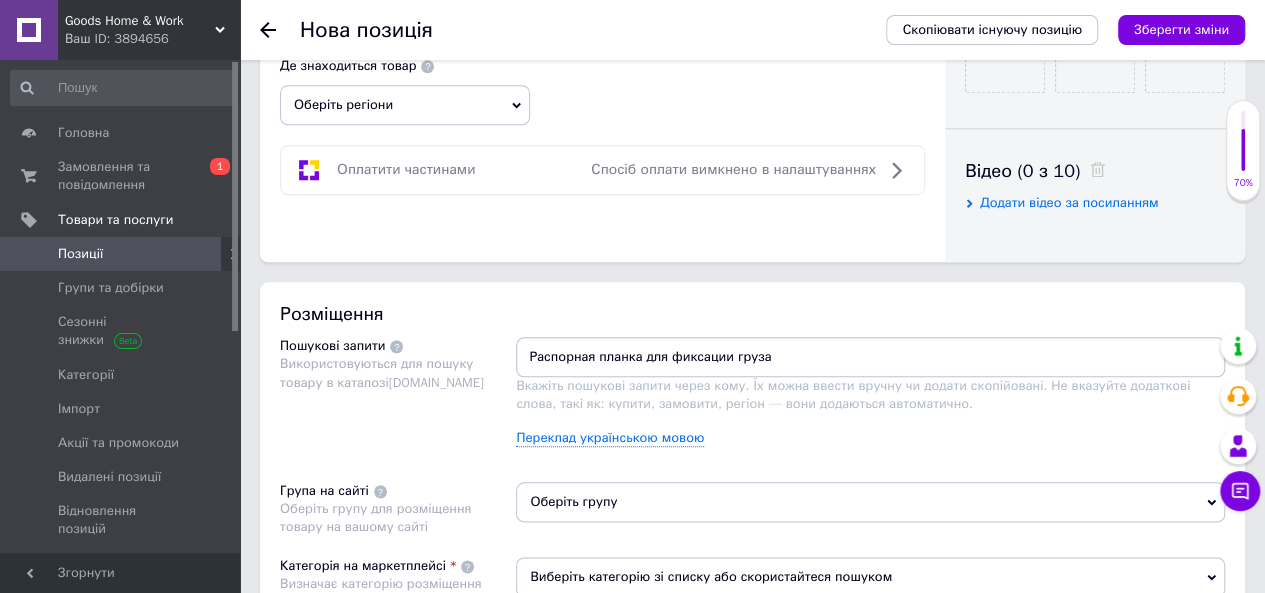 click on "Распорная планка для фиксации груза" at bounding box center [870, 357] 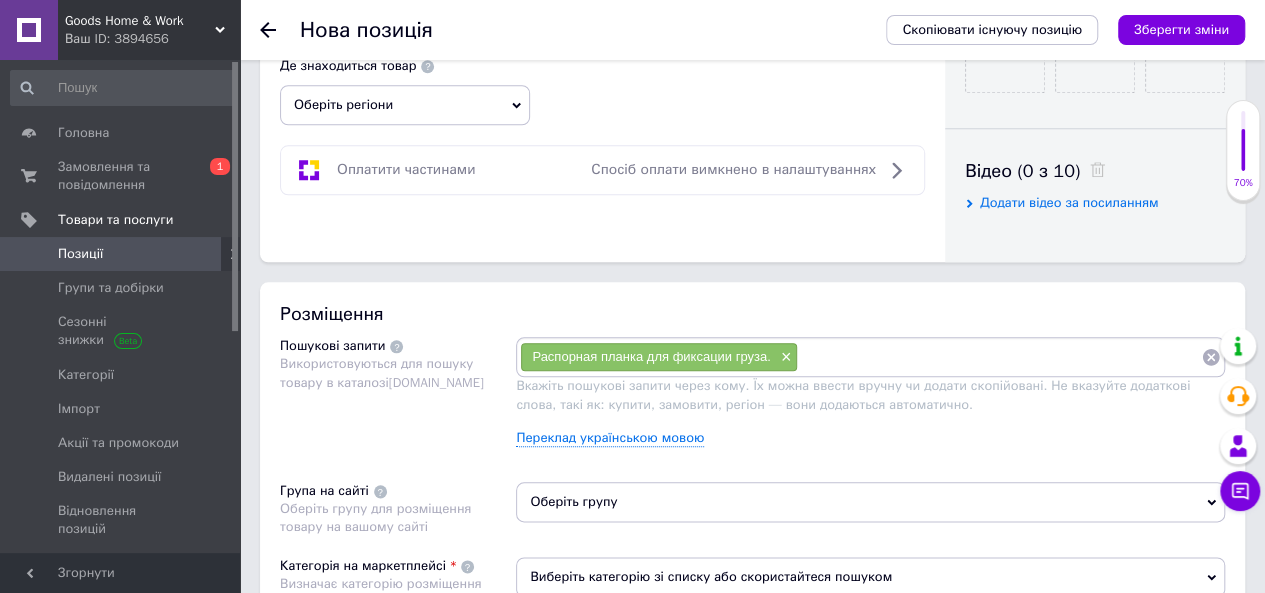click at bounding box center (999, 357) 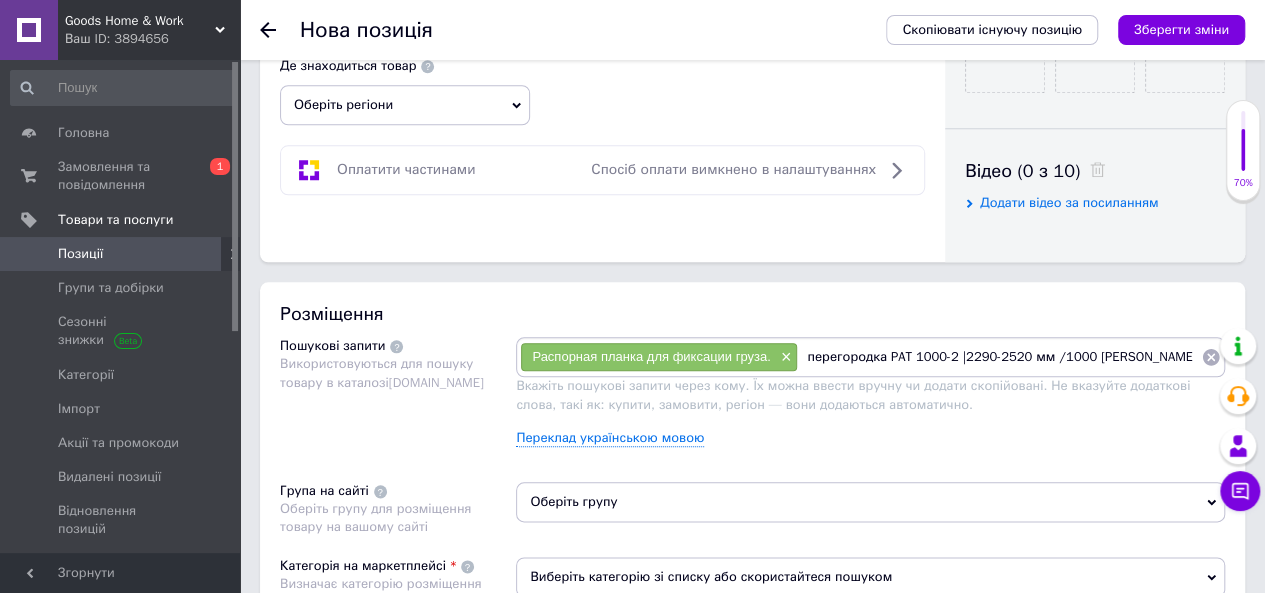 click on "перегородка PAT 1000-2 |2290-2520 мм /1000 [PERSON_NAME]" at bounding box center (999, 357) 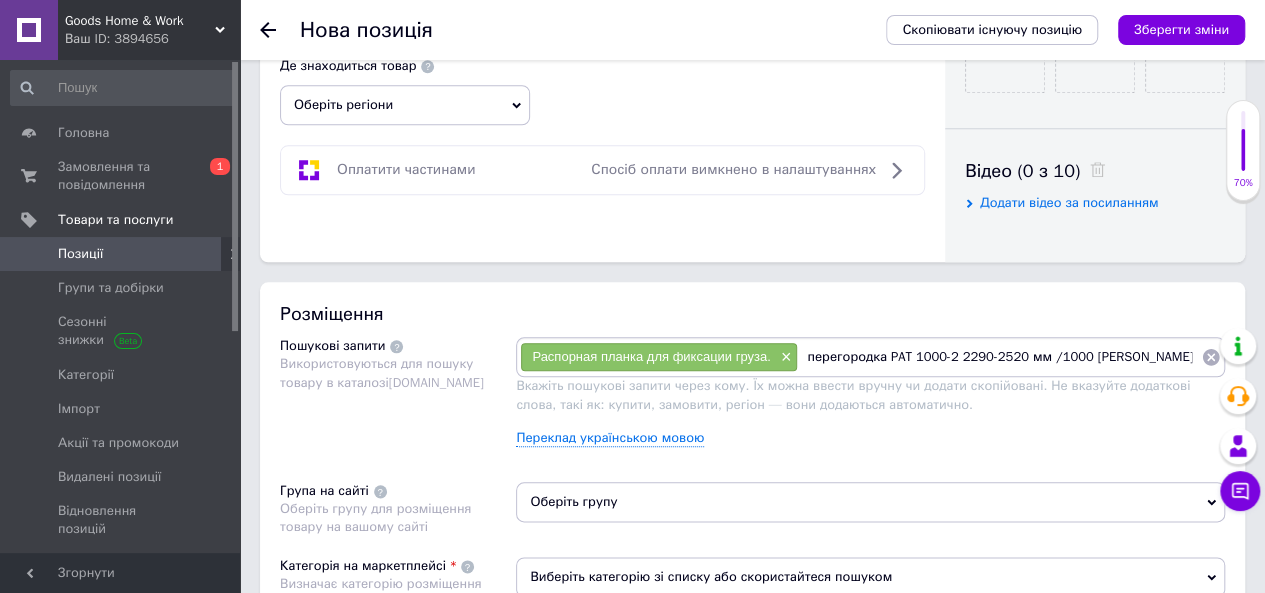 type on "перегородка PAT 1000-2 .2290-2520 мм /1000 [PERSON_NAME]" 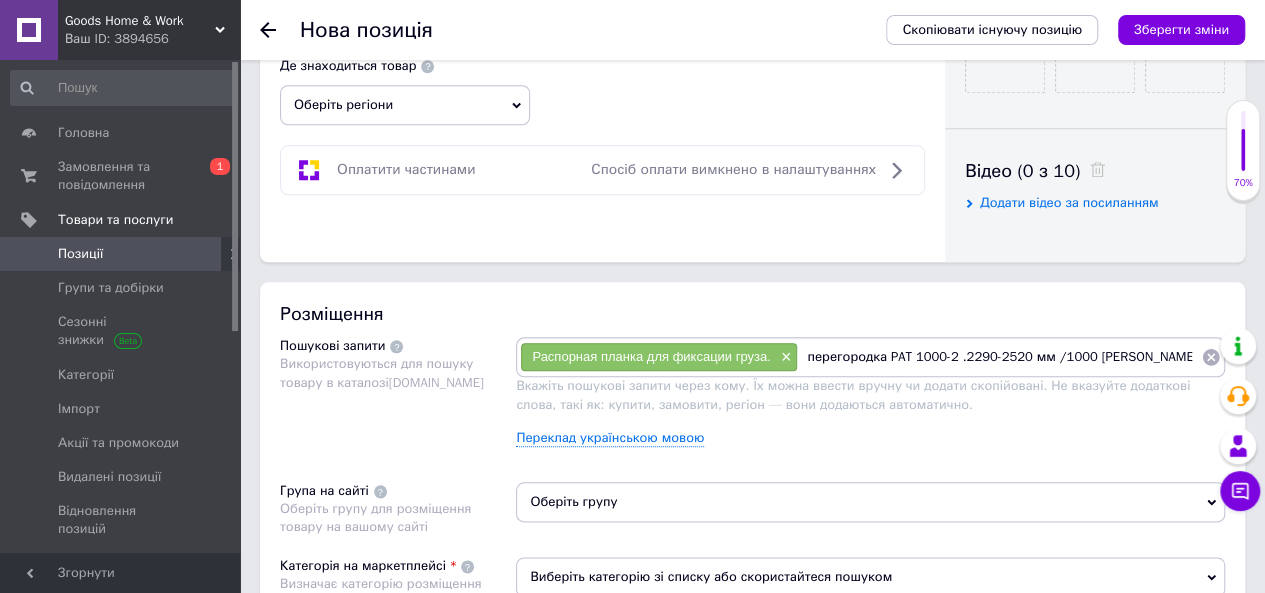 click on "перегородка PAT 1000-2 .2290-2520 мм /1000 [PERSON_NAME]" at bounding box center (999, 357) 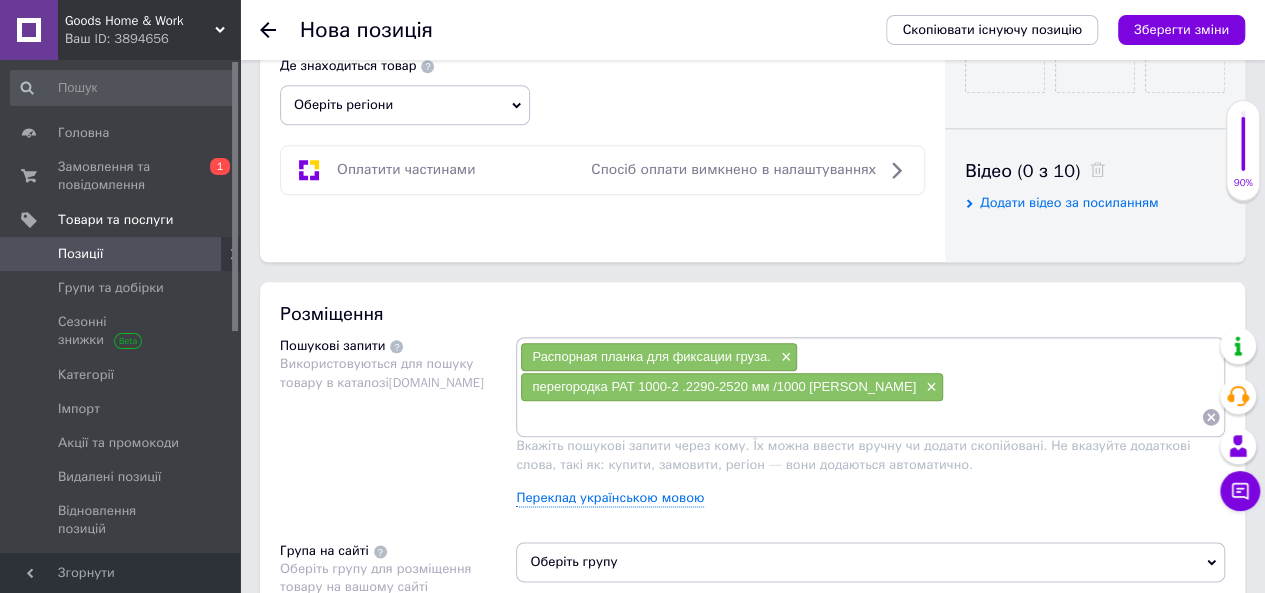 click at bounding box center (860, 417) 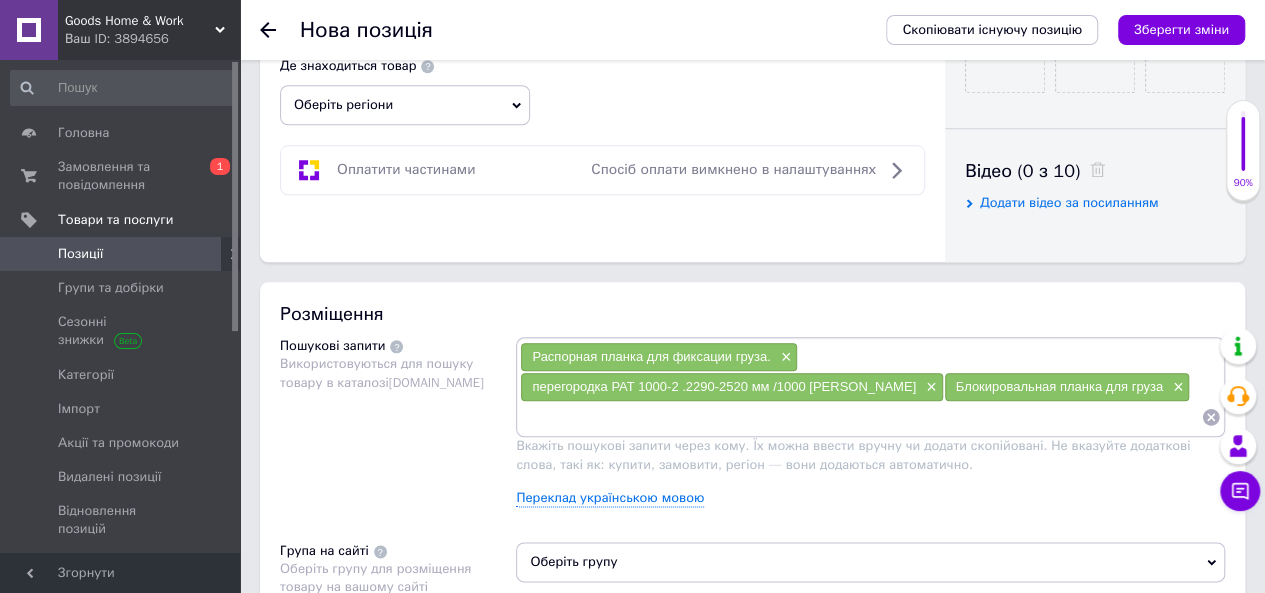 click on "Распорная планка для фиксации груза. × перегородка PAT 1000-2 .2290-2520 мм /1000 [PERSON_NAME] × Блокировальная планка для груза × Вкажіть пошукові запити через кому. Їх можна ввести вручну чи додати скопійовані. Не вказуйте додаткові слова, такі як: купити, замовити, регіон — вони додаються автоматично. Переклад українською мовою" at bounding box center [870, 429] 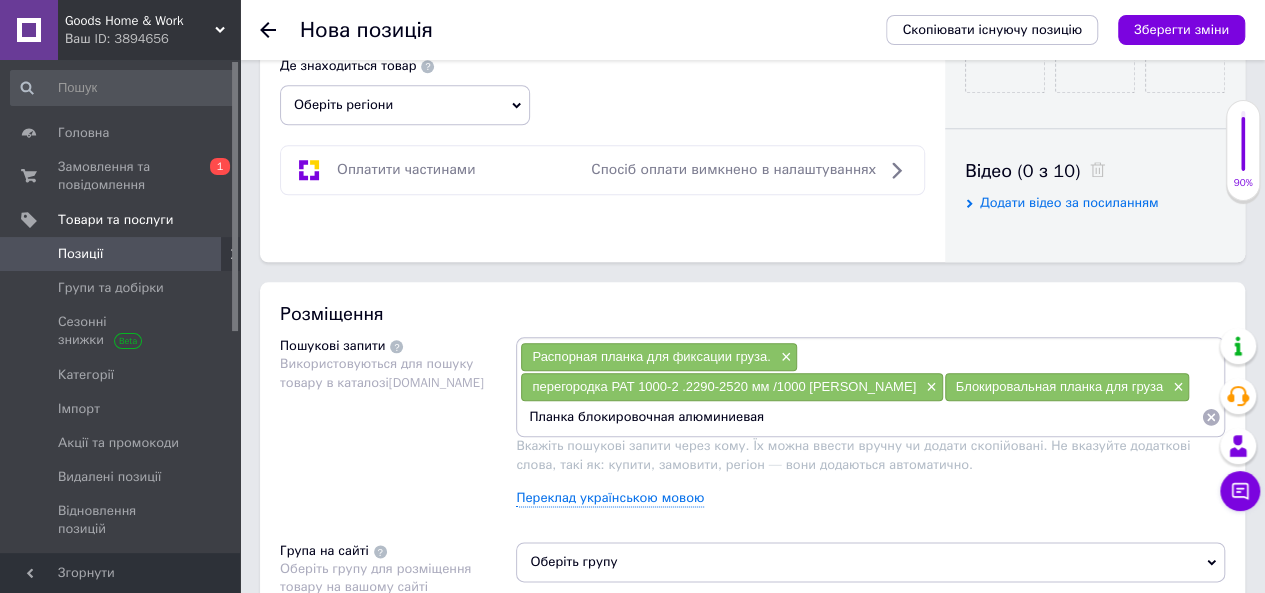 paste on "2290-2520 мм" 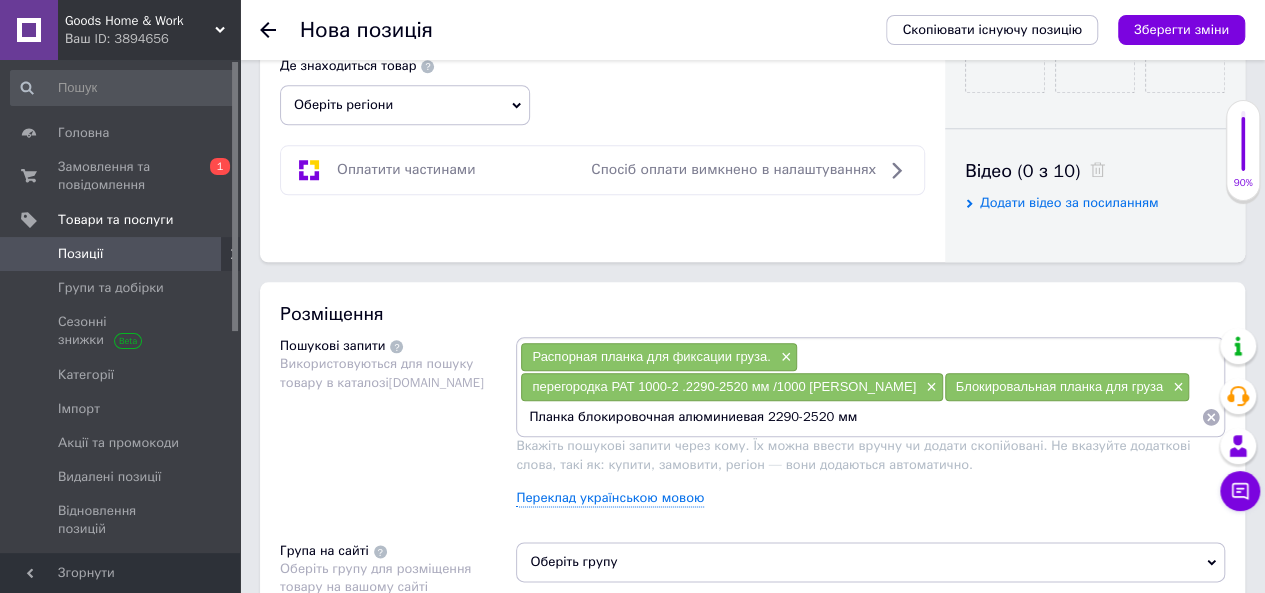 type on "Планка блокировочная алюминиевая 2290-2520 мм." 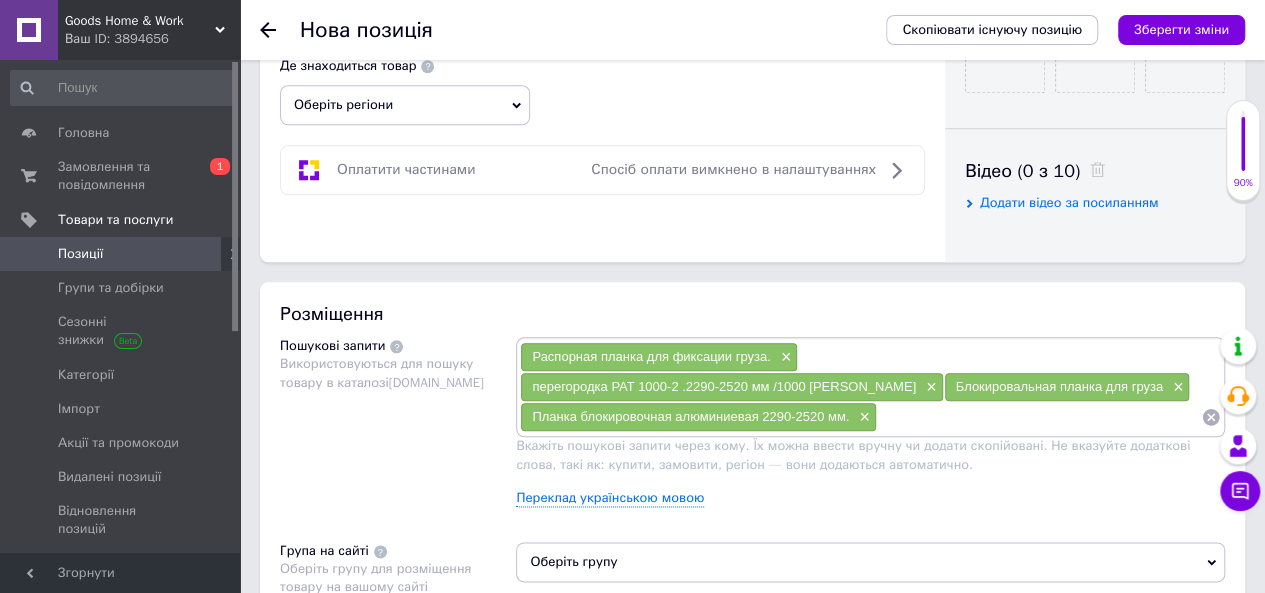 click at bounding box center [1039, 417] 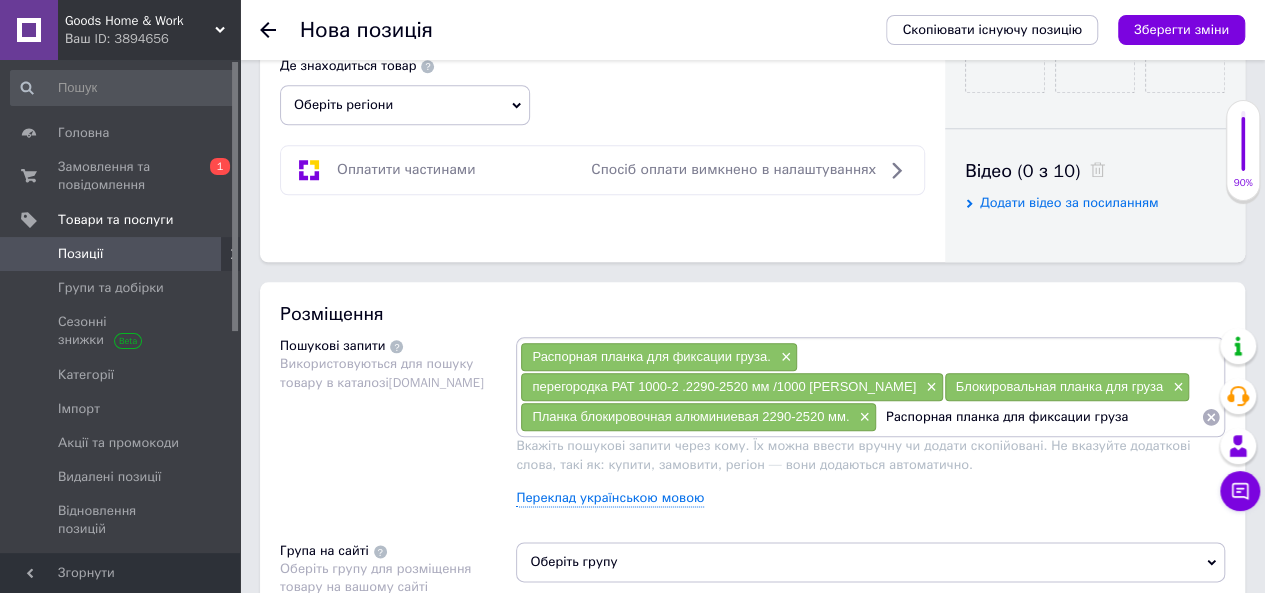 click on "Распорная планка для фиксации груза" at bounding box center (1039, 417) 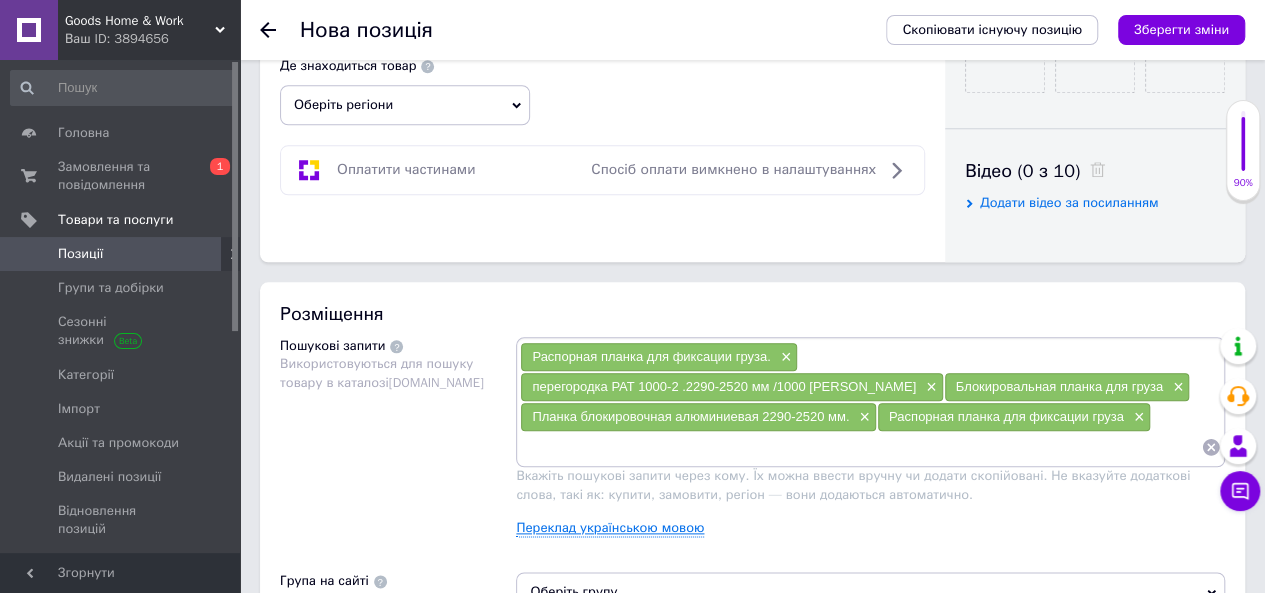 click on "Переклад українською мовою" at bounding box center [610, 528] 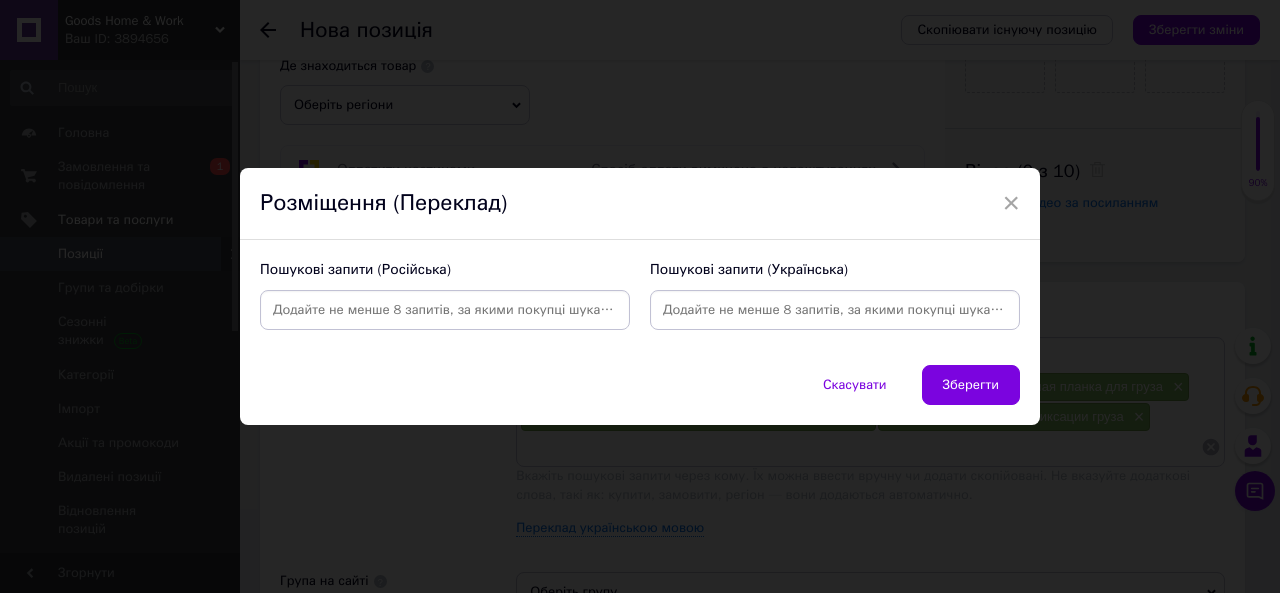 click at bounding box center [835, 310] 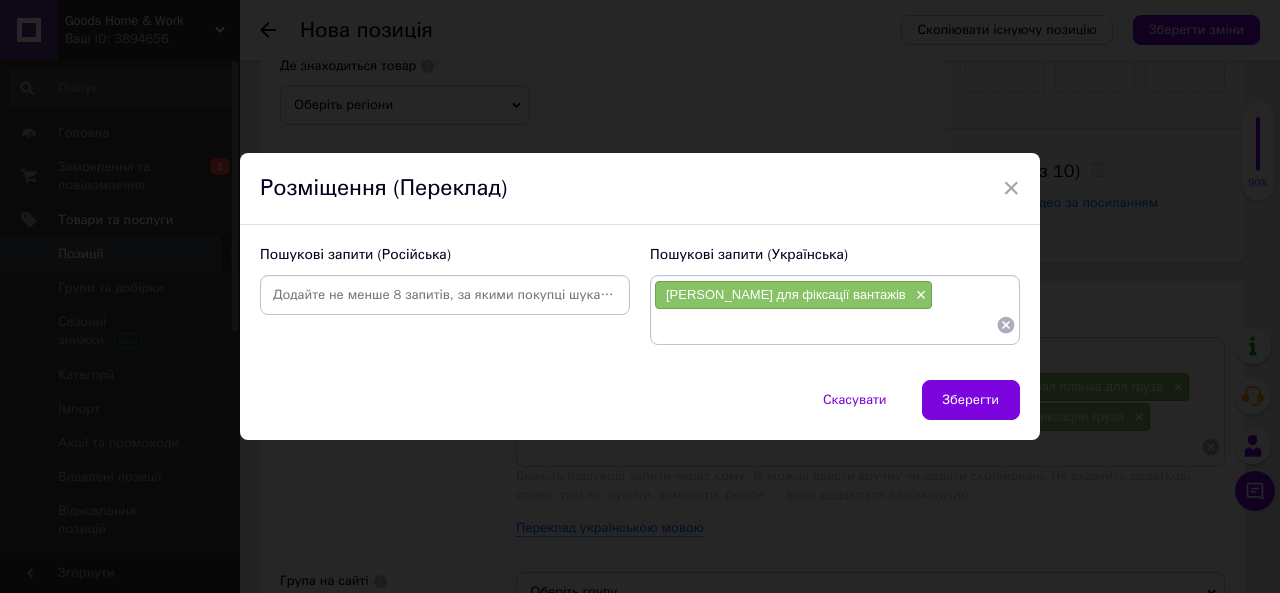 paste on "Планка перегородка PAT 1000-2 | 2290-2520 мм | [DEMOGRAPHIC_DATA] даН" 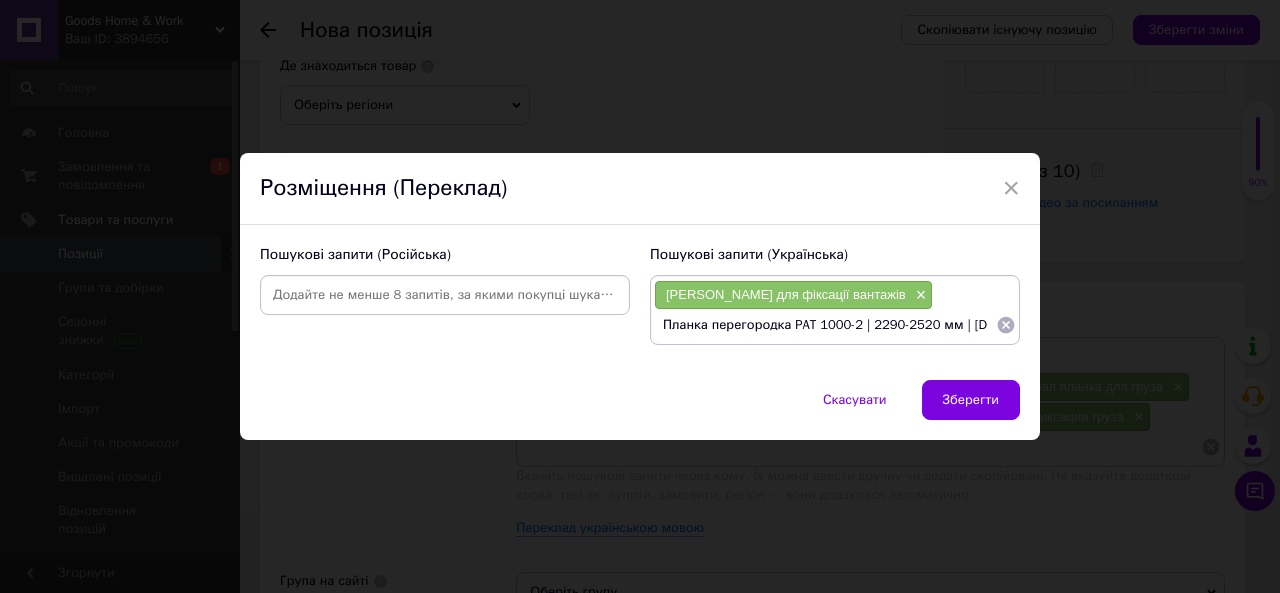 scroll, scrollTop: 0, scrollLeft: 25, axis: horizontal 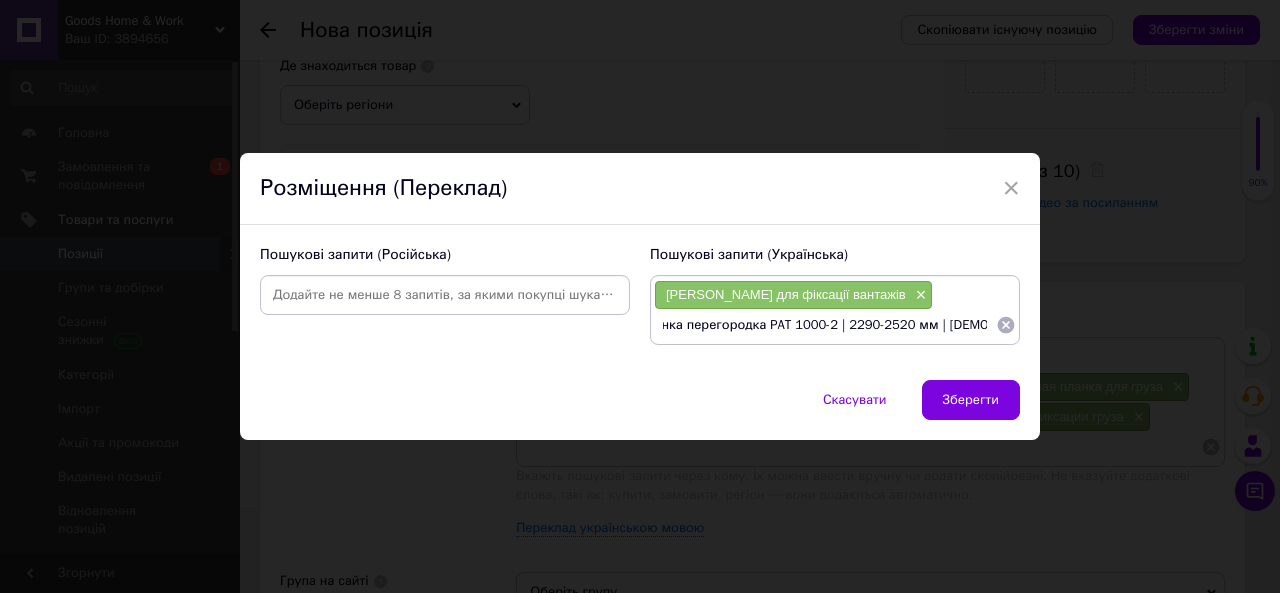 type on "Планка перегородка PAT 1000-2 | 2290-2520 мм | [DEMOGRAPHIC_DATA] даН." 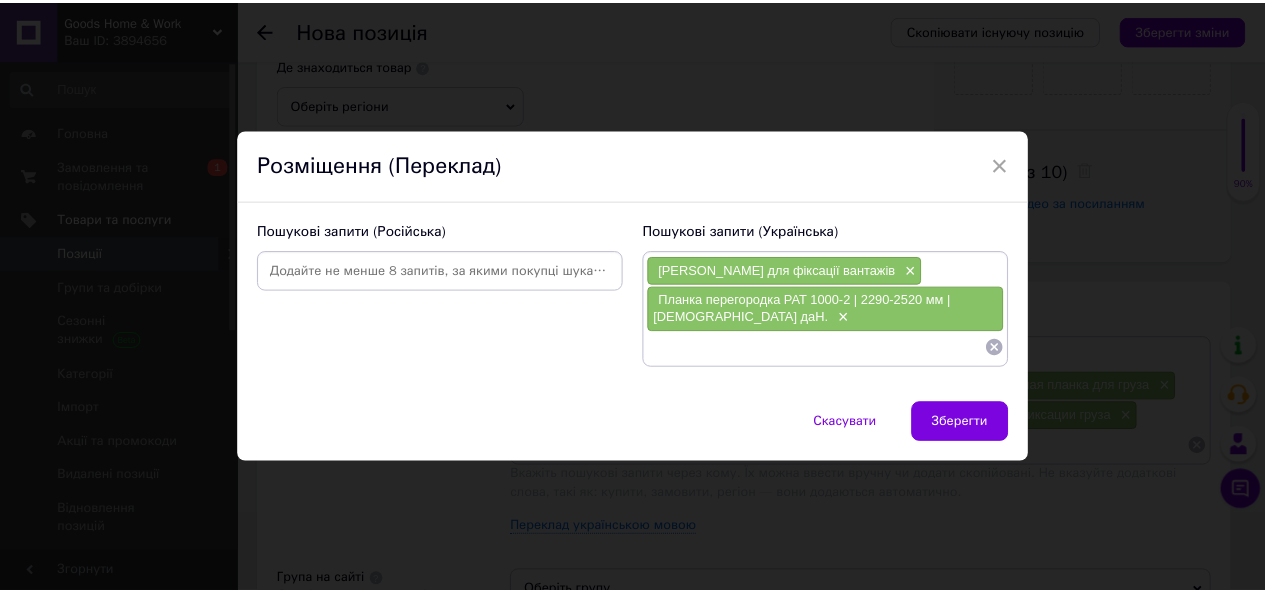 scroll, scrollTop: 0, scrollLeft: 0, axis: both 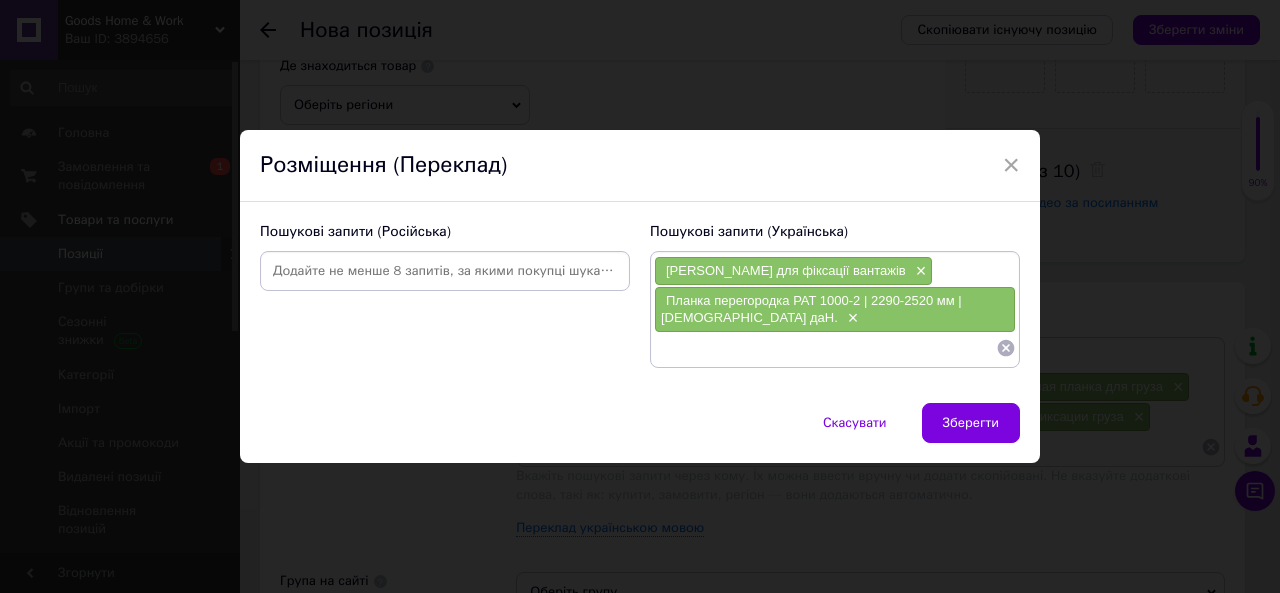 click at bounding box center [825, 348] 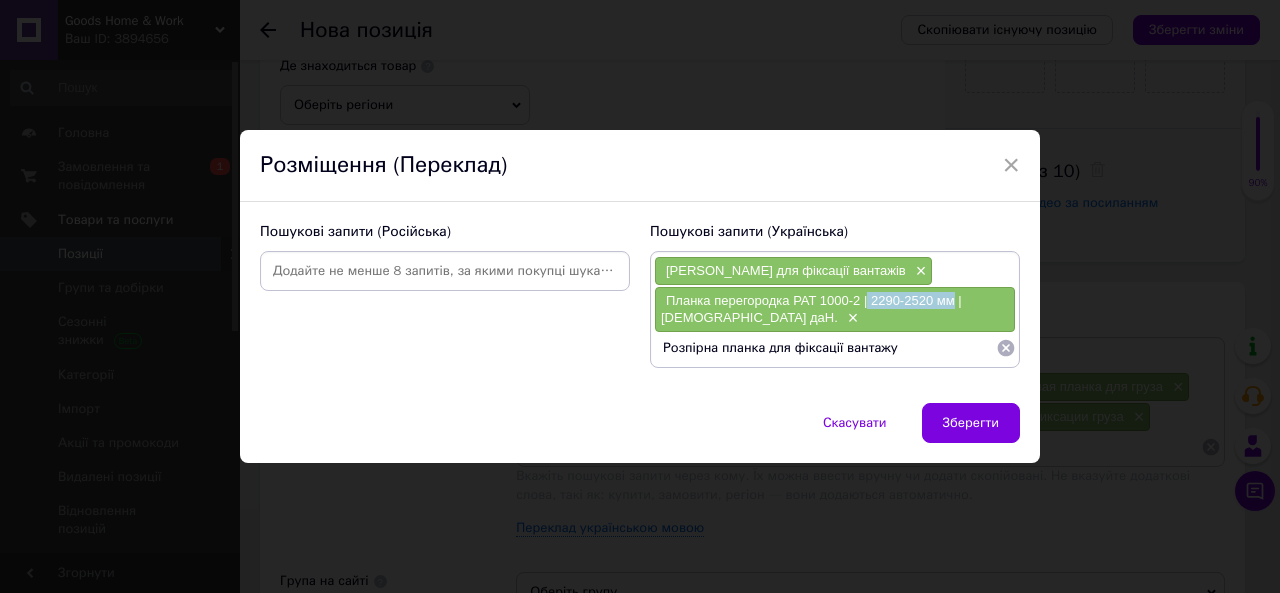 drag, startPoint x: 864, startPoint y: 294, endPoint x: 950, endPoint y: 307, distance: 86.977005 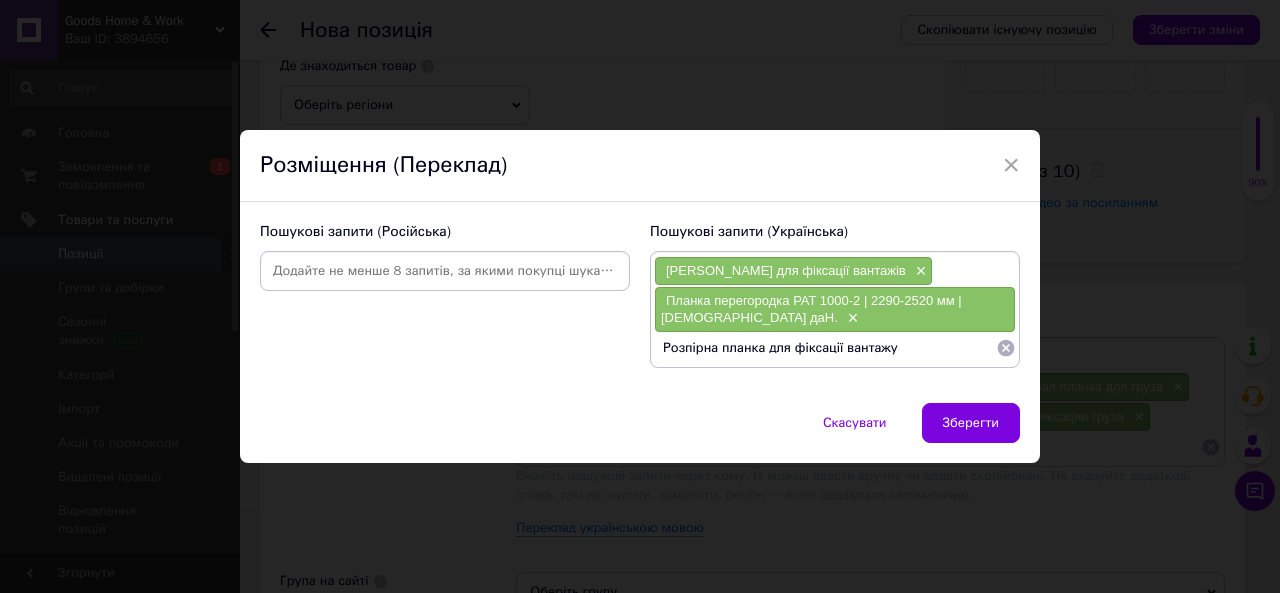 click on "Розпірна планка для фіксації вантажу" at bounding box center [825, 348] 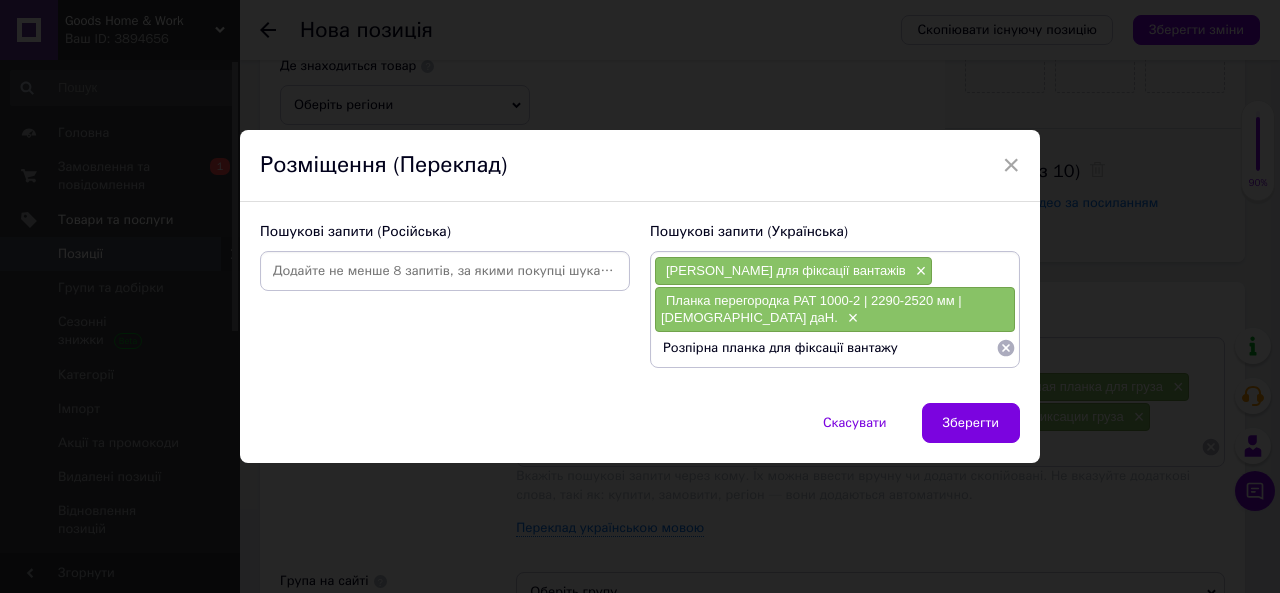 paste on "2290-2520 мм" 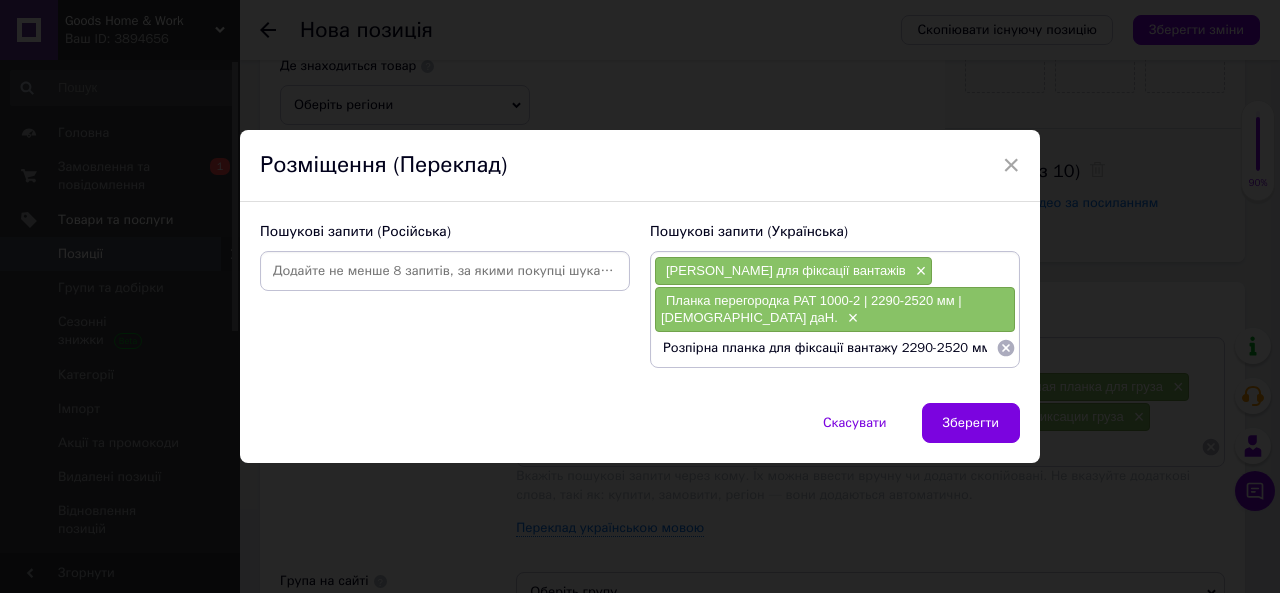click on "Розпірна планка для фіксації вантажу 2290-2520 мм" at bounding box center [825, 348] 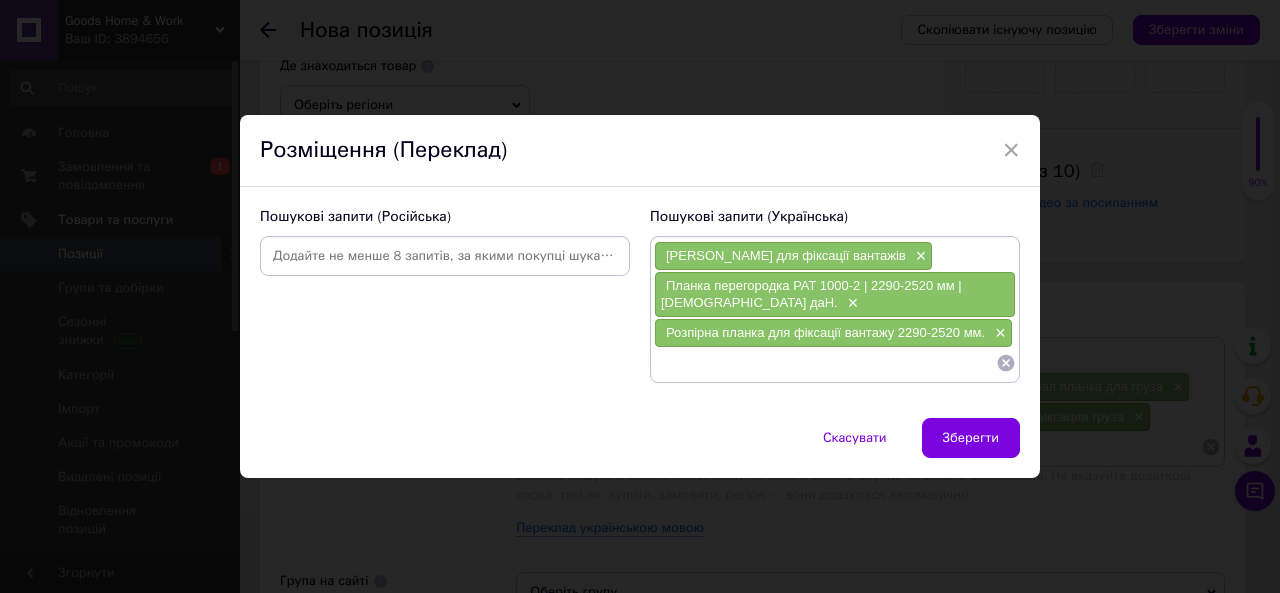 click at bounding box center (825, 363) 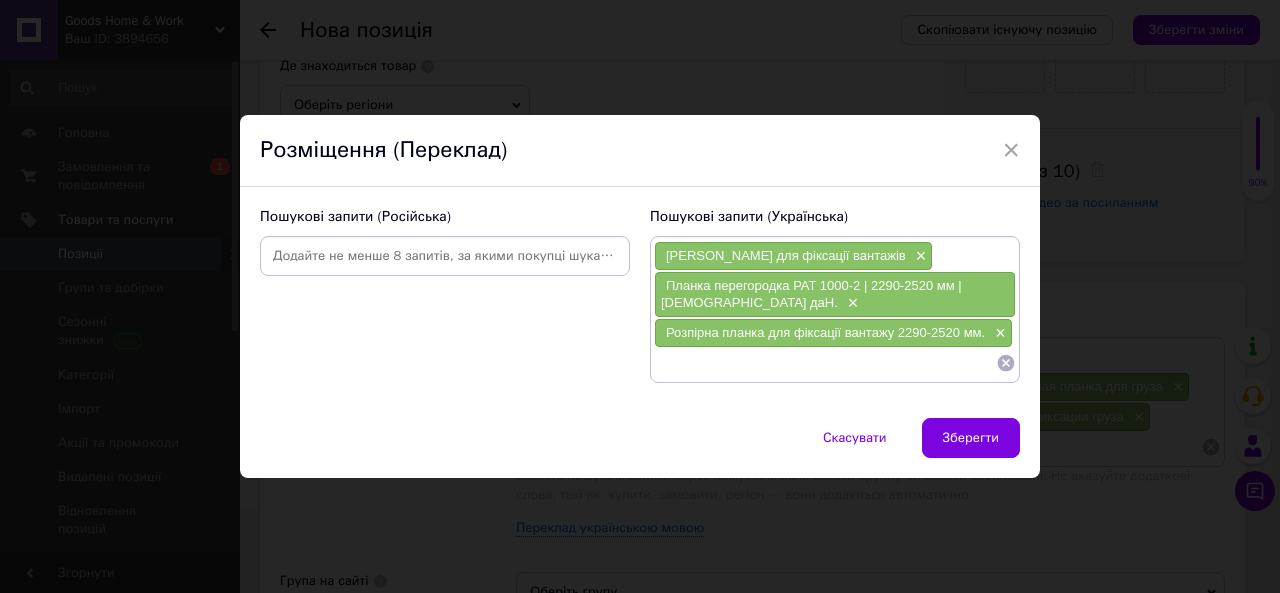 paste on "Планка блокувальна алюмінієва 2400-2700 мм" 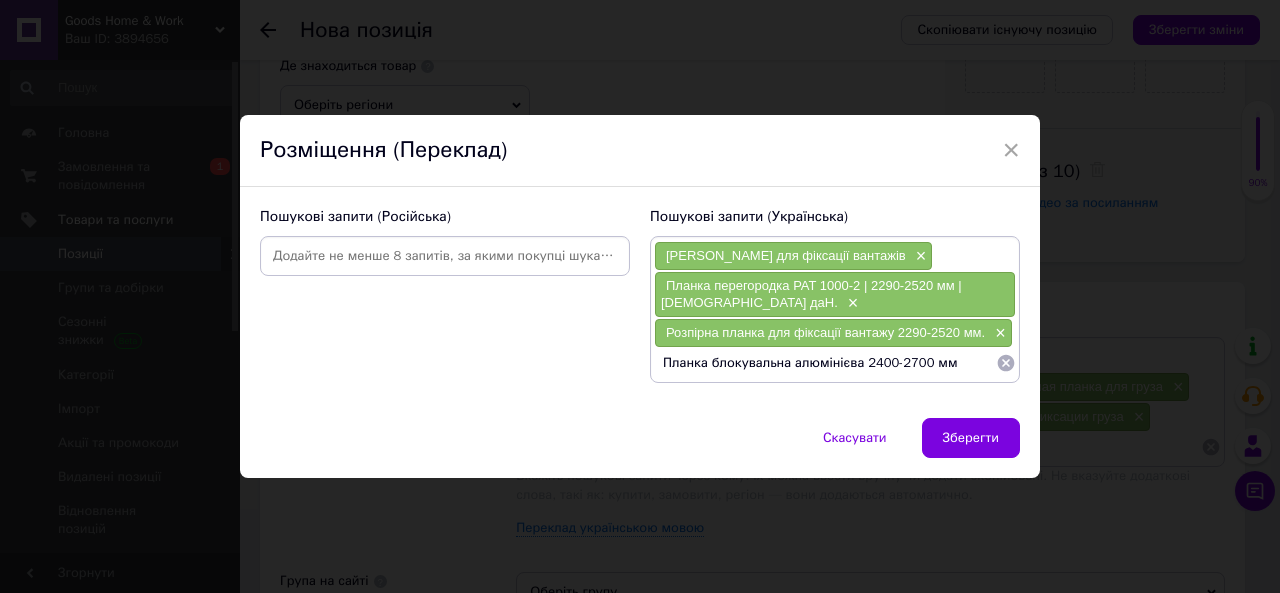 click on "Планка блокувальна алюмінієва 2400-2700 мм" at bounding box center [825, 363] 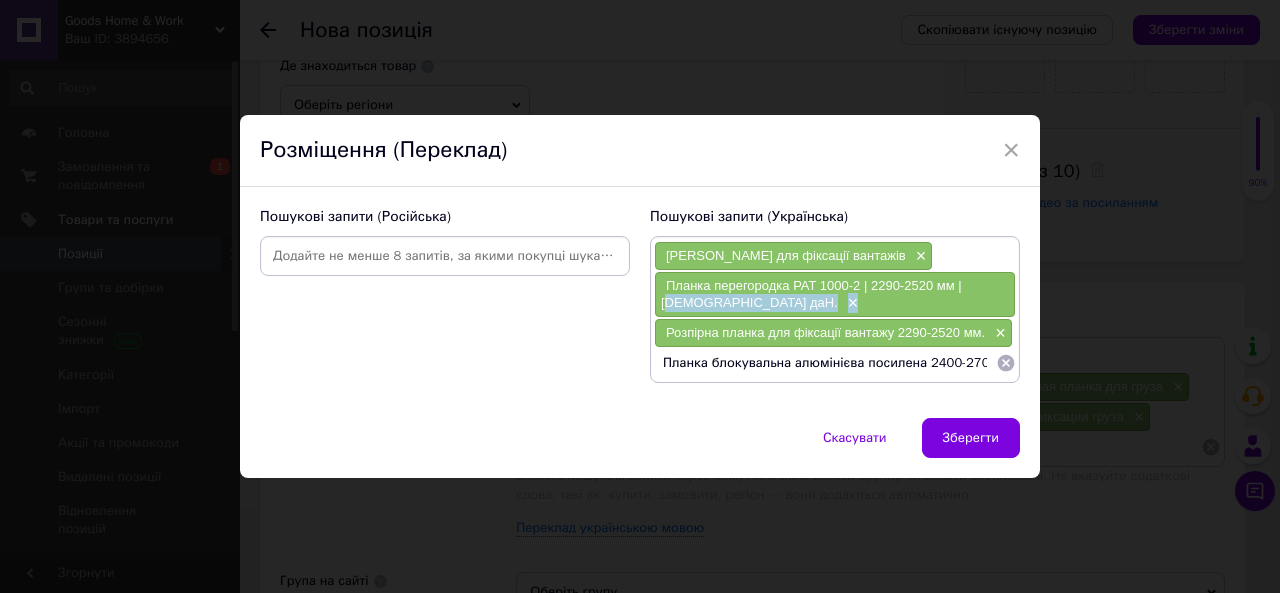 drag, startPoint x: 965, startPoint y: 283, endPoint x: 933, endPoint y: 301, distance: 36.71512 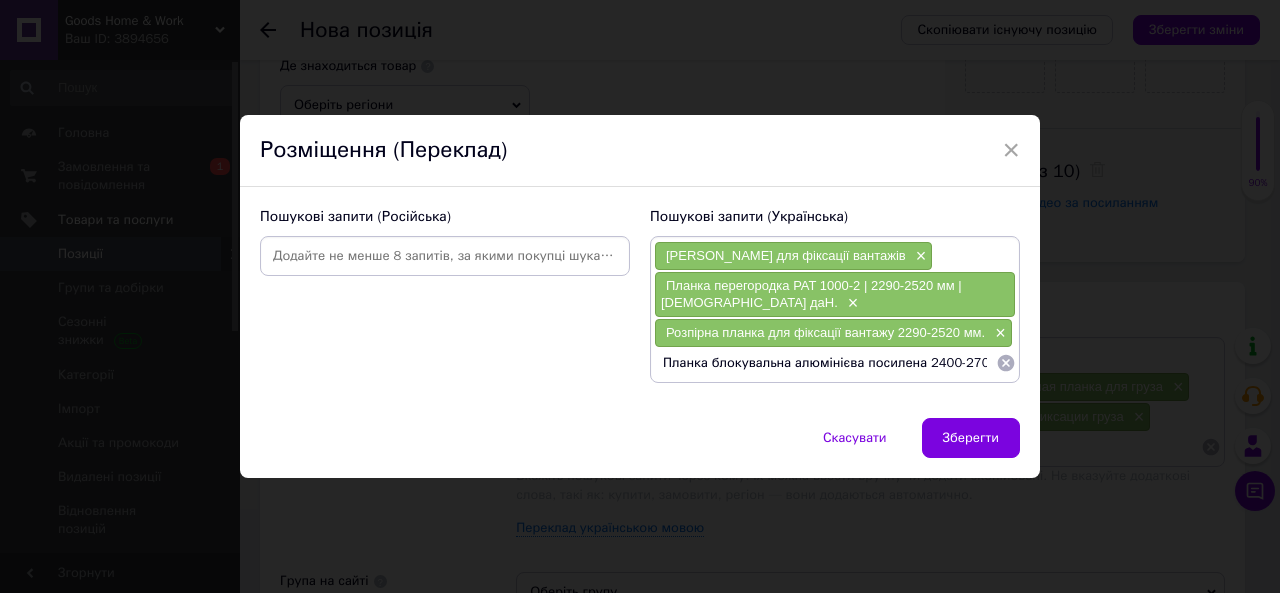 click on "Планка блокувальна алюмінієва посилена 2400-2700 мм" at bounding box center [825, 363] 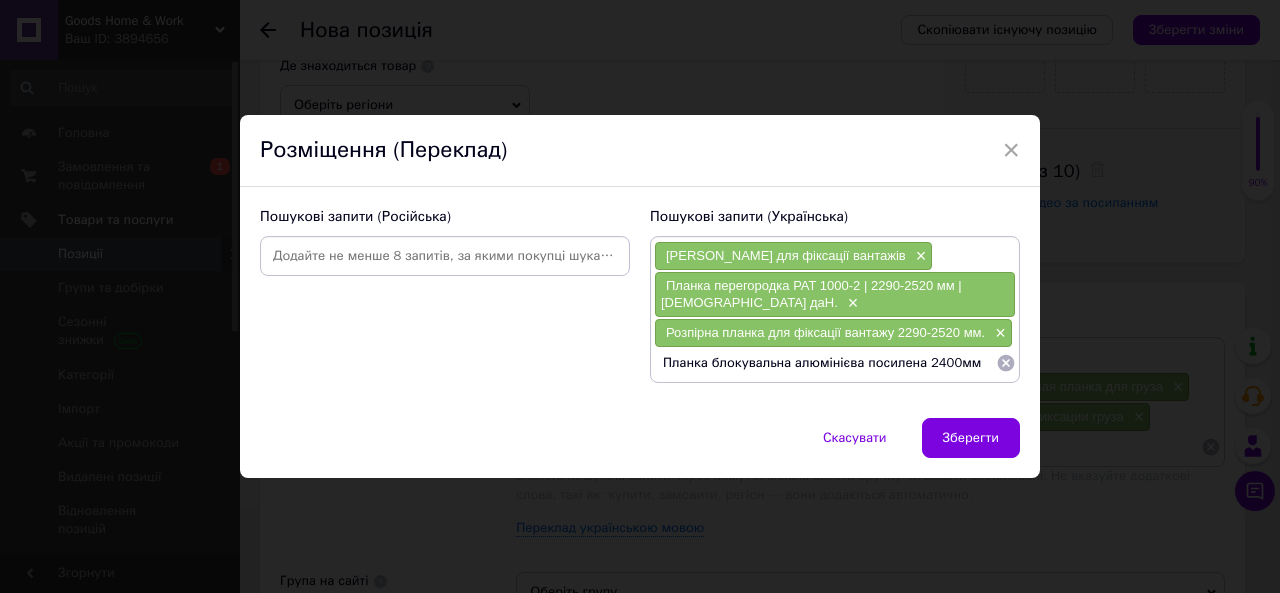 click on "Планка блокувальна алюмінієва посилена 2400мм" at bounding box center (825, 363) 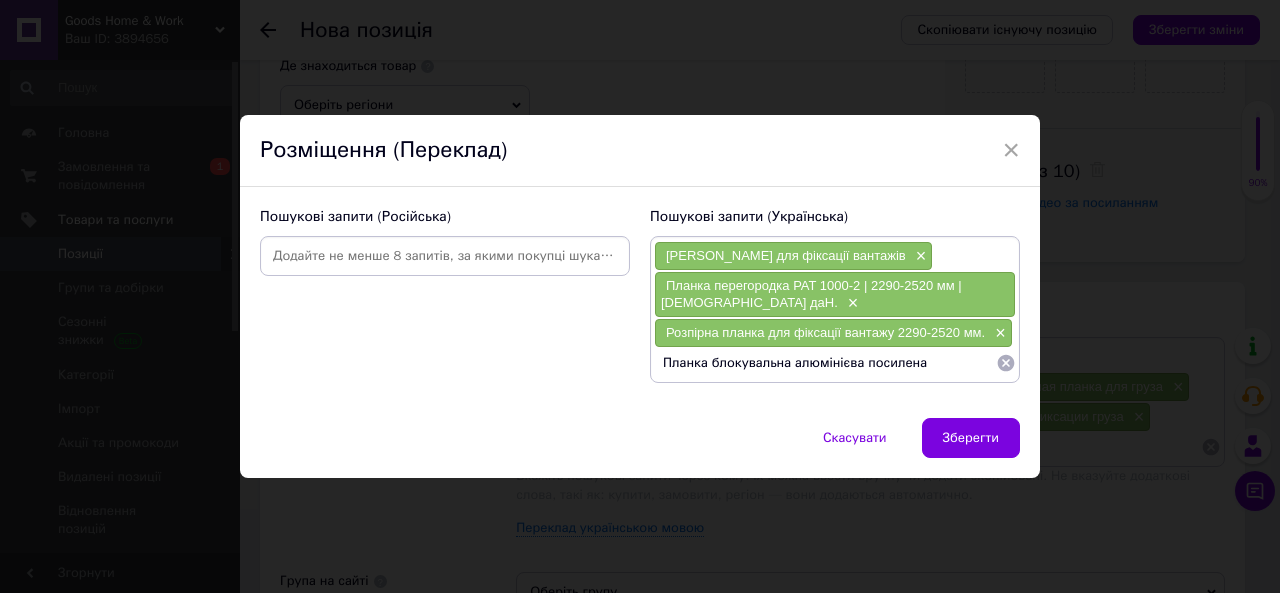 paste on "1000daN" 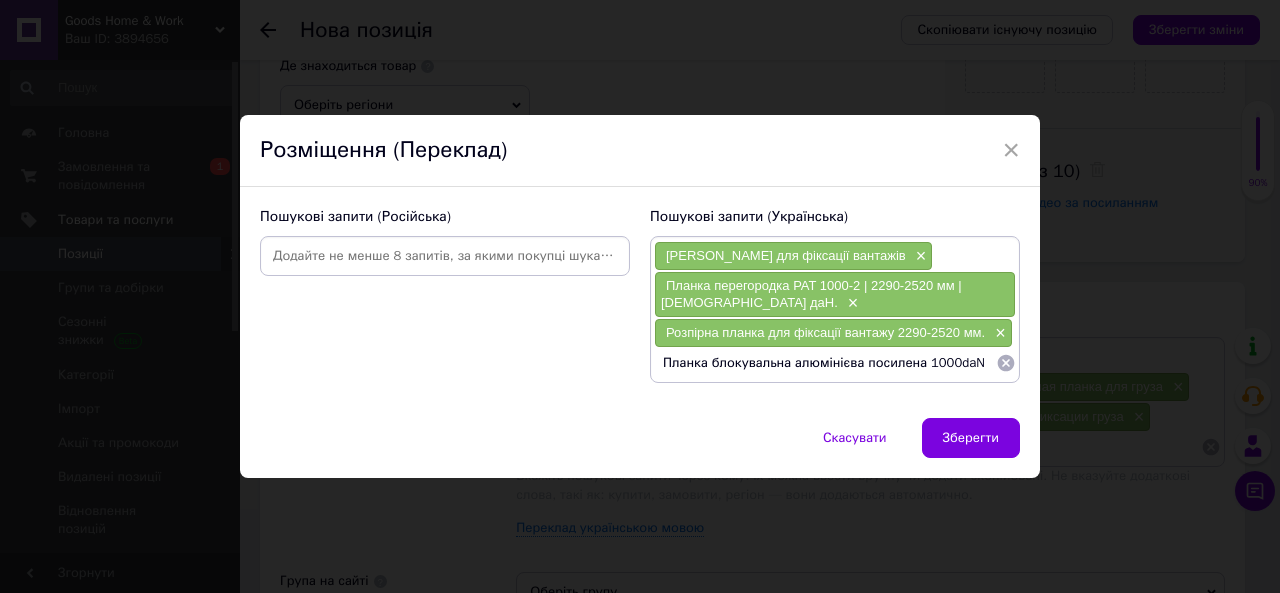 click on "Планка блокувальна алюмінієва посилена 1000daN" at bounding box center [825, 363] 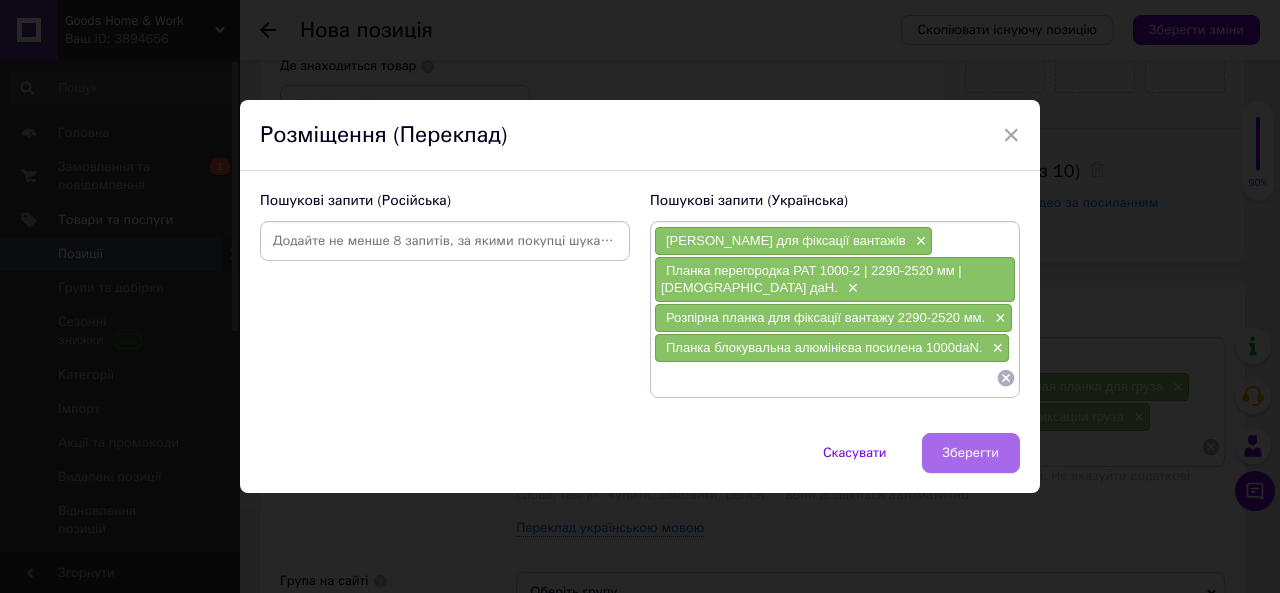 type 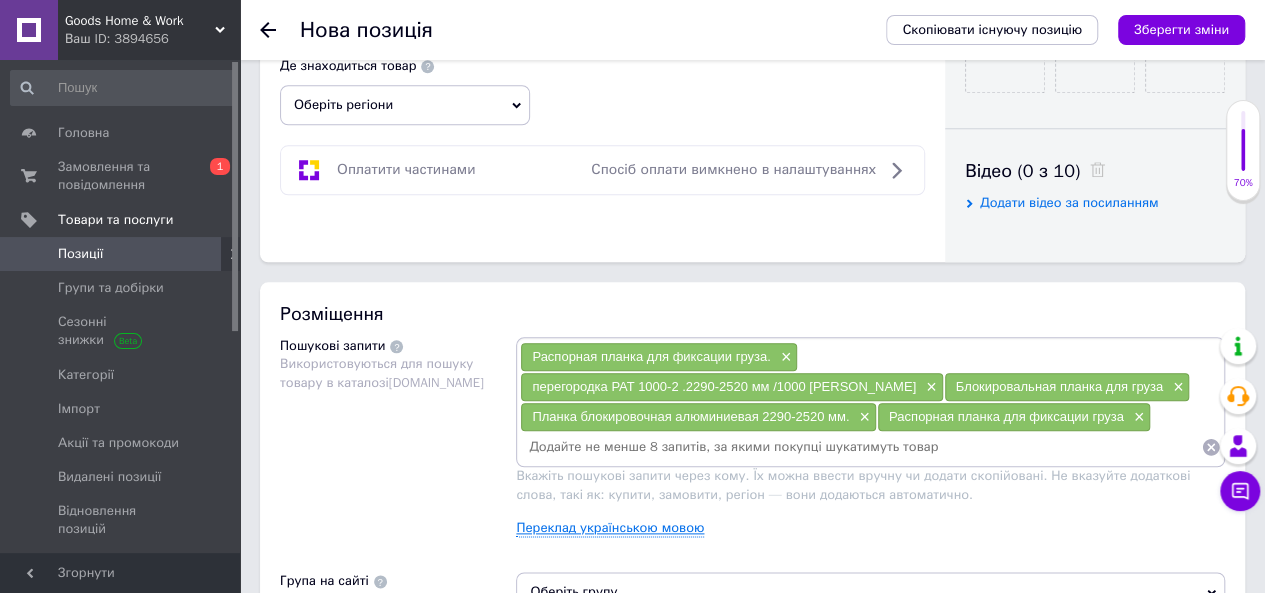 click on "Переклад українською мовою" at bounding box center [610, 528] 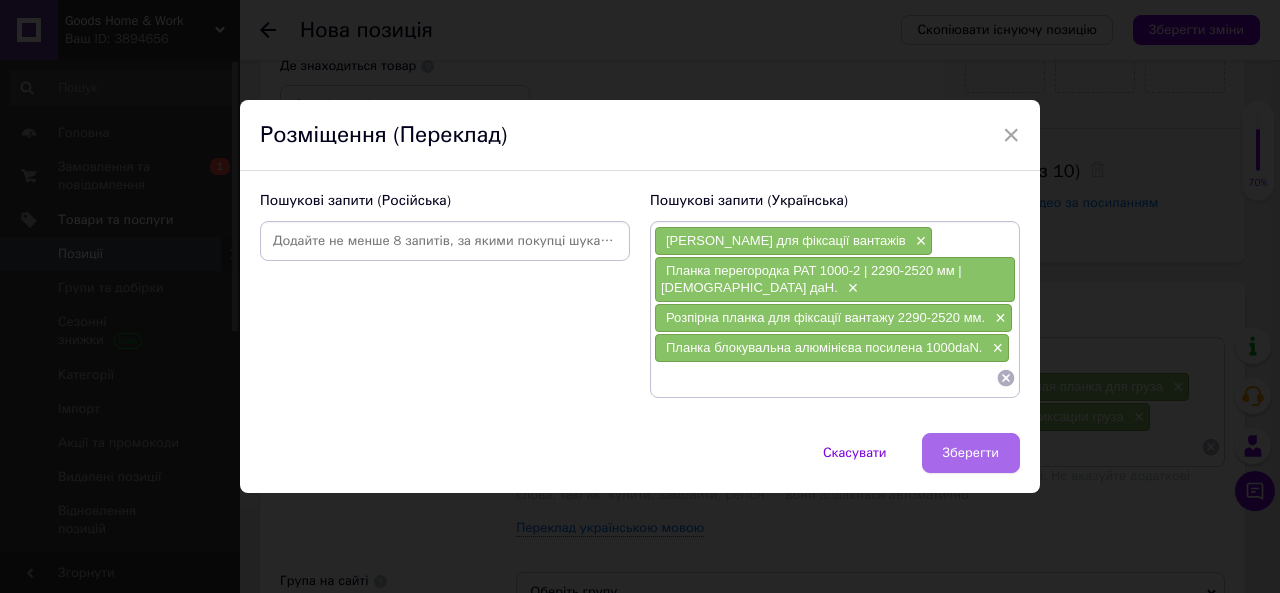 click on "Зберегти" at bounding box center (971, 453) 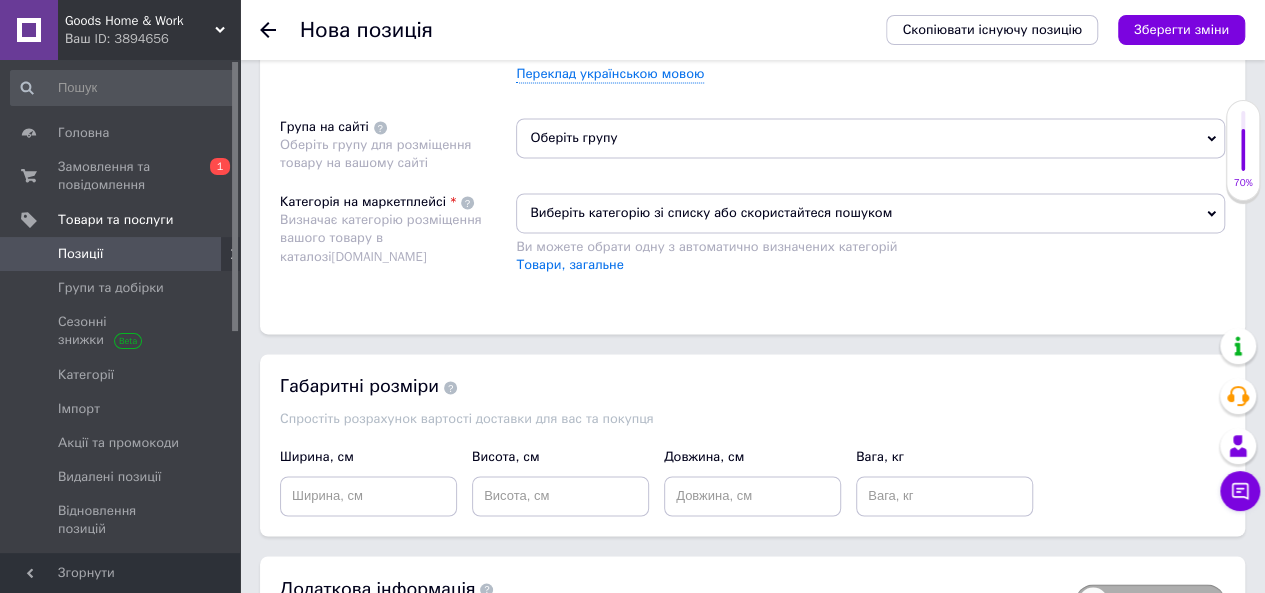 scroll, scrollTop: 1484, scrollLeft: 0, axis: vertical 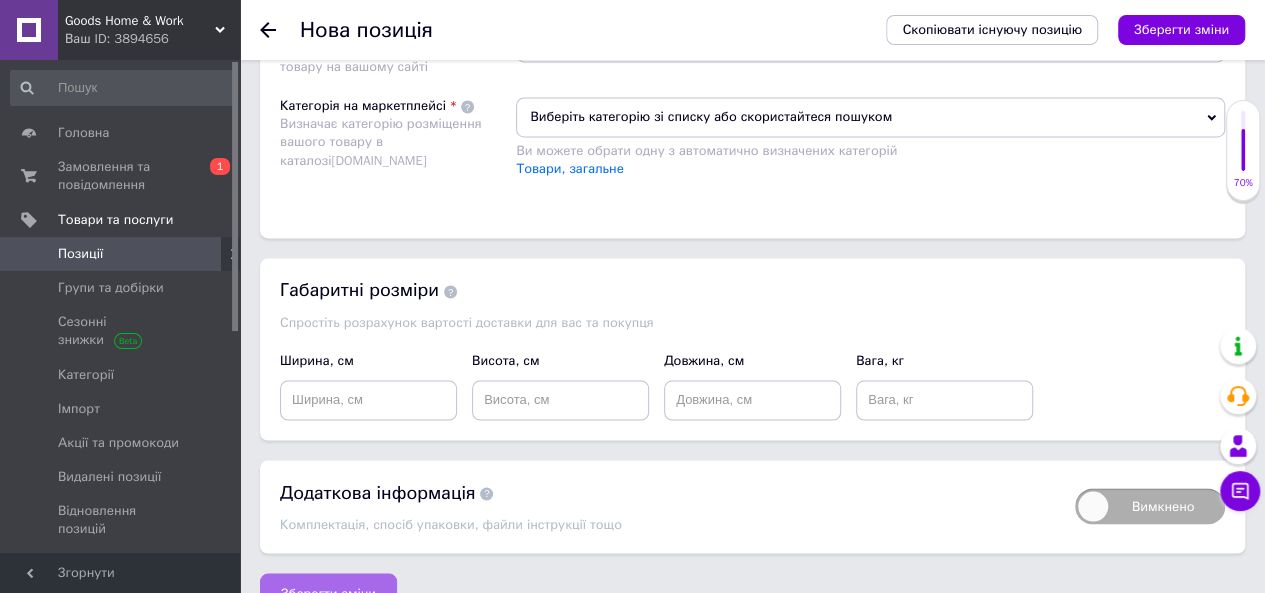 click on "Зберегти зміни" at bounding box center (328, 593) 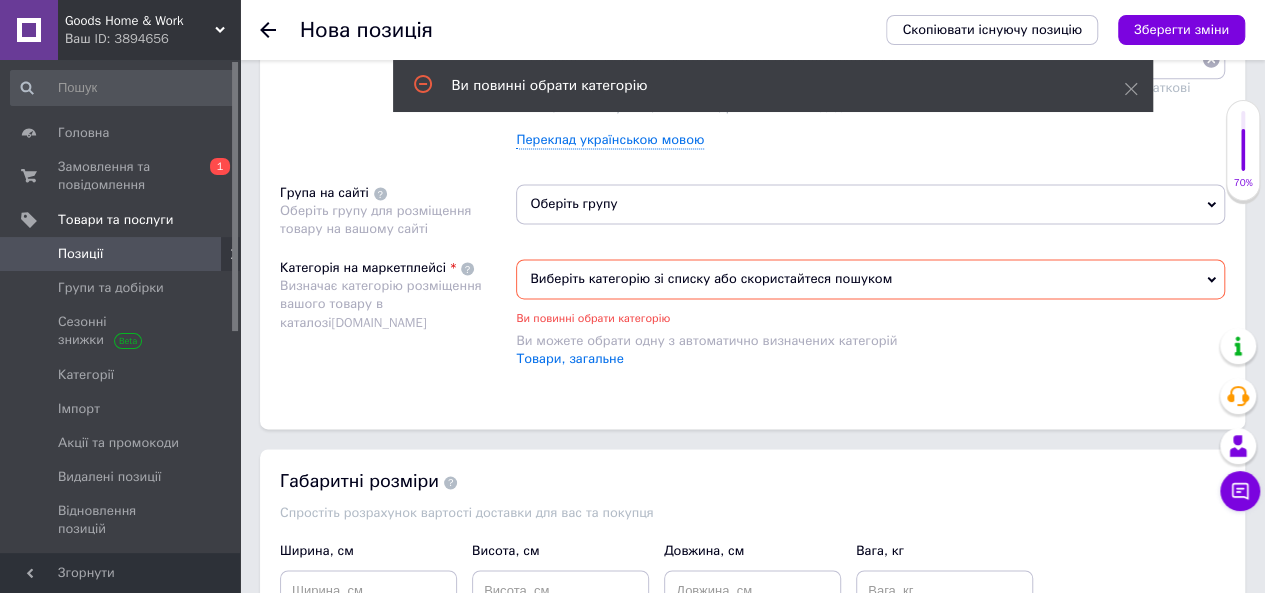 scroll, scrollTop: 1306, scrollLeft: 0, axis: vertical 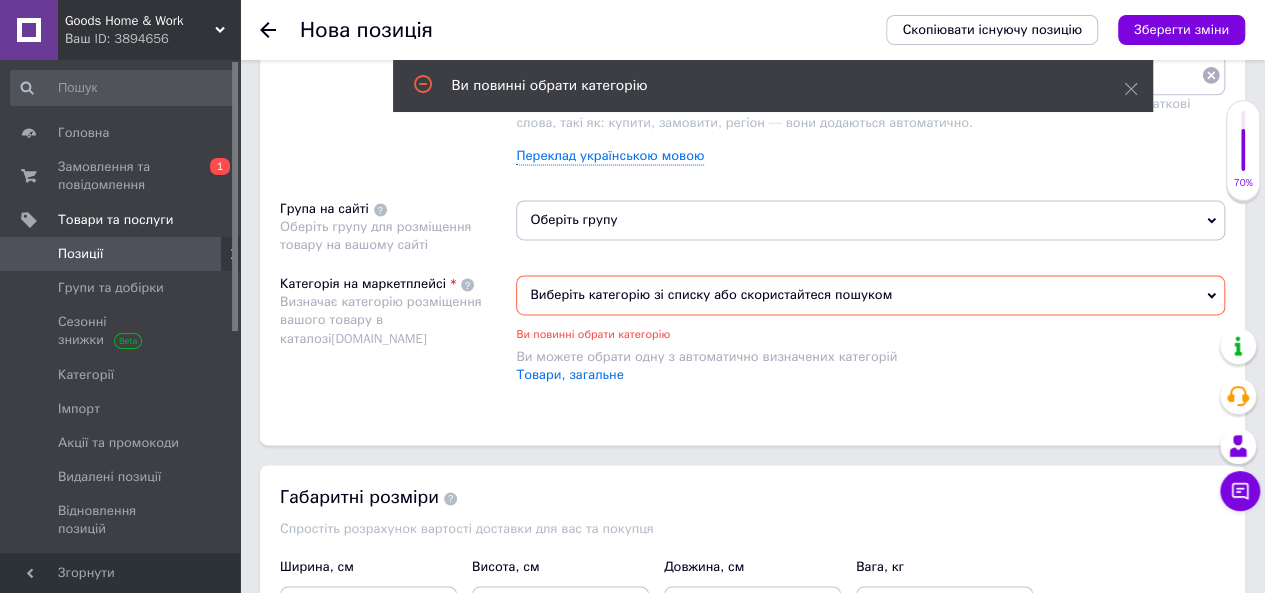 click on "Товари, загальне" at bounding box center (870, 375) 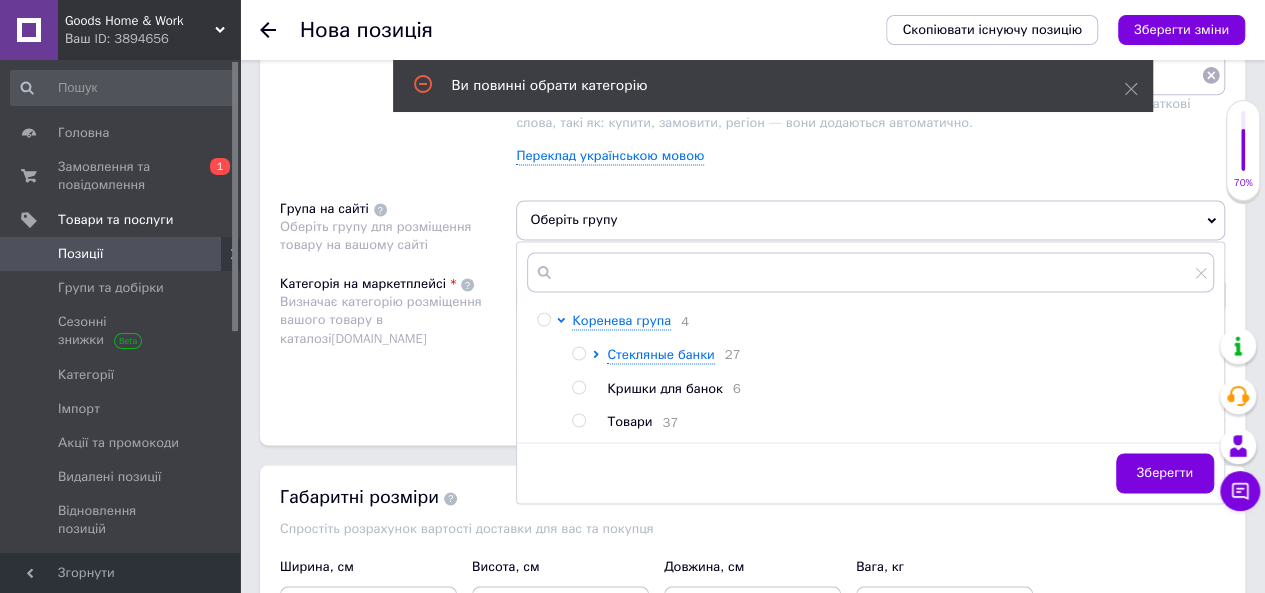 click on "Категорія на маркетплейсі Визначає категорію розміщення вашого товару в каталозі  [DOMAIN_NAME]" at bounding box center (398, 340) 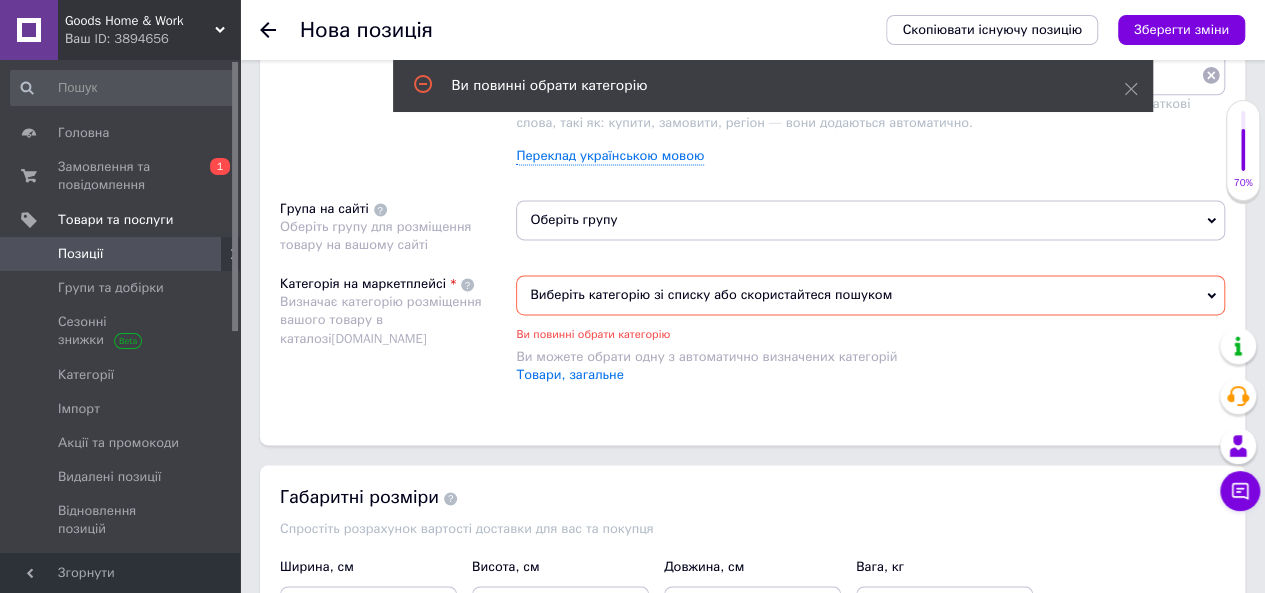 click on "Виберіть категорію зі списку або скористайтеся пошуком" at bounding box center [870, 295] 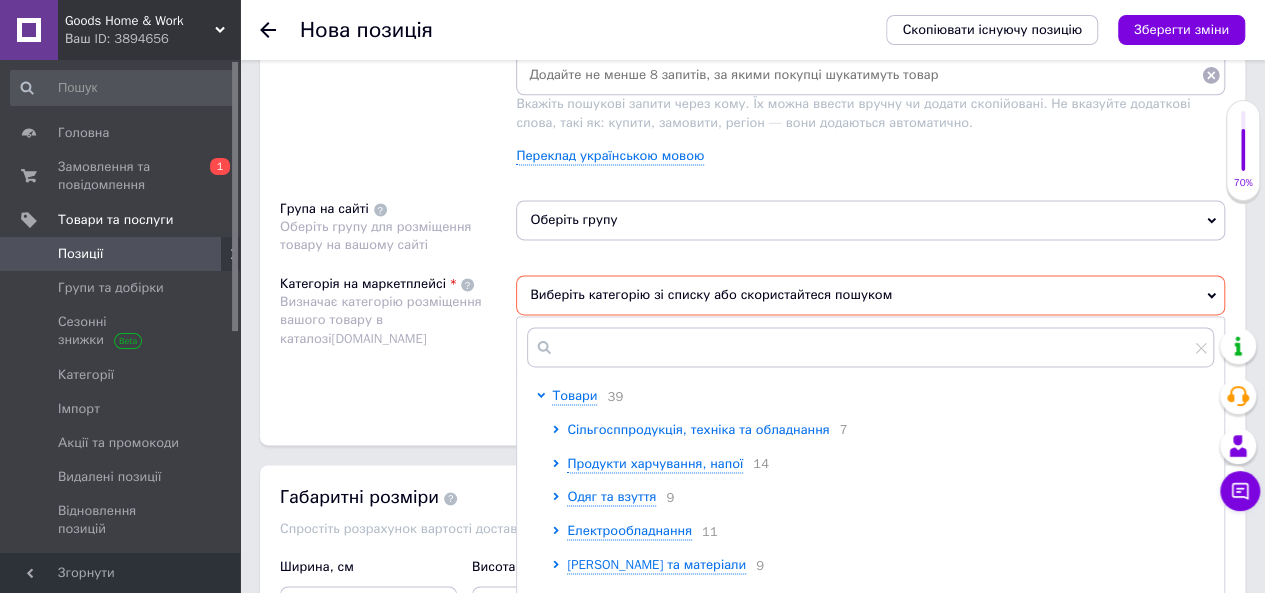 click on "Сільгосппродукція, техніка та обладнання" at bounding box center [698, 429] 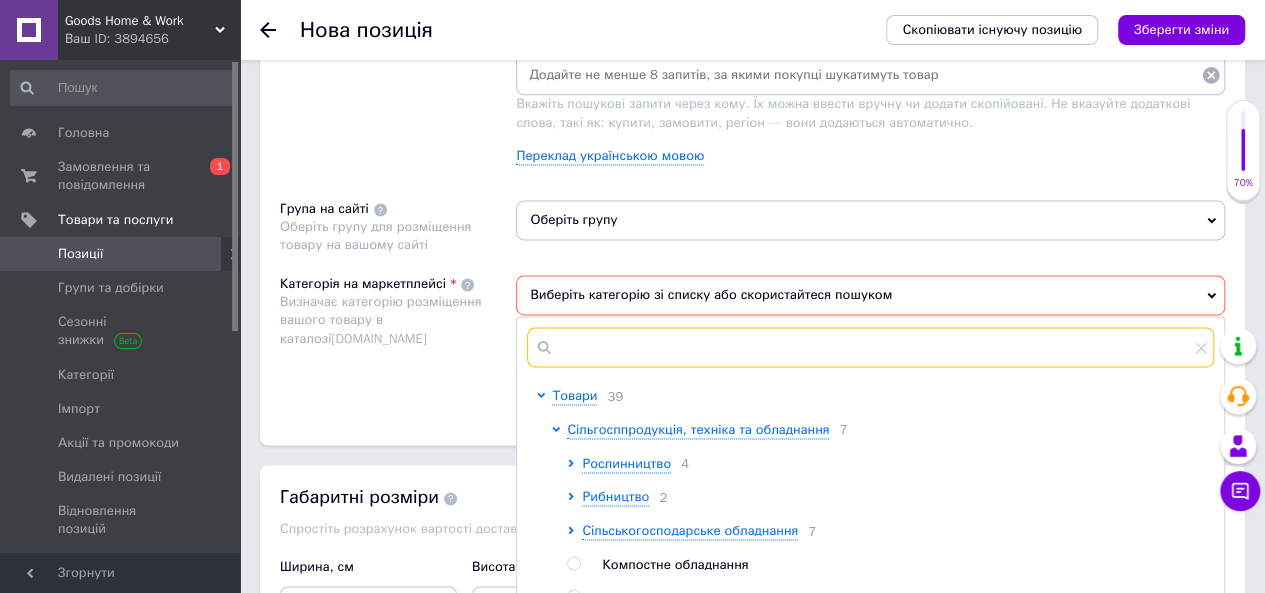 click at bounding box center (870, 347) 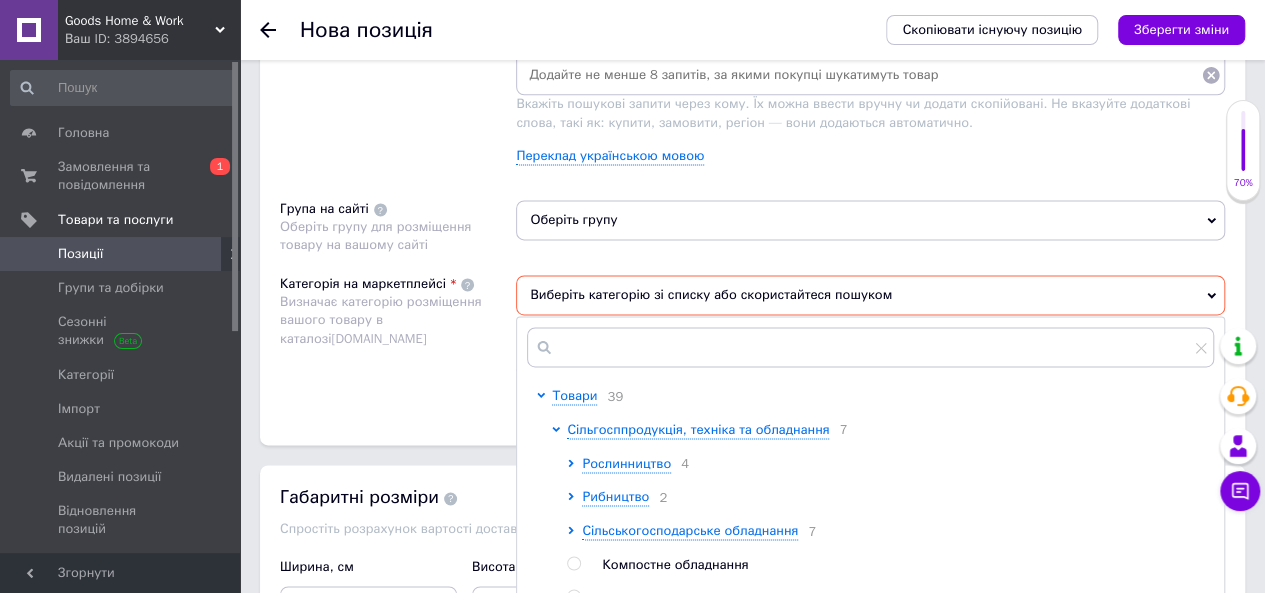 click on "Товари 39 Сільгосппродукція, техніка та обладнання 7 Рослинництво 4 Рибництво 2 Сільськогосподарське обладнання 7 Компостне обладнання Грибівництво Тваринництво 5 Сільськогосподарська техніка 8 Продукти харчування, напої 14 Одяг та взуття 9 Електрообладнання 11 Сировина та матеріали 9 Авіа-, ж/д-, водний транспорт 5 Будівництво 7 Промислове обладнання та верстати 34 Дім і сад 12 Краса та здоров'я 15 Подарунки, хобі, книги 16 Спорт і відпочинок 20 Тара та упаковка 9 Зоотовари 7 Безпека та захист 13 Нерухомість 5 Неліквідні запаси (стоки) 1 8 Антикваріат і колекціонування" at bounding box center [882, 1155] 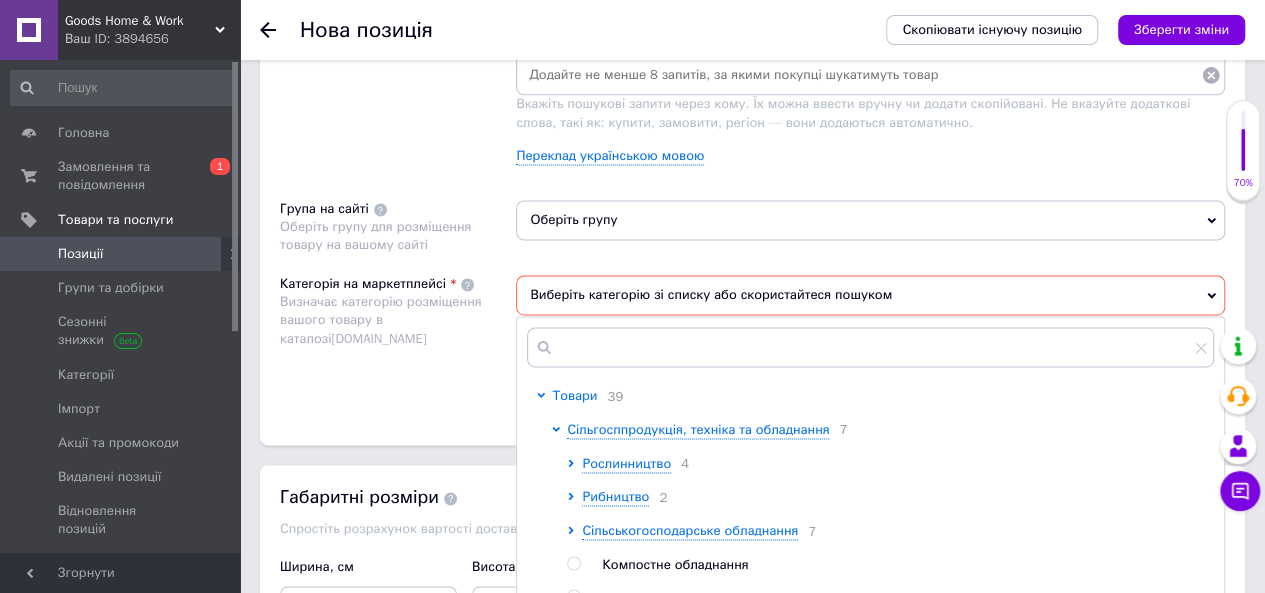 click on "Товари" at bounding box center (574, 395) 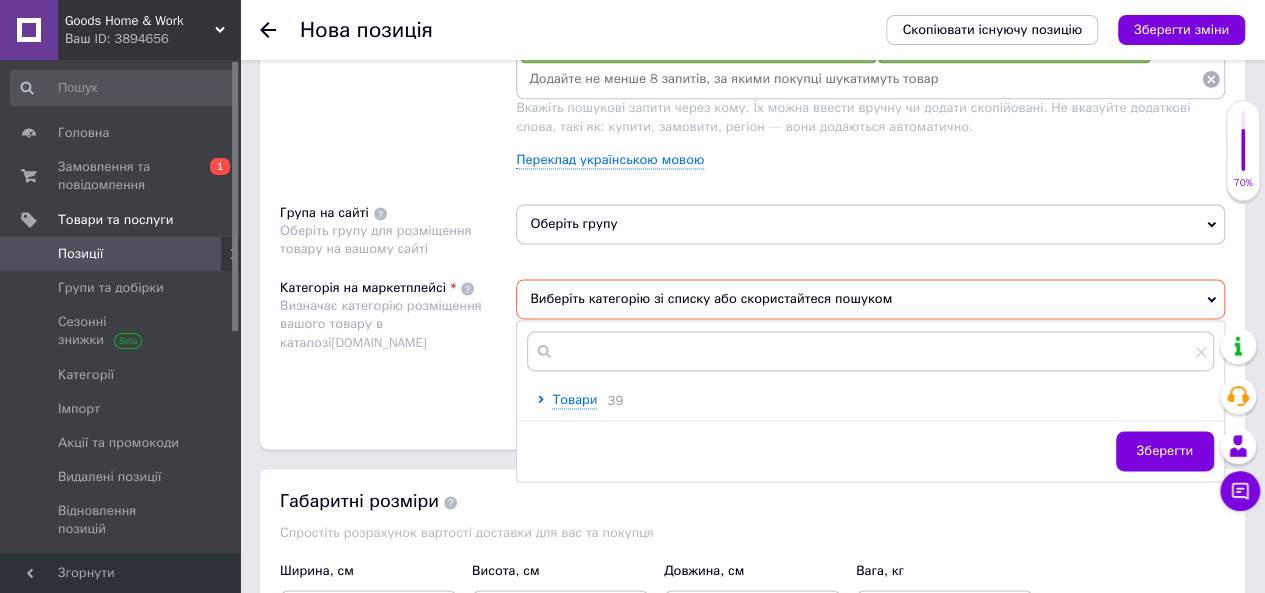 scroll, scrollTop: 1306, scrollLeft: 0, axis: vertical 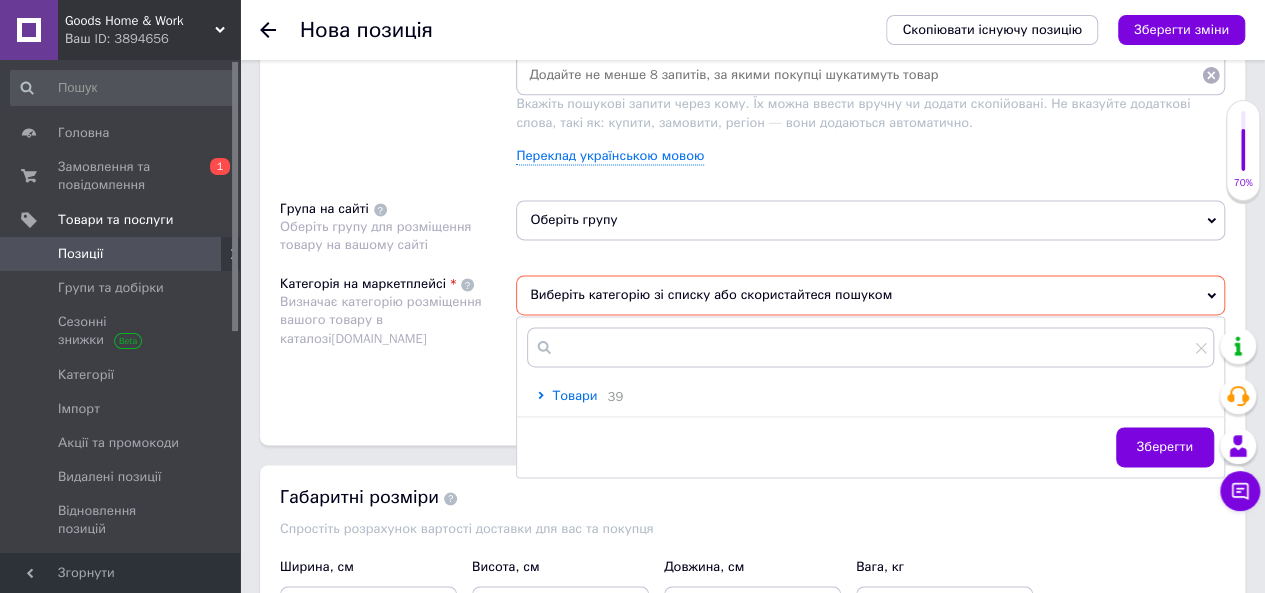 click on "Товари" at bounding box center [574, 395] 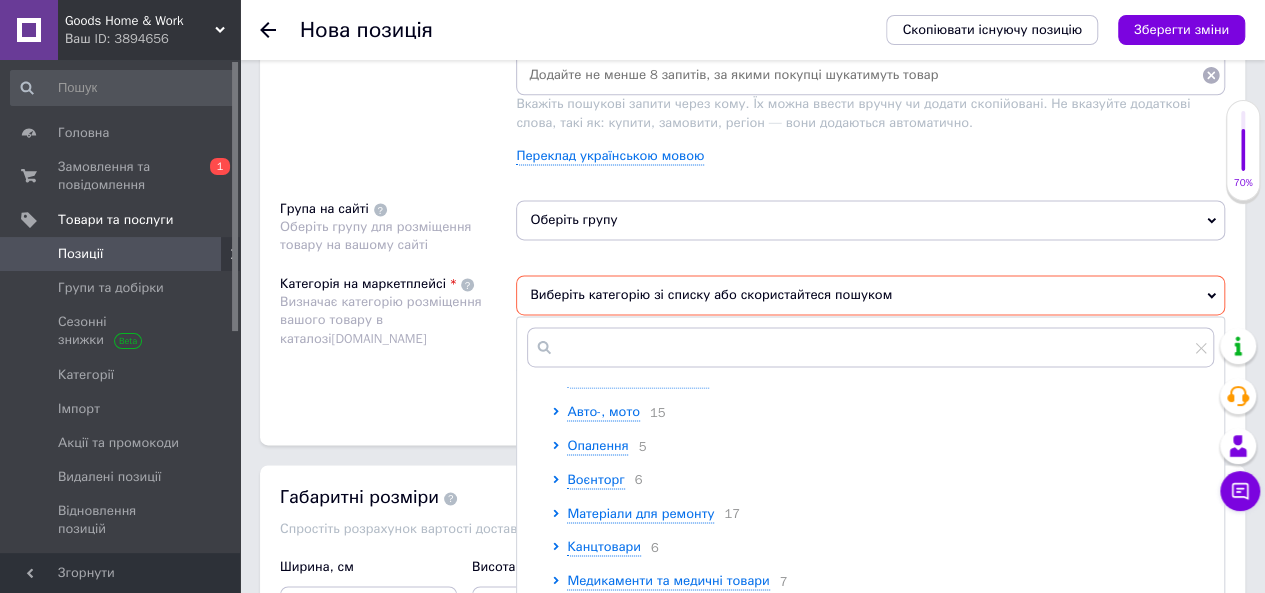 scroll, scrollTop: 1130, scrollLeft: 0, axis: vertical 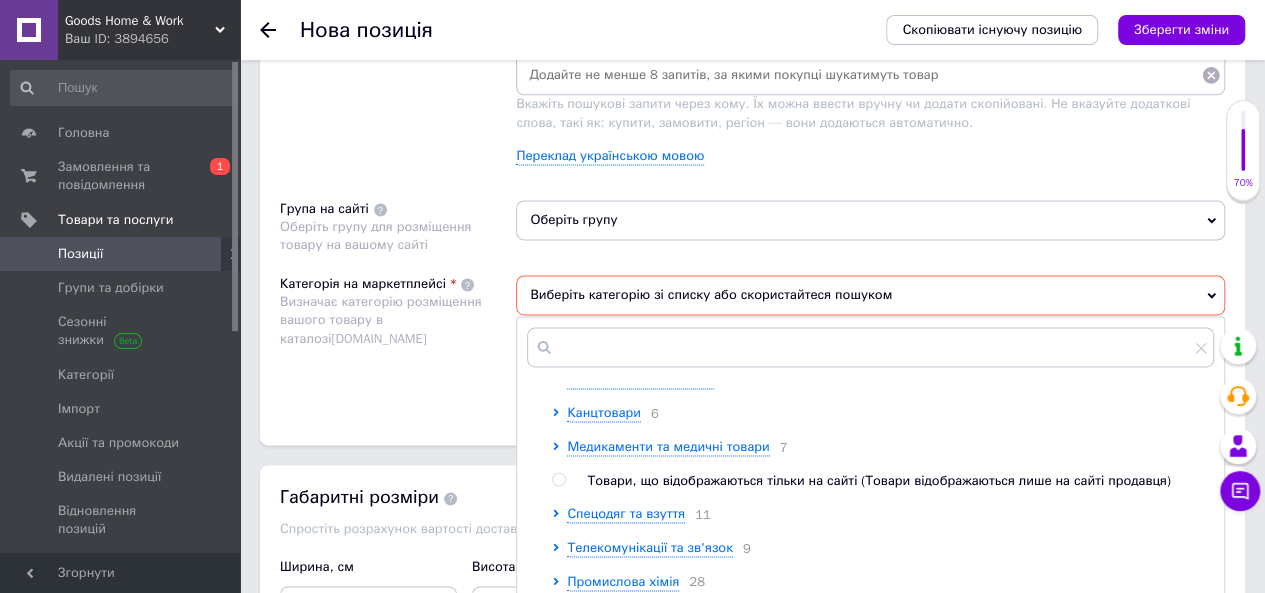 drag, startPoint x: 1222, startPoint y: 365, endPoint x: 1220, endPoint y: 419, distance: 54.037025 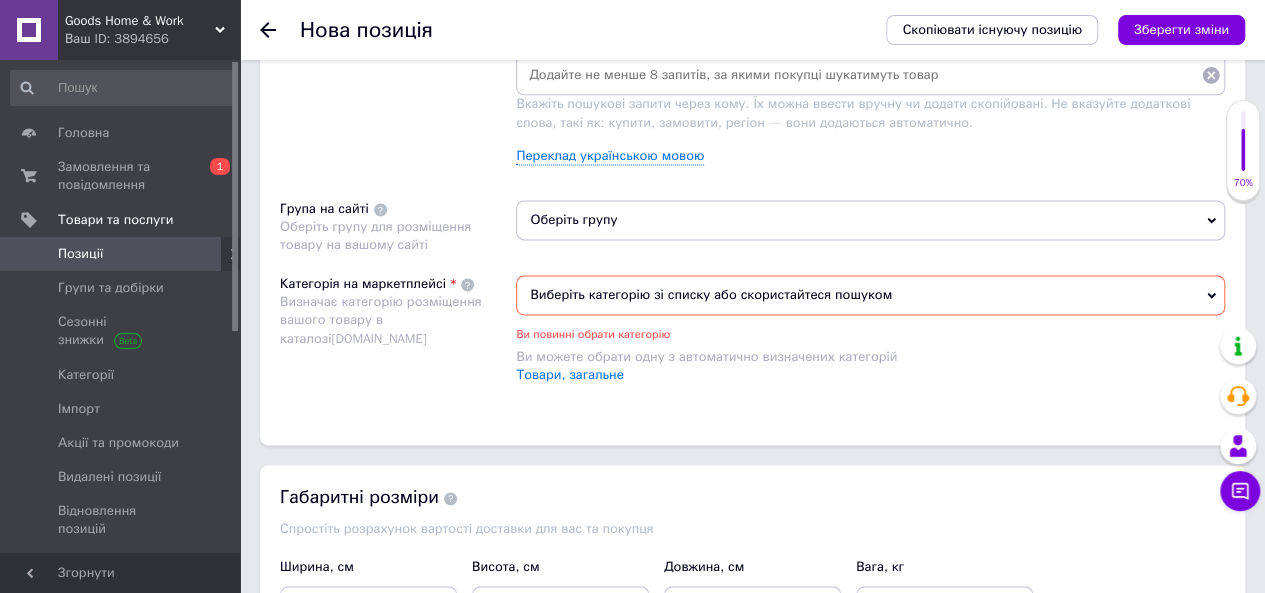 click on "Виберіть категорію зі списку або скористайтеся пошуком" at bounding box center [870, 295] 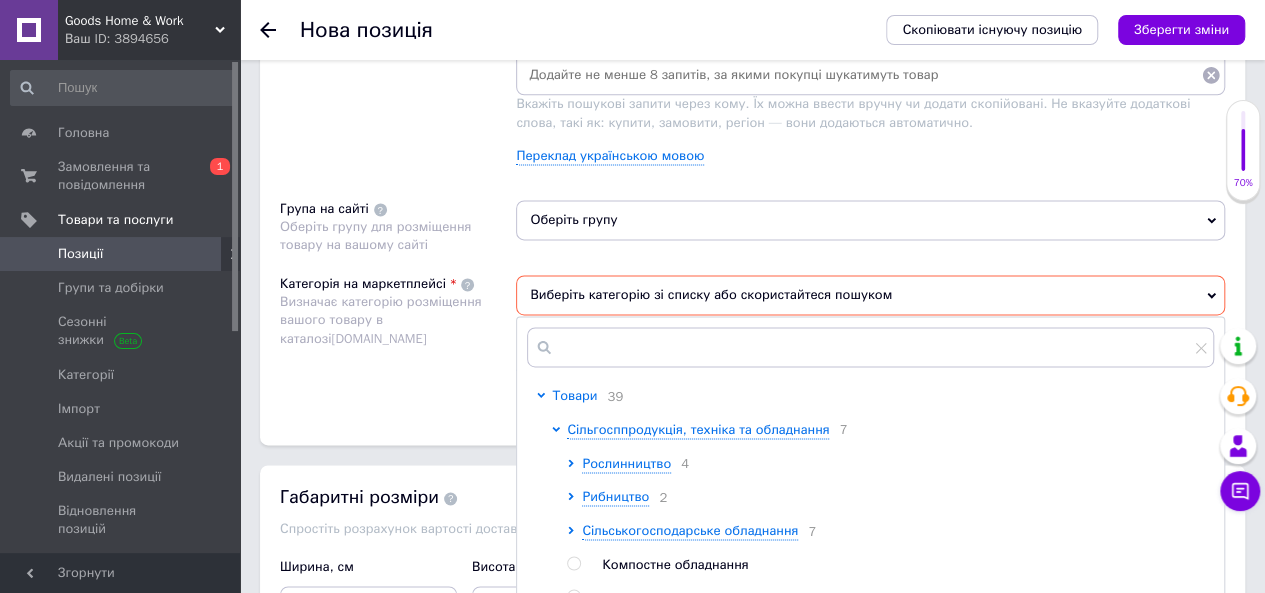 click on "Товари" at bounding box center [574, 395] 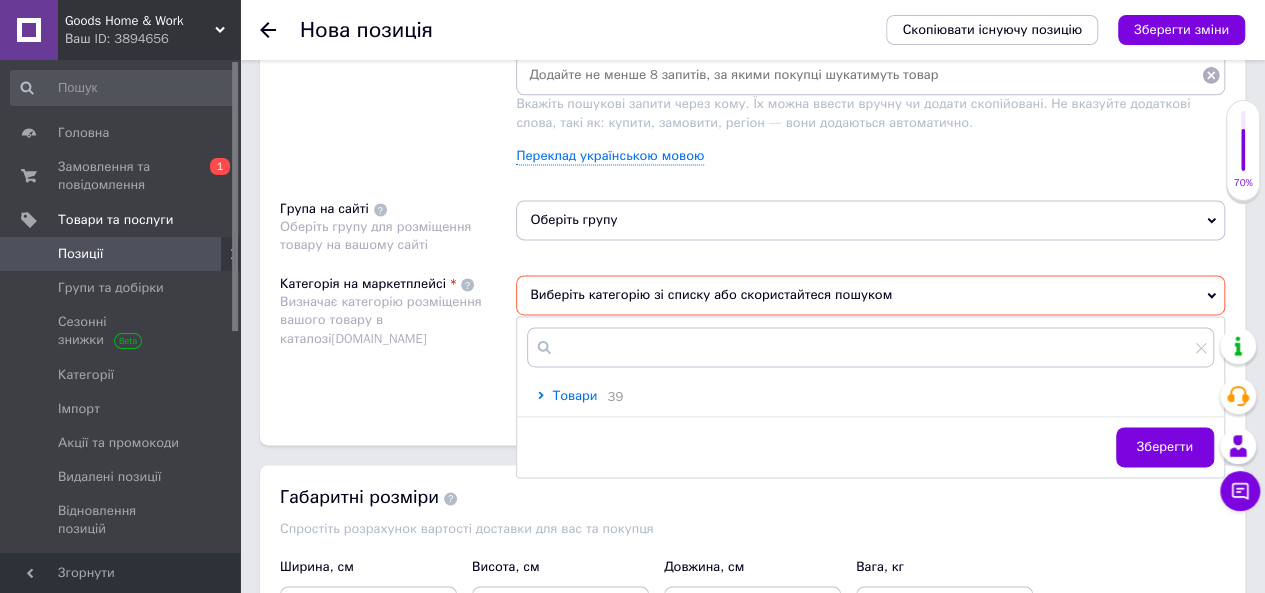 click on "Товари" at bounding box center [574, 395] 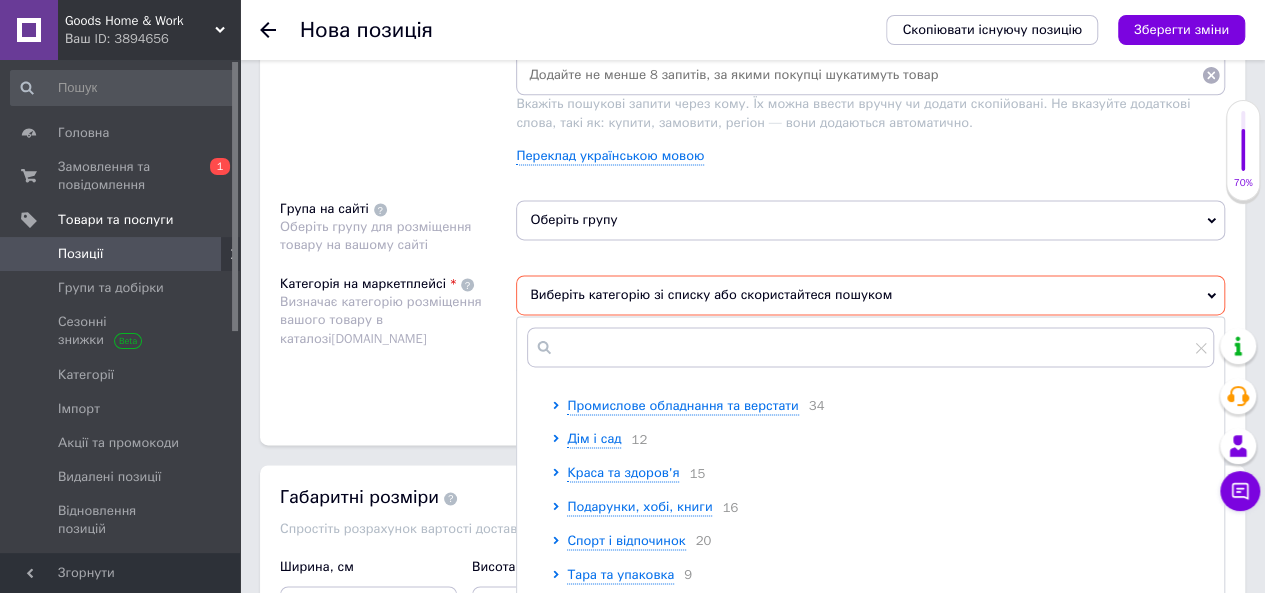 scroll, scrollTop: 514, scrollLeft: 0, axis: vertical 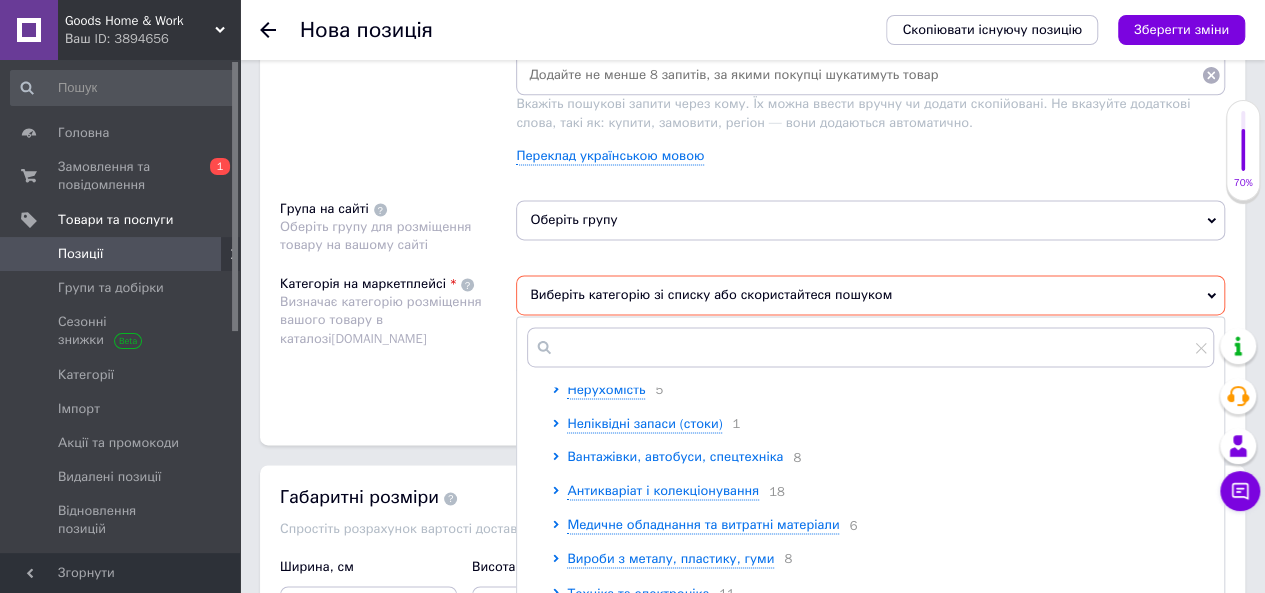 click on "Вантажівки, автобуси, спецтехніка" at bounding box center [675, 456] 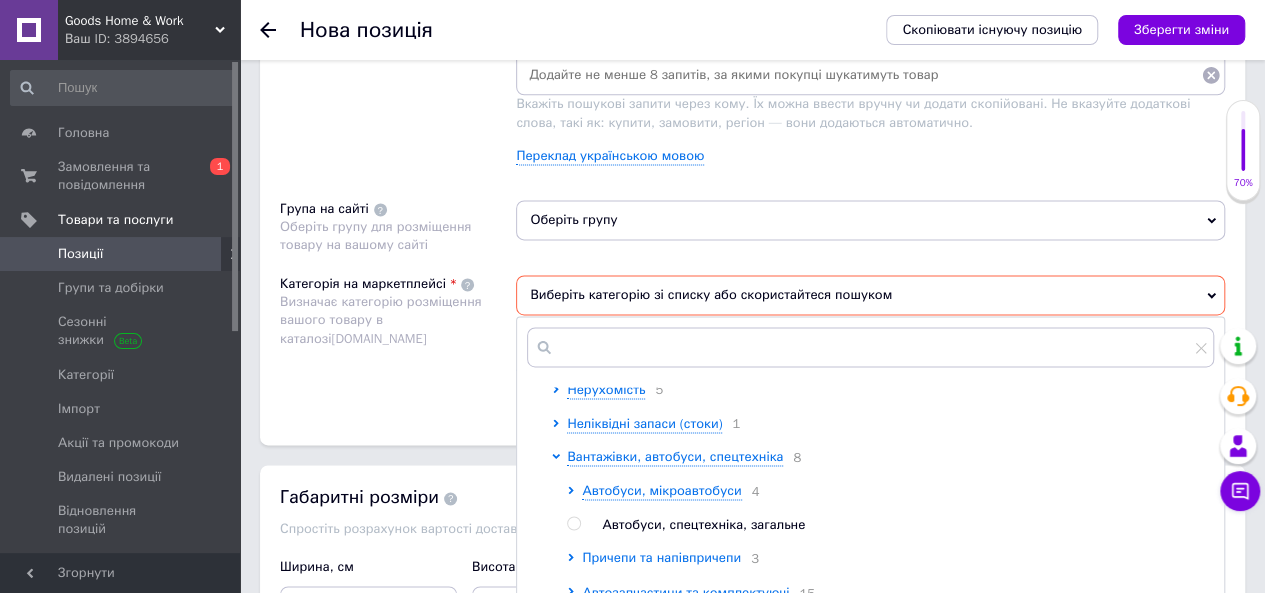 click on "Причепи та напівпричепи" at bounding box center [661, 557] 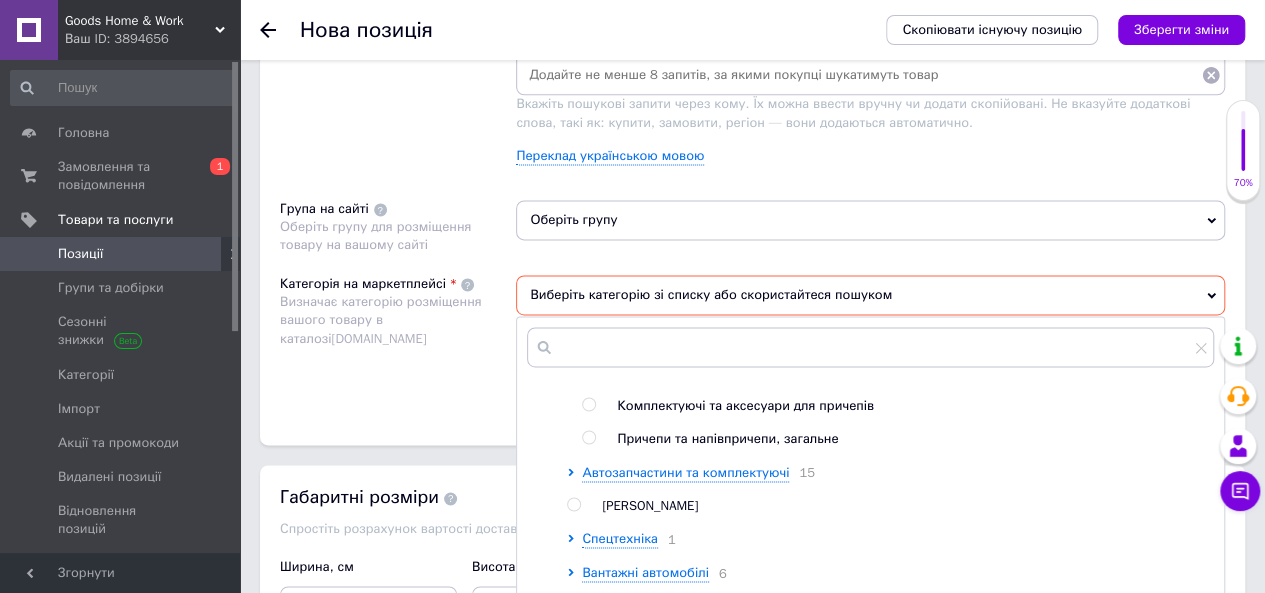 scroll, scrollTop: 997, scrollLeft: 0, axis: vertical 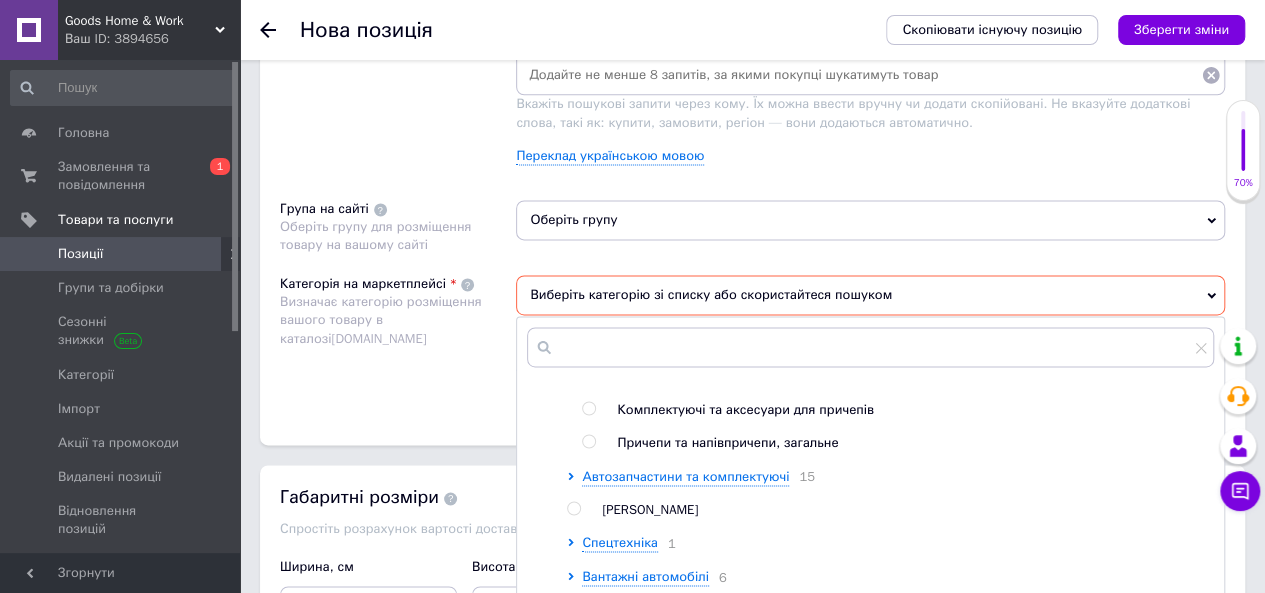 click at bounding box center [588, 408] 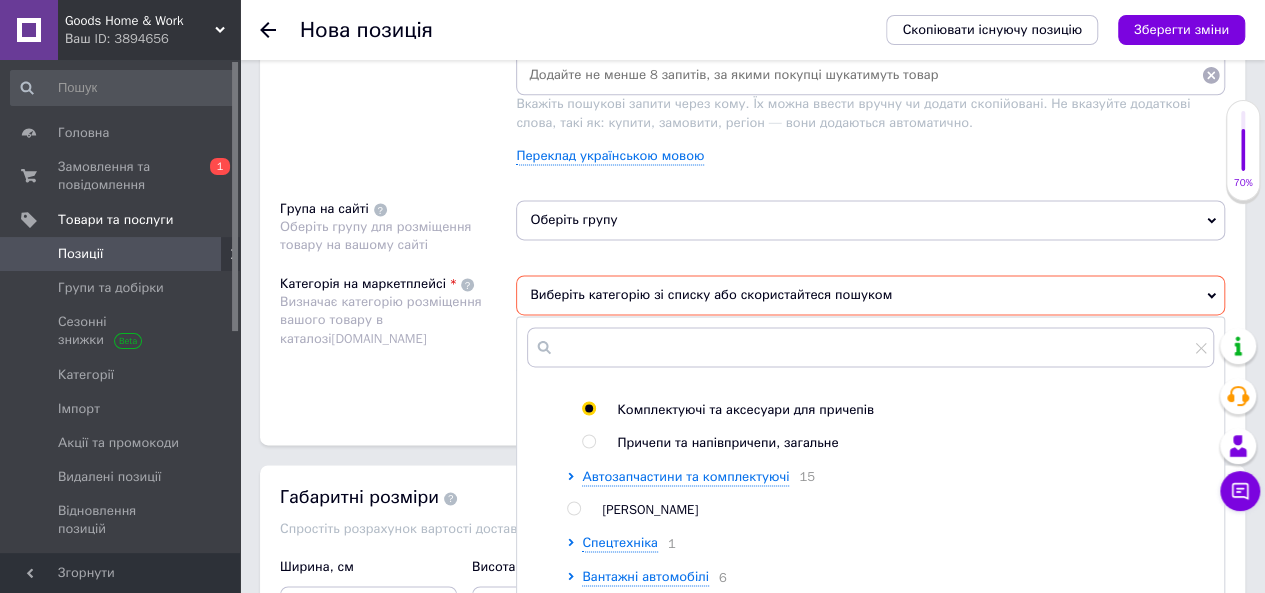 radio on "true" 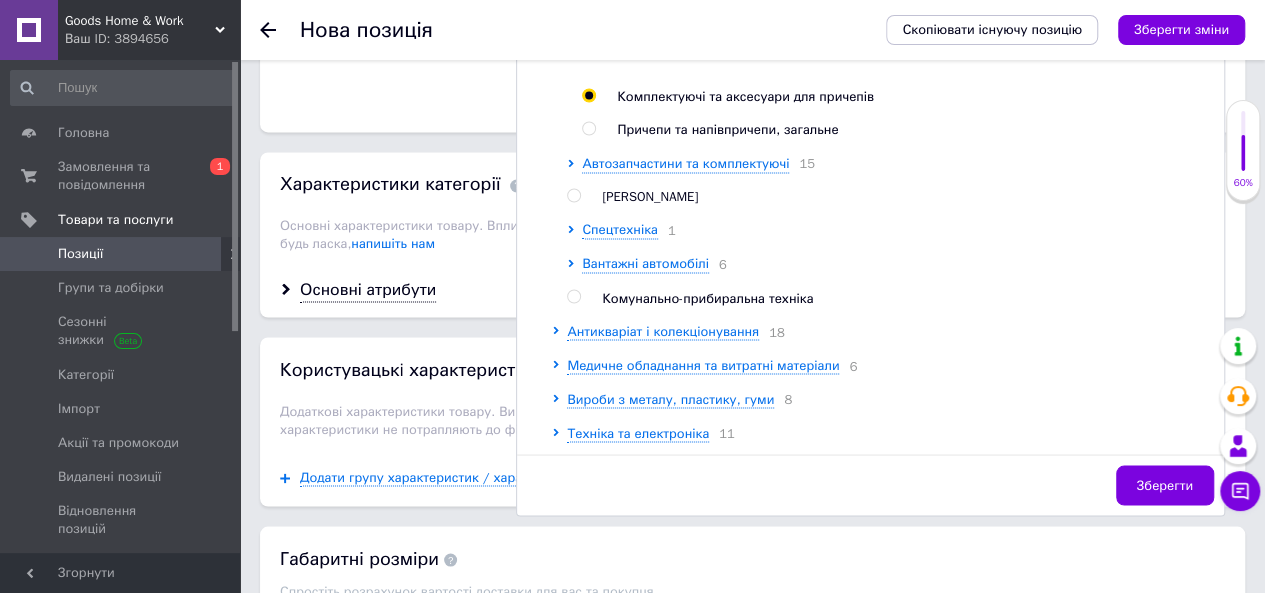 scroll, scrollTop: 1625, scrollLeft: 0, axis: vertical 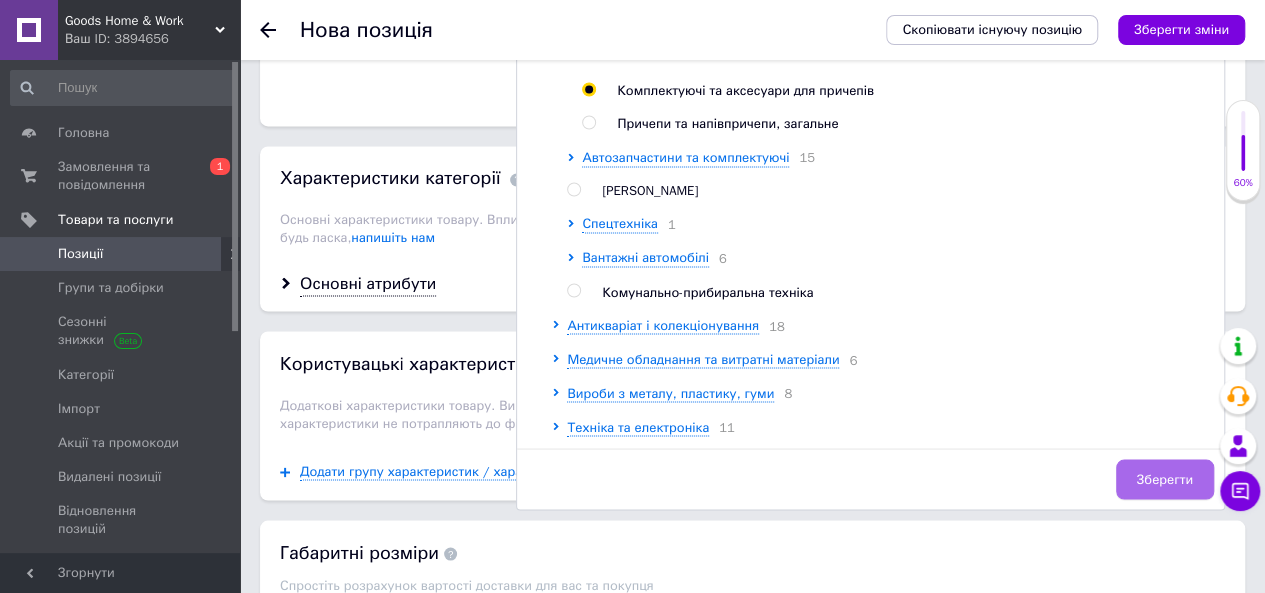 click on "Зберегти" at bounding box center [1165, 479] 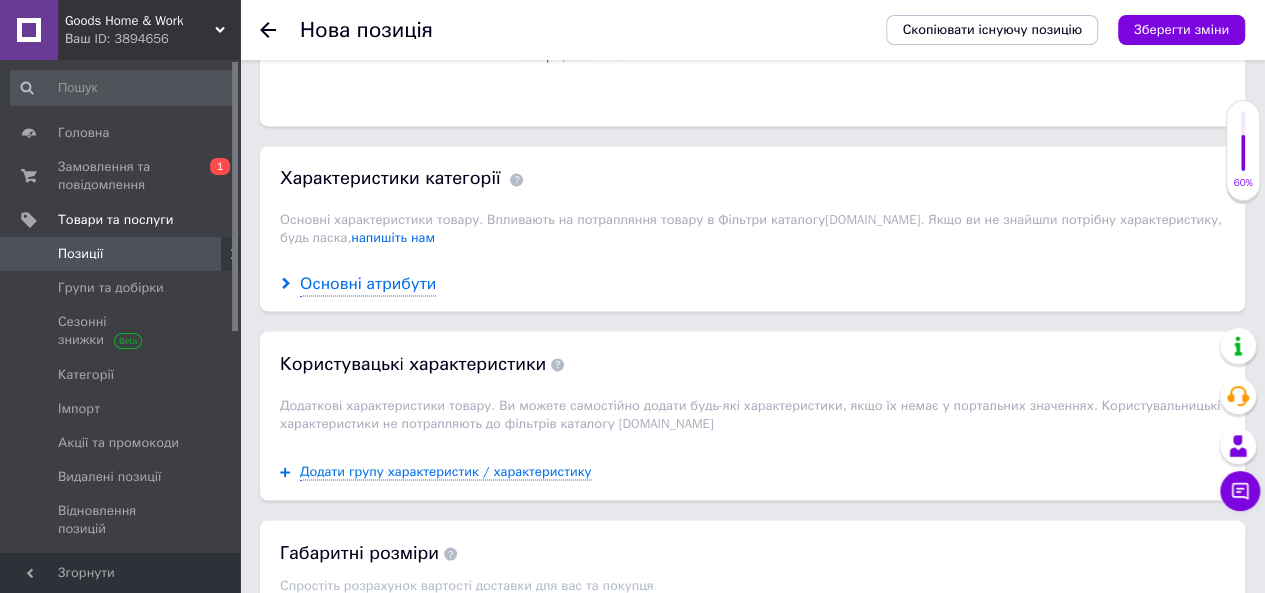 click on "Основні атрибути" at bounding box center (368, 283) 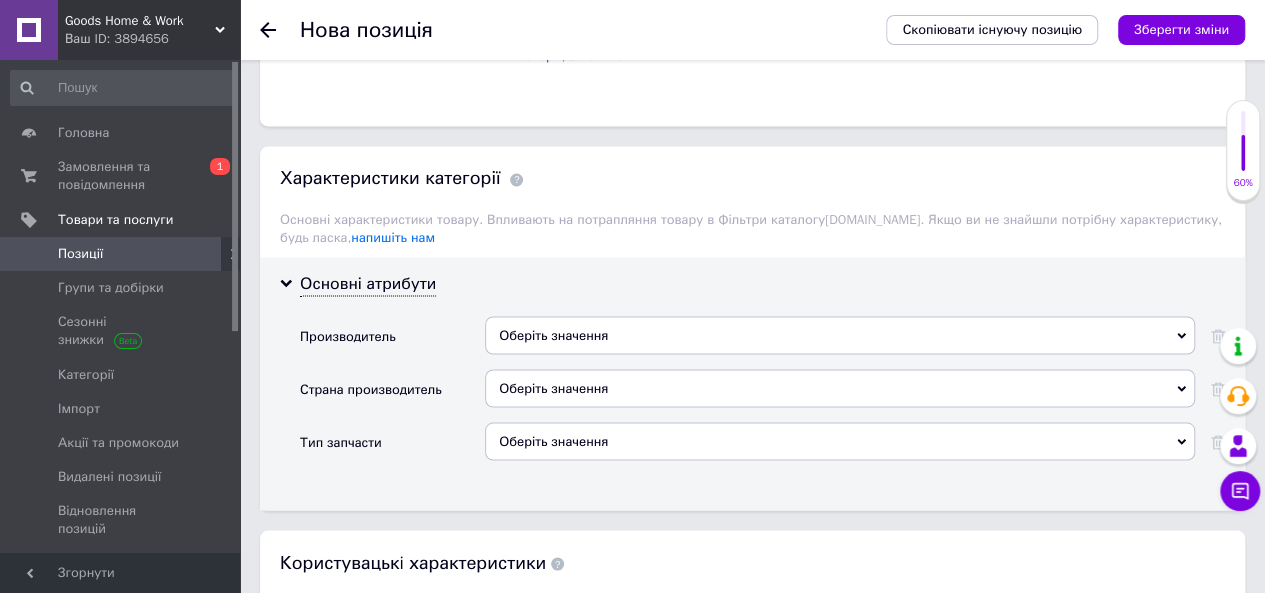 click on "Оберіть значення" at bounding box center [840, 335] 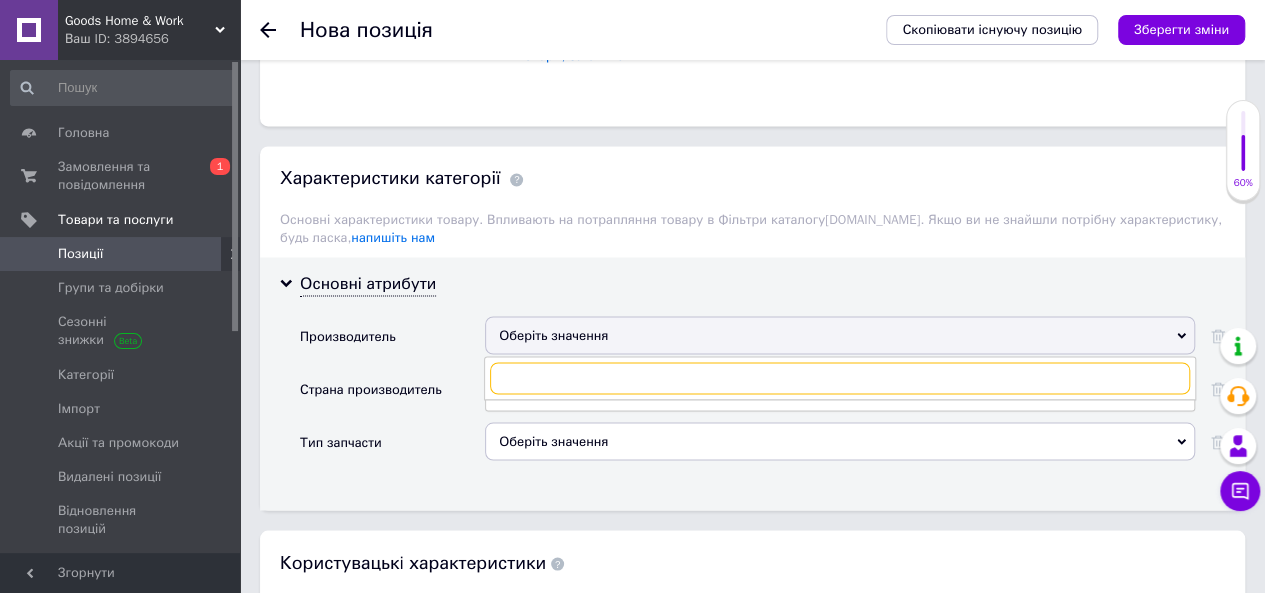 click at bounding box center (840, 378) 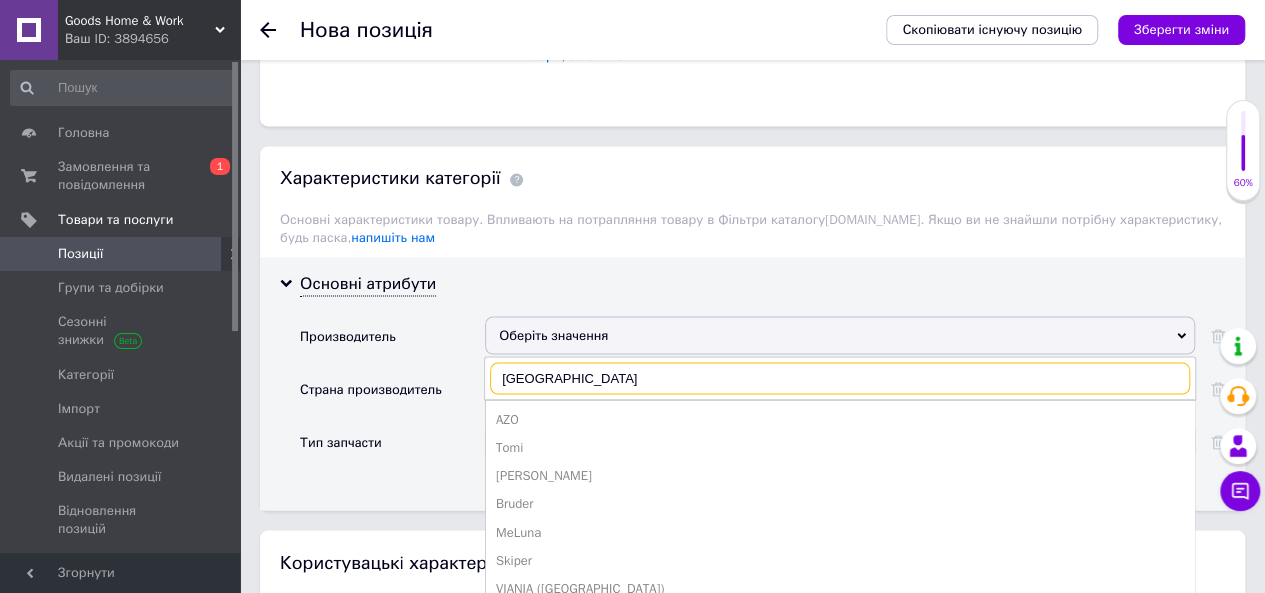 click on "[GEOGRAPHIC_DATA]" at bounding box center [840, 378] 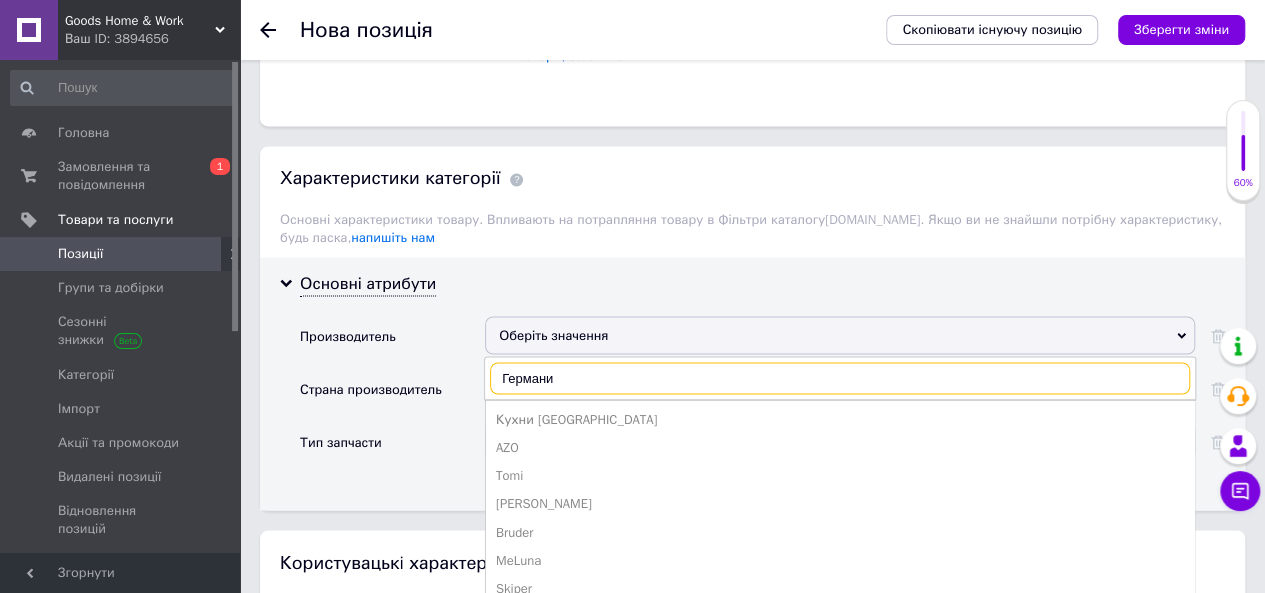 type on "Германи" 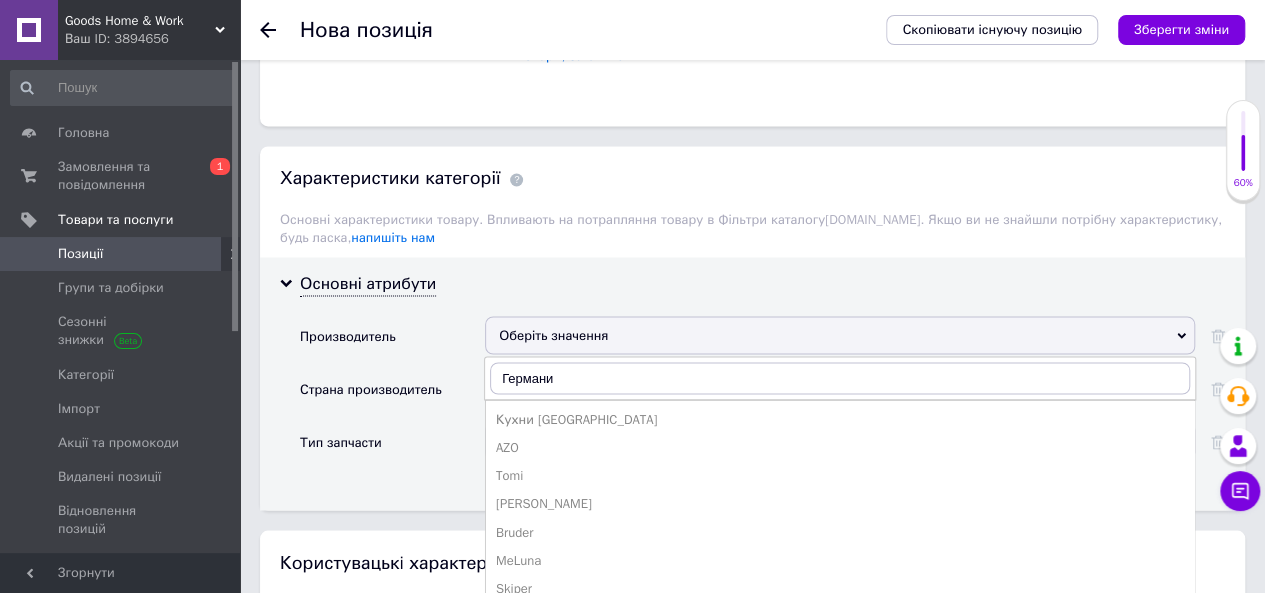 click on "VIANIA ([GEOGRAPHIC_DATA])" at bounding box center [840, 616] 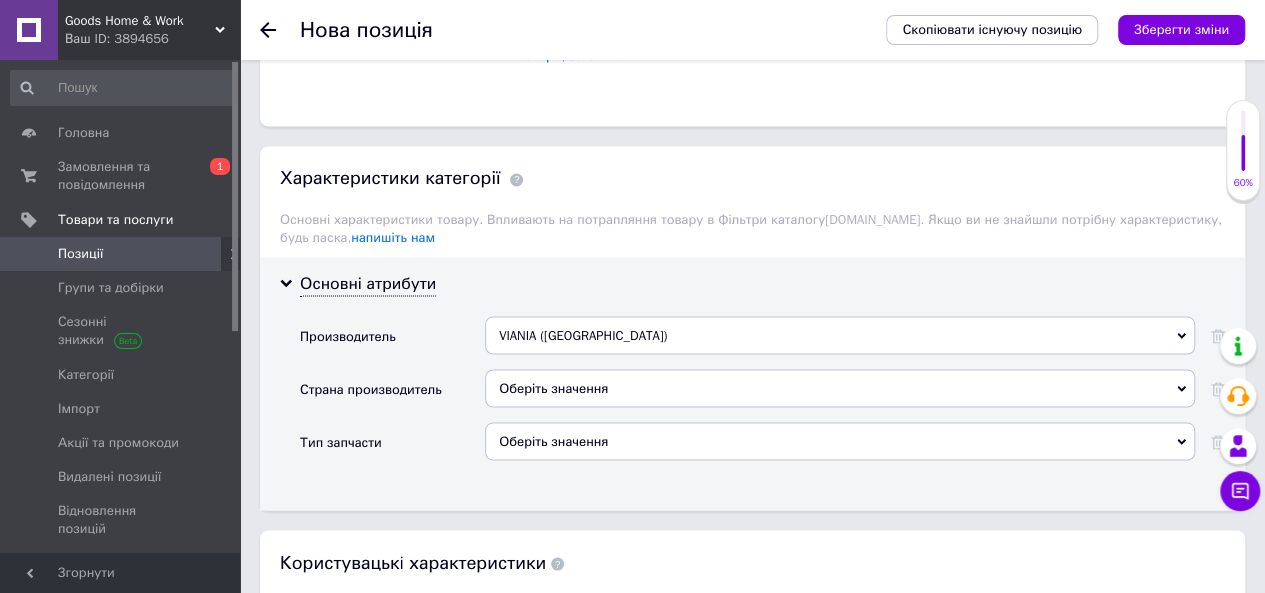 click on "Оберіть значення" at bounding box center (840, 388) 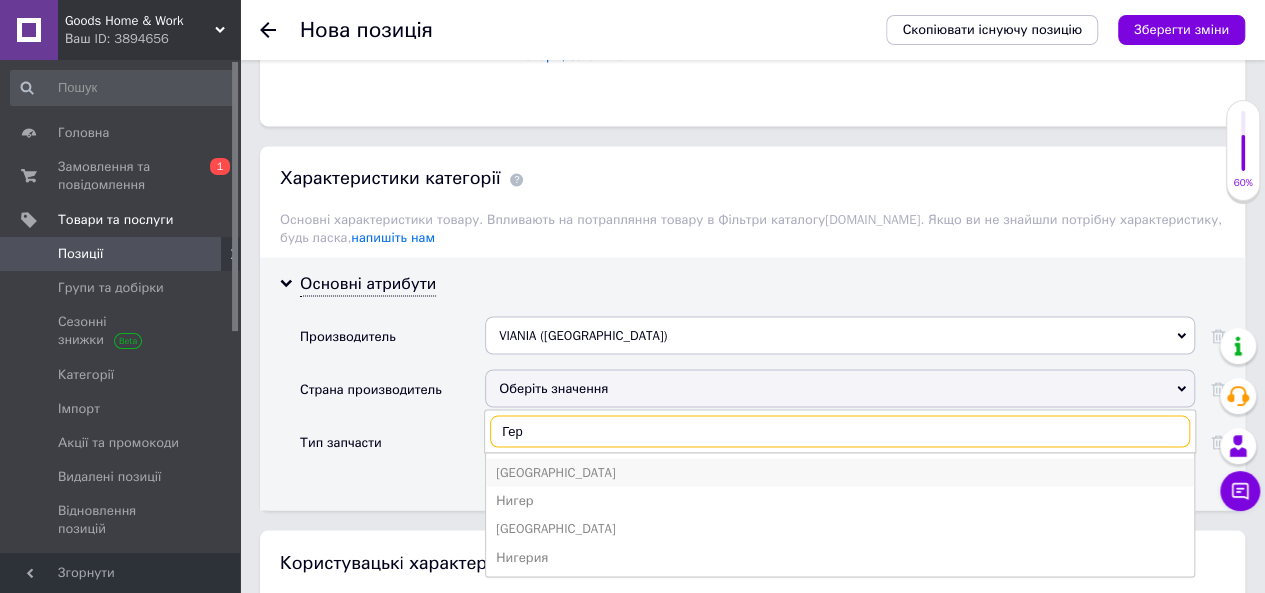 type on "Гер" 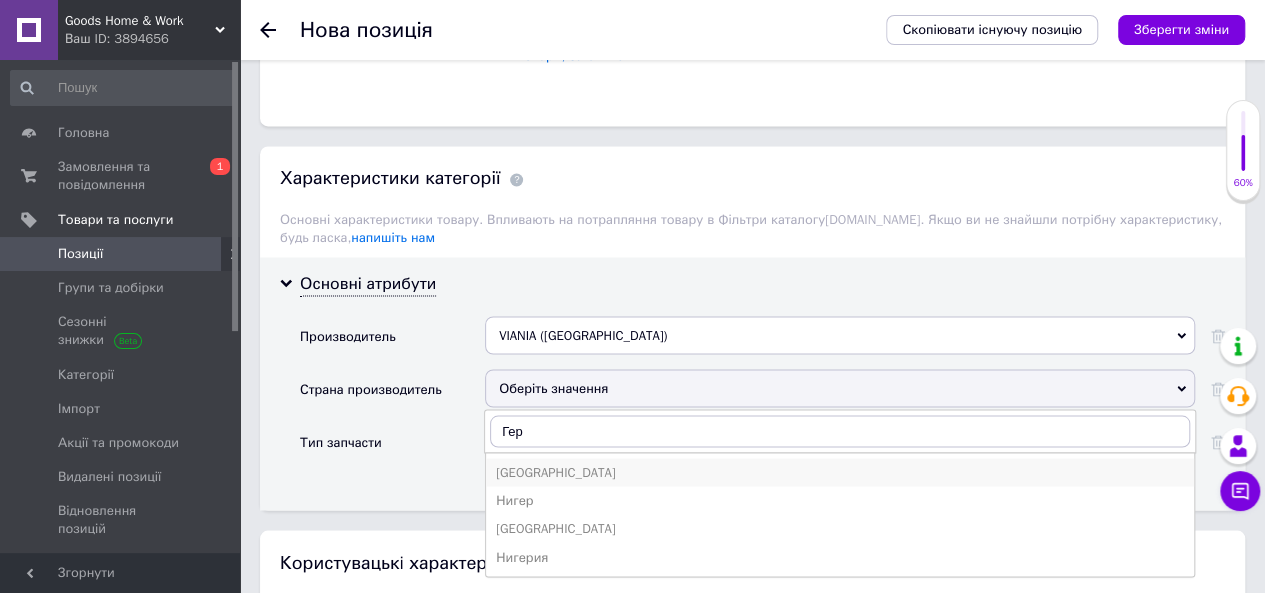 click on "[GEOGRAPHIC_DATA]" at bounding box center [840, 472] 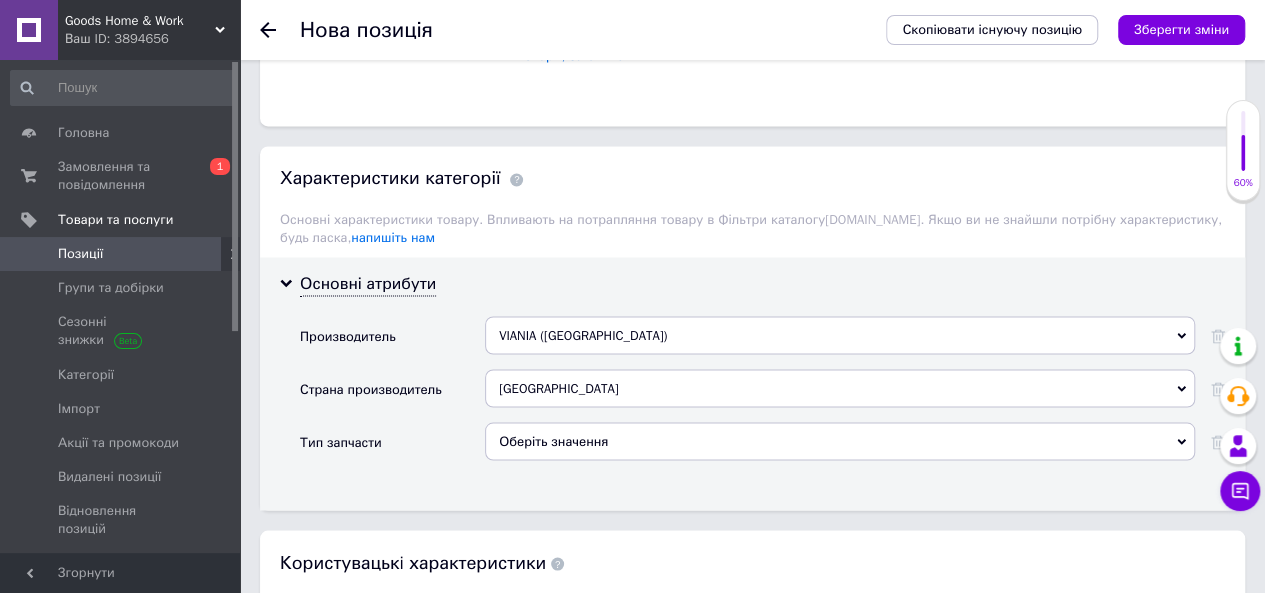 click on "VIANIA ([GEOGRAPHIC_DATA])" at bounding box center (840, 335) 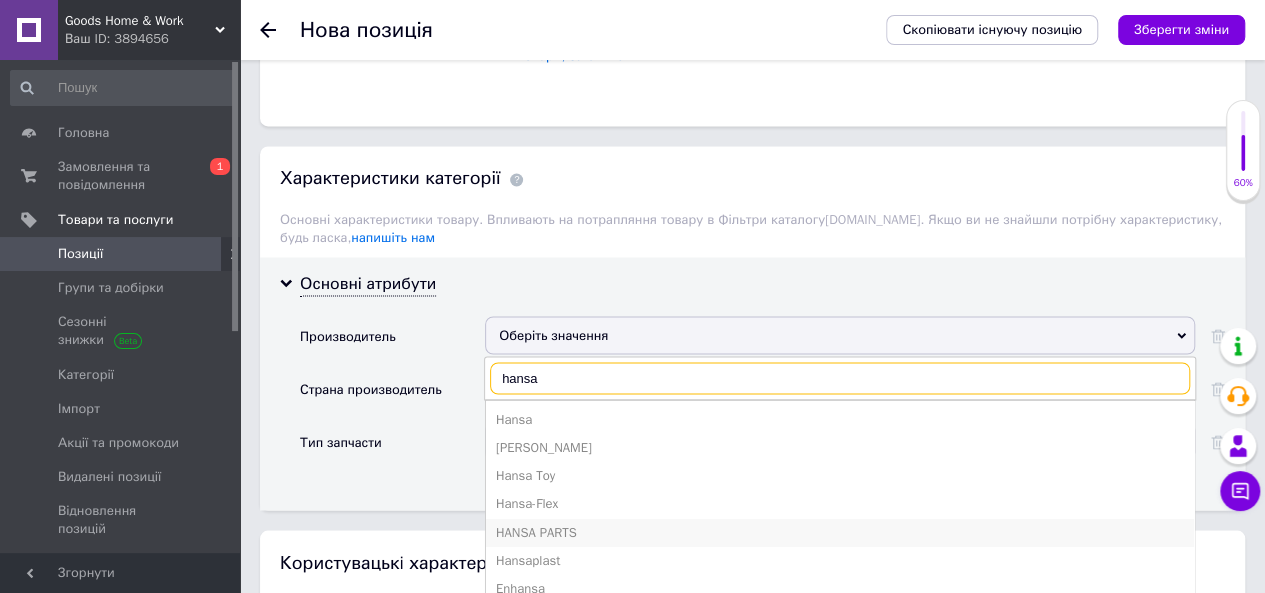 type on "hansa" 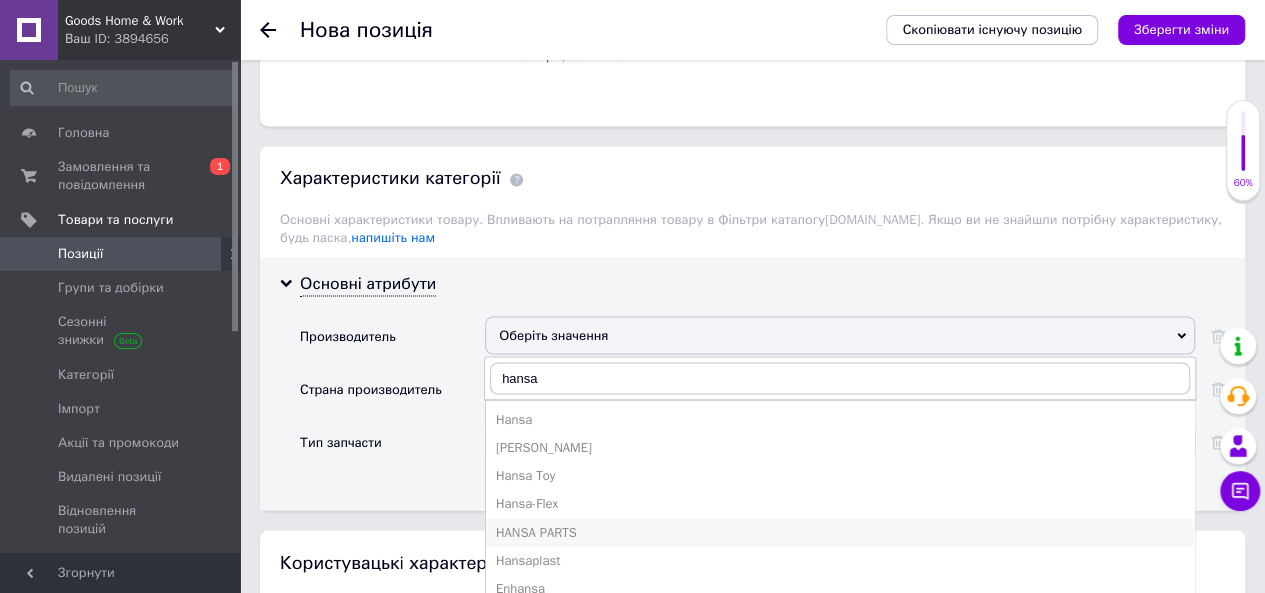 click on "HANSA PARTS" at bounding box center [840, 532] 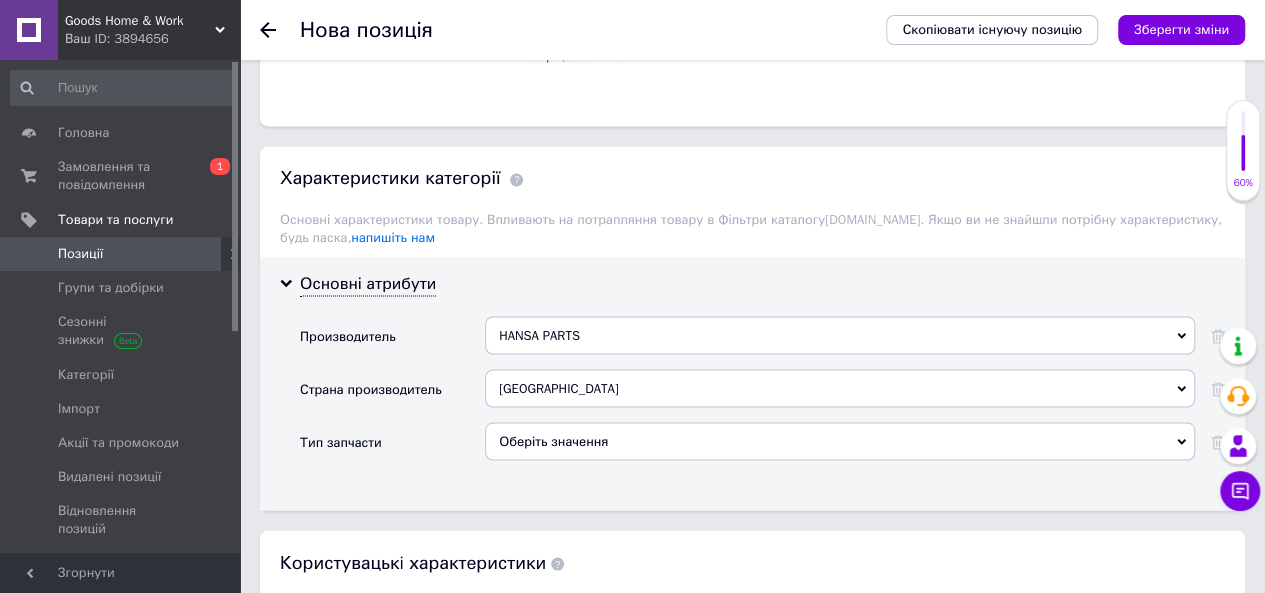 drag, startPoint x: 591, startPoint y: 297, endPoint x: 521, endPoint y: 297, distance: 70 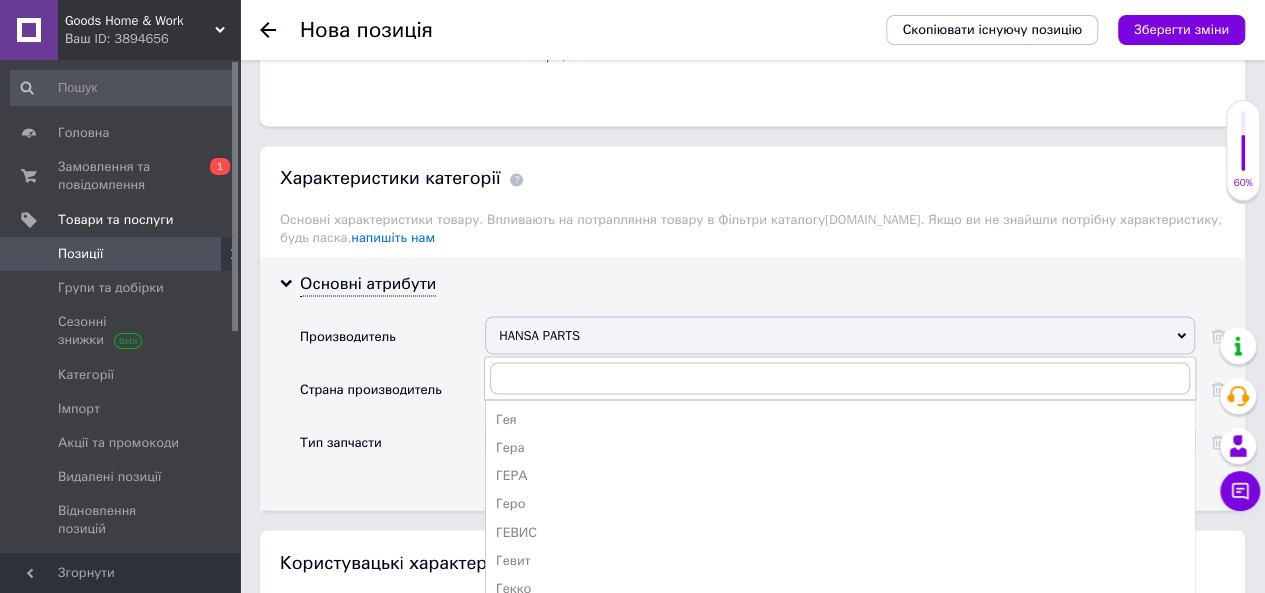 drag, startPoint x: 498, startPoint y: 295, endPoint x: 544, endPoint y: 297, distance: 46.043457 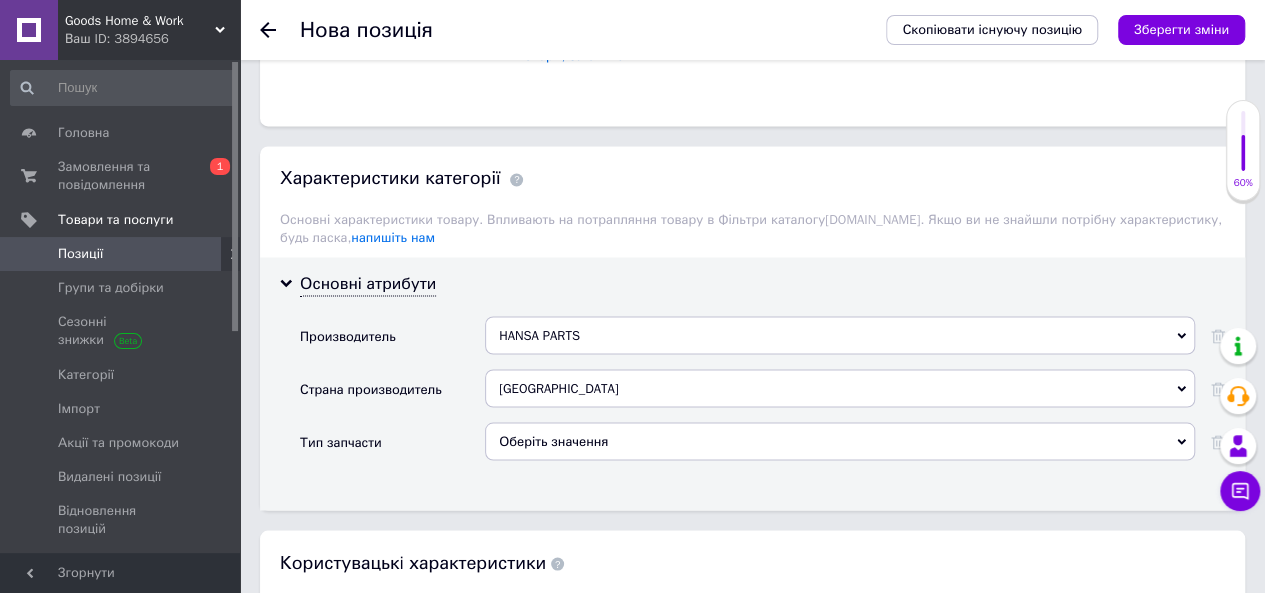 drag, startPoint x: 596, startPoint y: 284, endPoint x: 502, endPoint y: 300, distance: 95.35198 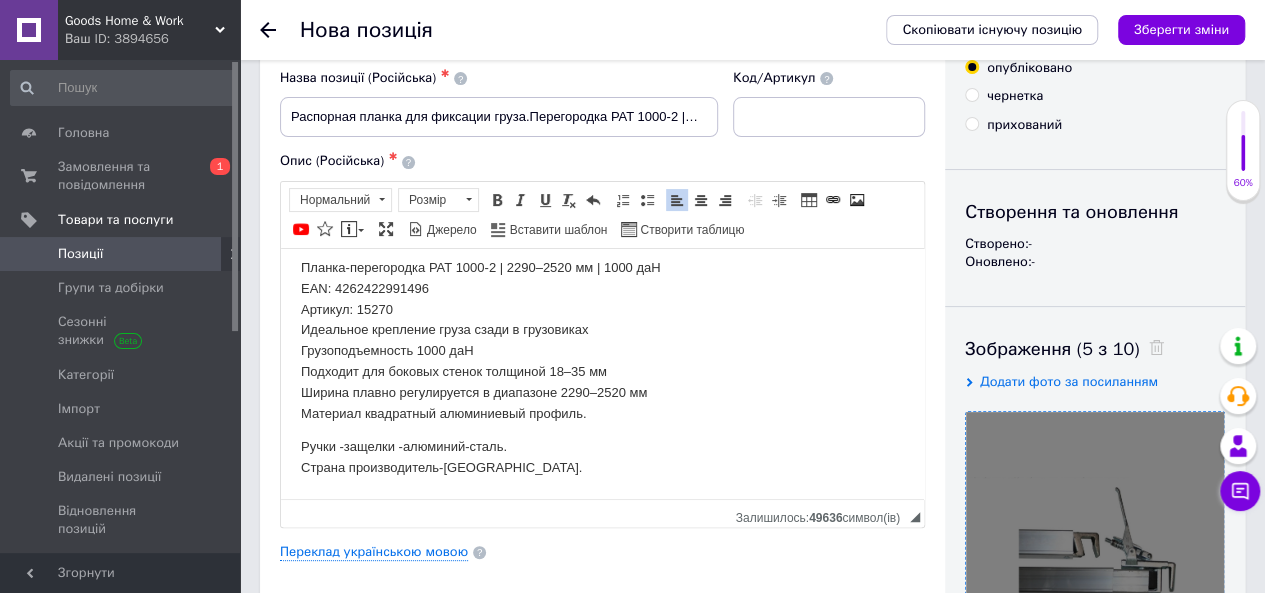 scroll, scrollTop: 0, scrollLeft: 0, axis: both 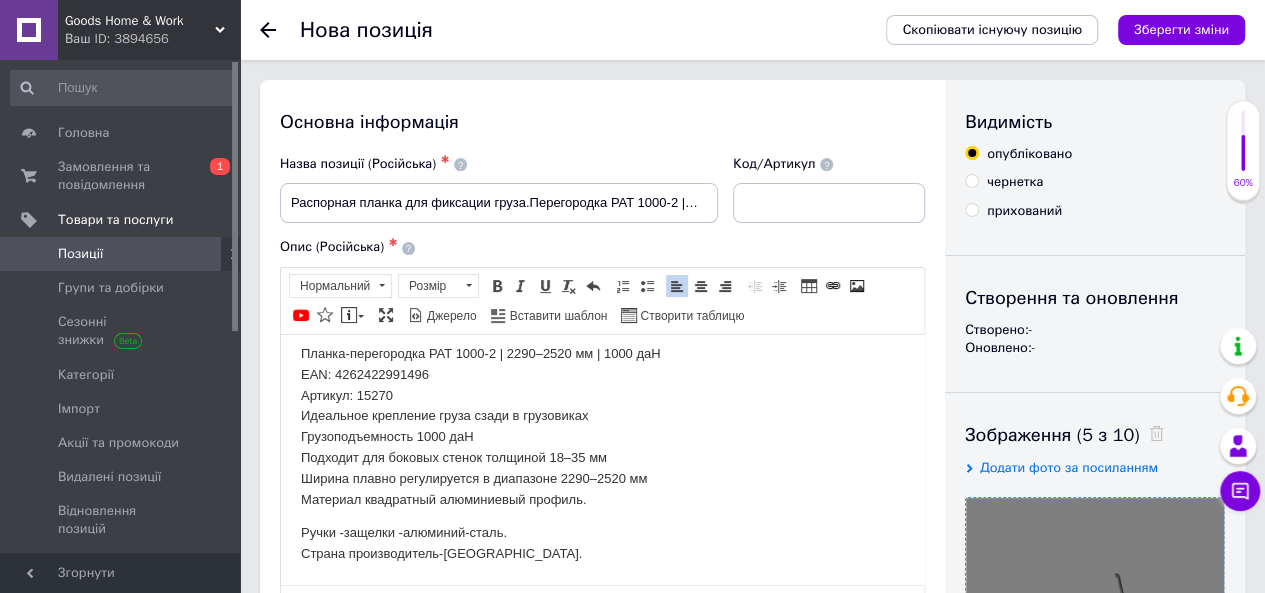 click on "Планка-перегородка PAT 1000-2 | 2290–2520 мм | 1000 даН EAN: 4262422991496 Артикул: 15270 Идеальное крепление груза сзади в грузовиках Грузоподъемность 1000 даН Подходит для боковых стенок толщиной 18–35 мм Ширина плавно регулируется в диапазоне 2290–2520 мм Материал квадратный алюминиевый профиль." at bounding box center [602, 426] 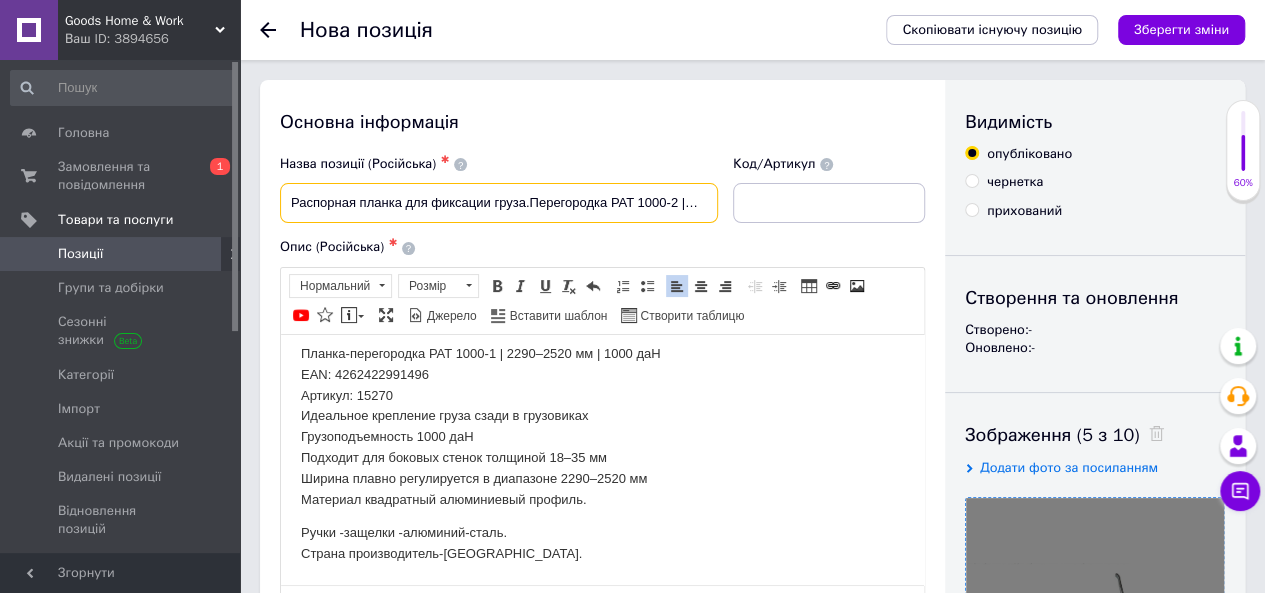 click on "Распорная планка для фиксации груза.Перегородка PAT 1000-2 |2290-2520 мм /000 [PERSON_NAME]" at bounding box center (499, 203) 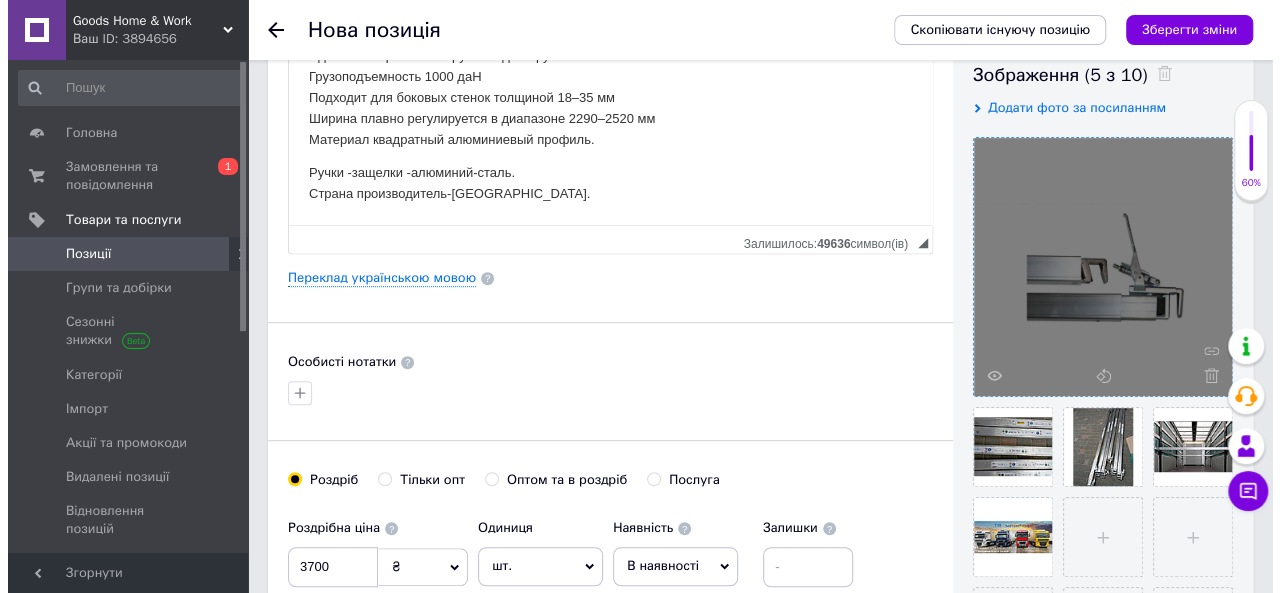 scroll, scrollTop: 354, scrollLeft: 0, axis: vertical 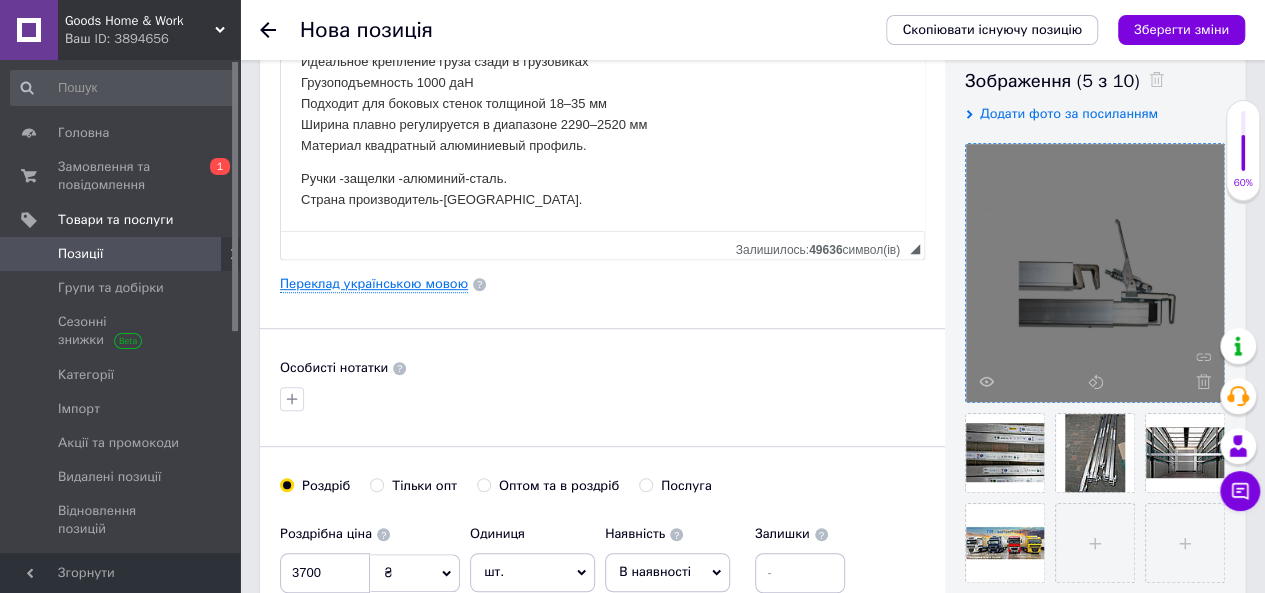 type on "Распорная планка для фиксации груза.Перегородка PAT 1000-1 |2290-2520 мм /000 [PERSON_NAME]" 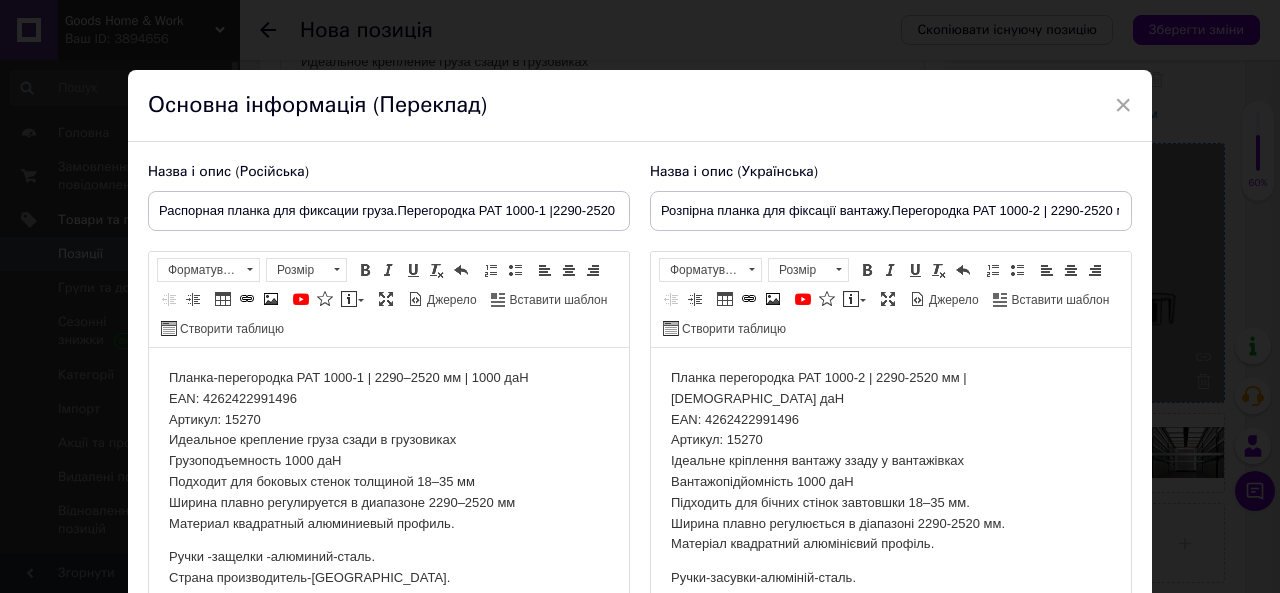 scroll, scrollTop: 0, scrollLeft: 0, axis: both 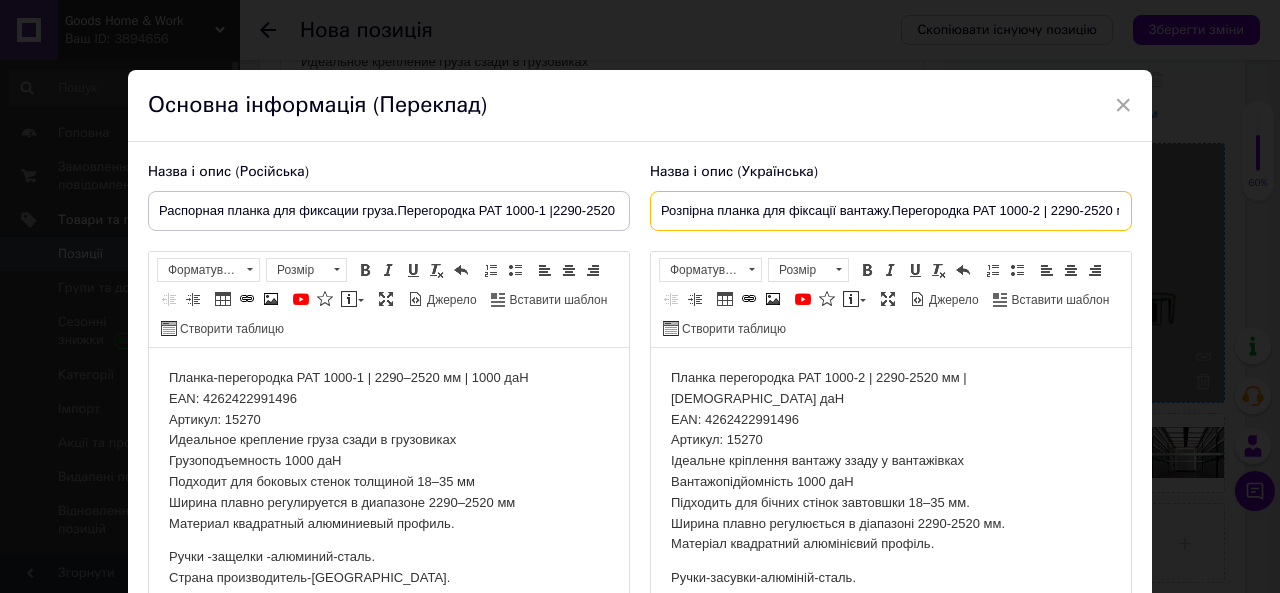 click on "Розпірна планка для фіксації вантажу.Перегородка PAT 1000-2 | 2290-2520 мм / [DEMOGRAPHIC_DATA] [PERSON_NAME]" at bounding box center [891, 211] 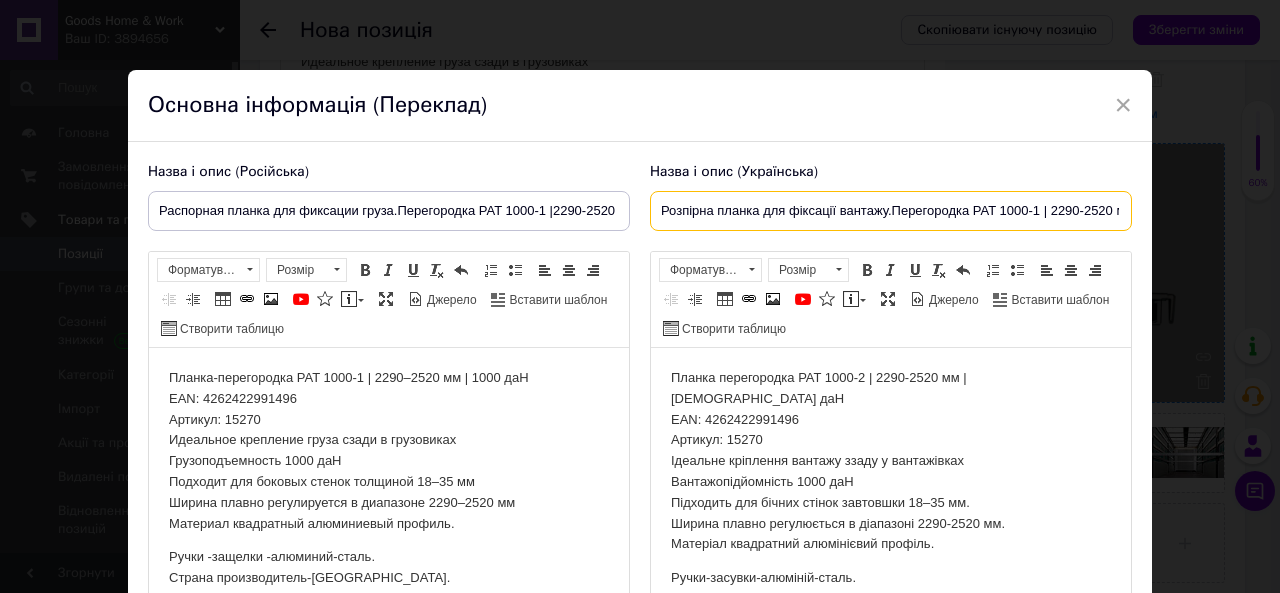 click on "Розпірна планка для фіксації вантажу.Перегородка PAT 1000-1 | 2290-2520 мм / [DEMOGRAPHIC_DATA] [PERSON_NAME]" at bounding box center [891, 211] 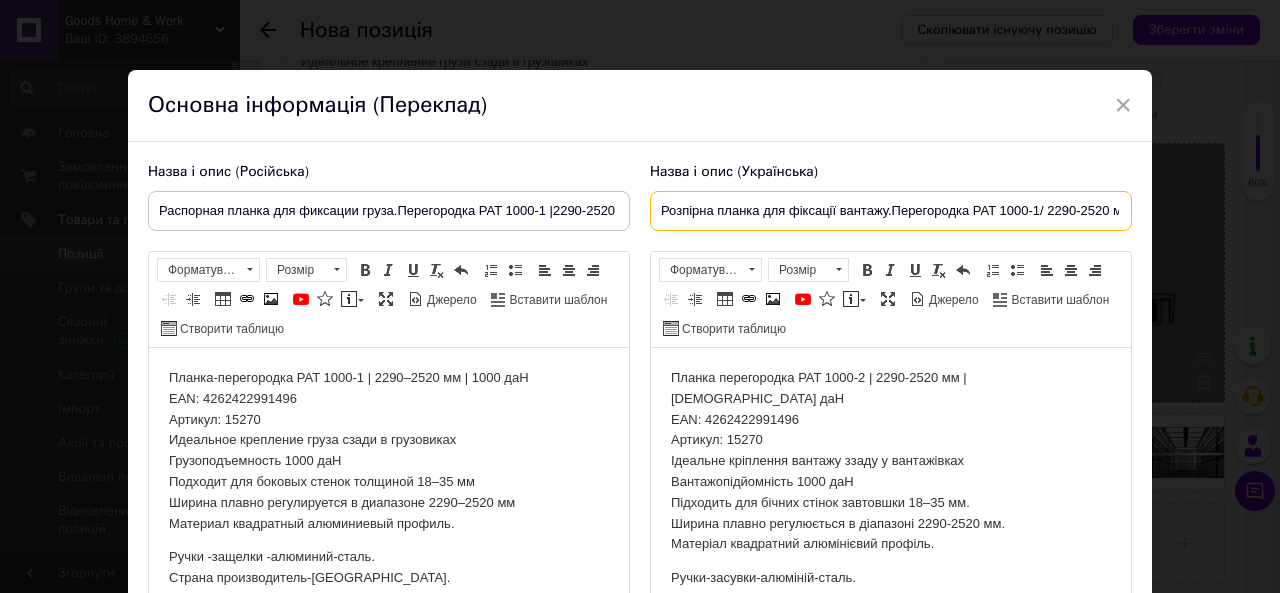 type on "Розпірна планка для фіксації вантажу.Перегородка PAT 1000-1/ 2290-2520 мм / [DEMOGRAPHIC_DATA] [PERSON_NAME]" 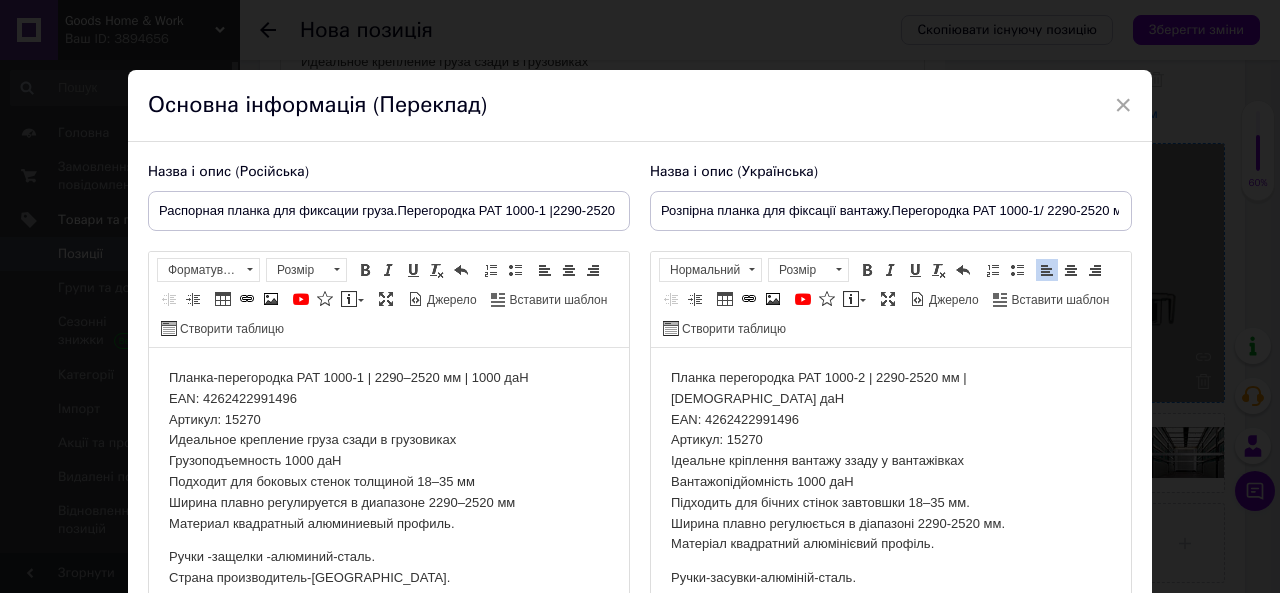 click on "Планка перегородка PAT 1000-2 | 2290-2520 мм | [DEMOGRAPHIC_DATA] даН EAN: 4262422991496 Артикул: 15270 Ідеальне кріплення вантажу ззаду у вантажівках Вантажопідйомність 1000 даН Підходить для бічних стінок завтовшки 18–35 мм. Ширина плавно регулюється в діапазоні 2290-2520 мм. Матеріал квадратний алюмінієвий профіль." at bounding box center [891, 461] 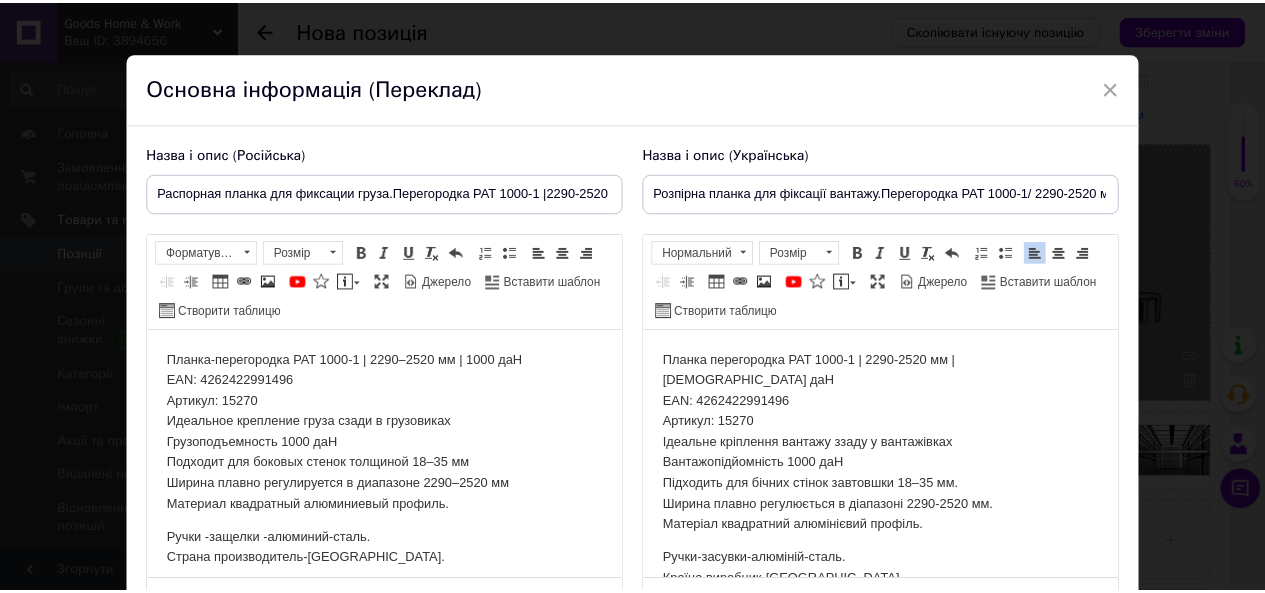 scroll, scrollTop: 194, scrollLeft: 0, axis: vertical 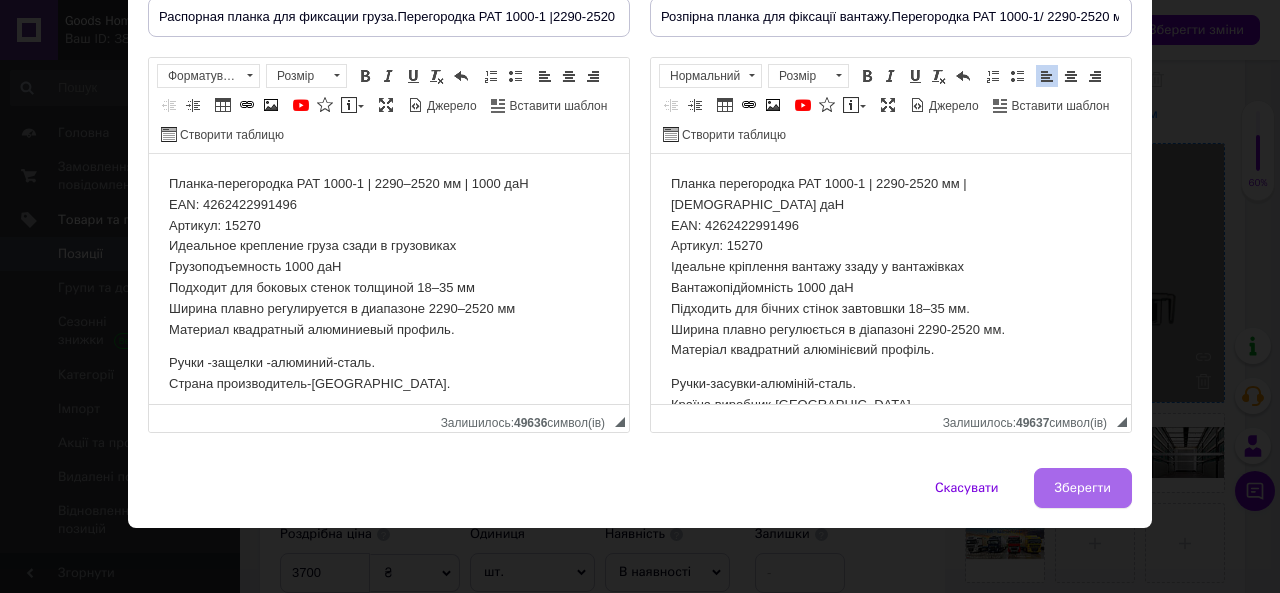 click on "Зберегти" at bounding box center [1083, 488] 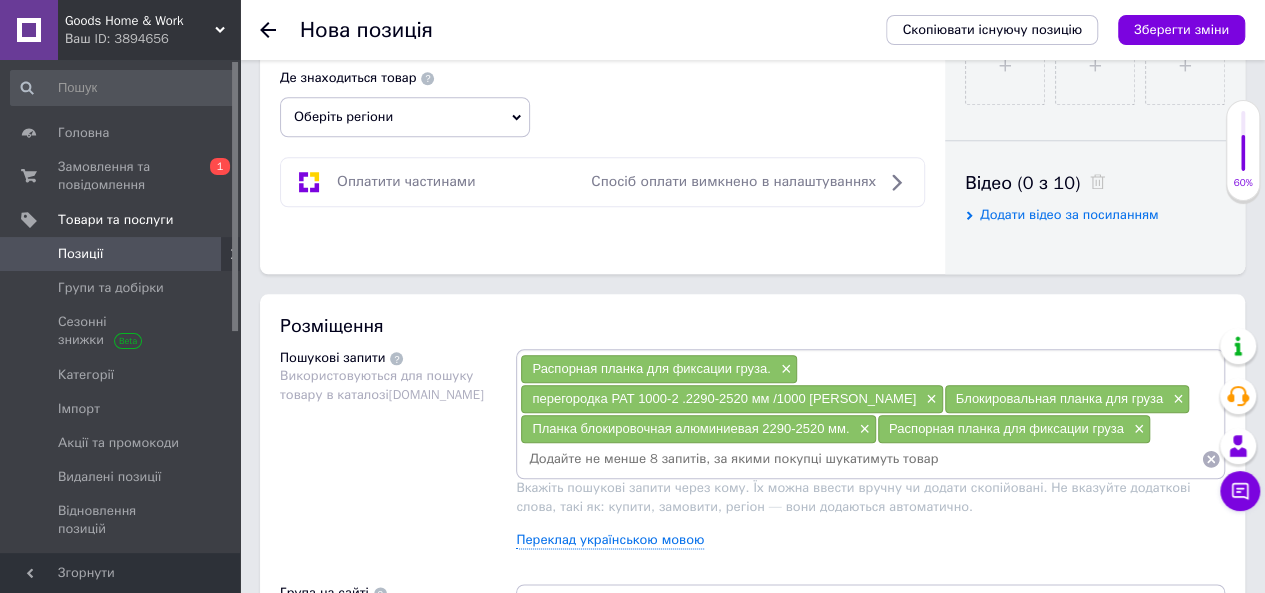 scroll, scrollTop: 932, scrollLeft: 0, axis: vertical 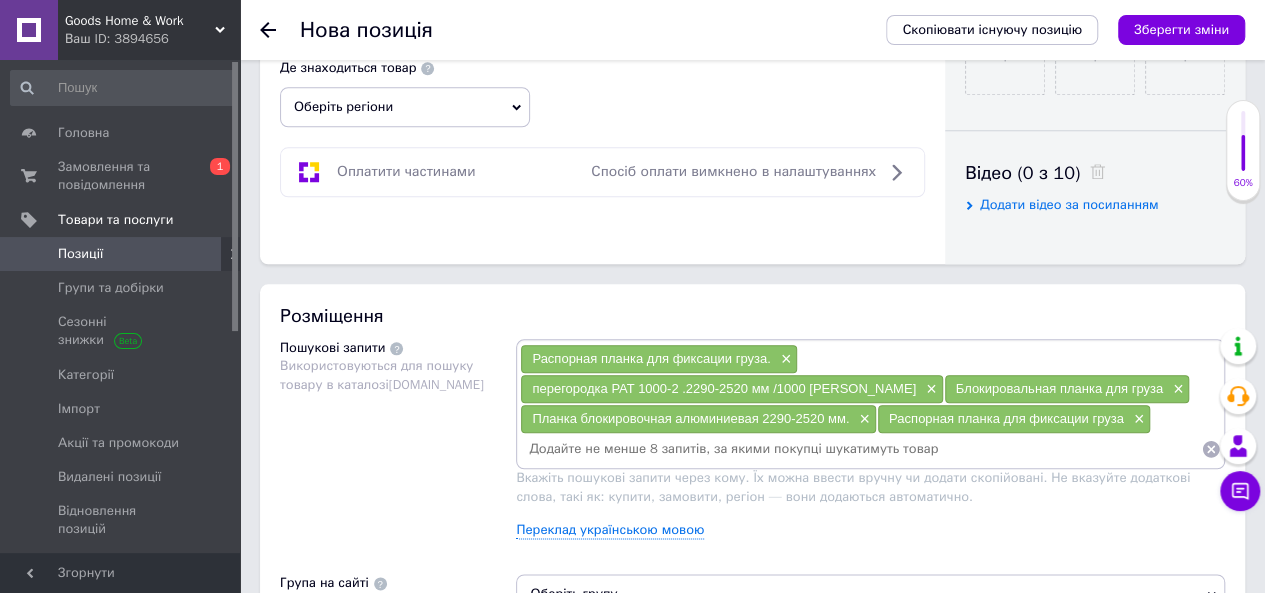 click on "перегородка PAT 1000-2 .2290-2520 мм /1000 [PERSON_NAME]" at bounding box center (724, 388) 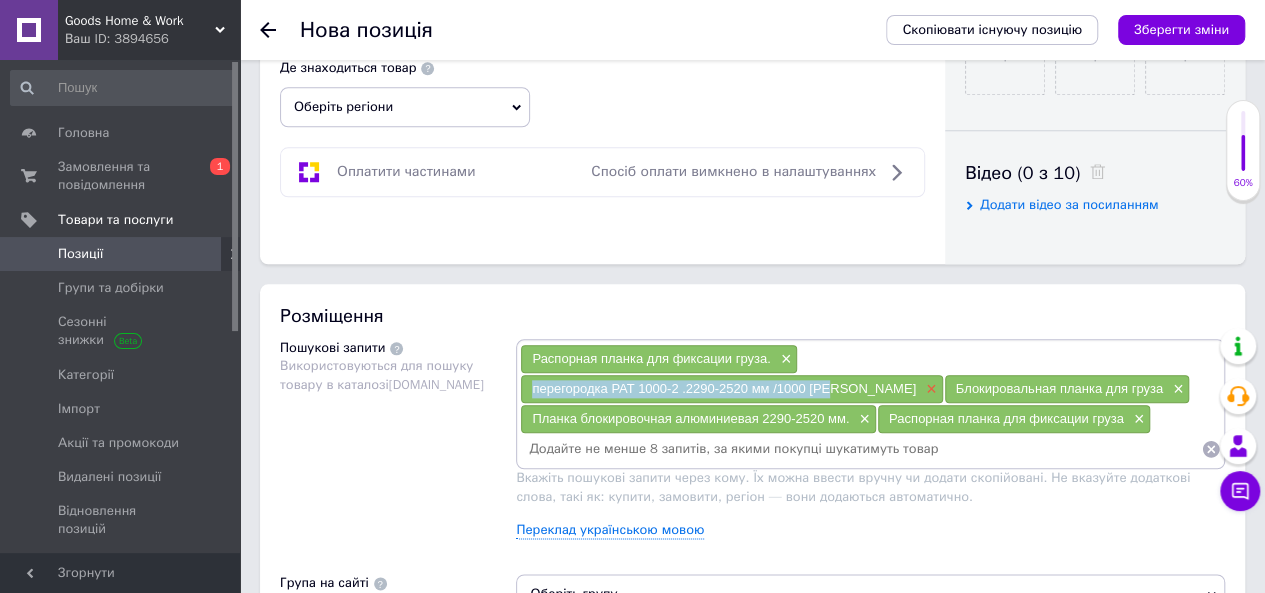 drag, startPoint x: 806, startPoint y: 351, endPoint x: 1116, endPoint y: 353, distance: 310.00644 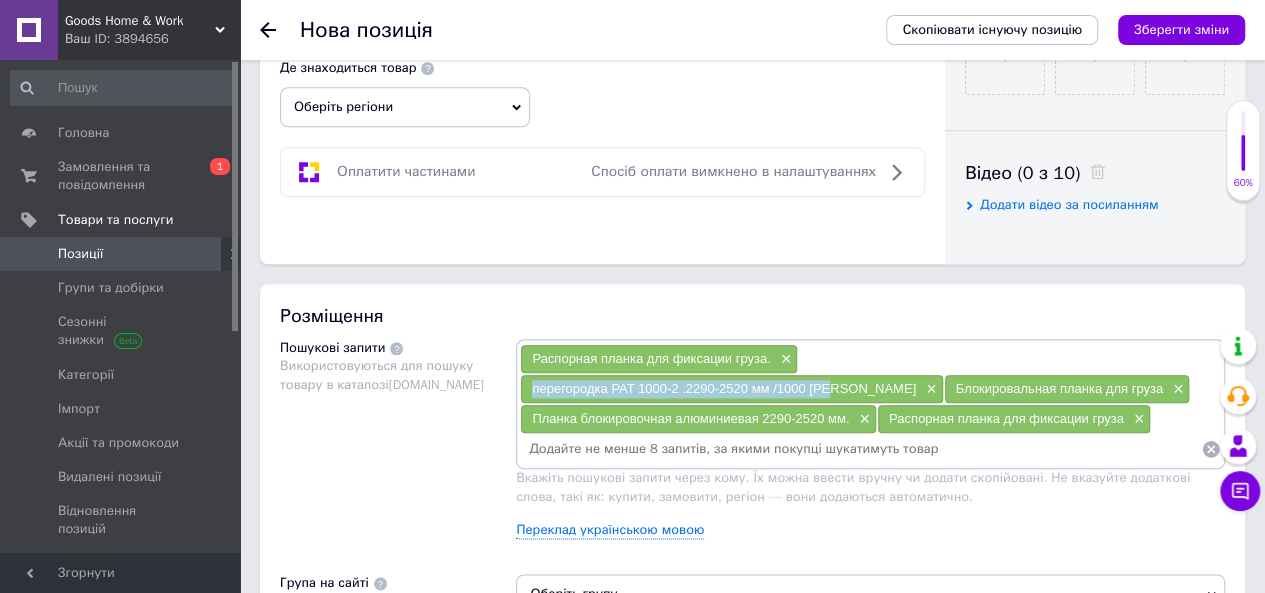copy on "перегородка PAT 1000-2 .2290-2520 мм /1000 [PERSON_NAME]" 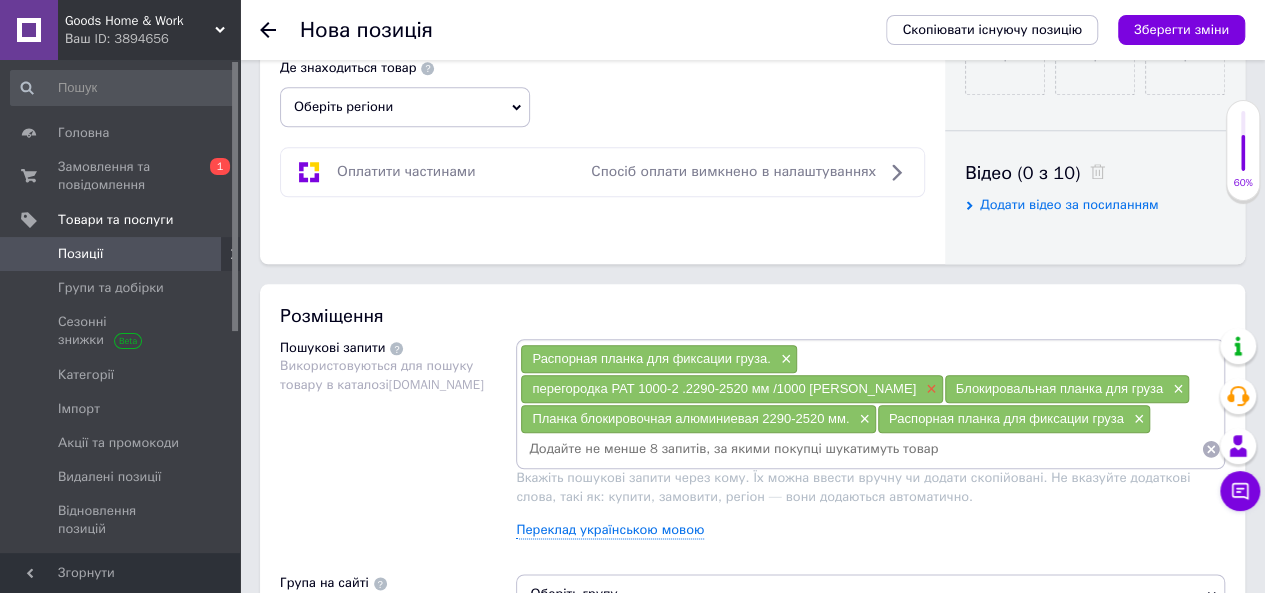 click on "×" at bounding box center [929, 389] 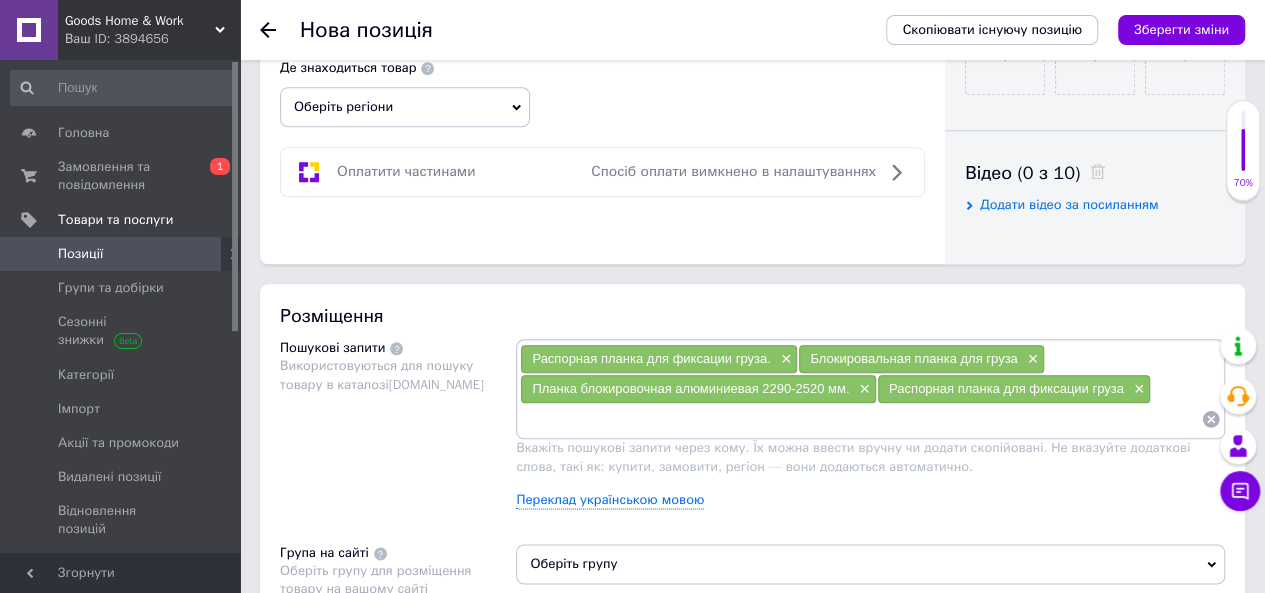 click at bounding box center [860, 419] 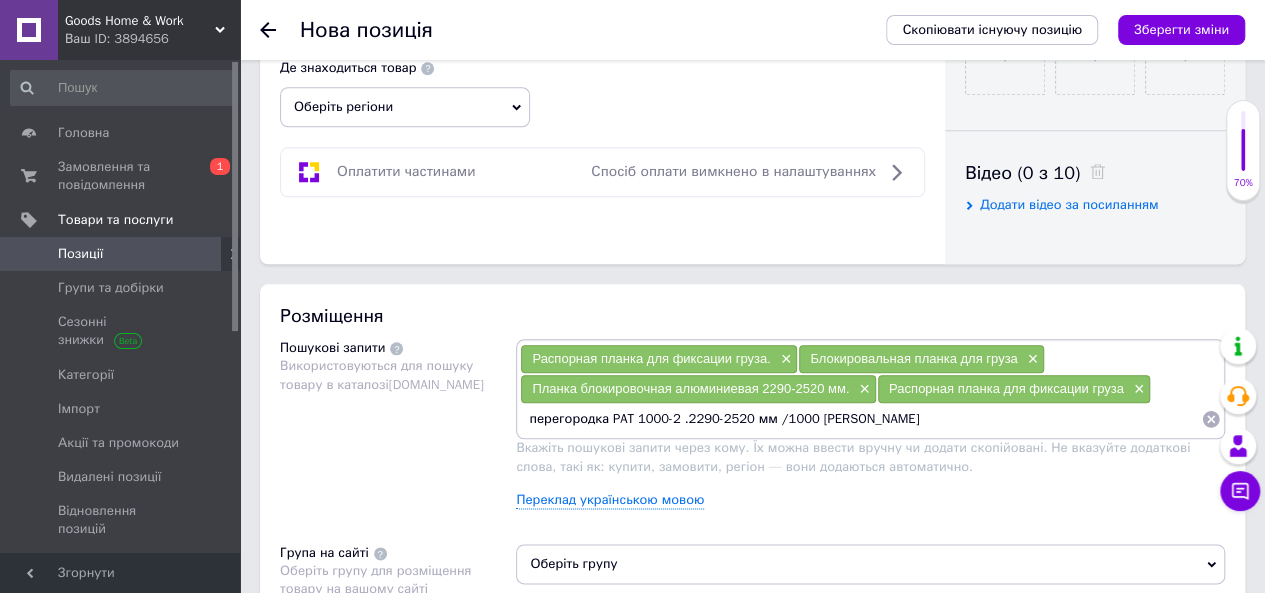 click on "перегородка PAT 1000-2 .2290-2520 мм /1000 [PERSON_NAME]" at bounding box center [860, 419] 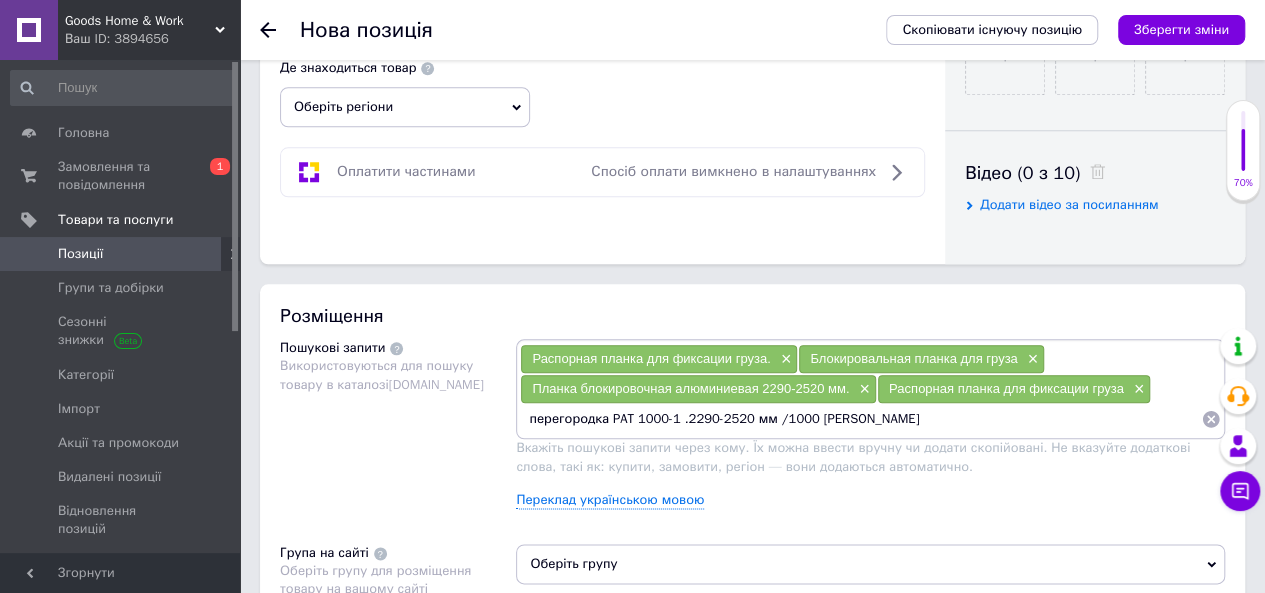 click on "перегородка PAT 1000-1 .2290-2520 мм /1000 [PERSON_NAME]" at bounding box center (860, 419) 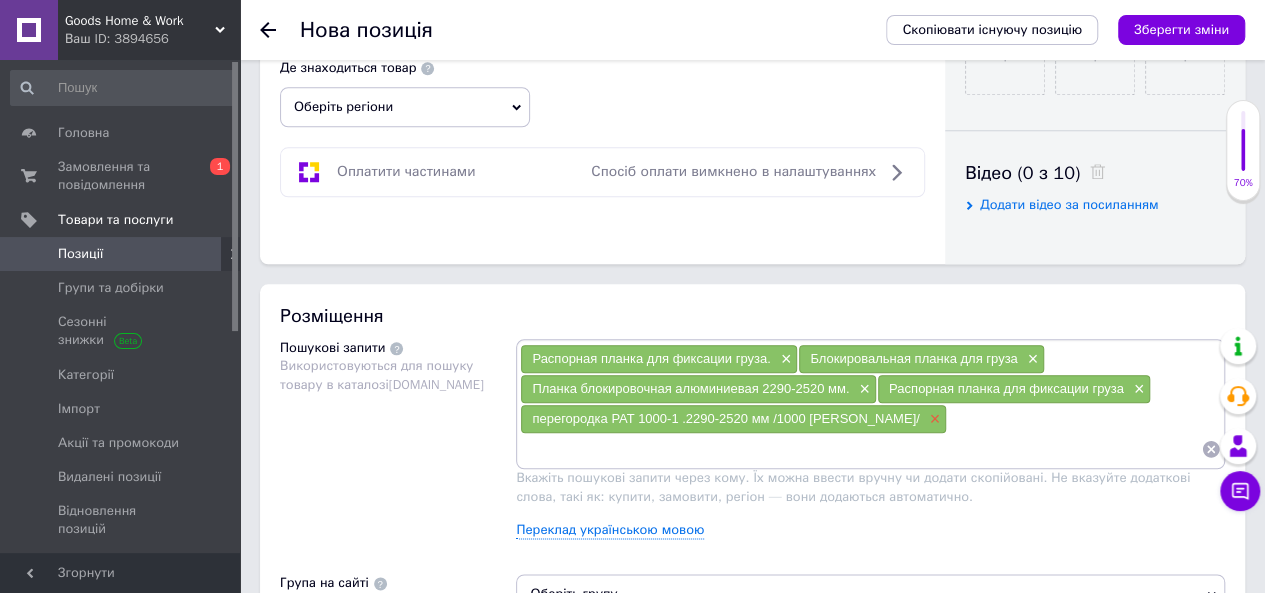 click on "×" at bounding box center (933, 419) 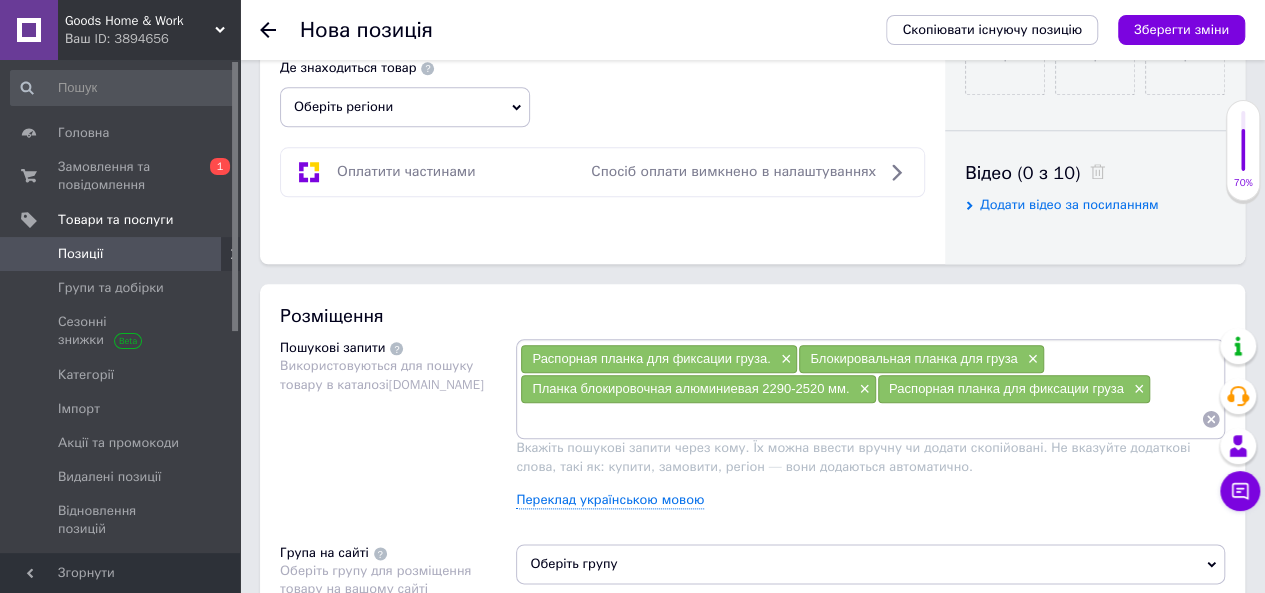 click at bounding box center [860, 419] 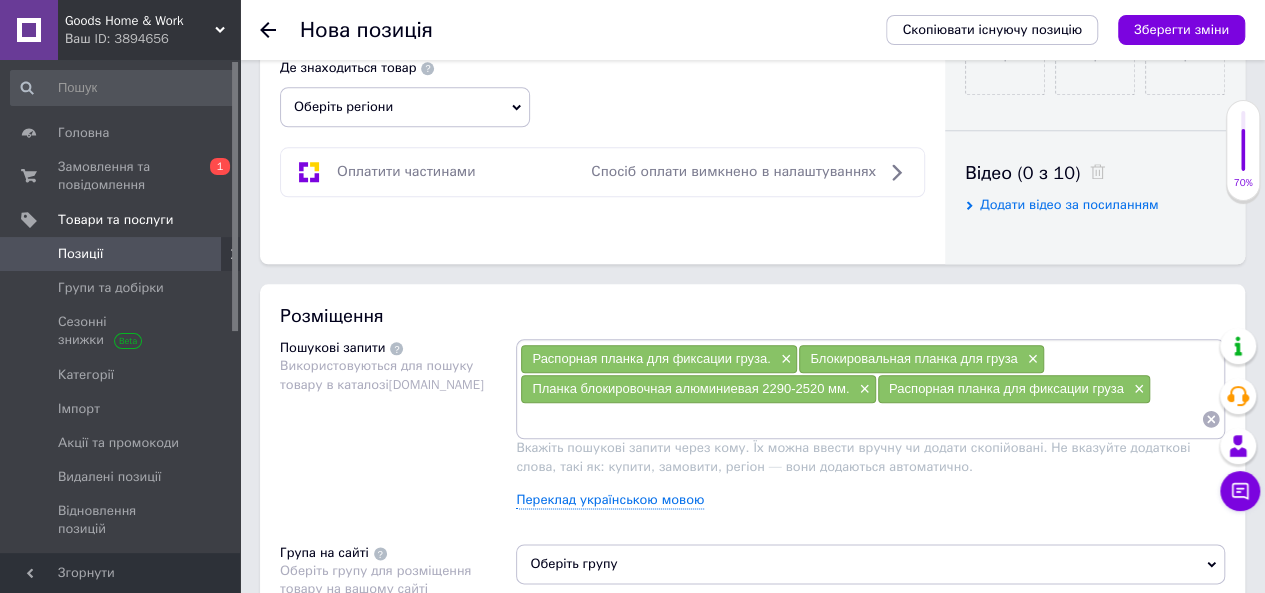 paste on "перегородка PAT 1000-2 .2290-2520 мм /1000 [PERSON_NAME]" 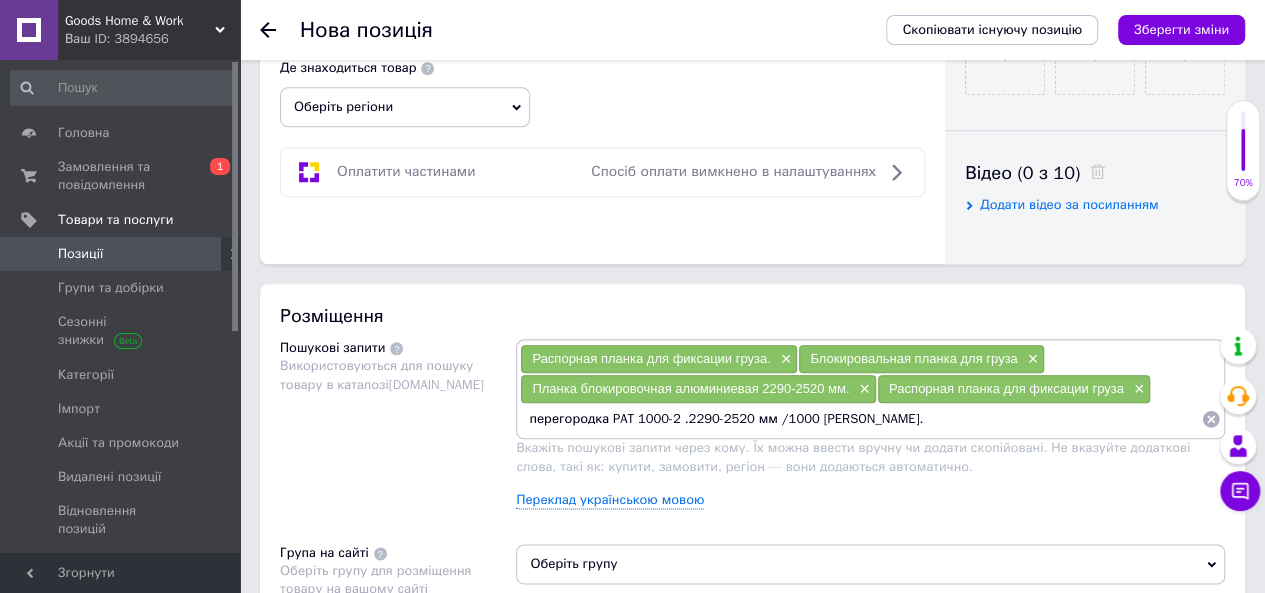 click on "перегородка PAT 1000-2 .2290-2520 мм /1000 [PERSON_NAME]." at bounding box center [860, 419] 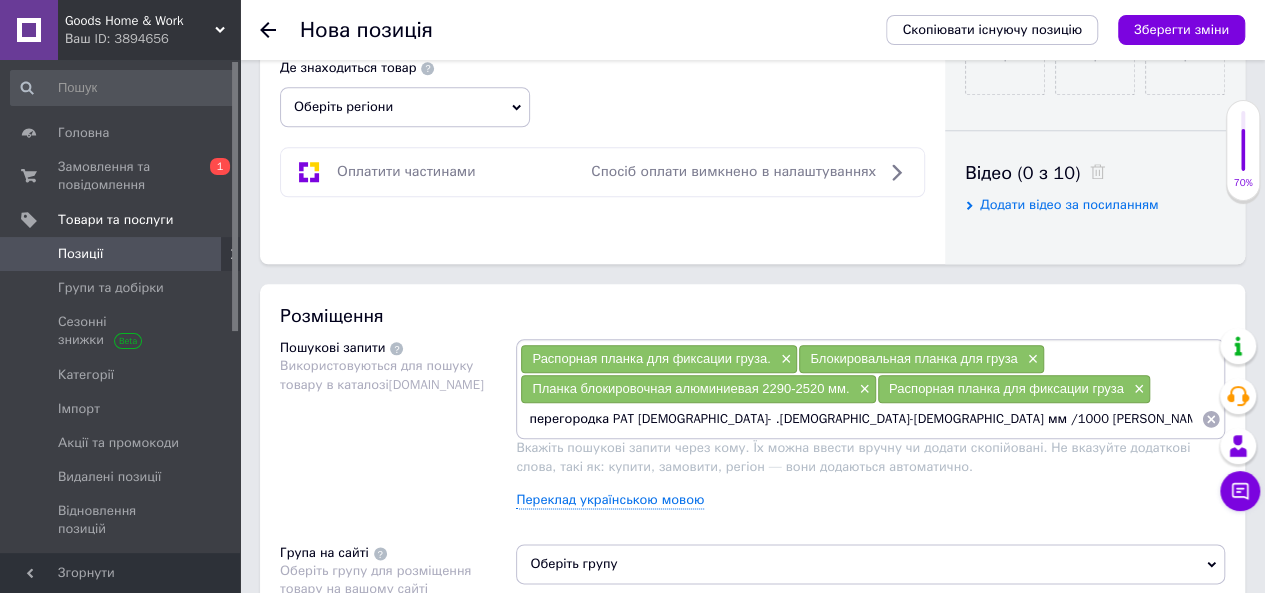 type on "перегородка PAT 1000-1 .2290-2520 мм /1000 [PERSON_NAME]." 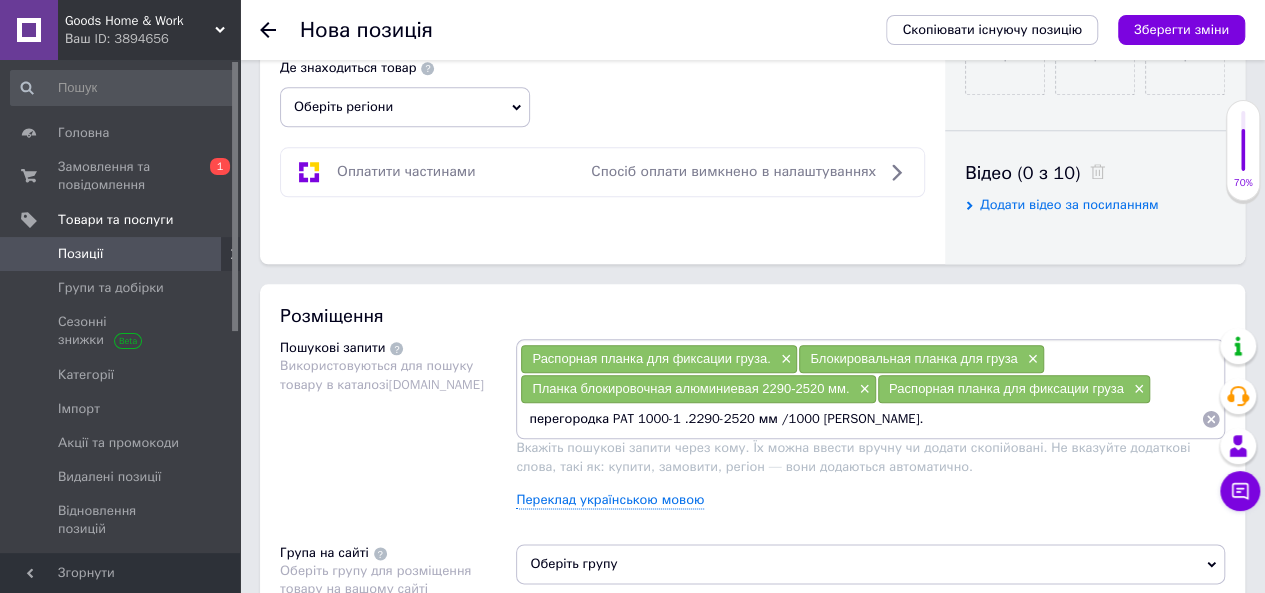 click on "перегородка PAT 1000-1 .2290-2520 мм /1000 [PERSON_NAME]." at bounding box center (860, 419) 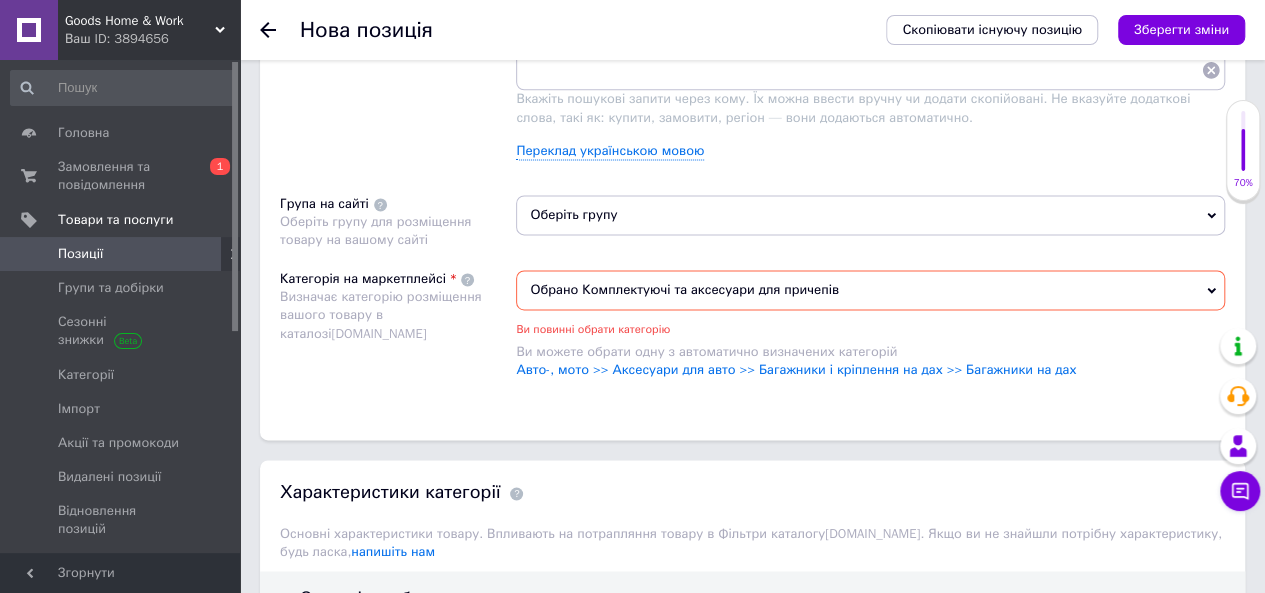 scroll, scrollTop: 1304, scrollLeft: 0, axis: vertical 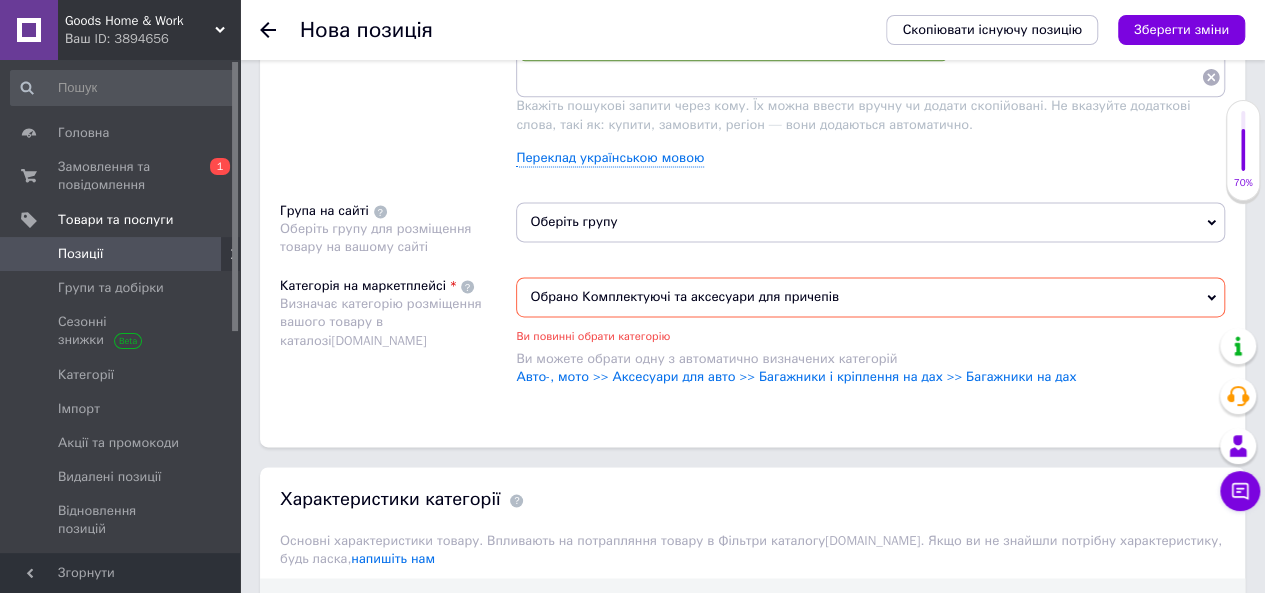 click on "Обрано Комплектуючі та аксесуари для причепів" at bounding box center [870, 297] 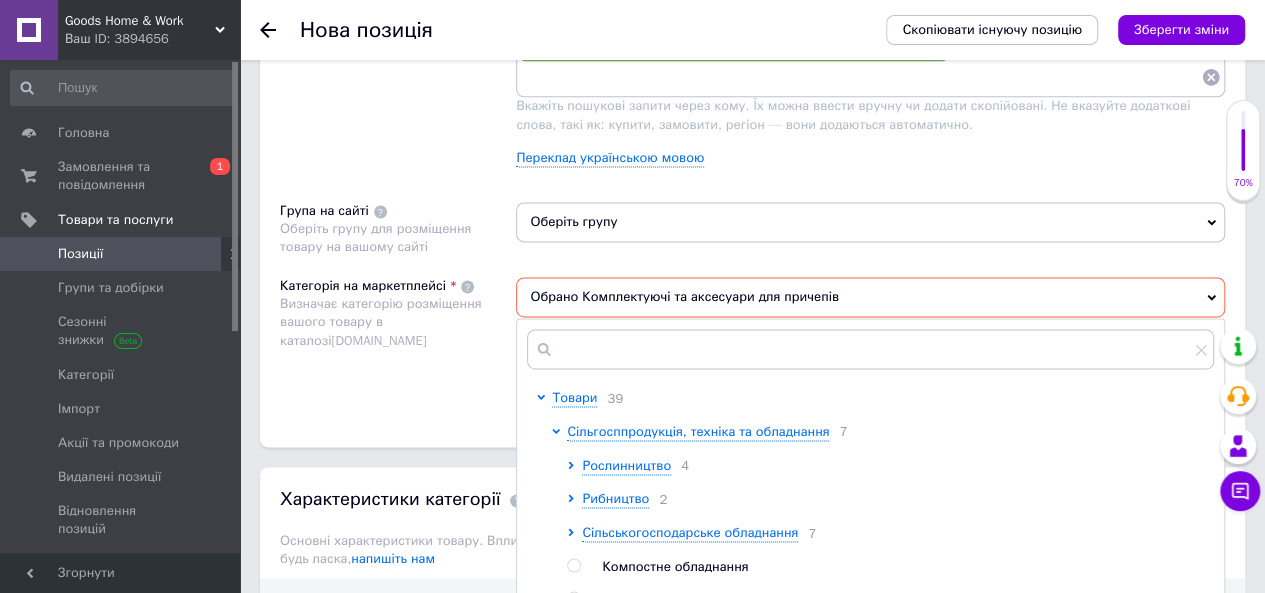 click on "Обрано Комплектуючі та аксесуари для причепів" at bounding box center (870, 297) 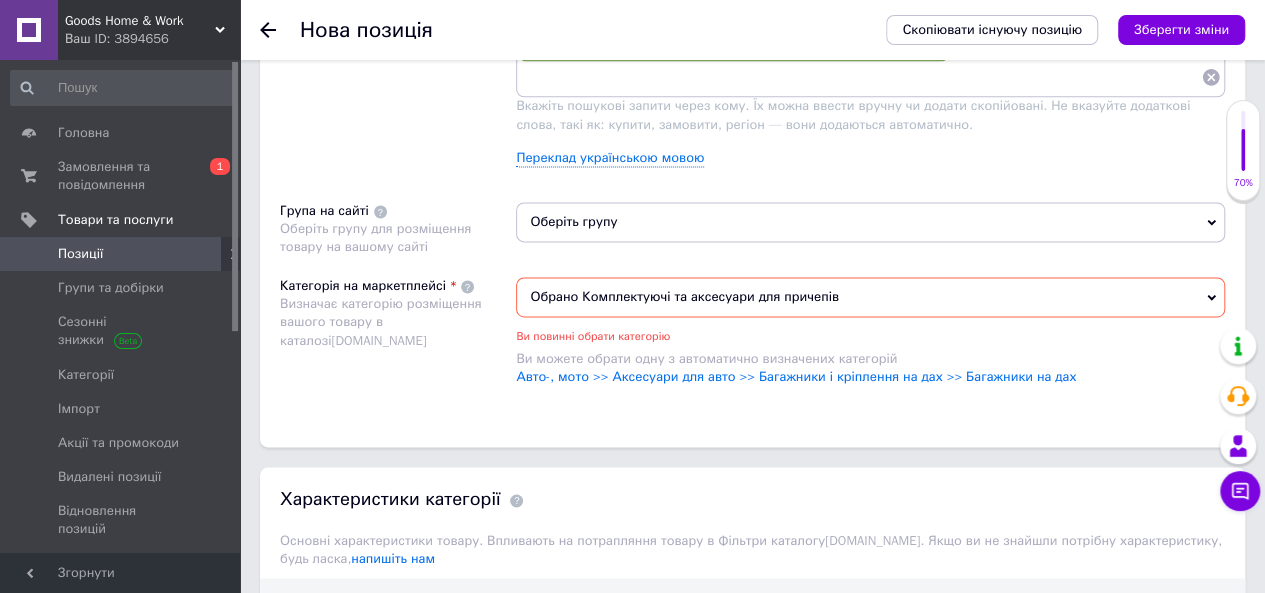 click 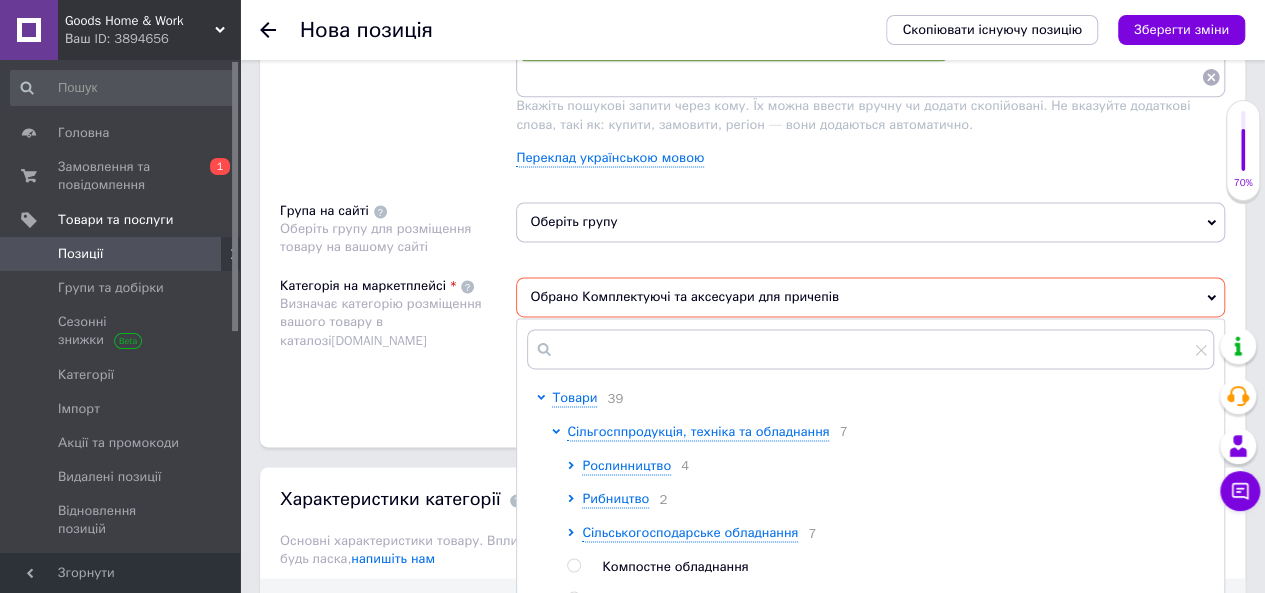 click at bounding box center [1240, 396] 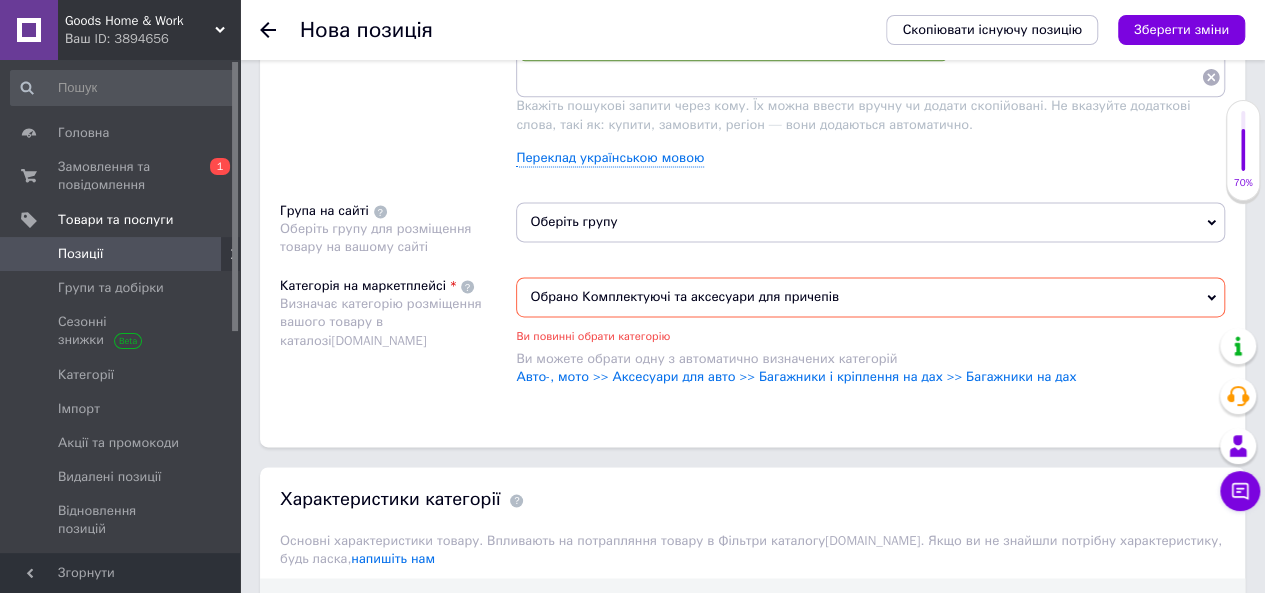 click 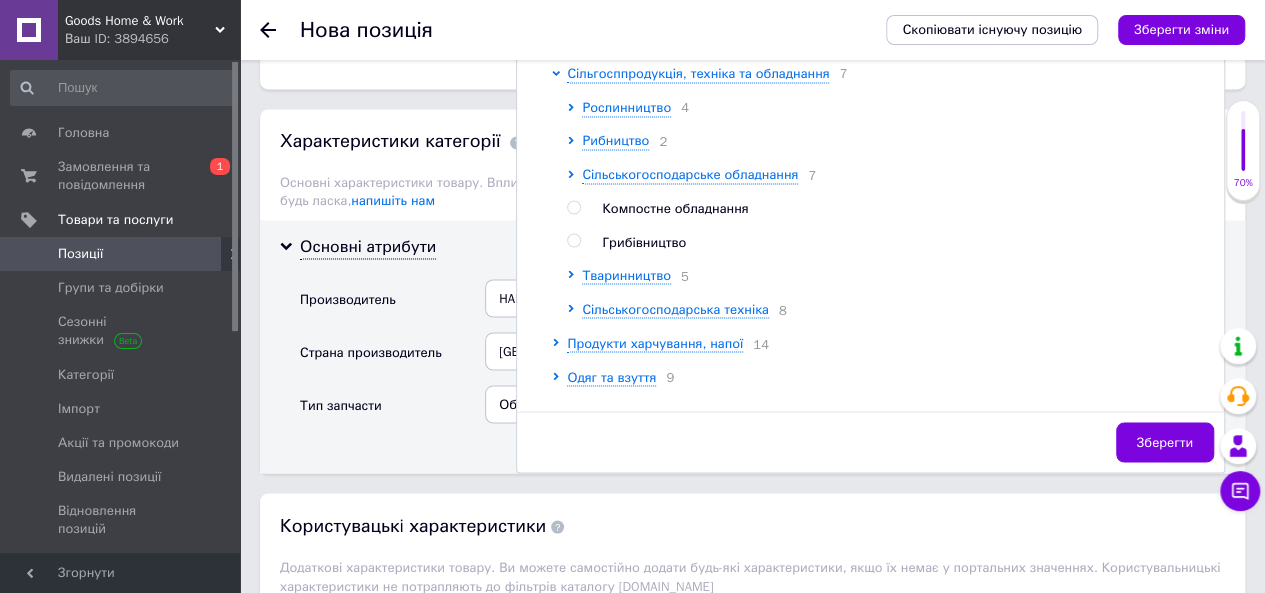 scroll, scrollTop: 1674, scrollLeft: 0, axis: vertical 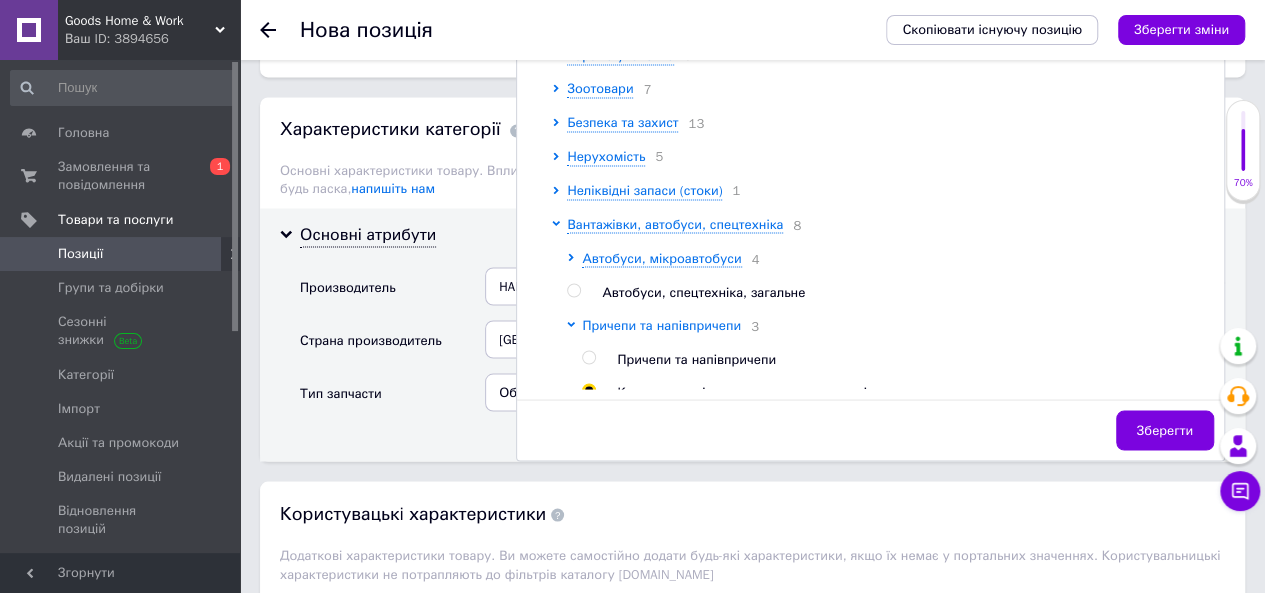 click on "Причепи та напівпричепи" at bounding box center [661, 324] 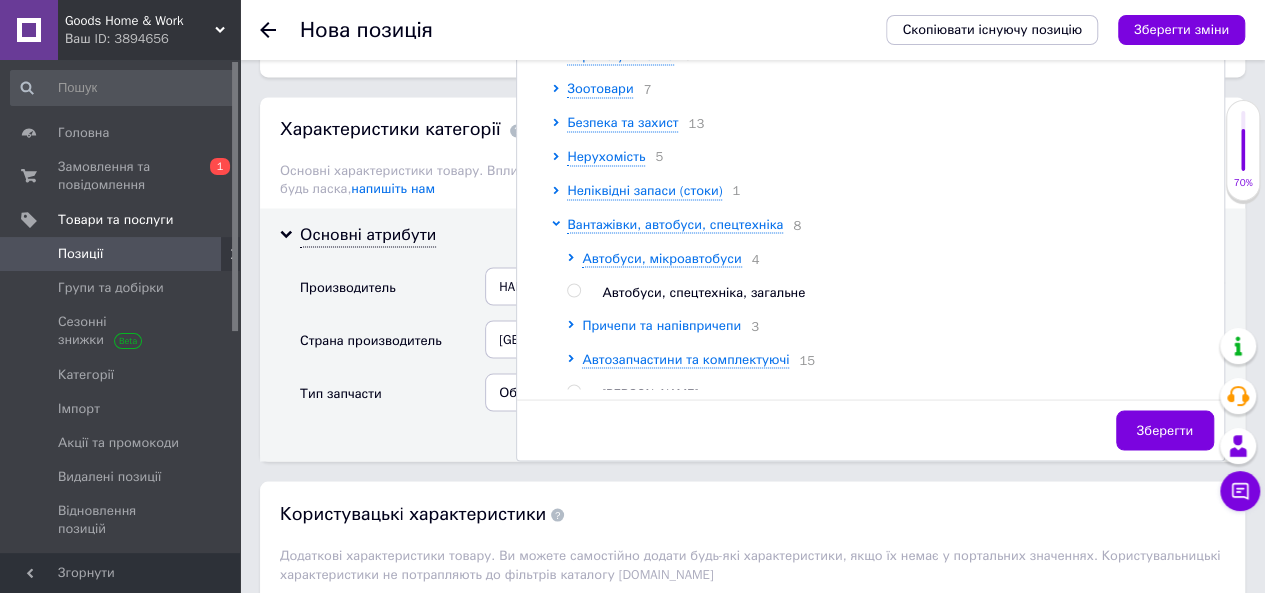 click on "Причепи та напівпричепи" at bounding box center [661, 324] 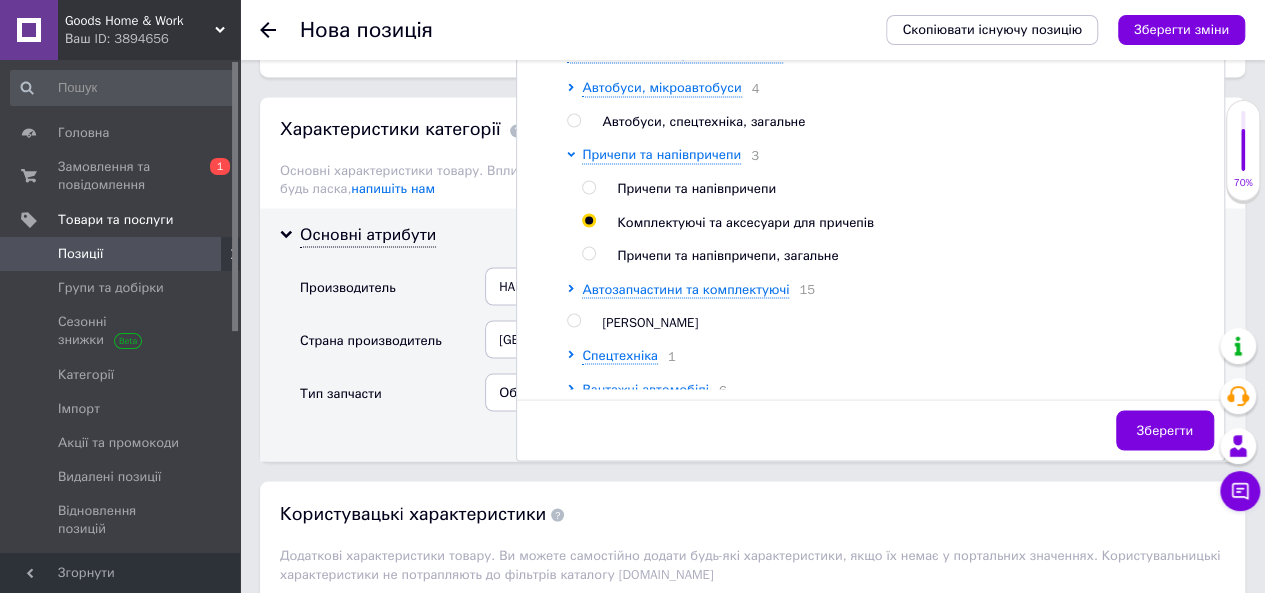 scroll, scrollTop: 832, scrollLeft: 0, axis: vertical 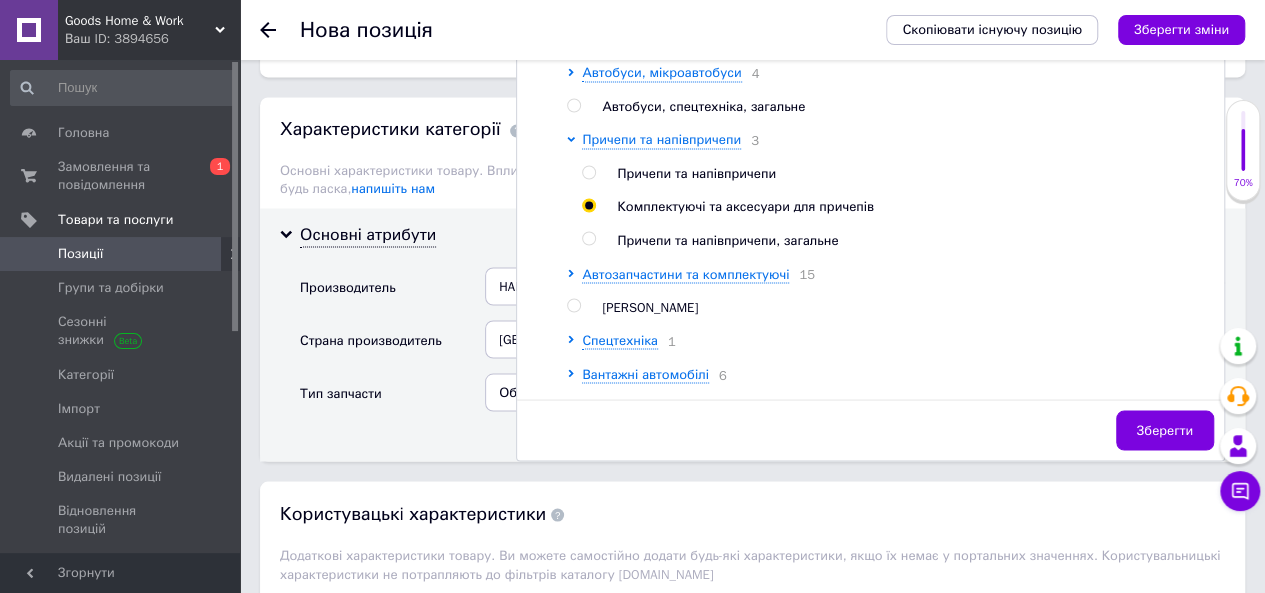 click at bounding box center (588, 238) 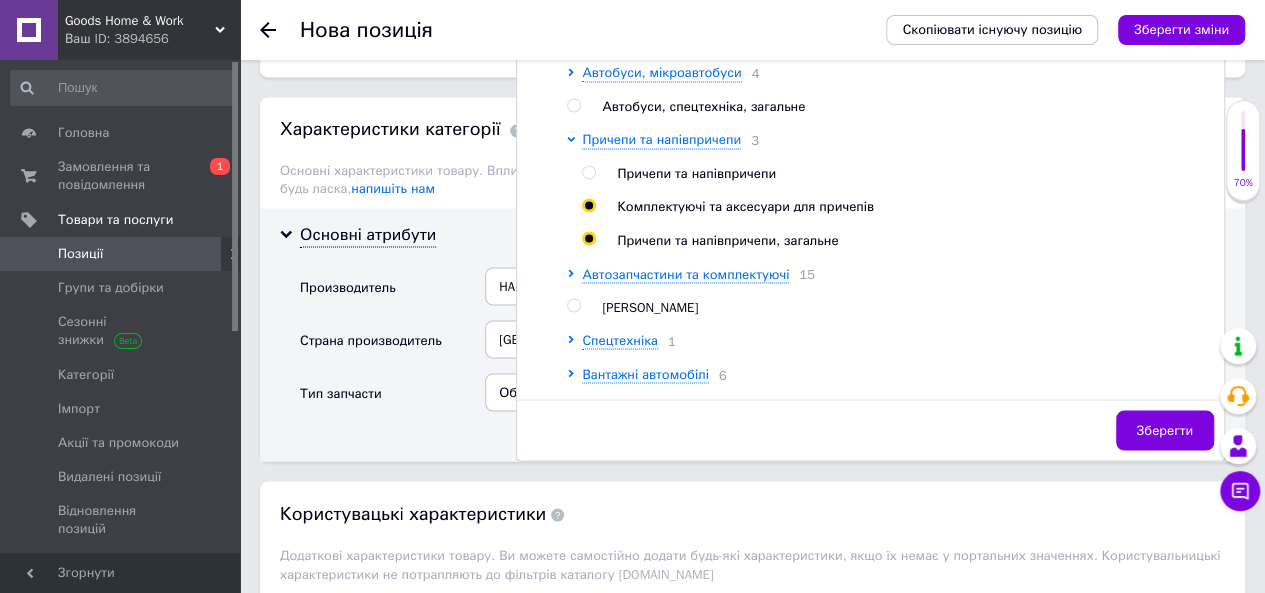 radio on "true" 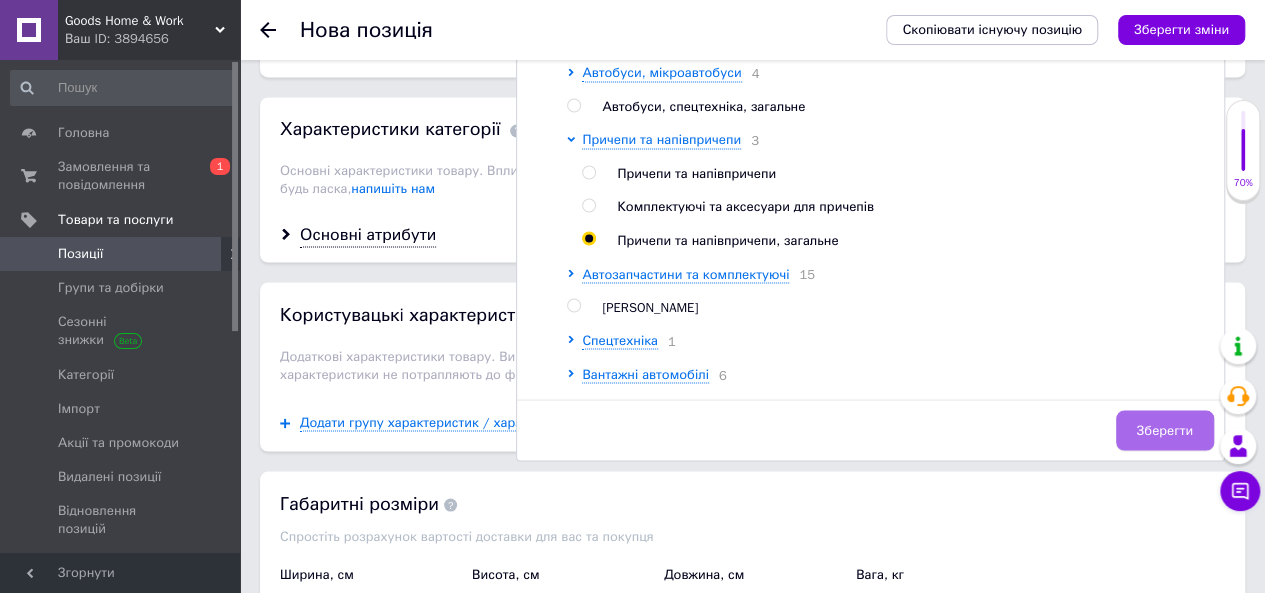 click on "Зберегти" at bounding box center [1165, 430] 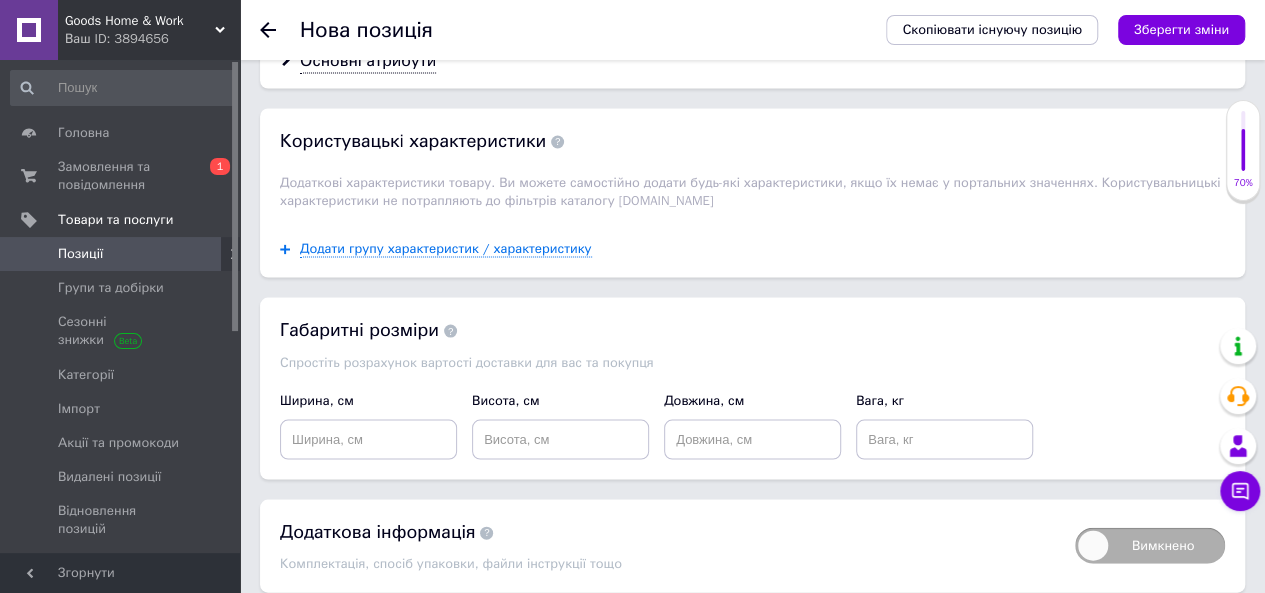 scroll, scrollTop: 1887, scrollLeft: 0, axis: vertical 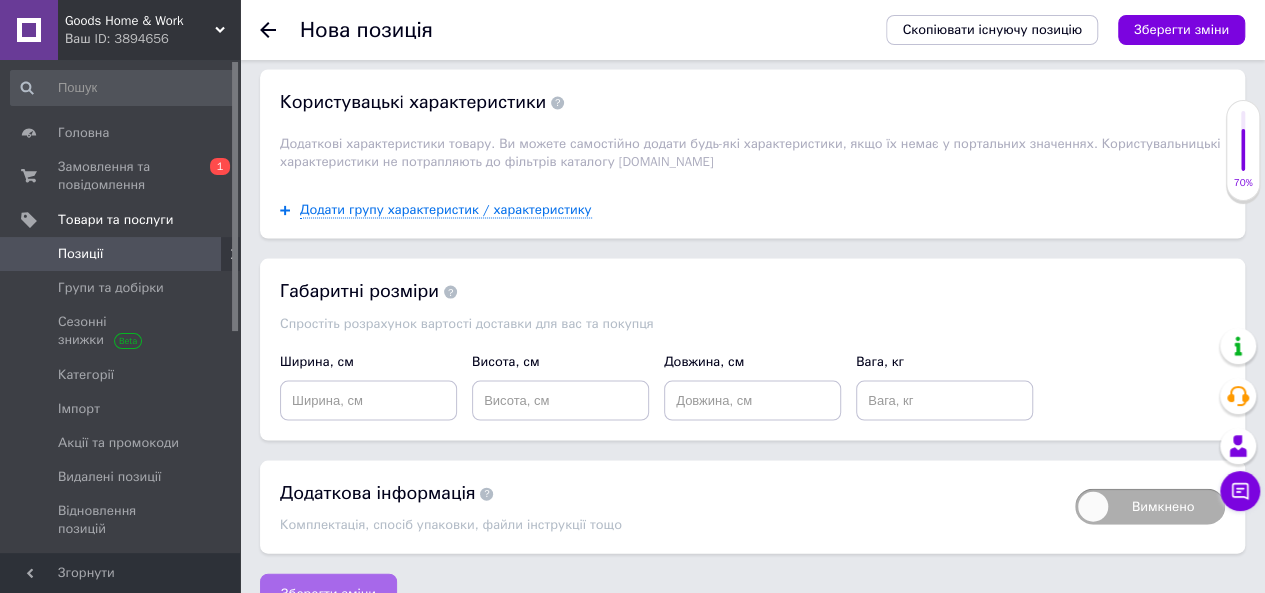 click on "Зберегти зміни" at bounding box center [328, 593] 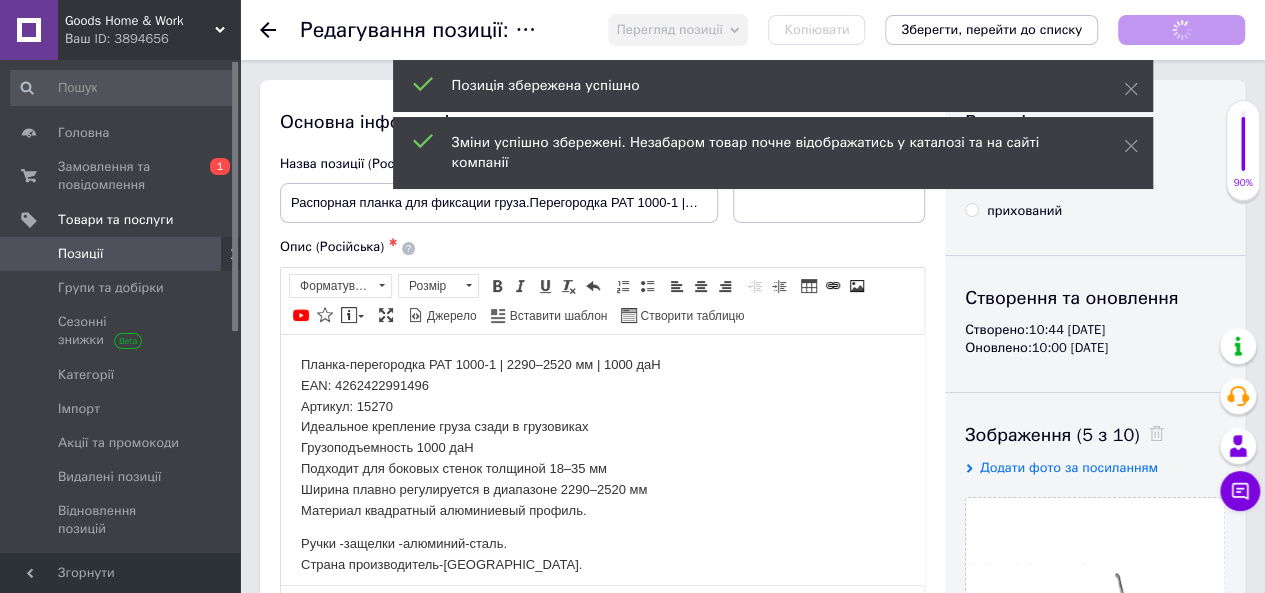 scroll, scrollTop: 0, scrollLeft: 0, axis: both 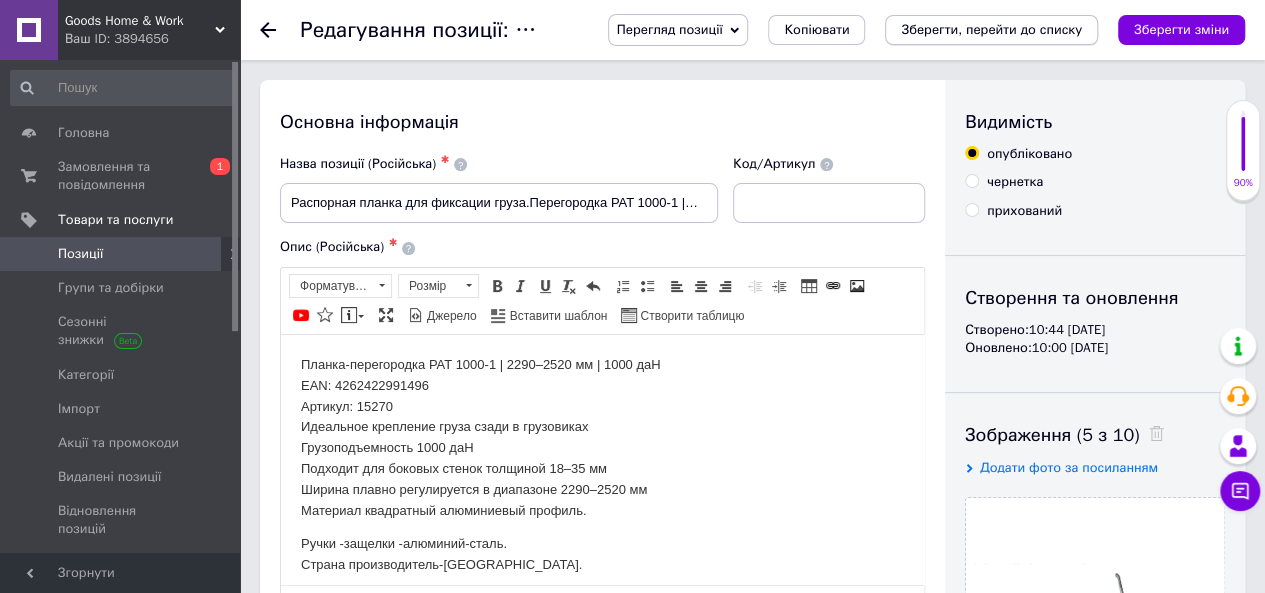 click on "Зберегти, перейти до списку" at bounding box center [991, 29] 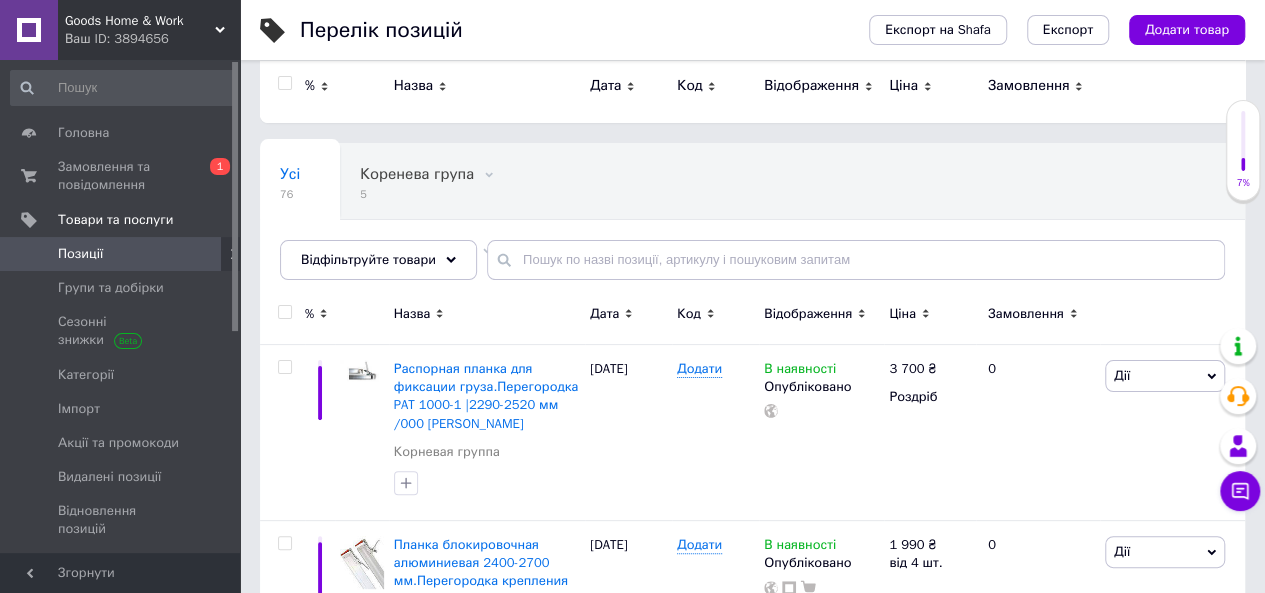 scroll, scrollTop: 28, scrollLeft: 0, axis: vertical 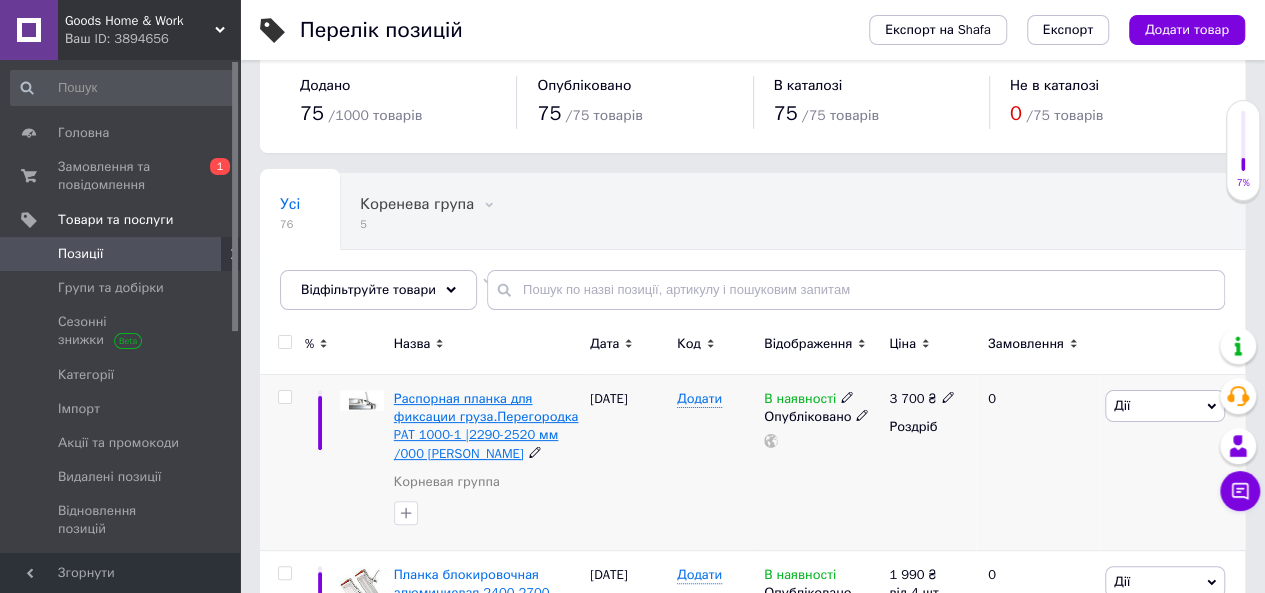 click on "Распорная планка для фиксации груза.Перегородка PAT 1000-1 |2290-2520 мм /000 [PERSON_NAME]" at bounding box center (486, 426) 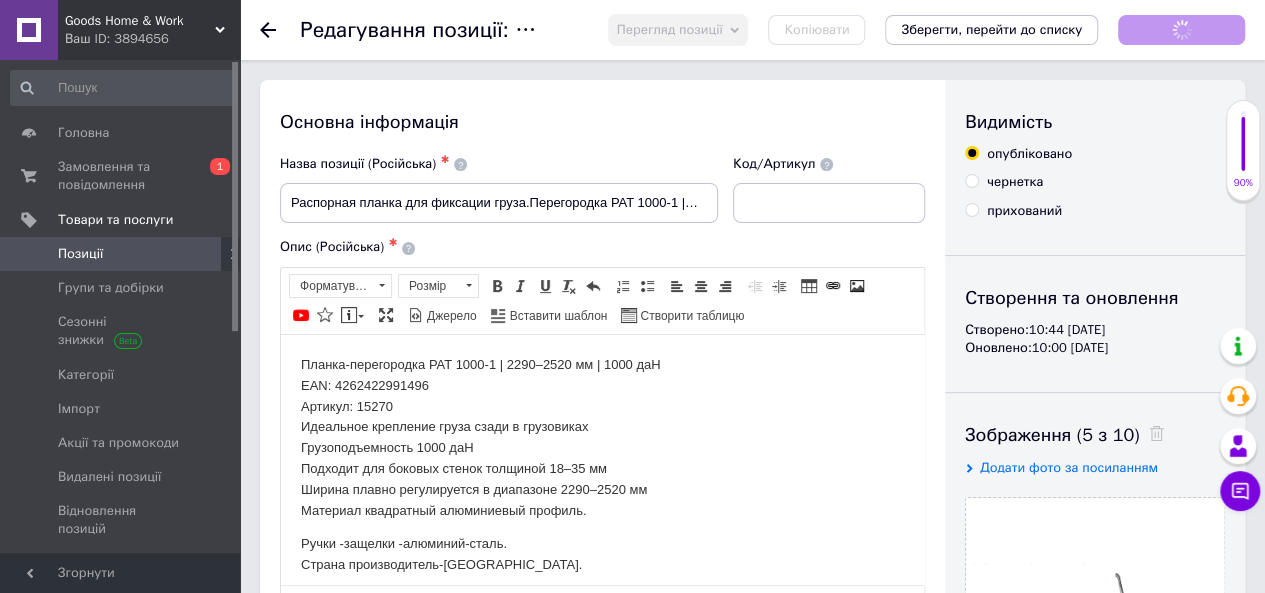 scroll, scrollTop: 0, scrollLeft: 0, axis: both 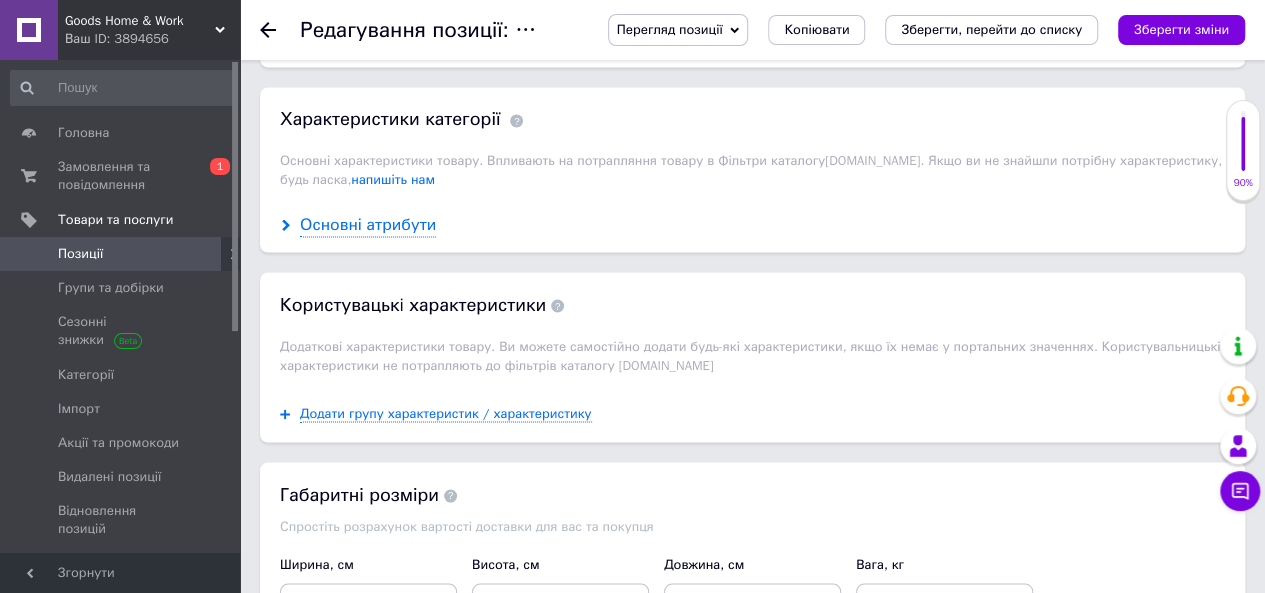 click on "Основні атрибути" at bounding box center (368, 225) 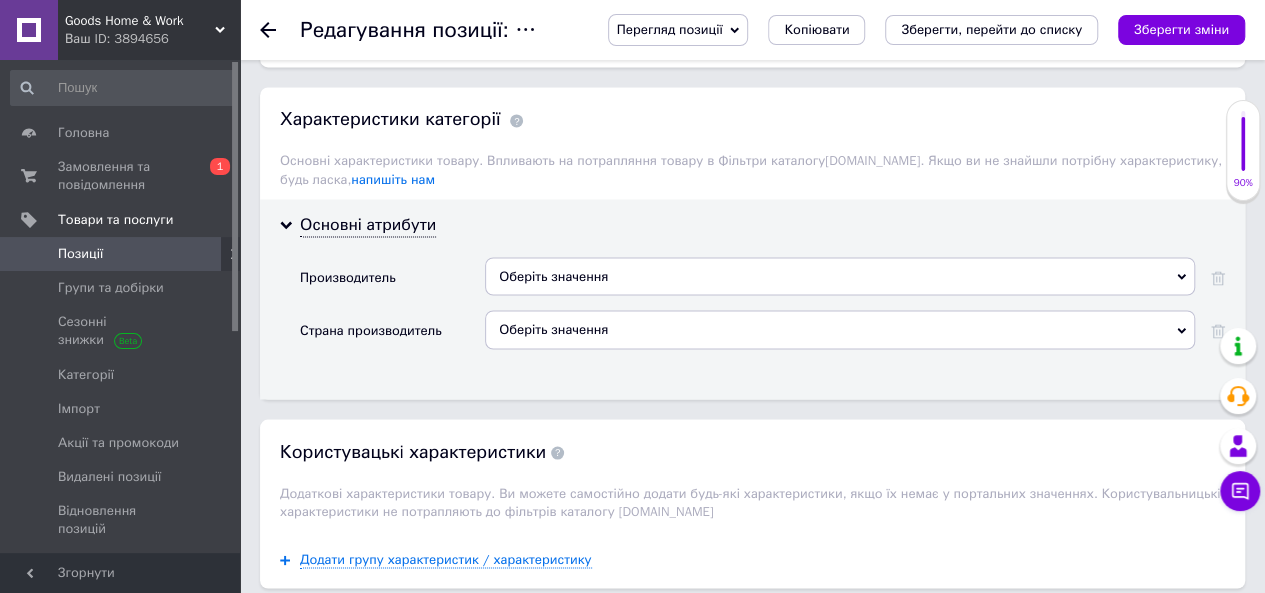 click on "Оберіть значення" at bounding box center (840, 276) 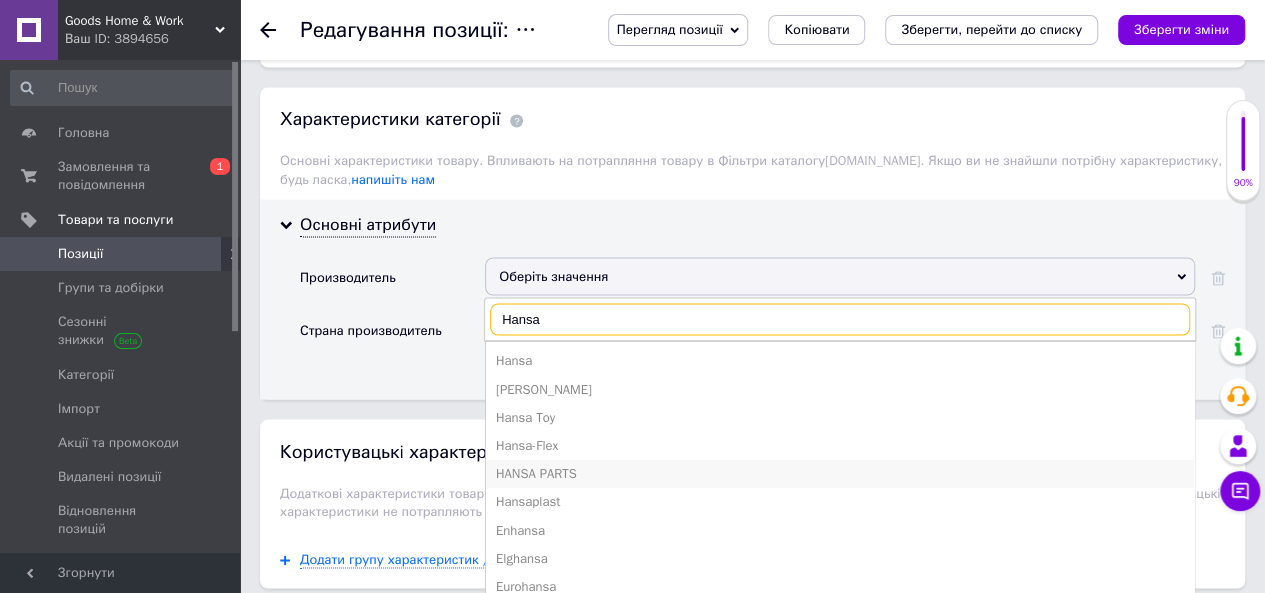 type on "Hansa" 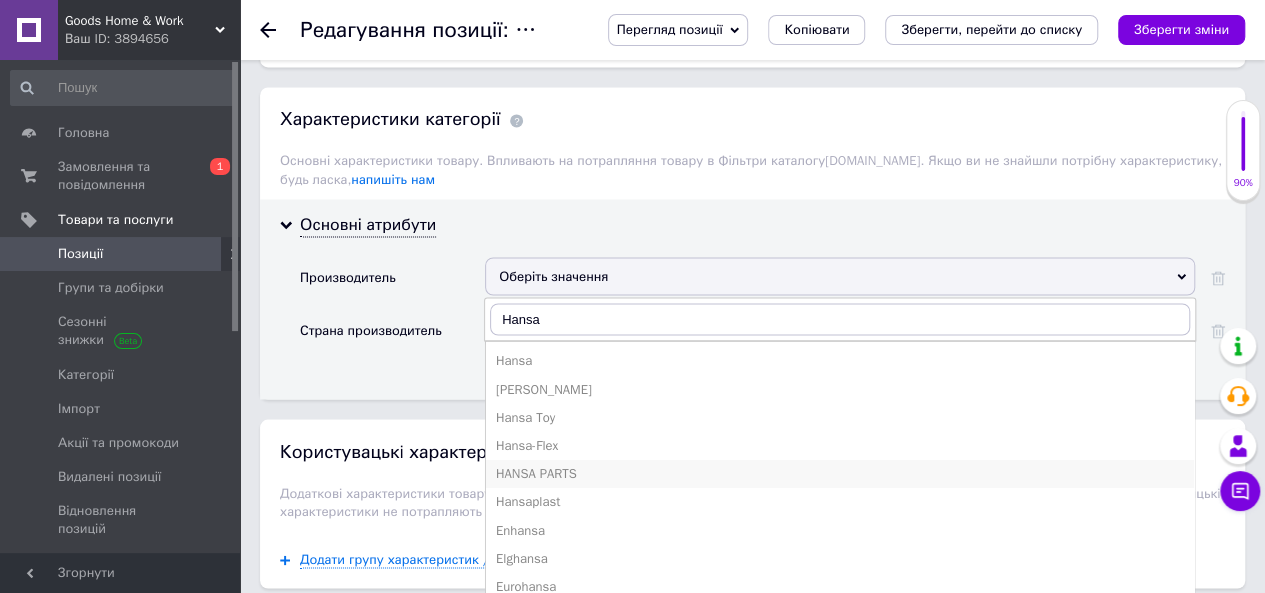 click on "HANSA PARTS" at bounding box center [840, 473] 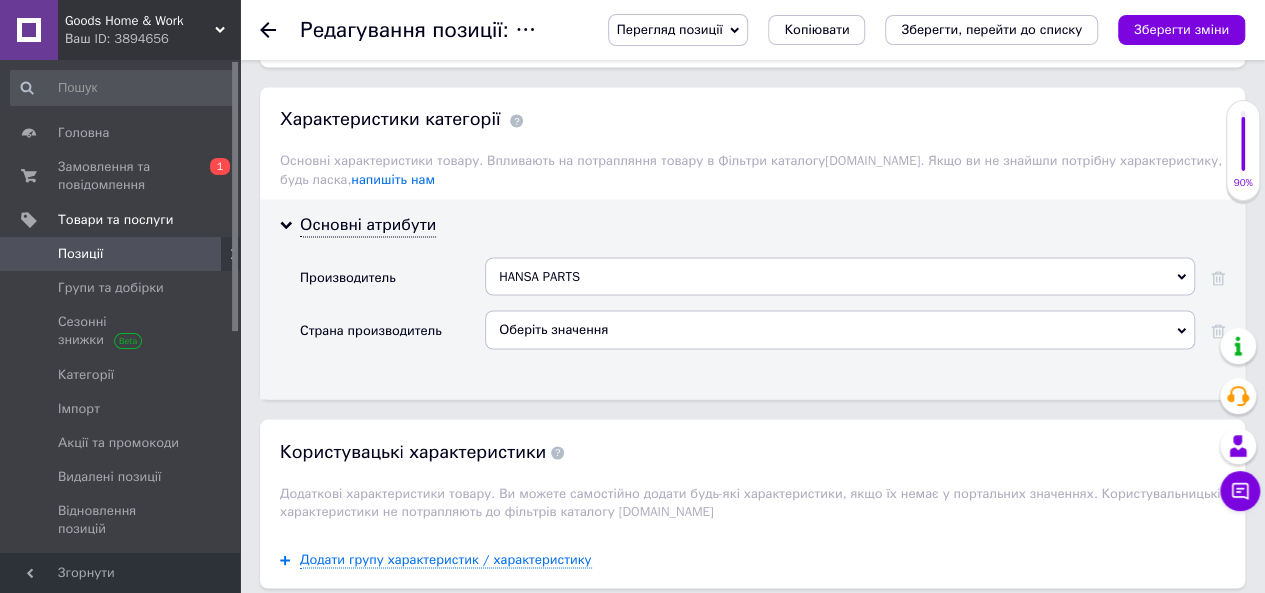 click on "Оберіть значення" at bounding box center (840, 329) 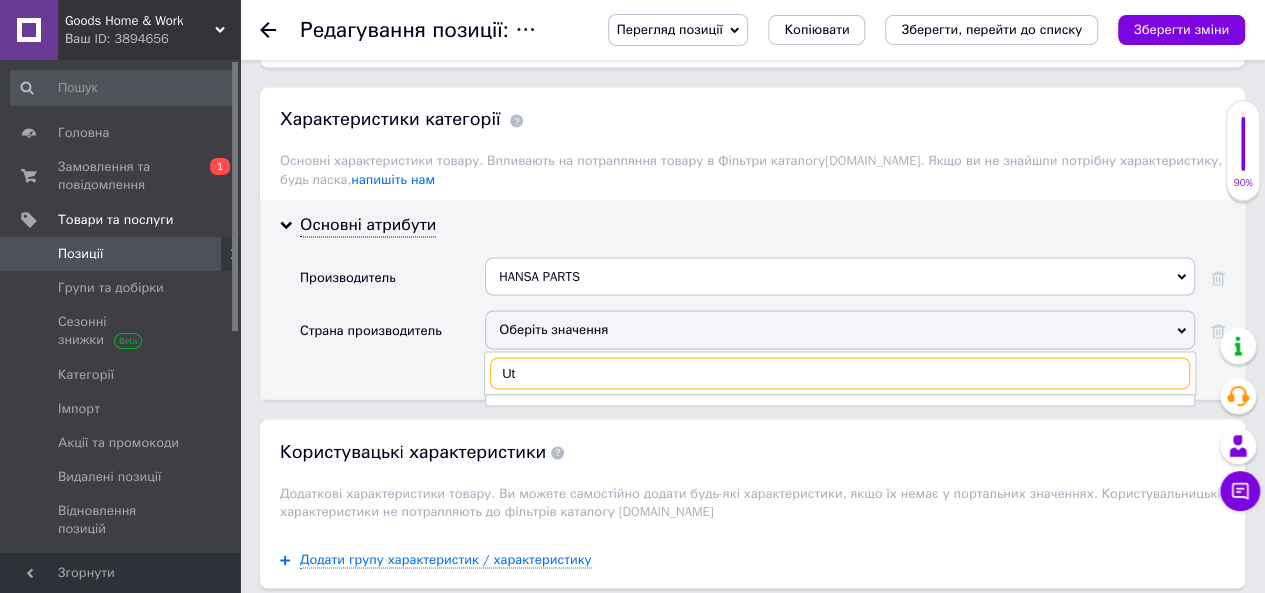 type on "U" 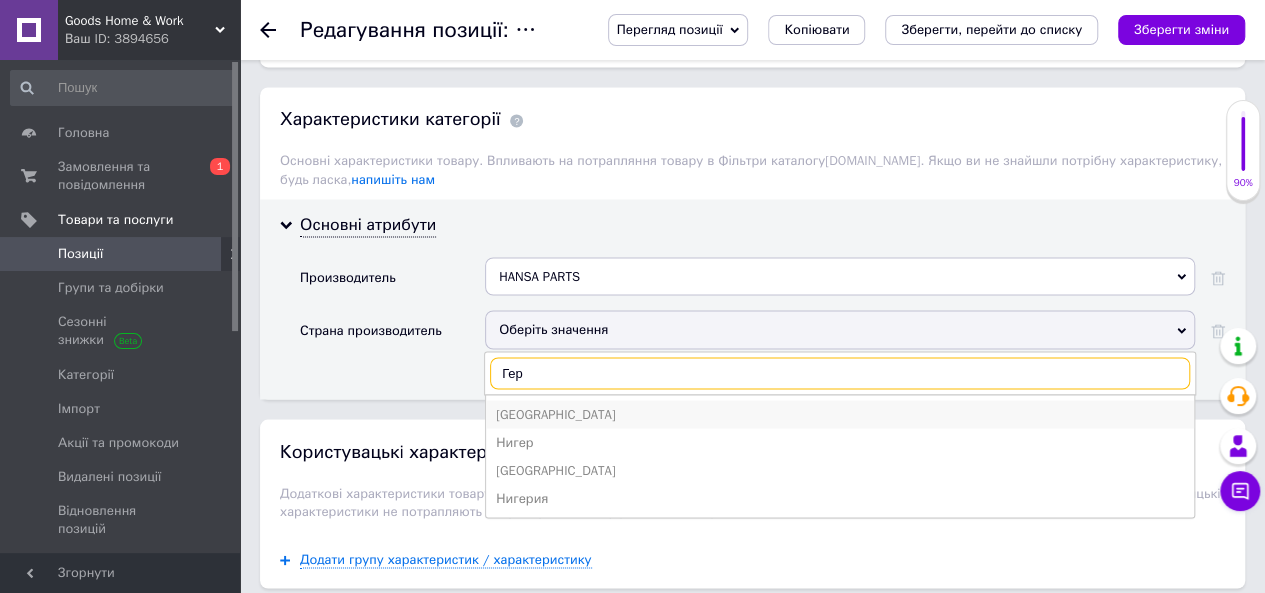 type on "Гер" 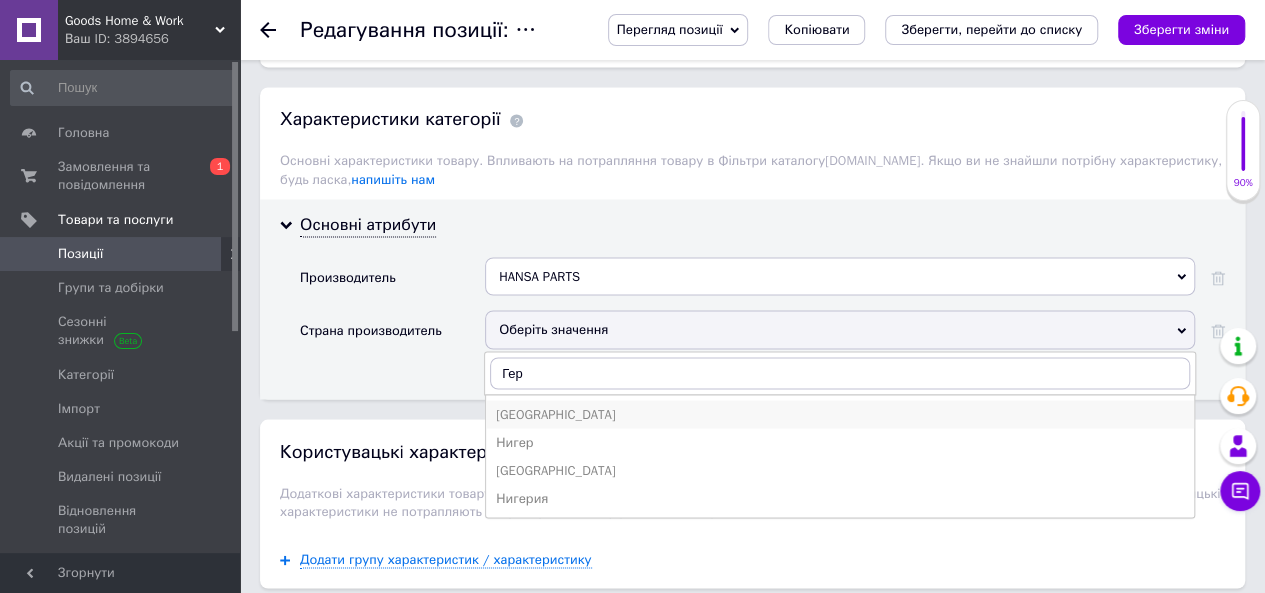 click on "[GEOGRAPHIC_DATA]" at bounding box center (840, 414) 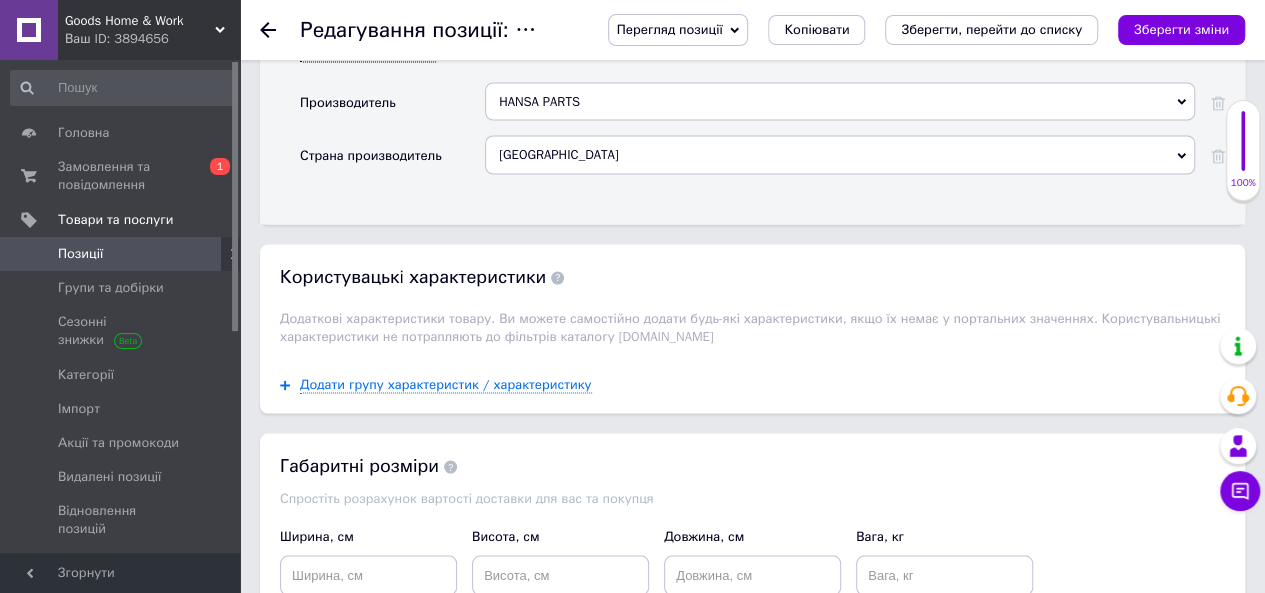 scroll, scrollTop: 1870, scrollLeft: 0, axis: vertical 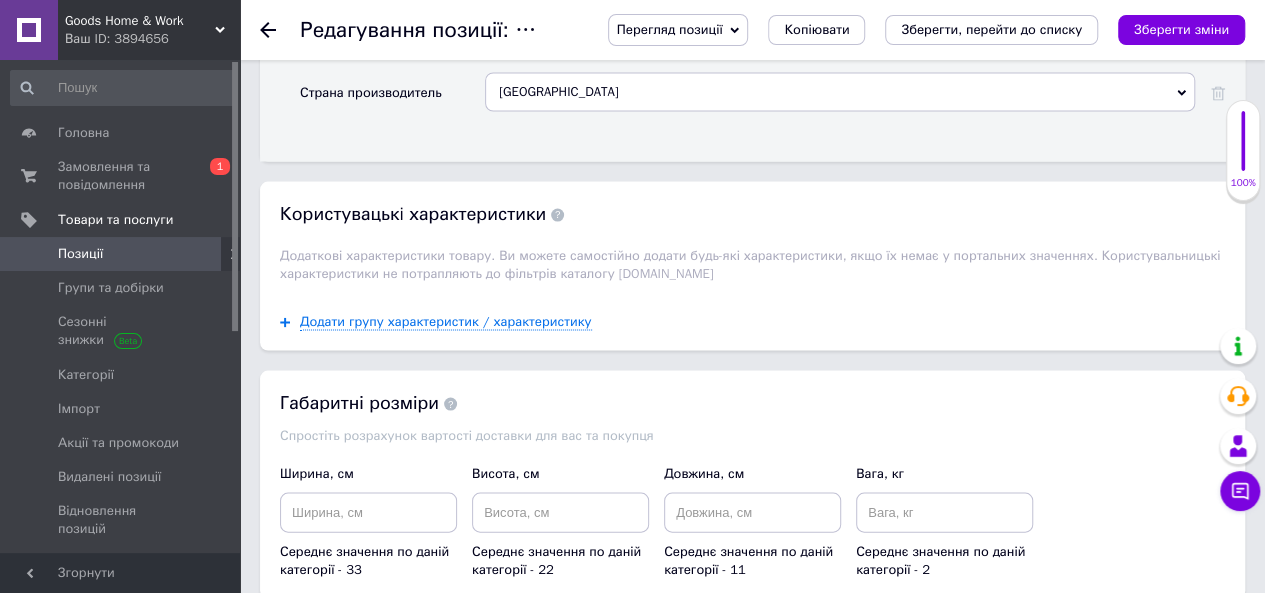 click on "Додати групу характеристик / характеристику" at bounding box center [752, 321] 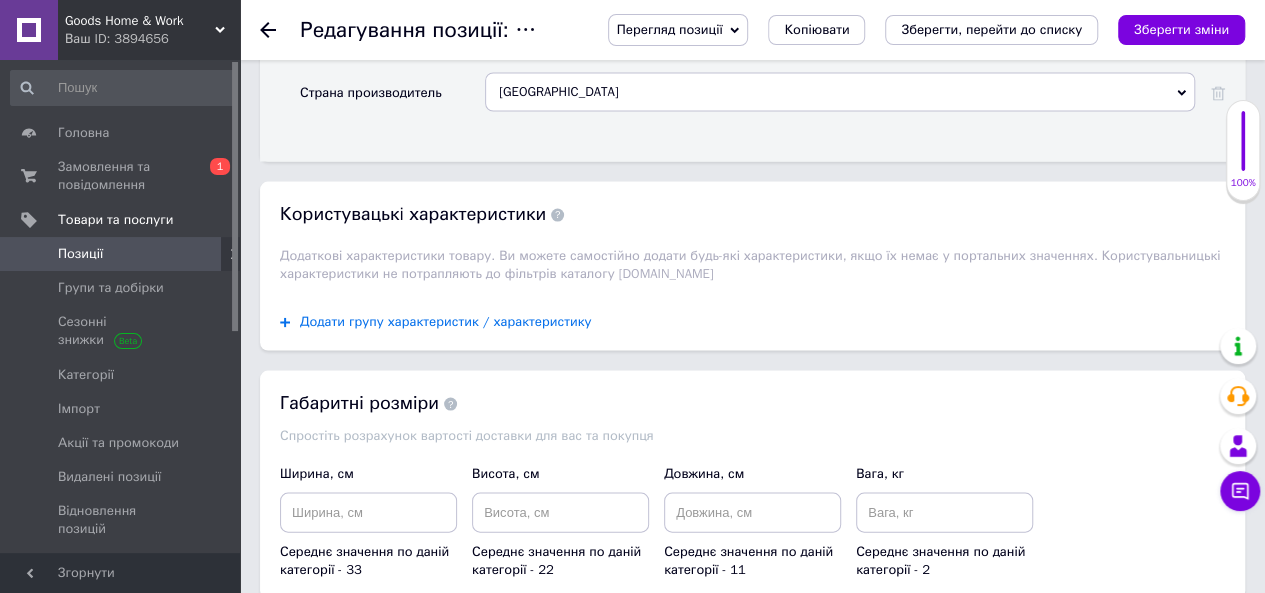 click on "Додати групу характеристик / характеристику" at bounding box center [446, 321] 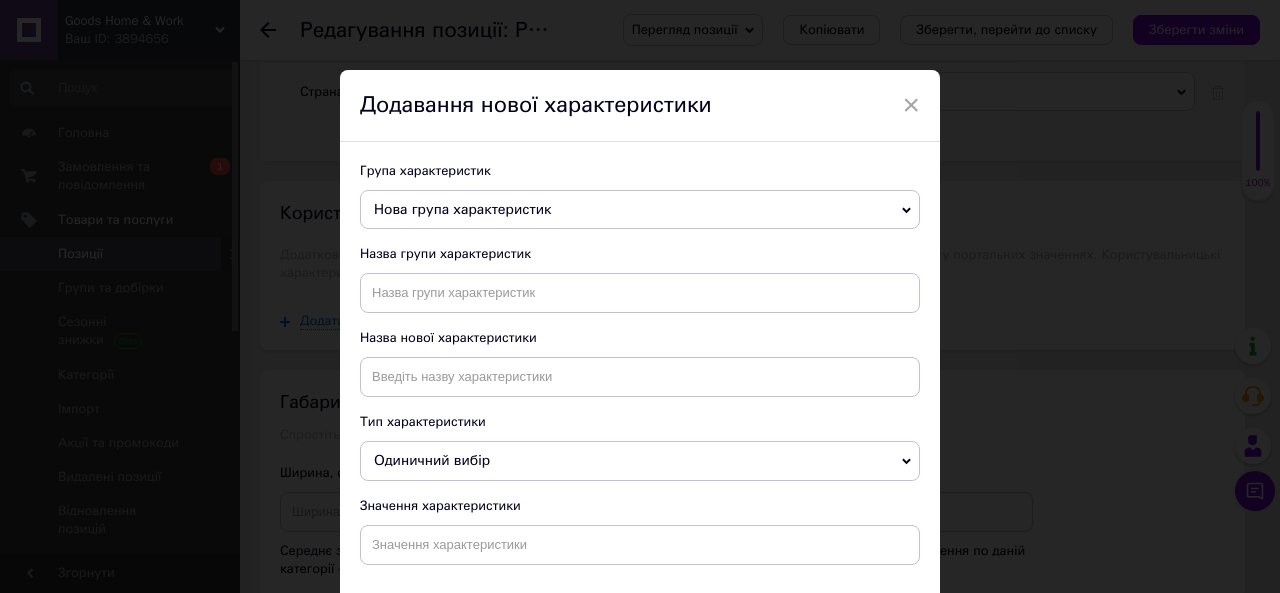 click on "Нова група характеристик" at bounding box center [640, 210] 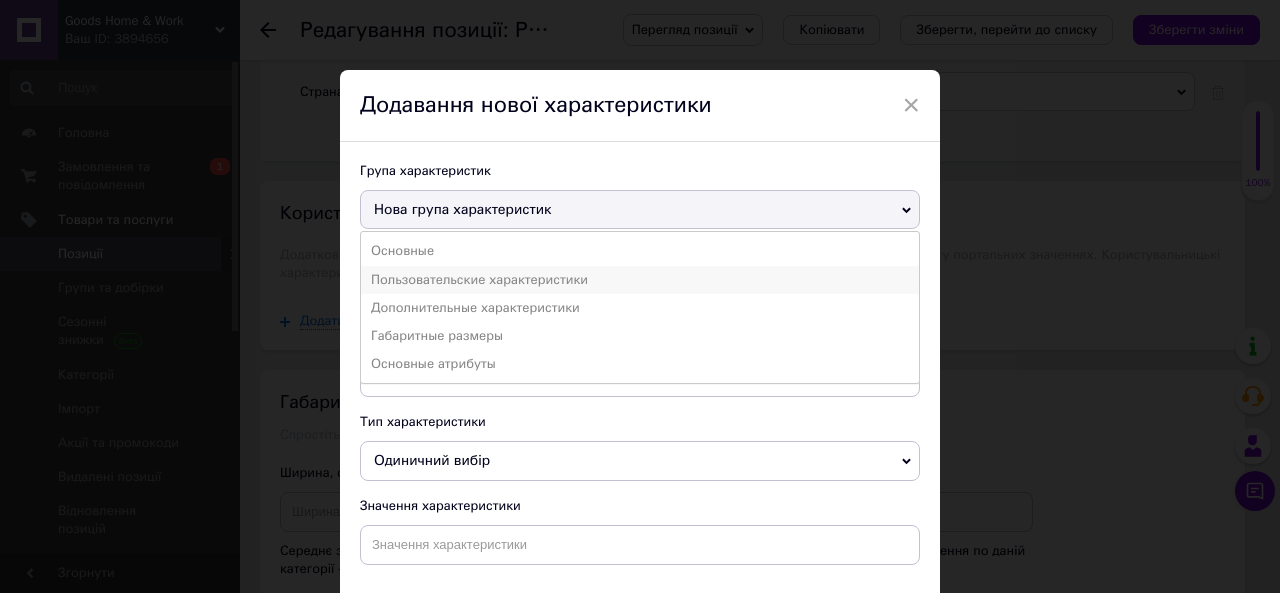 click on "Пользовательские характеристики" at bounding box center [640, 280] 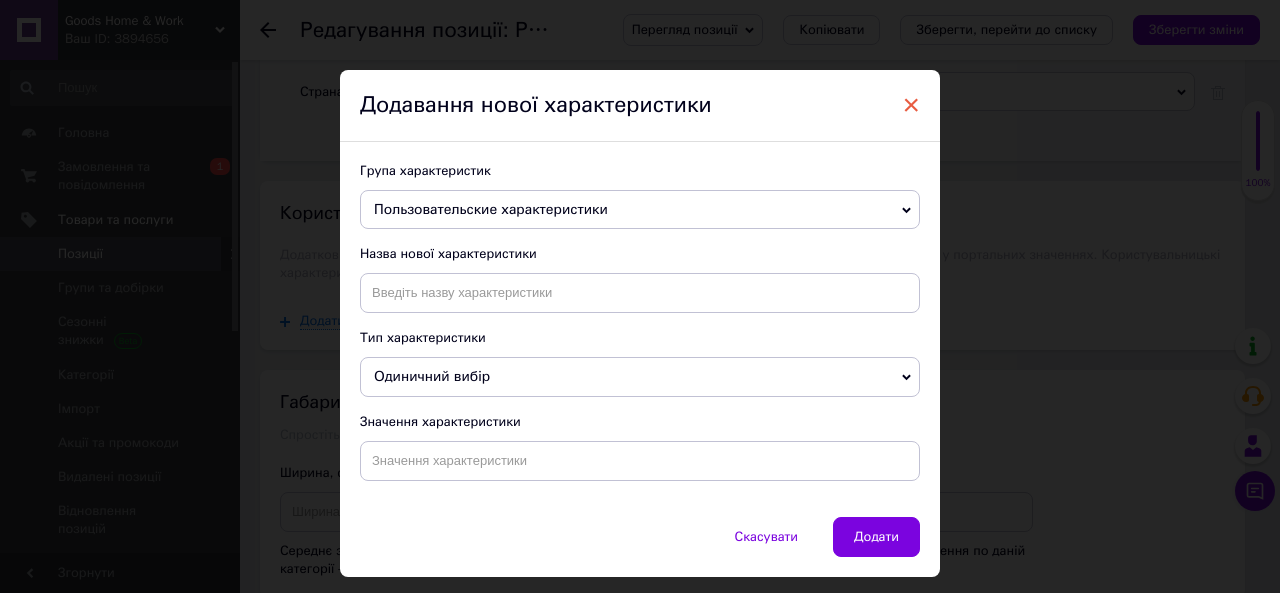 click on "×" at bounding box center [911, 105] 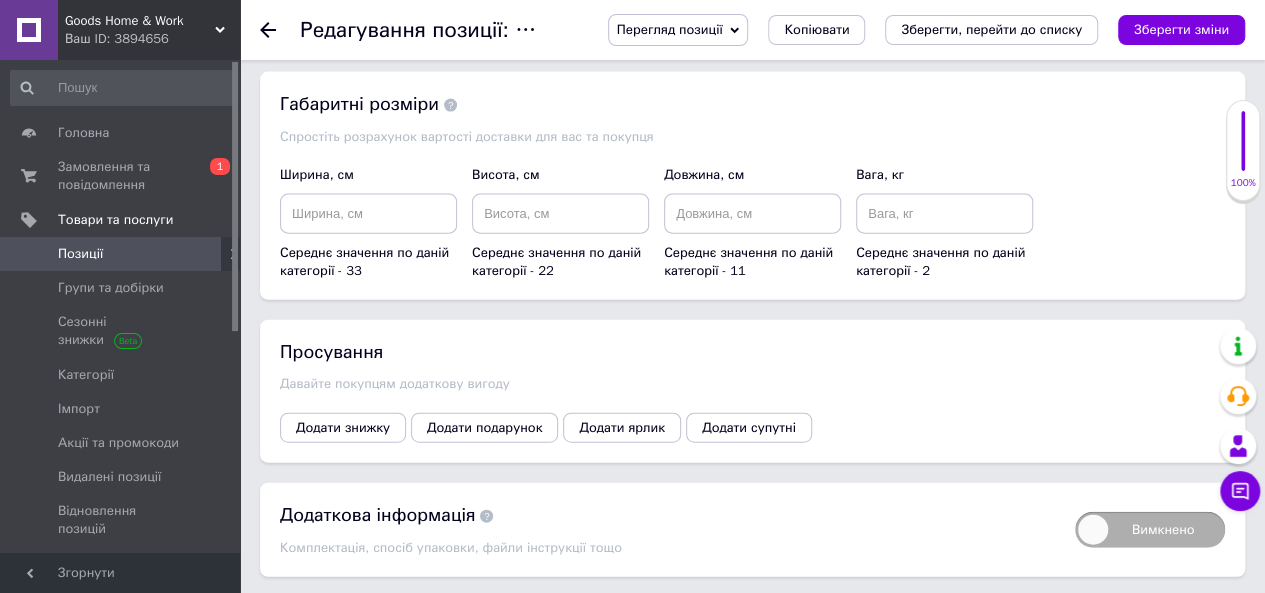 scroll, scrollTop: 2182, scrollLeft: 0, axis: vertical 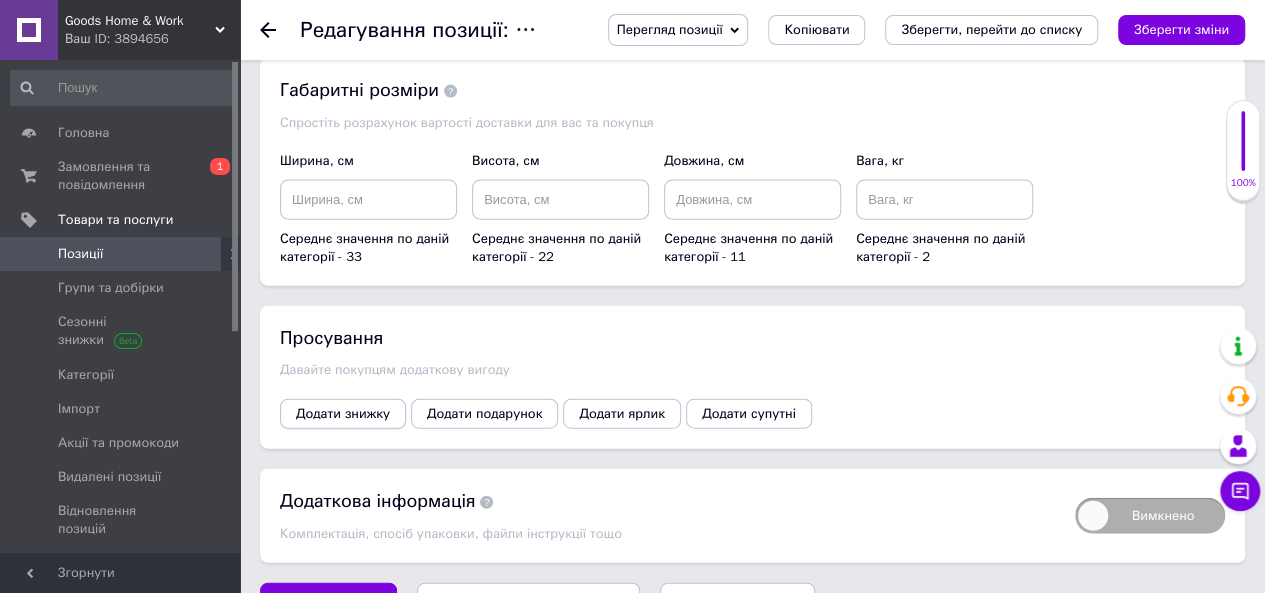 click on "Додати знижку" at bounding box center (343, 414) 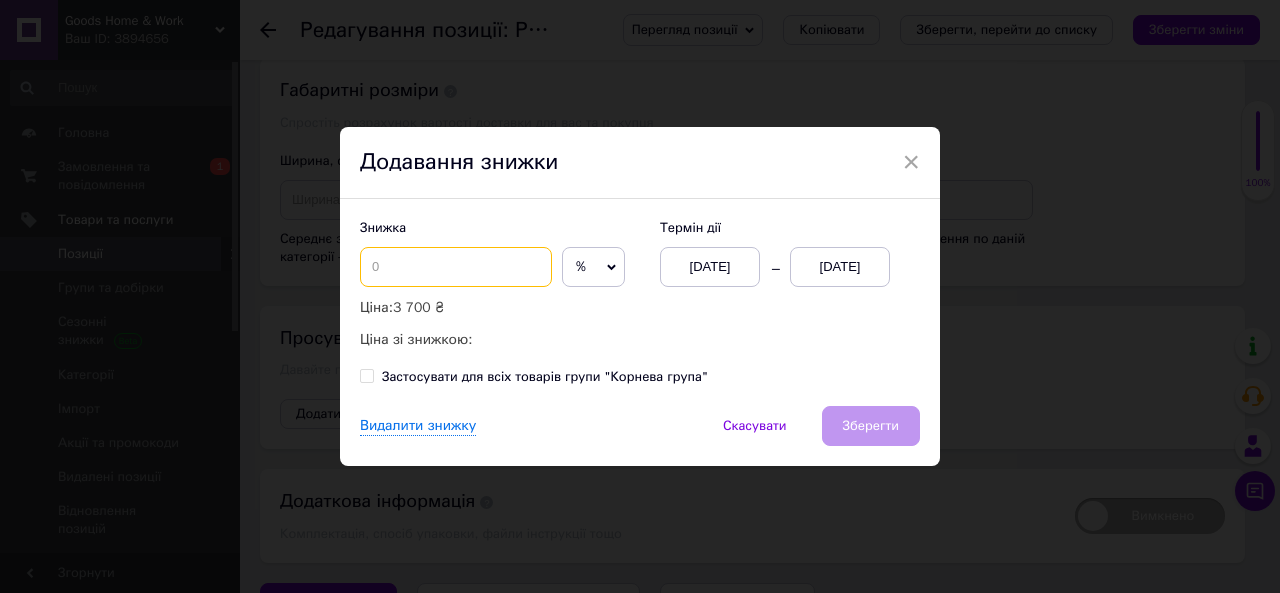 click at bounding box center (456, 267) 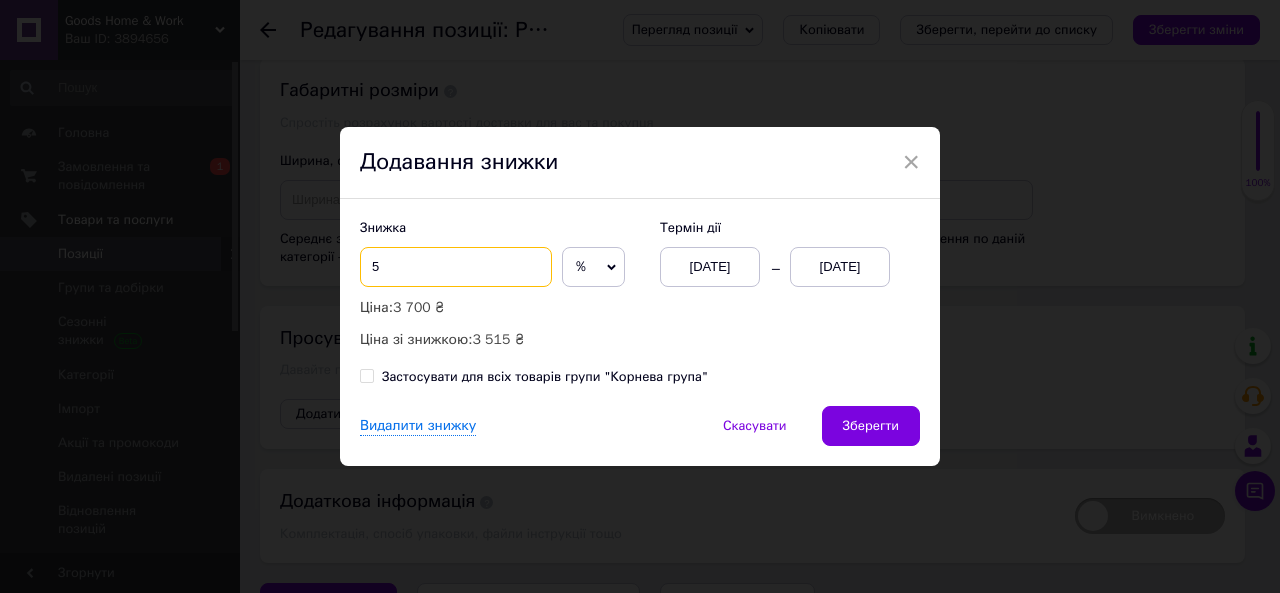 type on "5" 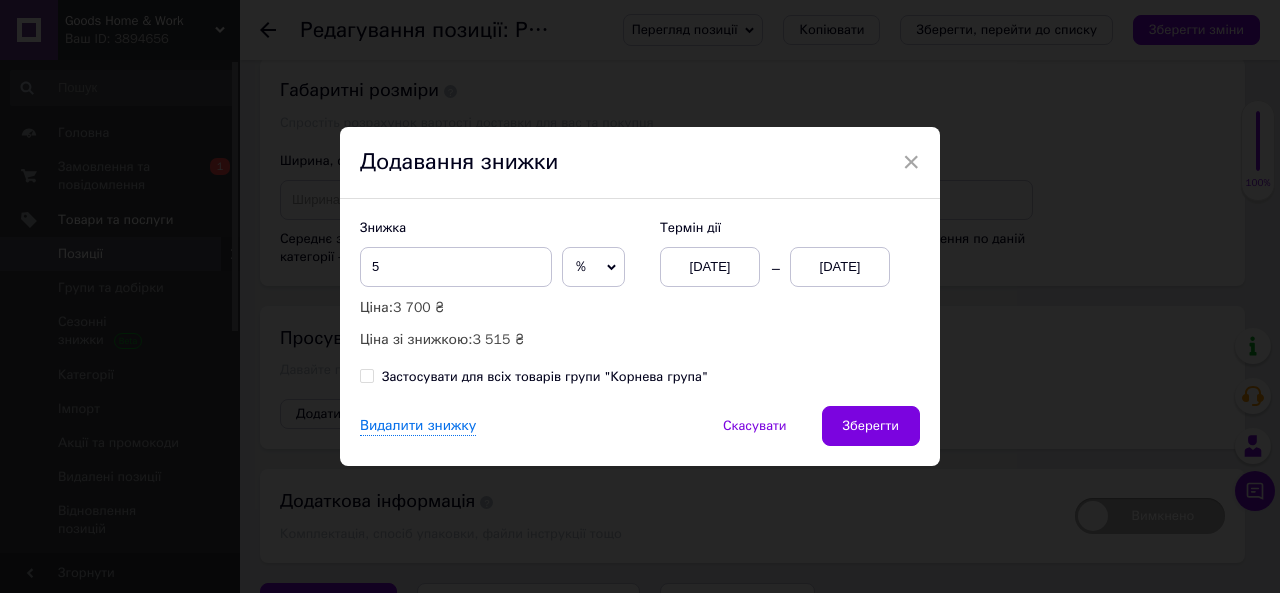 click on "[DATE]" at bounding box center [710, 267] 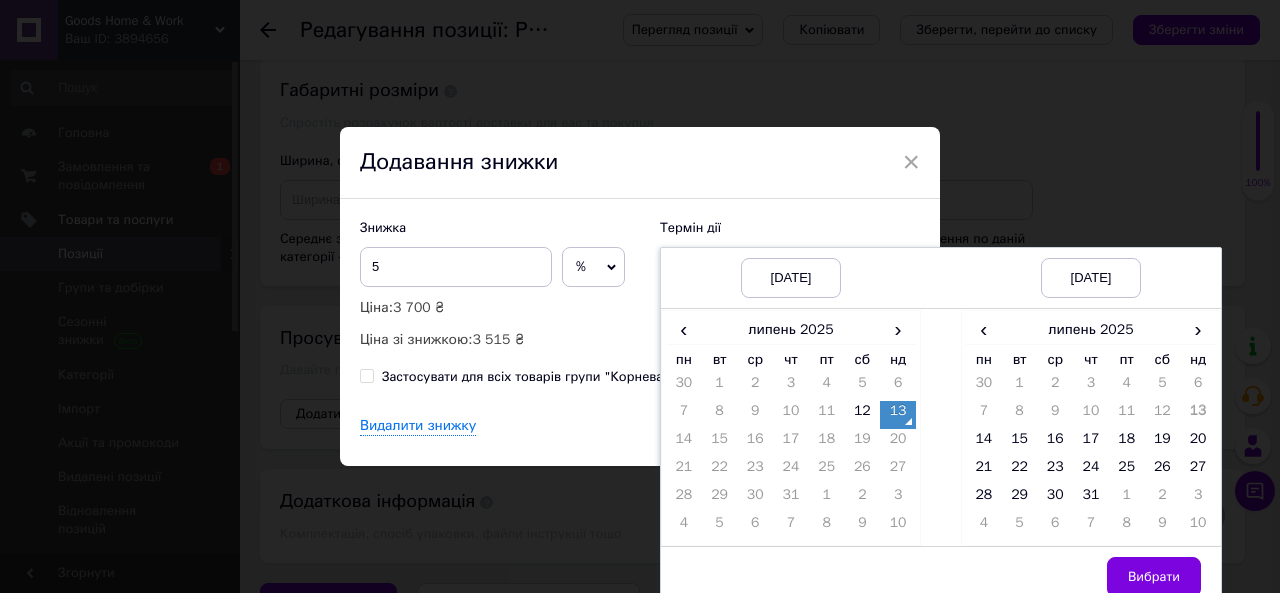 click on "14" at bounding box center (684, 443) 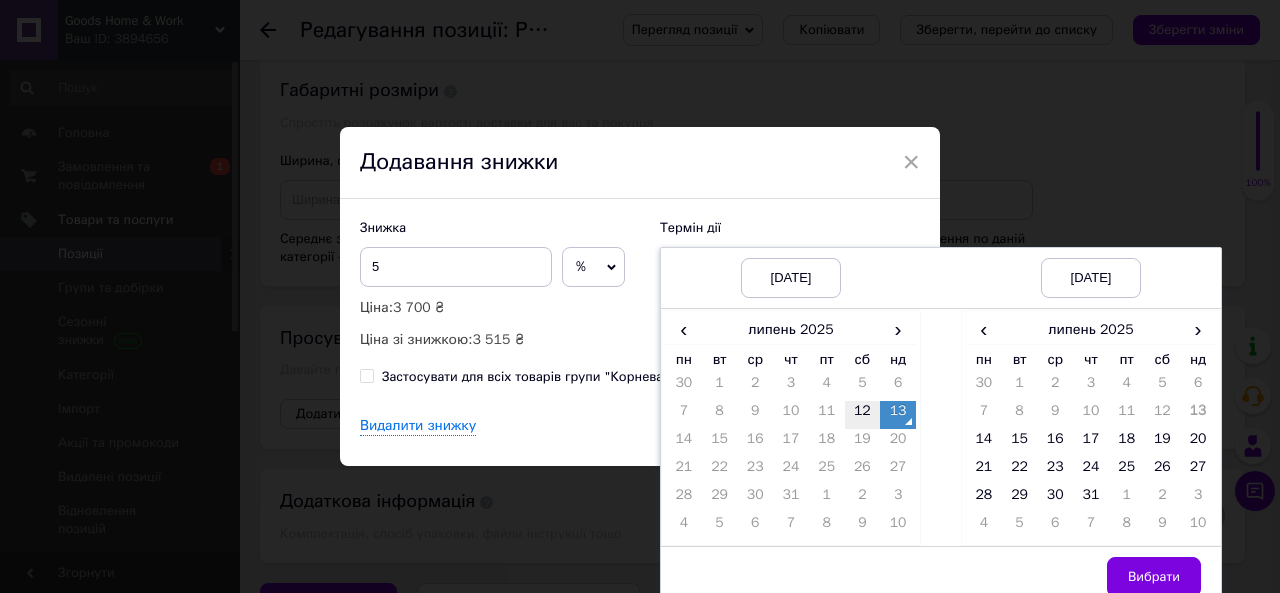 click on "12" at bounding box center (863, 415) 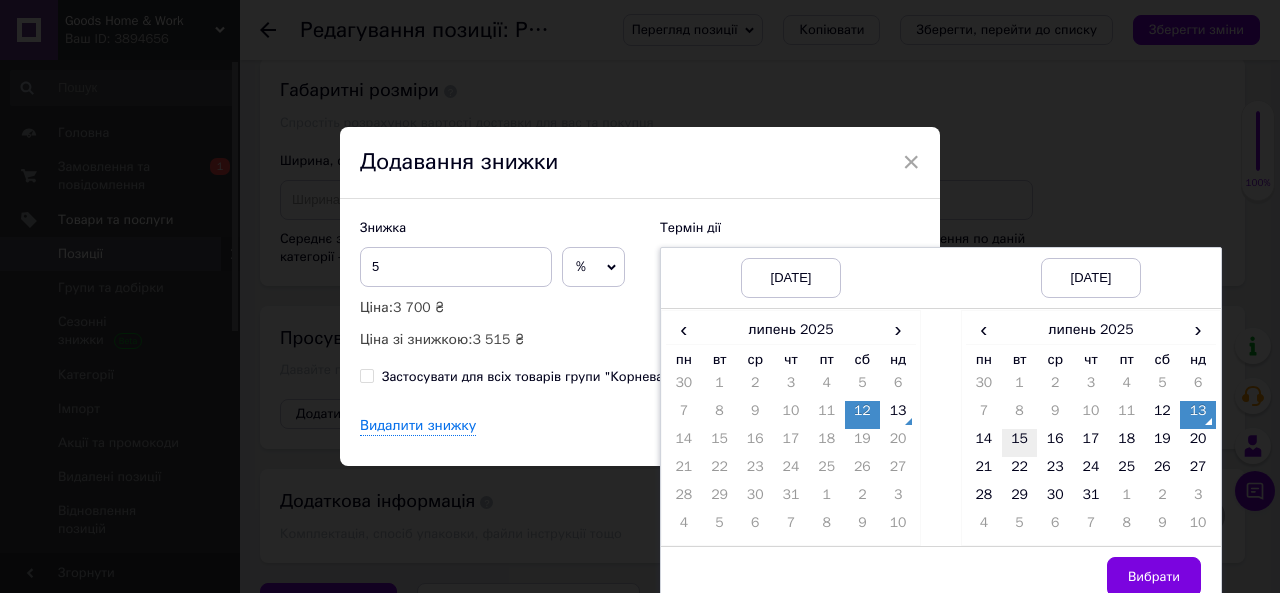 click on "15" at bounding box center [1020, 443] 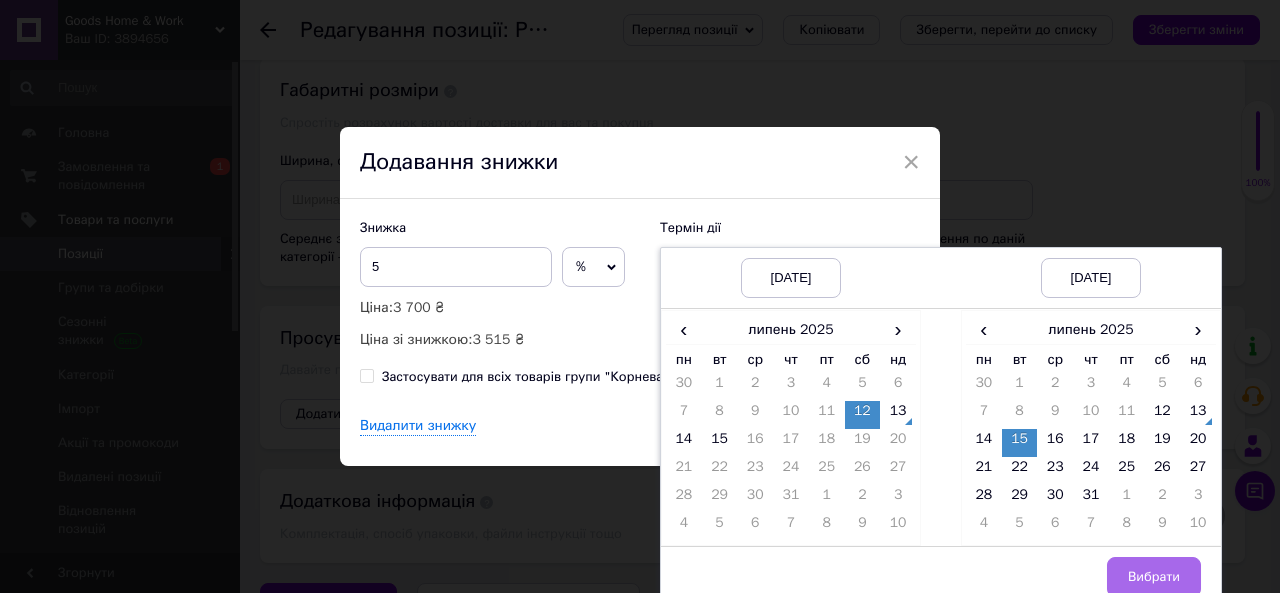 click on "Вибрати" at bounding box center (1154, 577) 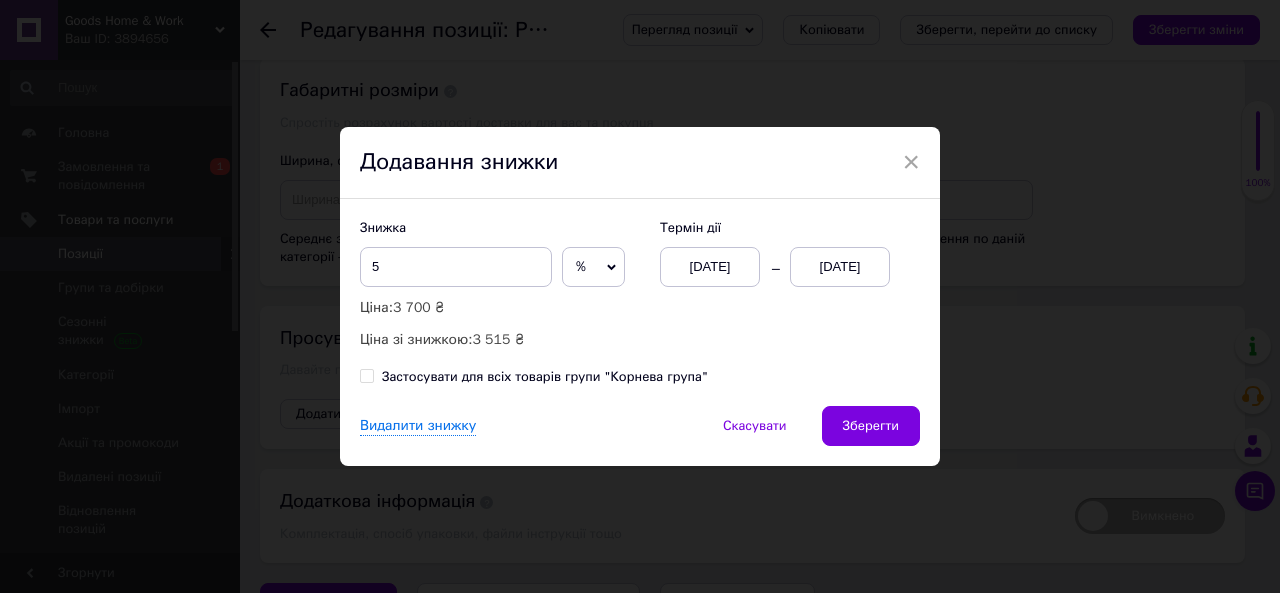 click on "[DATE]" at bounding box center (840, 267) 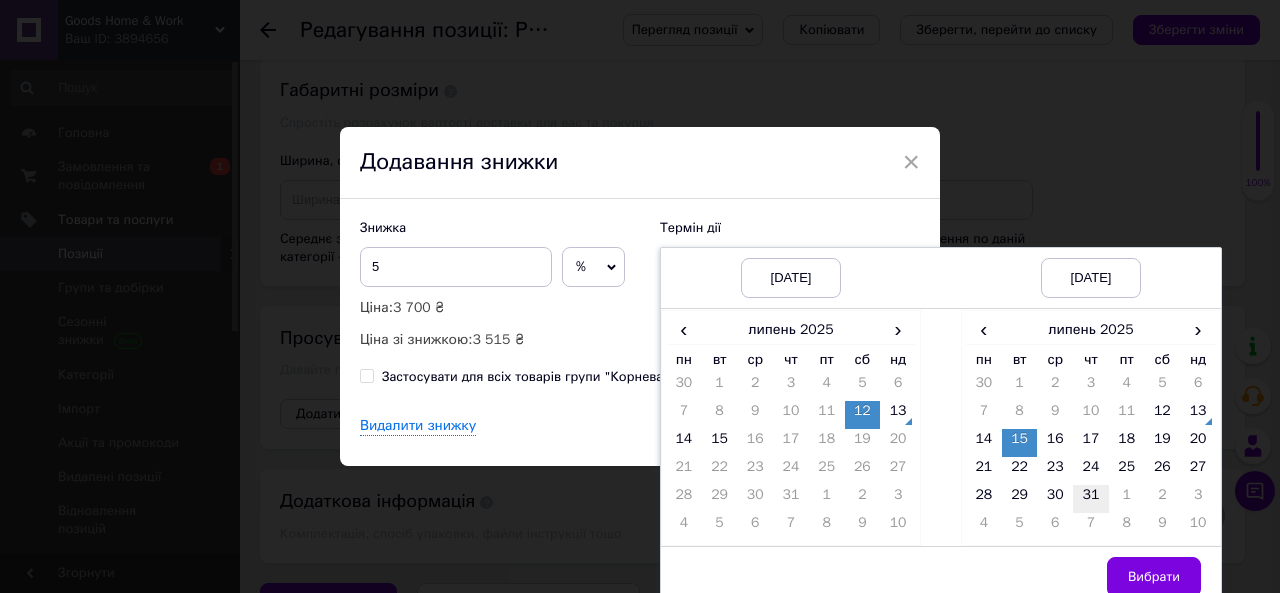 click on "31" at bounding box center (1091, 499) 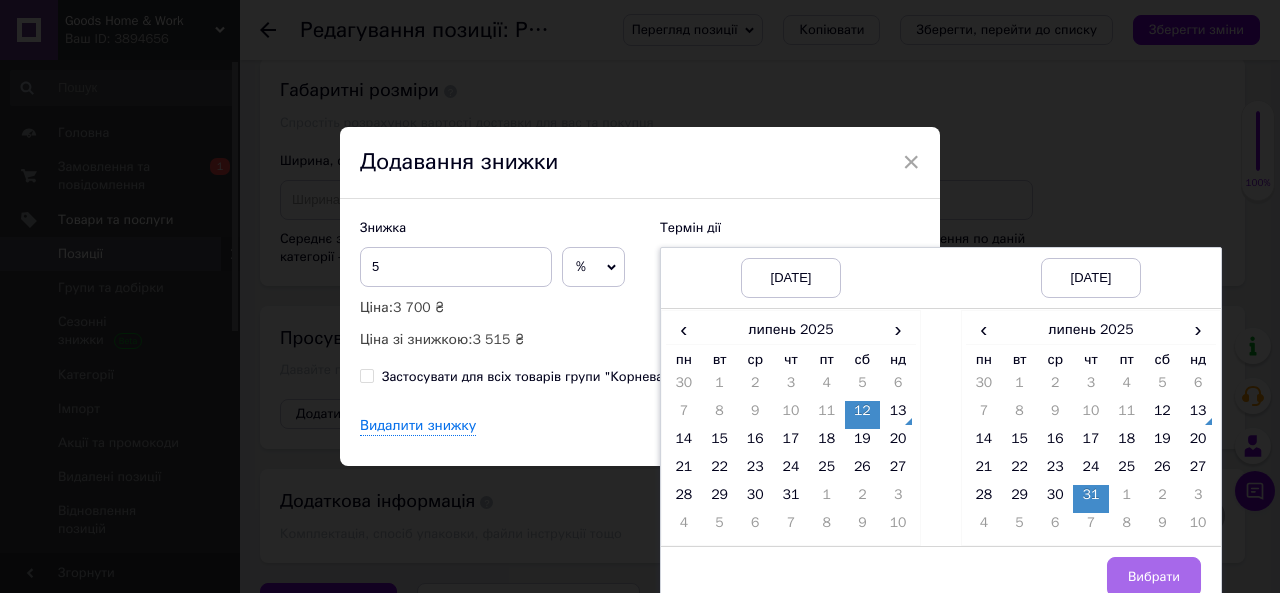 click on "Вибрати" at bounding box center [1154, 577] 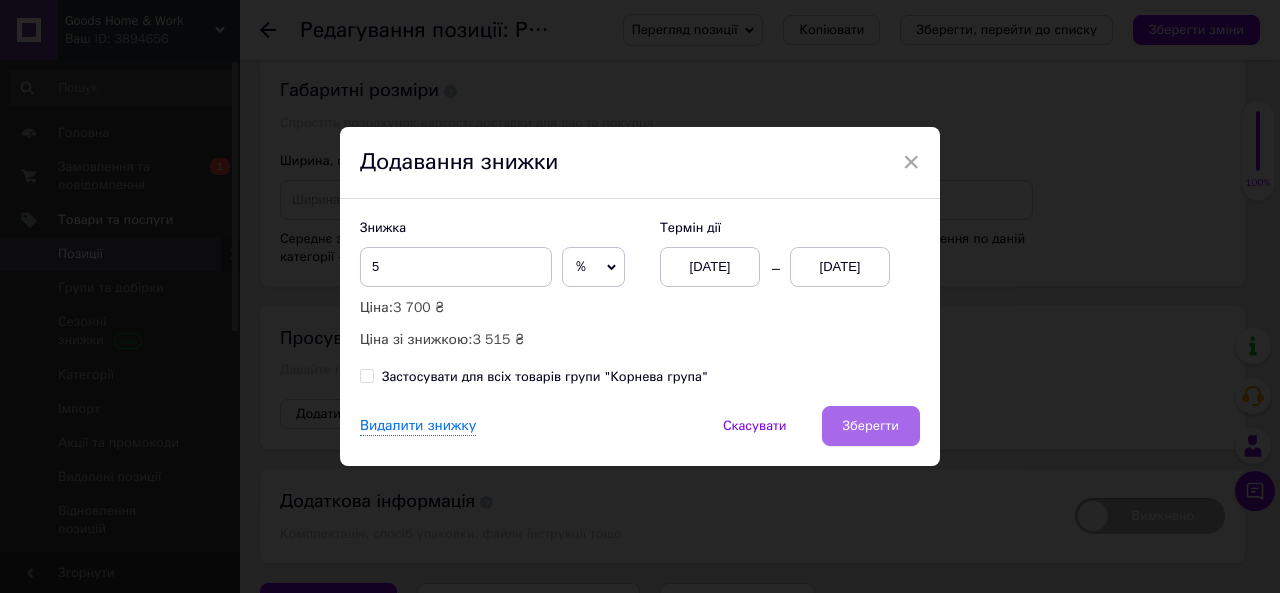 click on "Зберегти" at bounding box center (871, 426) 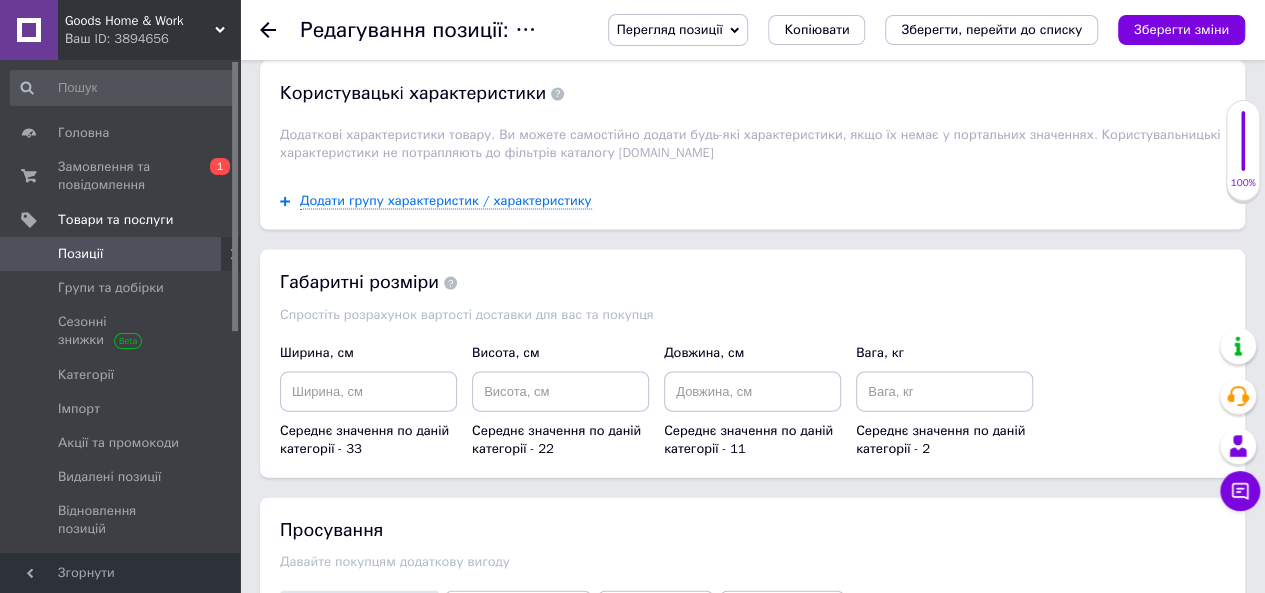 scroll, scrollTop: 2190, scrollLeft: 0, axis: vertical 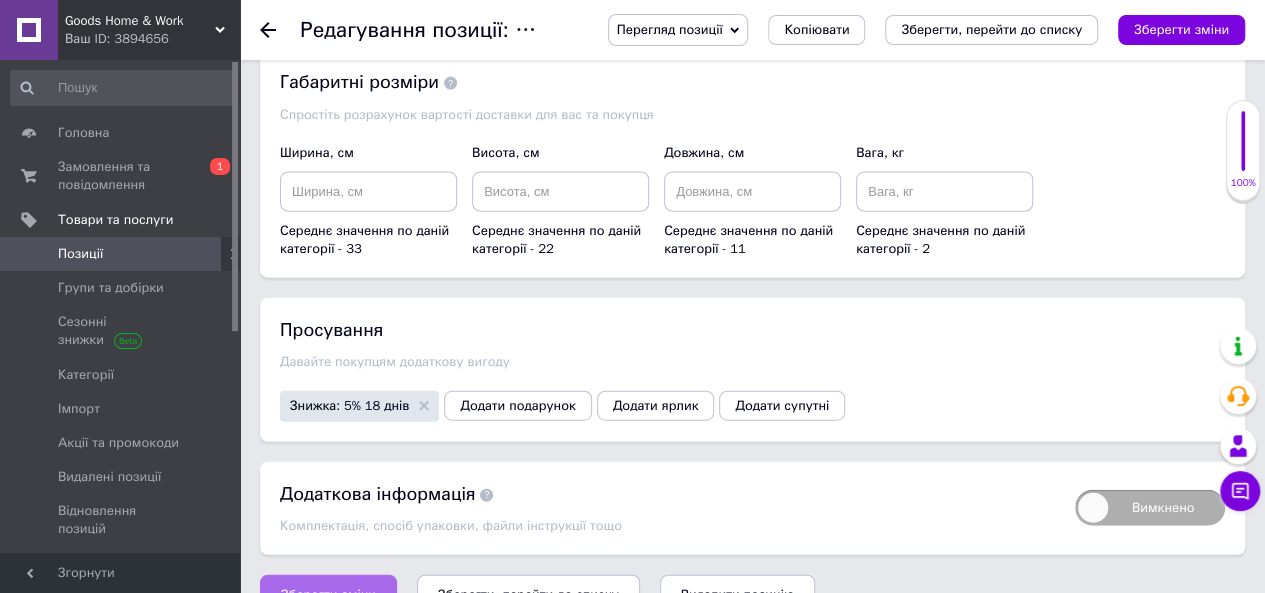 click on "Зберегти зміни" at bounding box center [328, 595] 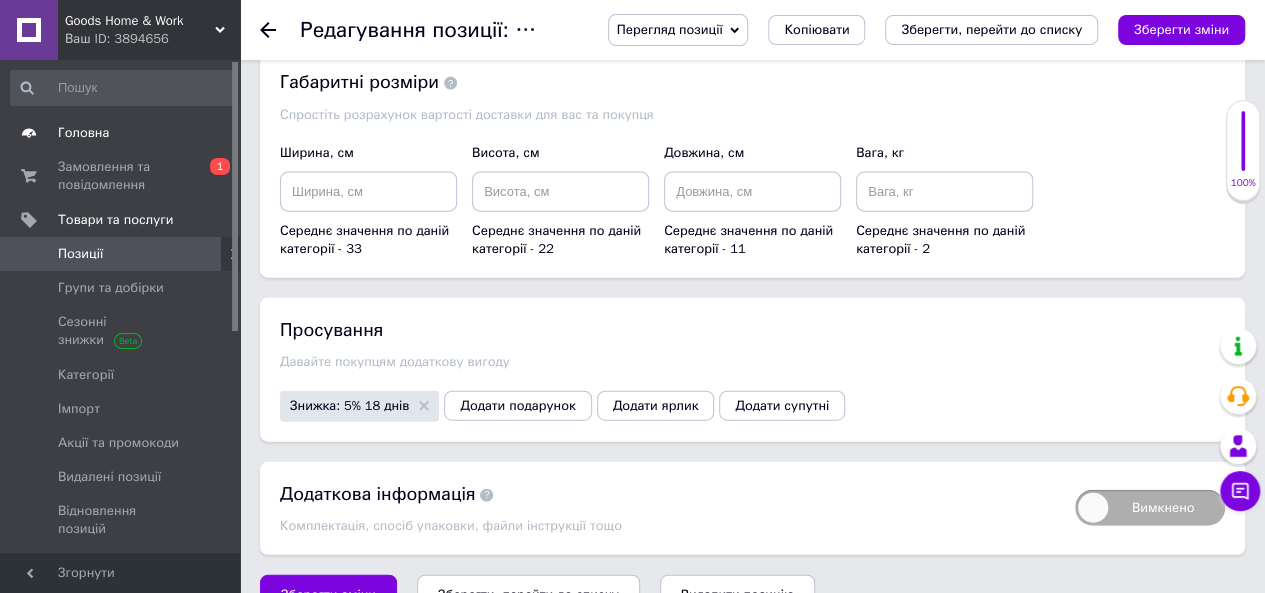 click on "Головна" at bounding box center (83, 133) 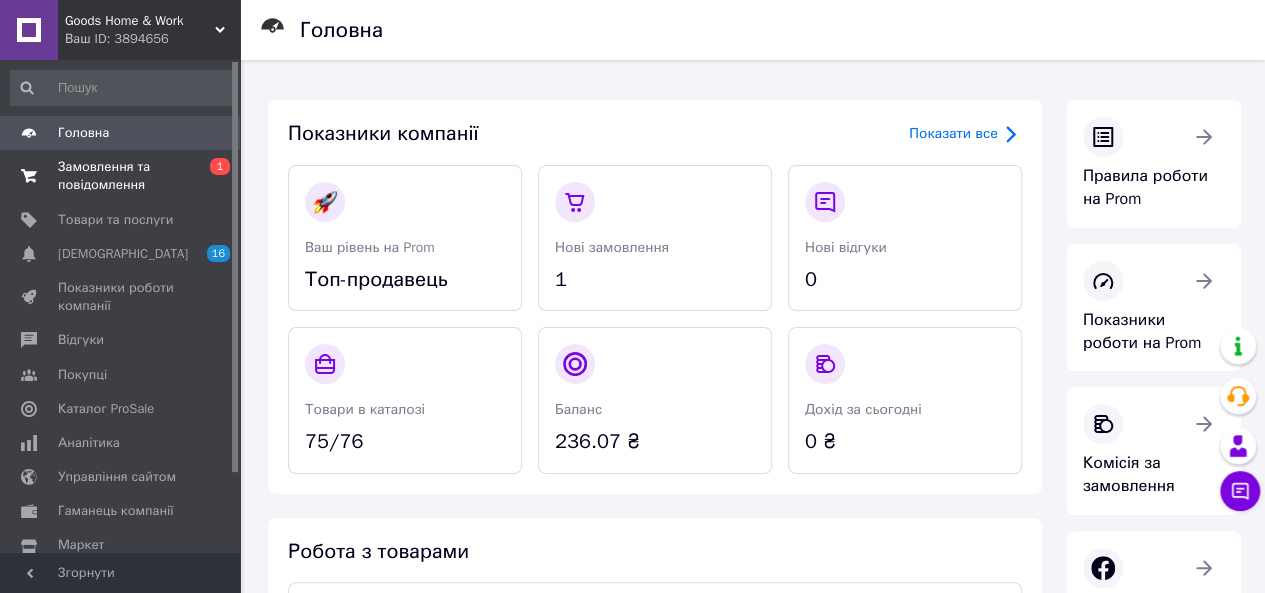 click on "Замовлення та повідомлення" at bounding box center [121, 176] 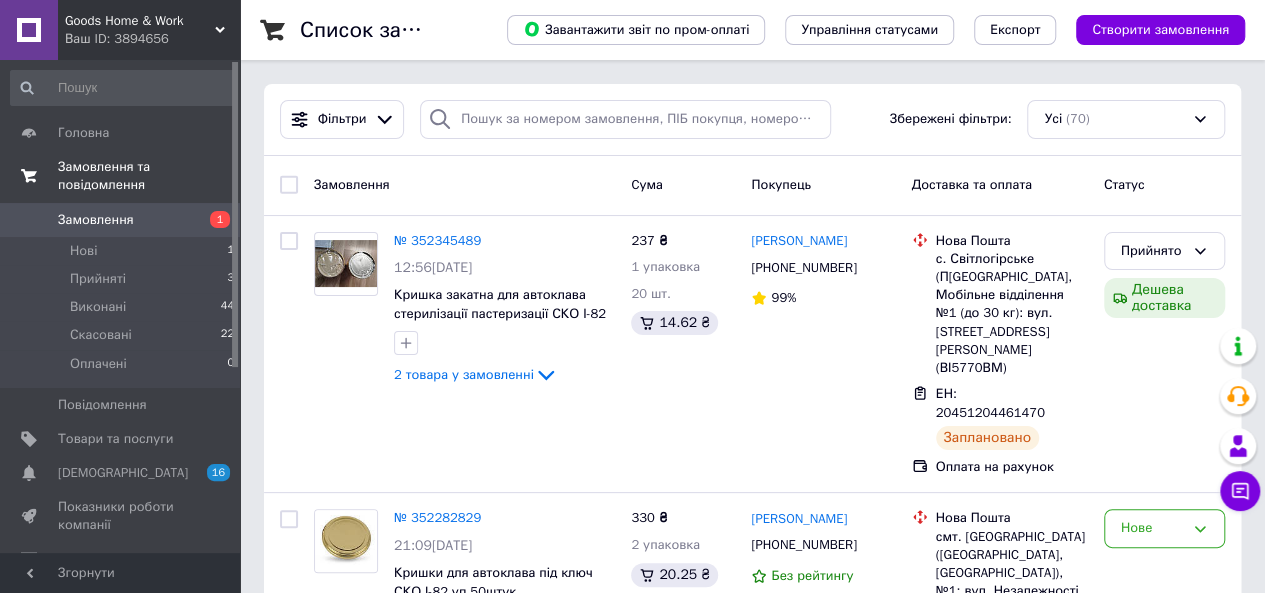 click on "Замовлення та повідомлення" at bounding box center (149, 176) 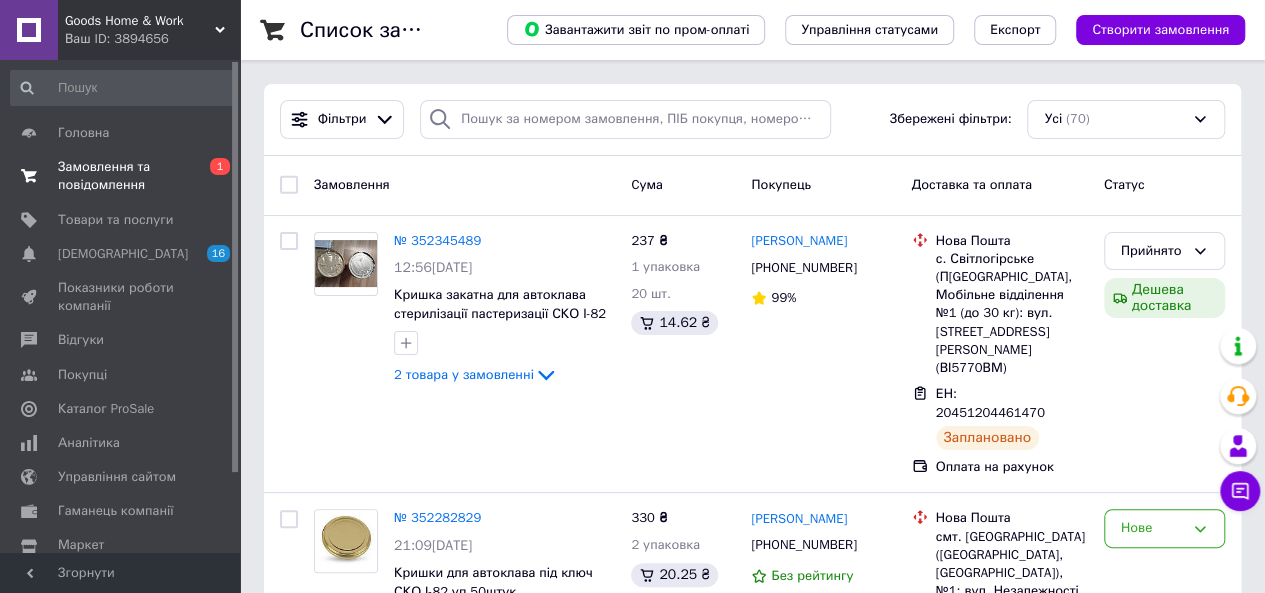 click on "Замовлення та повідомлення" at bounding box center (121, 176) 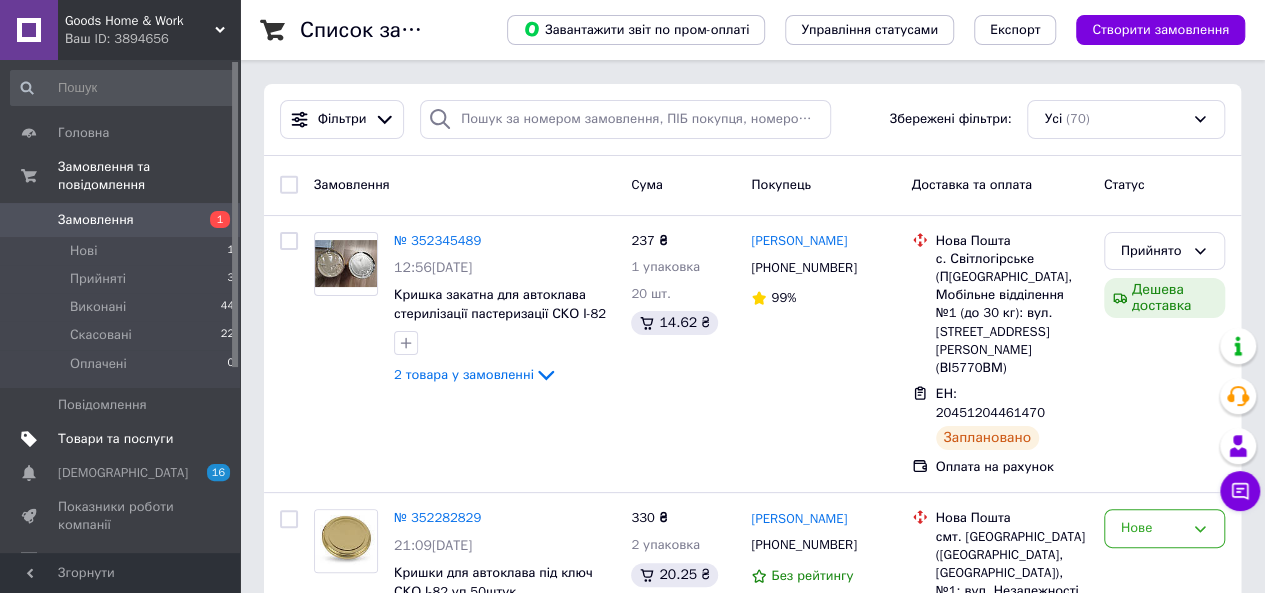 click on "Товари та послуги" at bounding box center (115, 439) 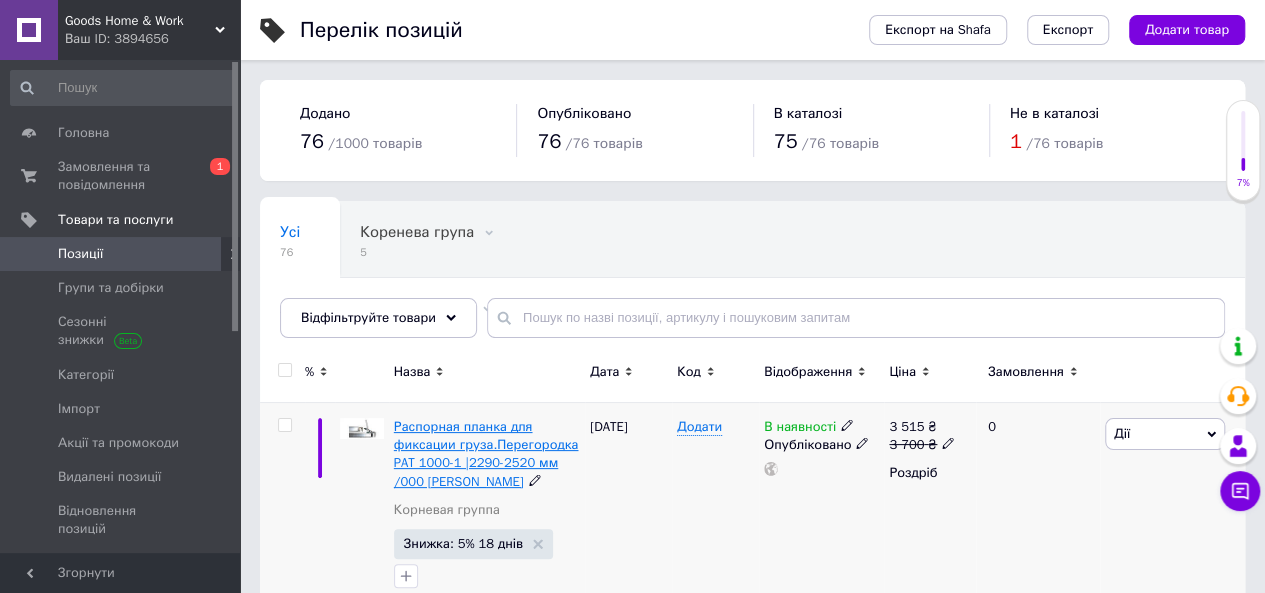 click on "Распорная планка для фиксации груза.Перегородка PAT 1000-1 |2290-2520 мм /000 [PERSON_NAME]" at bounding box center (486, 454) 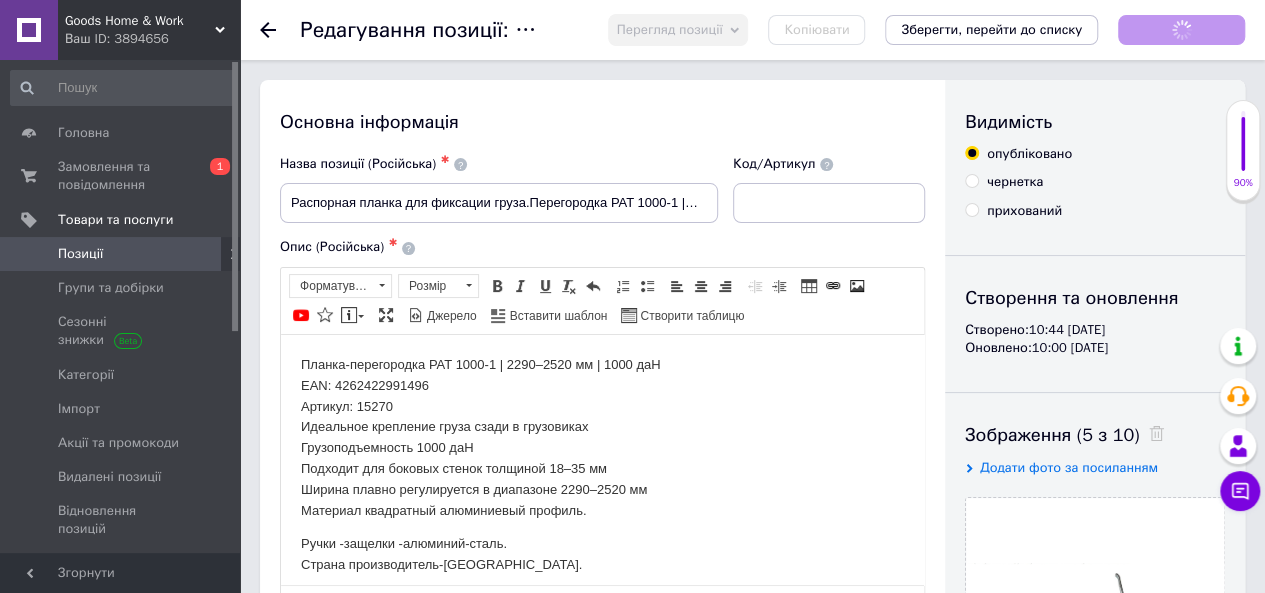 scroll, scrollTop: 0, scrollLeft: 0, axis: both 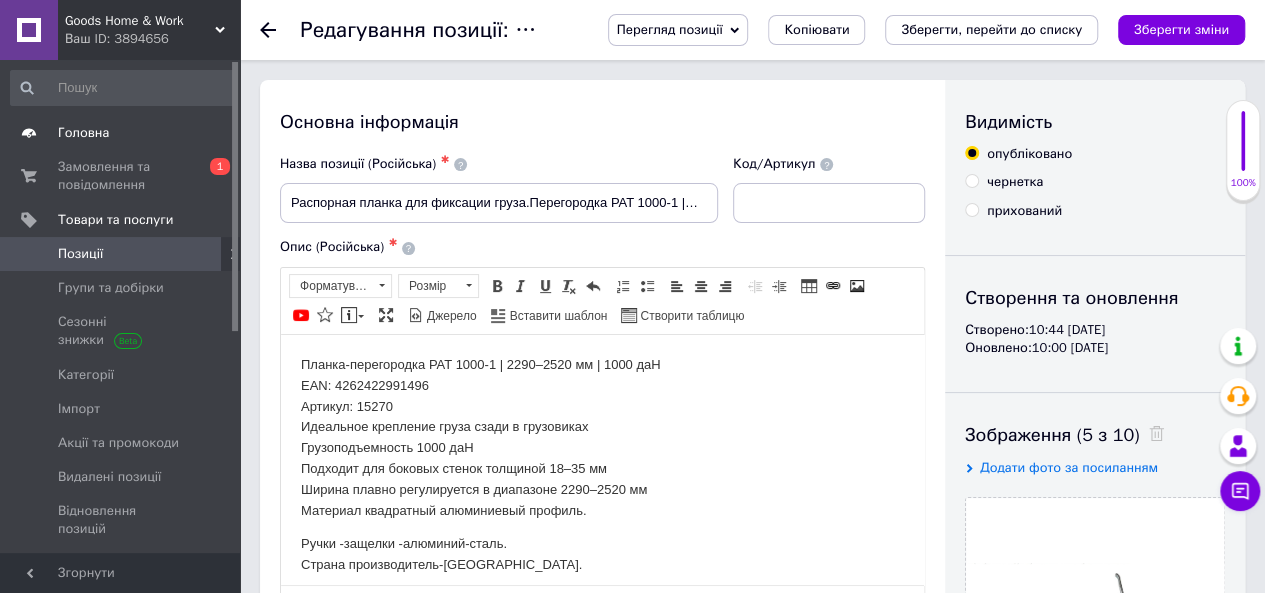 click on "Головна" at bounding box center [121, 133] 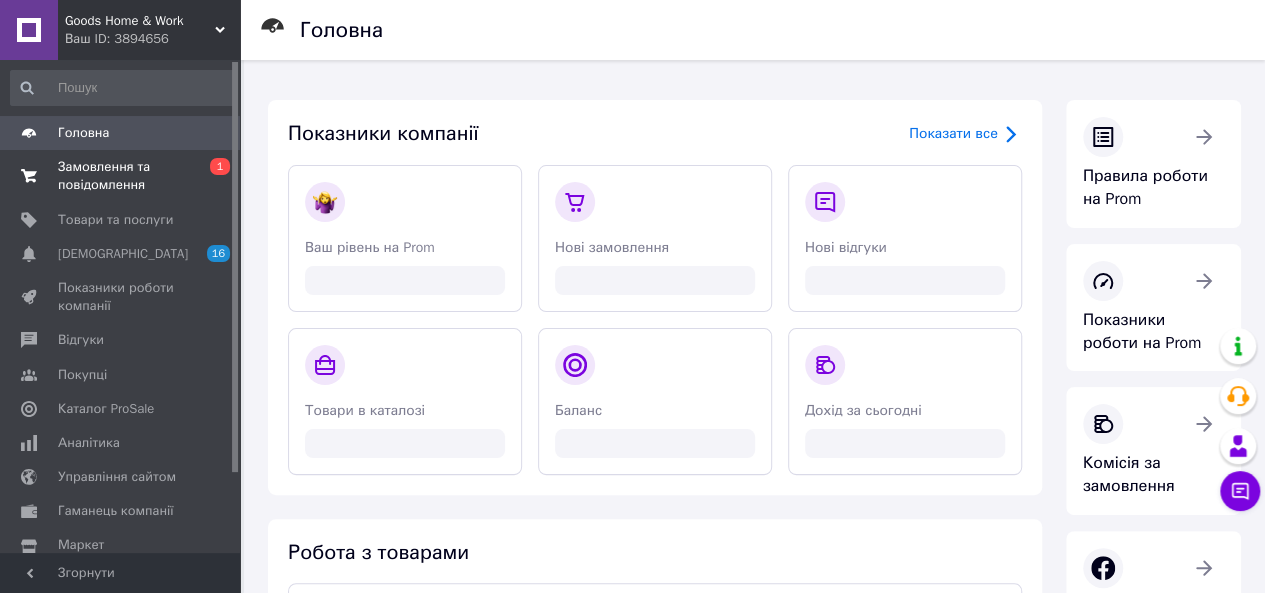 click on "Замовлення та повідомлення" at bounding box center [121, 176] 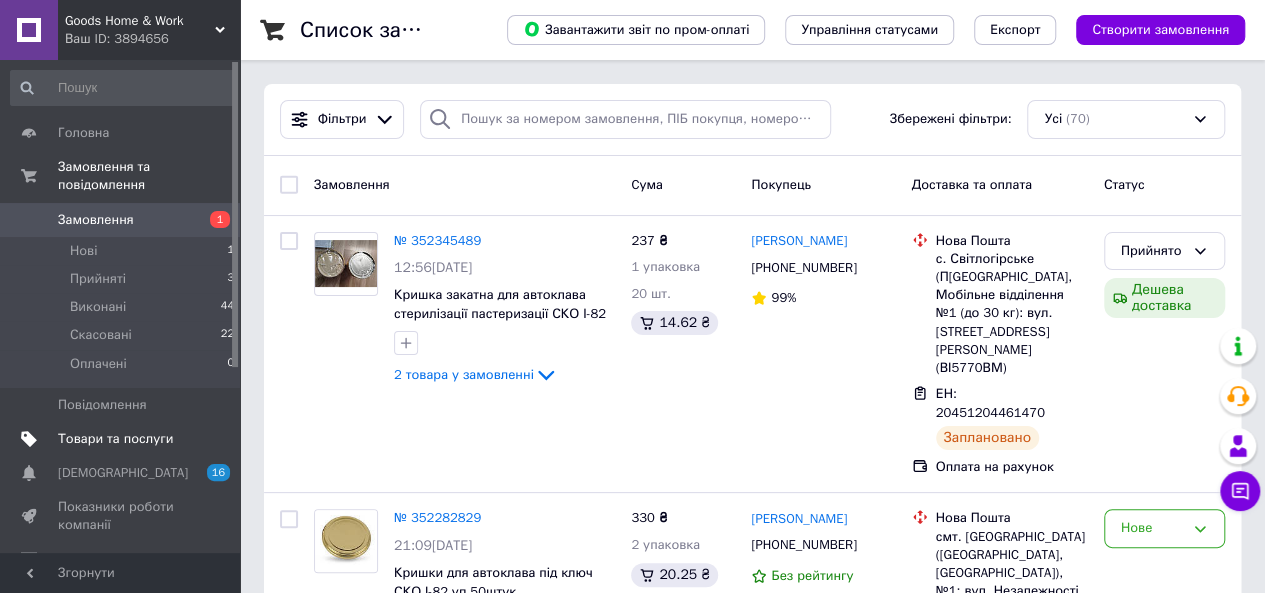 click on "Товари та послуги" at bounding box center (115, 439) 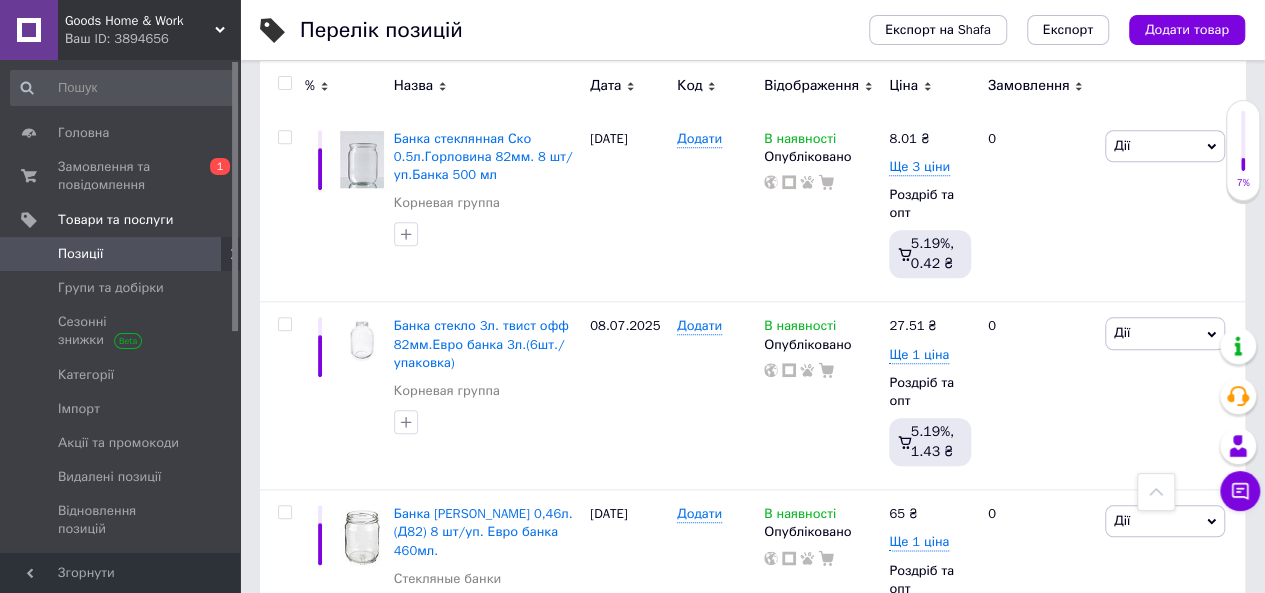 scroll, scrollTop: 0, scrollLeft: 0, axis: both 